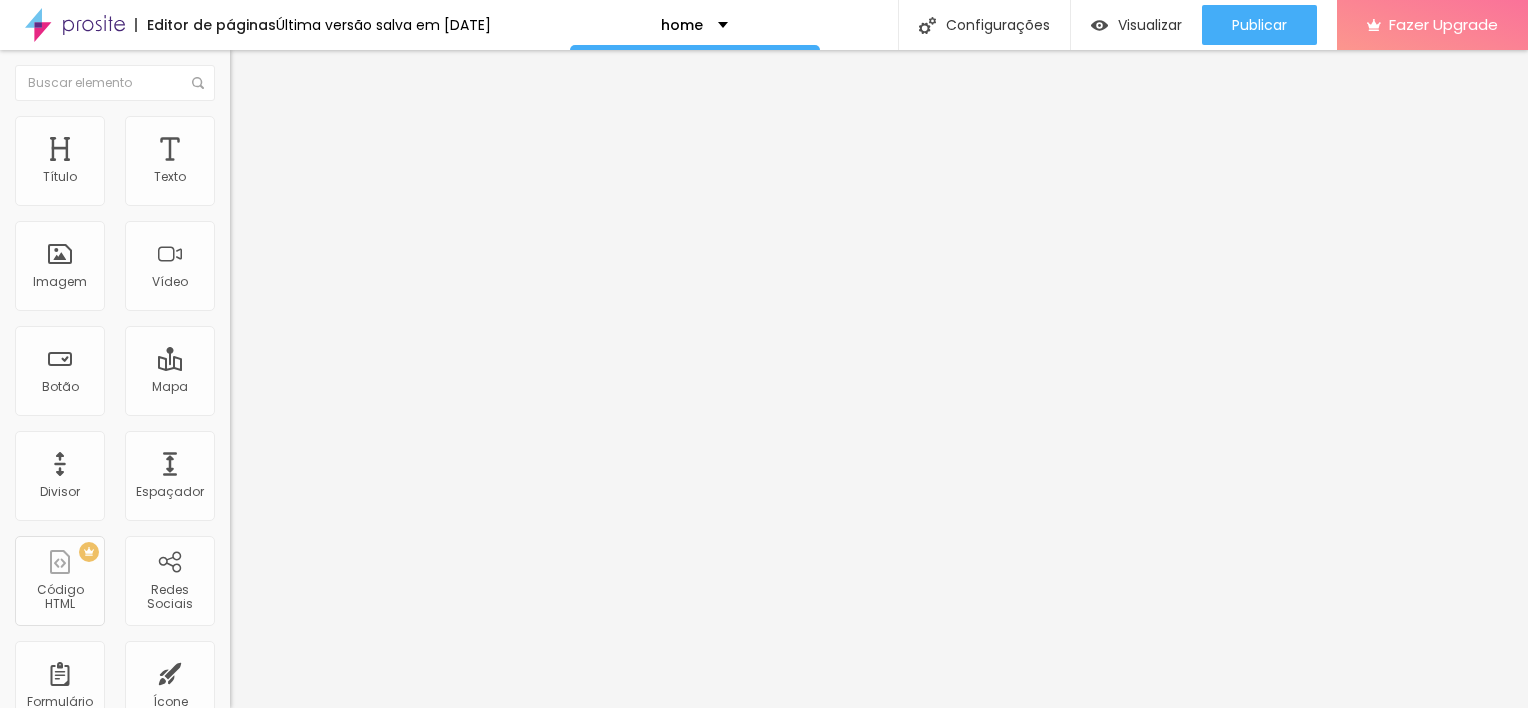scroll, scrollTop: 0, scrollLeft: 0, axis: both 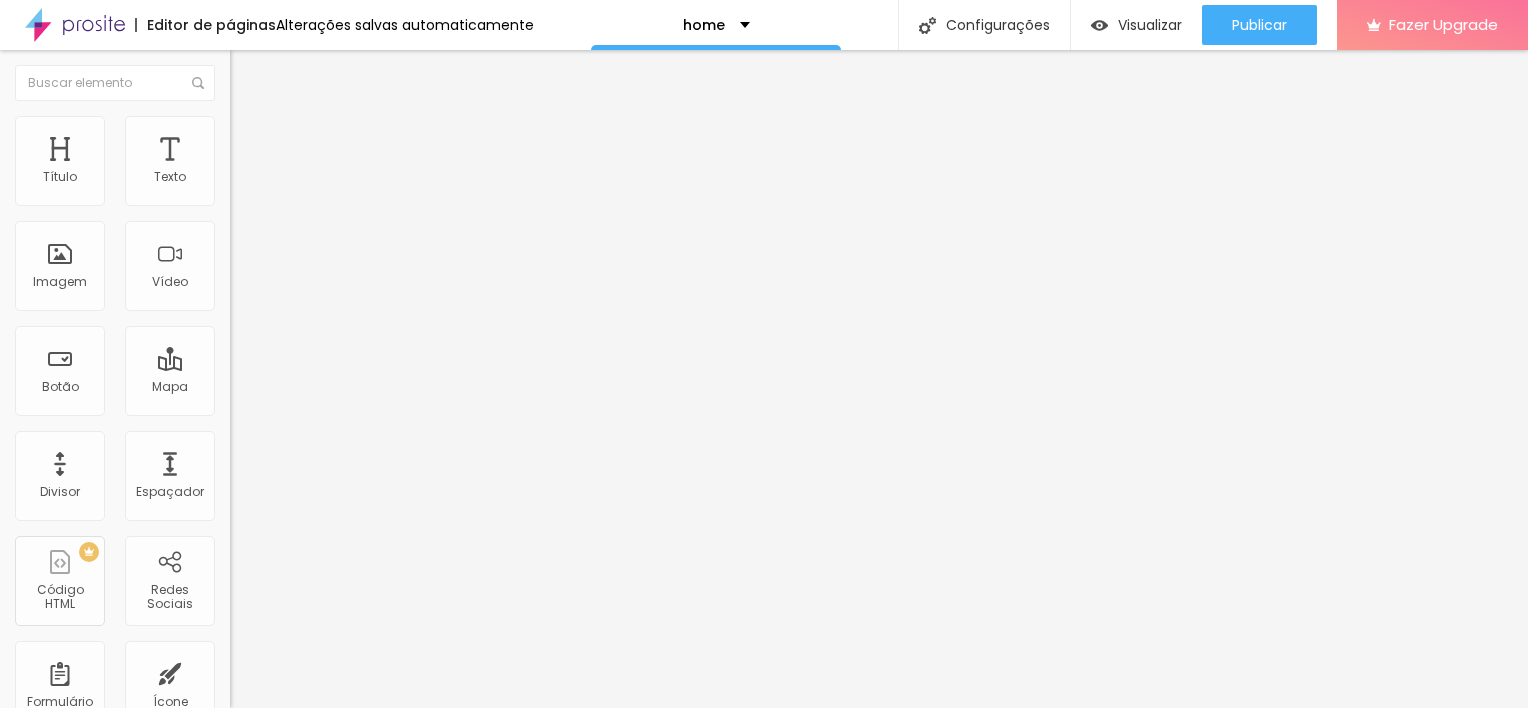 click on "Editar Título" at bounding box center (345, 73) 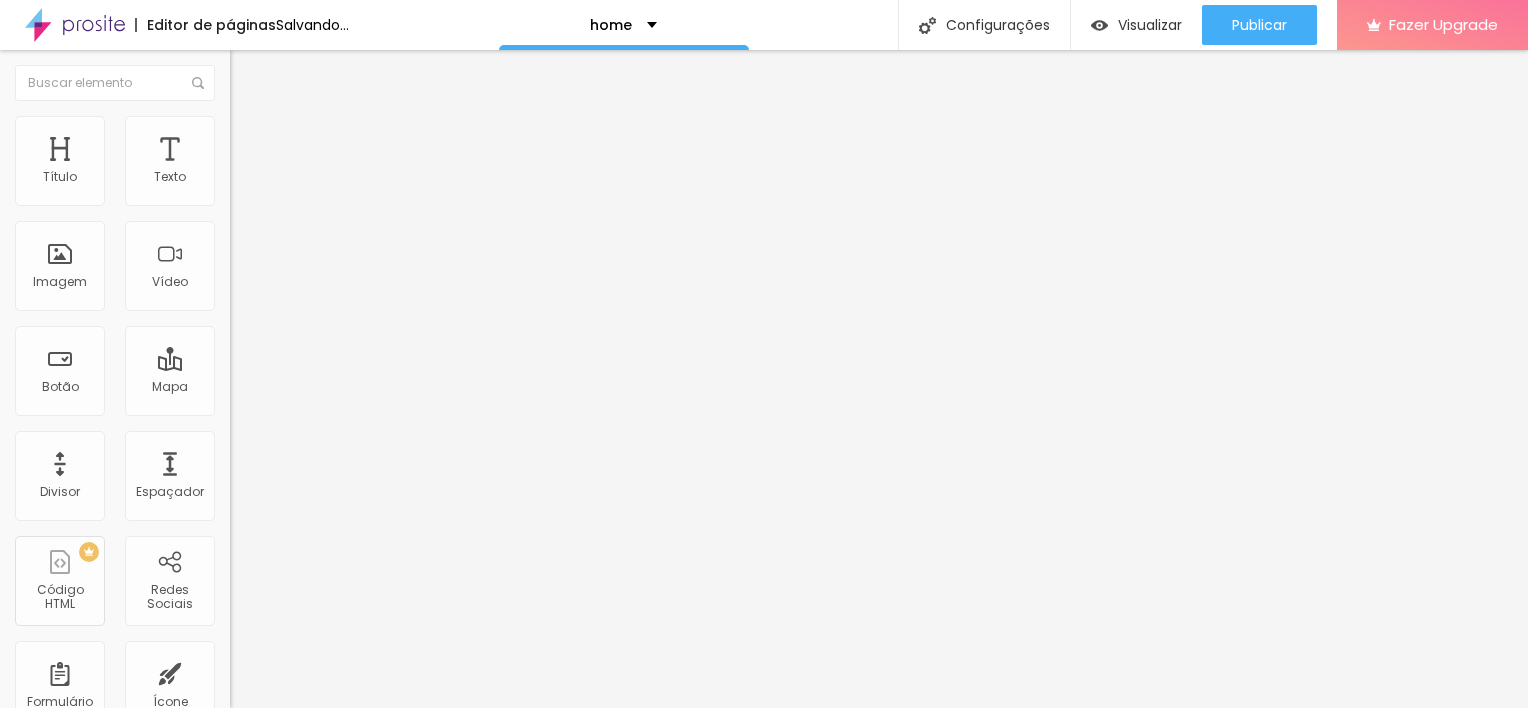 click on "Estrela" at bounding box center (250, 305) 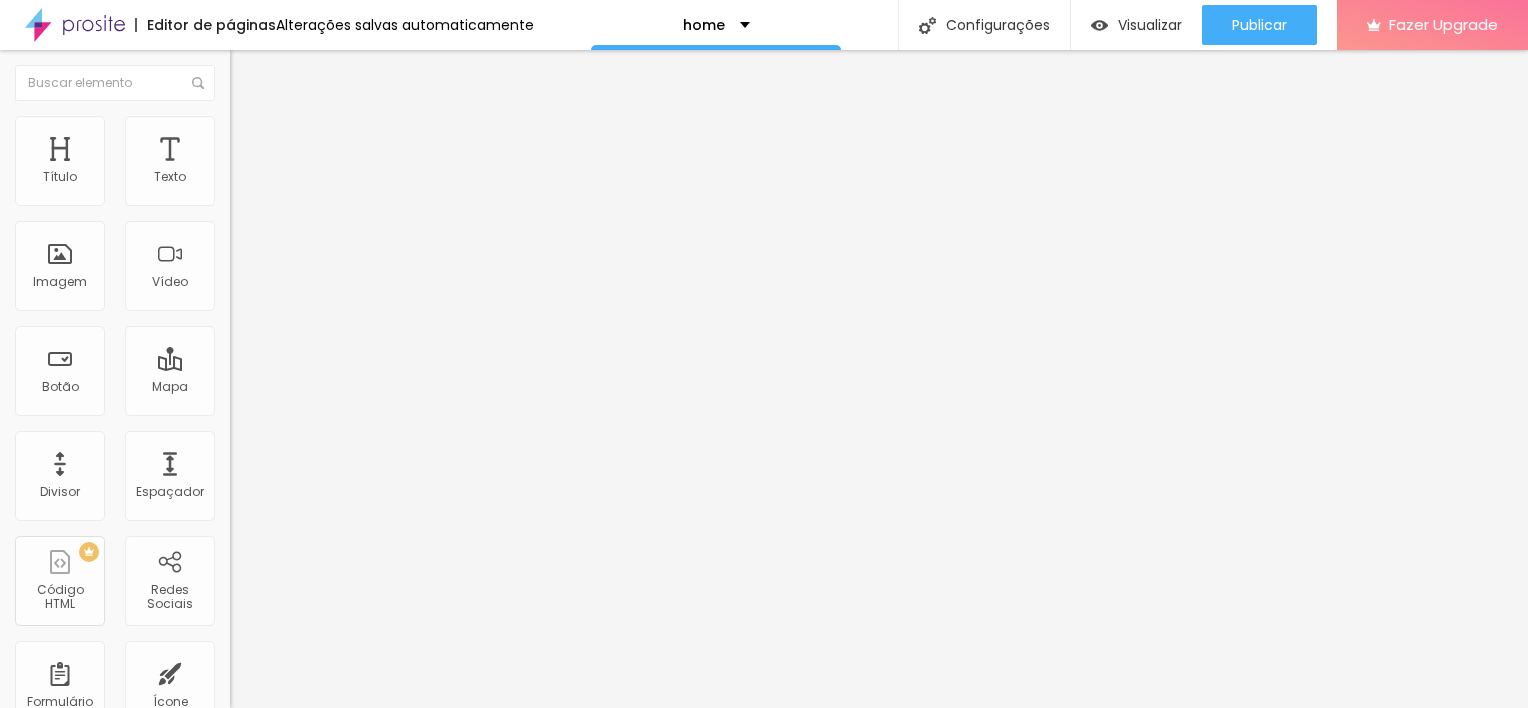 click on "Coração 2" at bounding box center [263, 348] 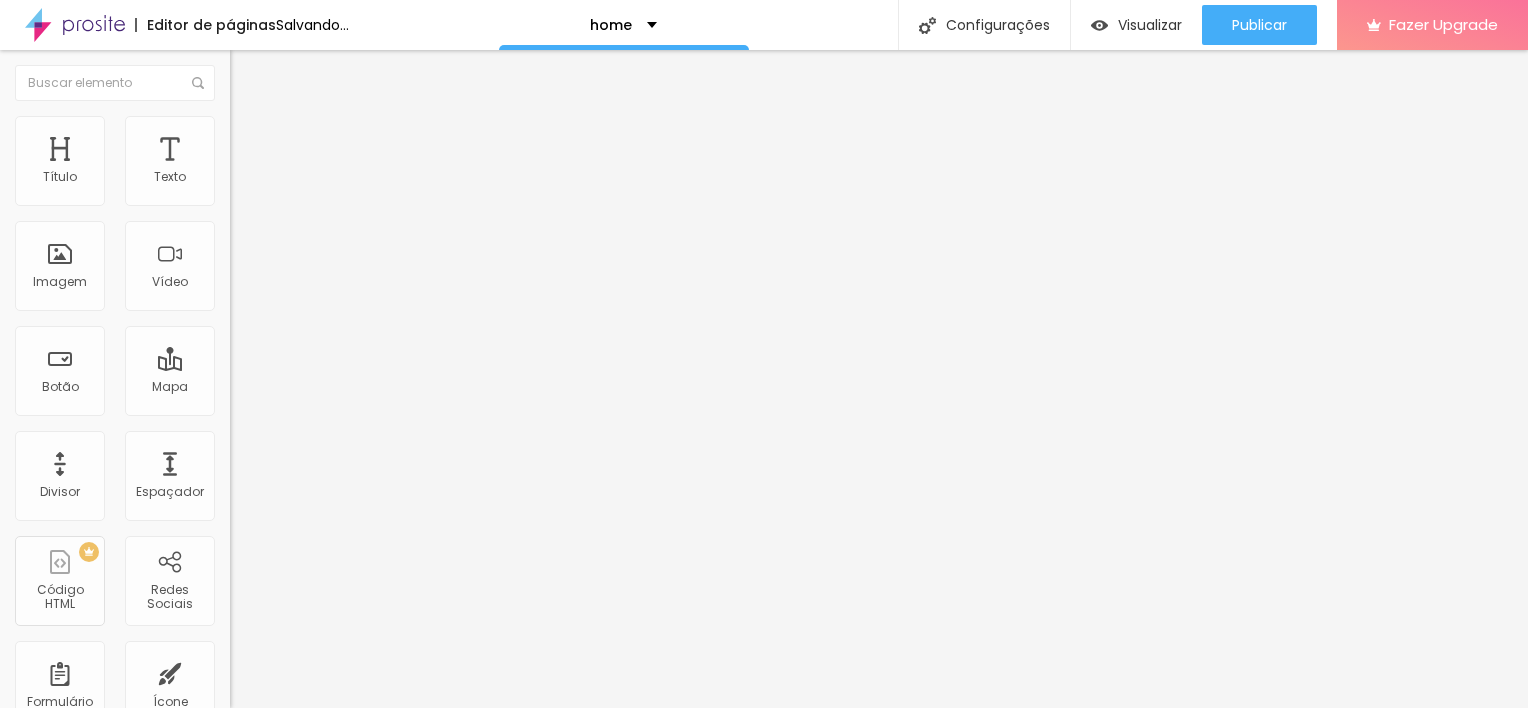 click on "Conteúdo Estilo Avançado" at bounding box center (345, 126) 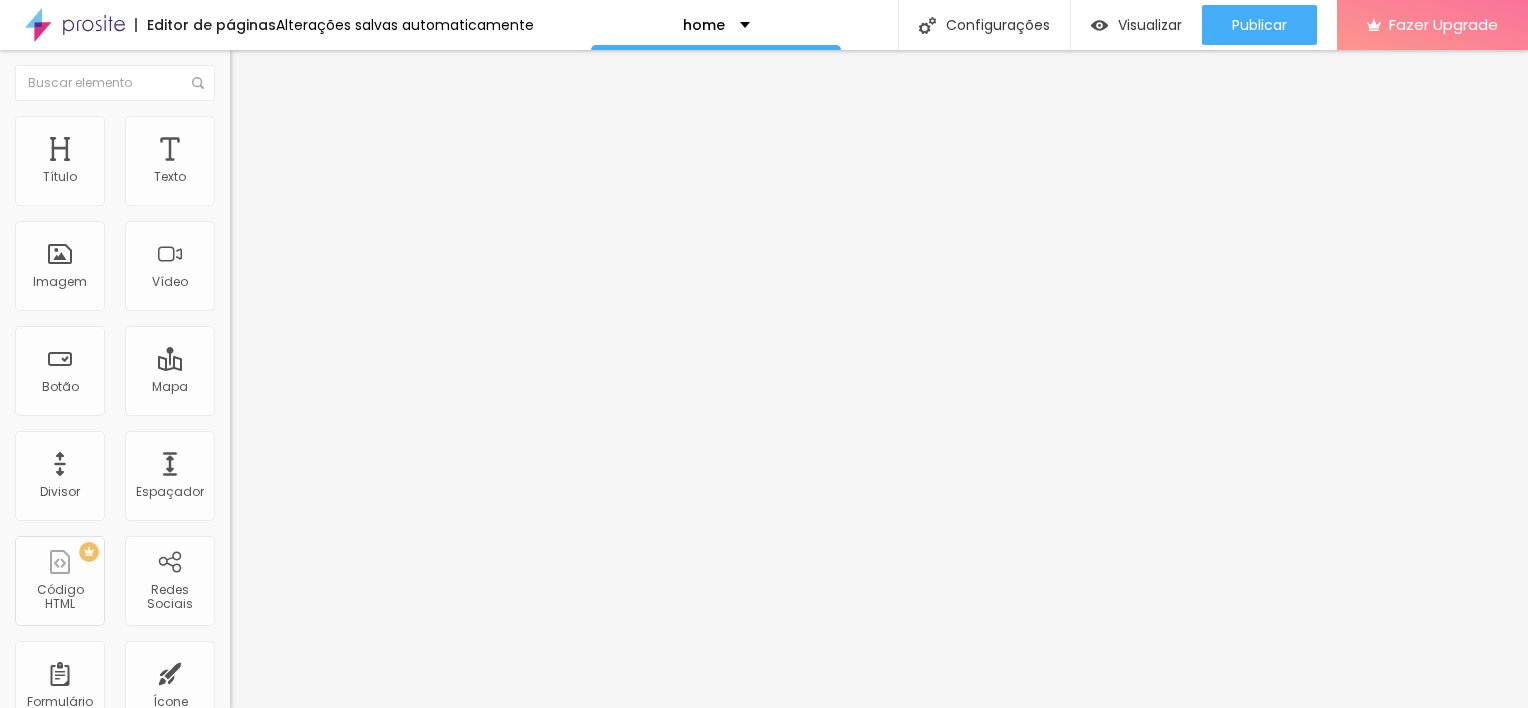 click on "Estilo" at bounding box center [345, 126] 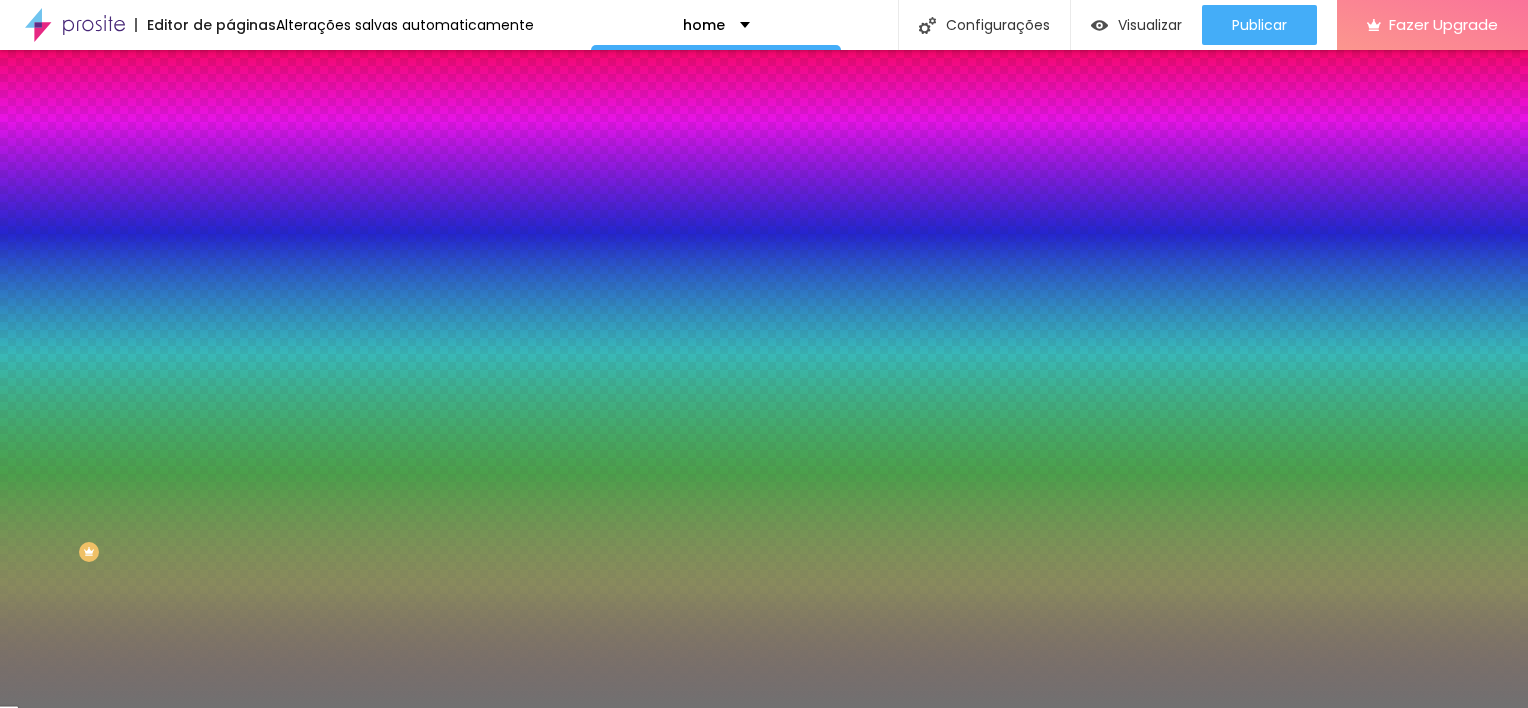 click at bounding box center (345, 191) 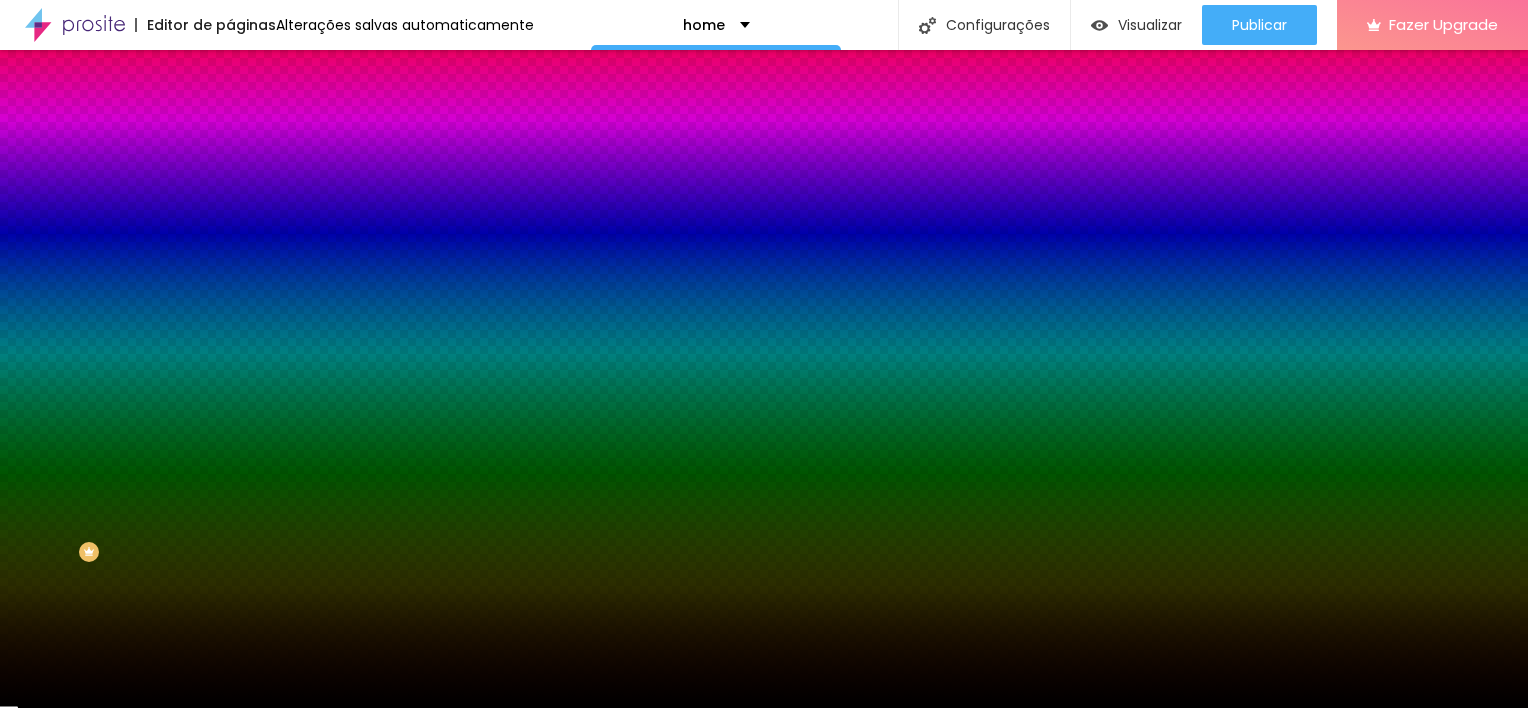 type on "#000000" 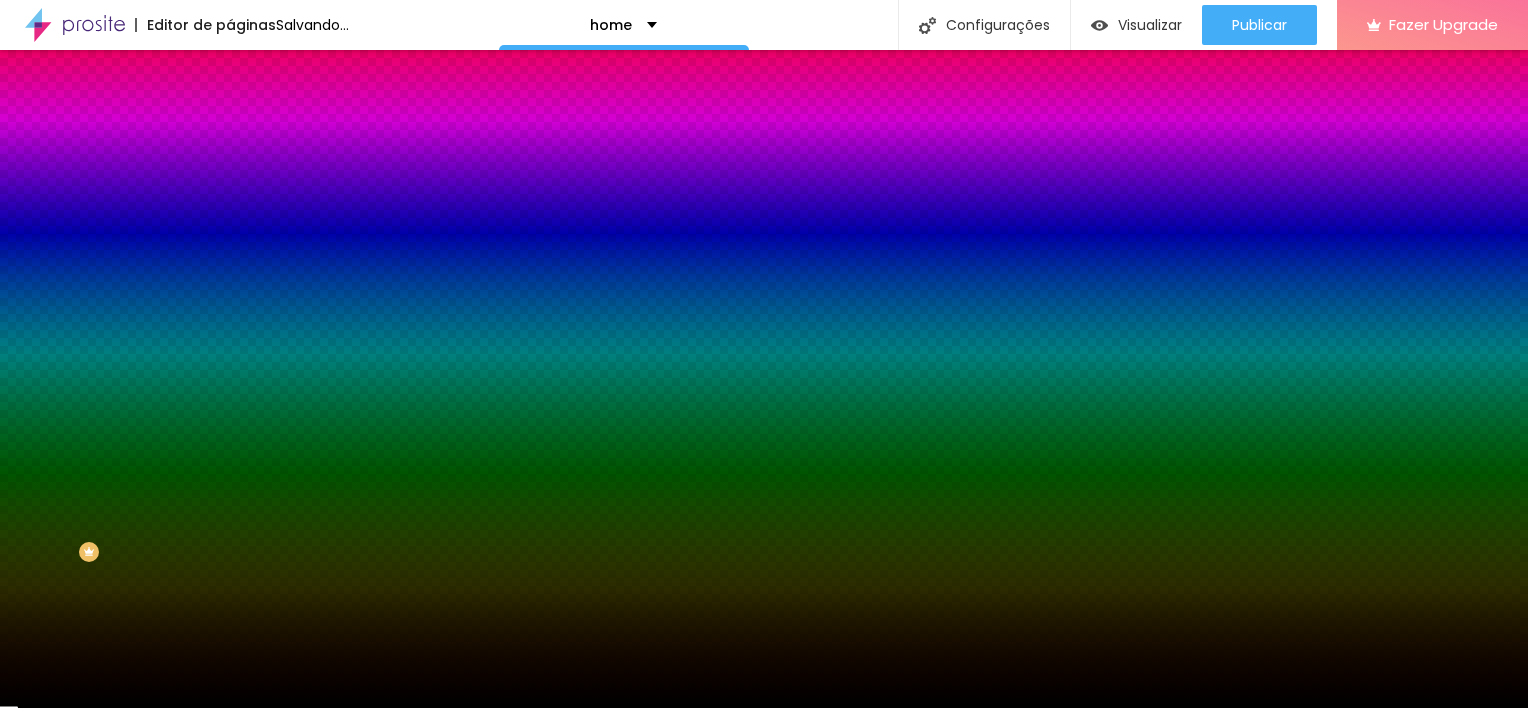 type on "26" 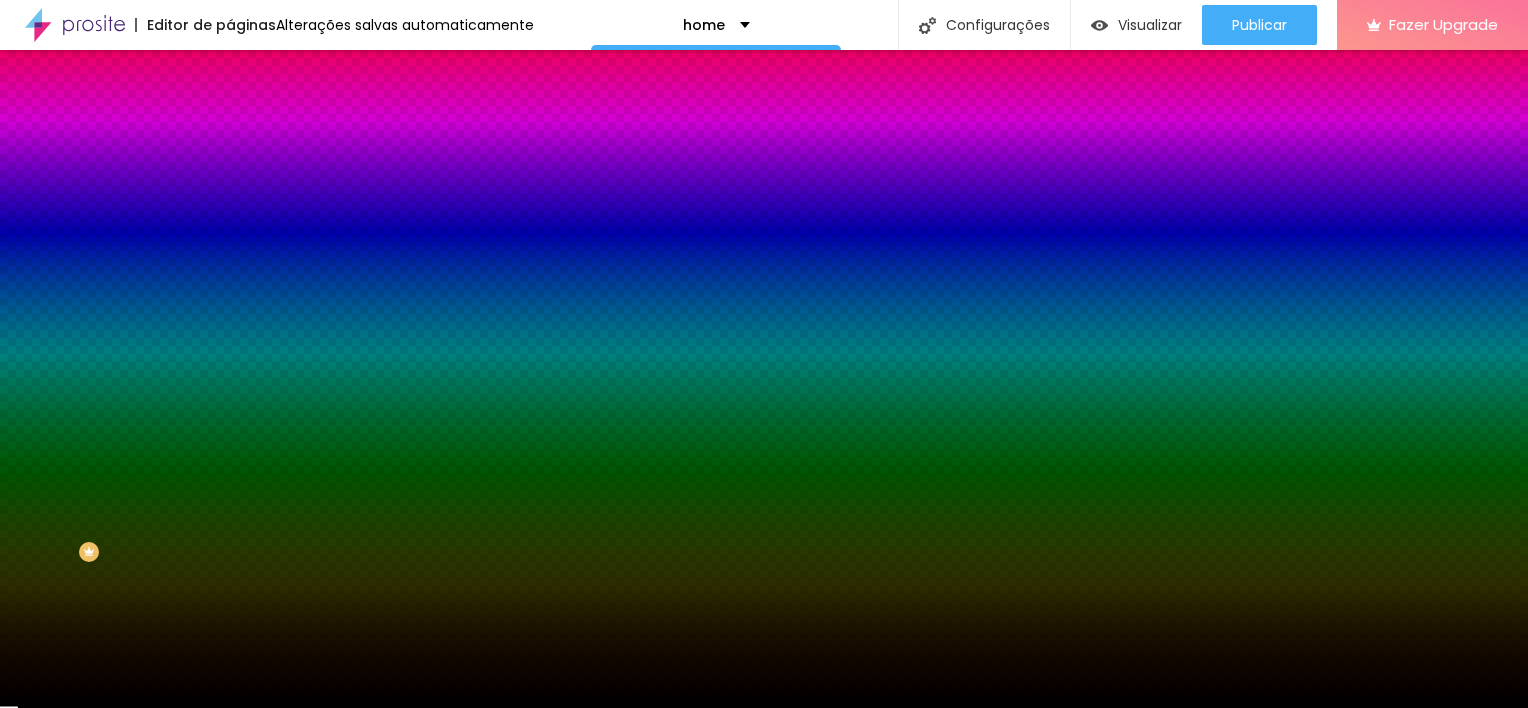 type on "22" 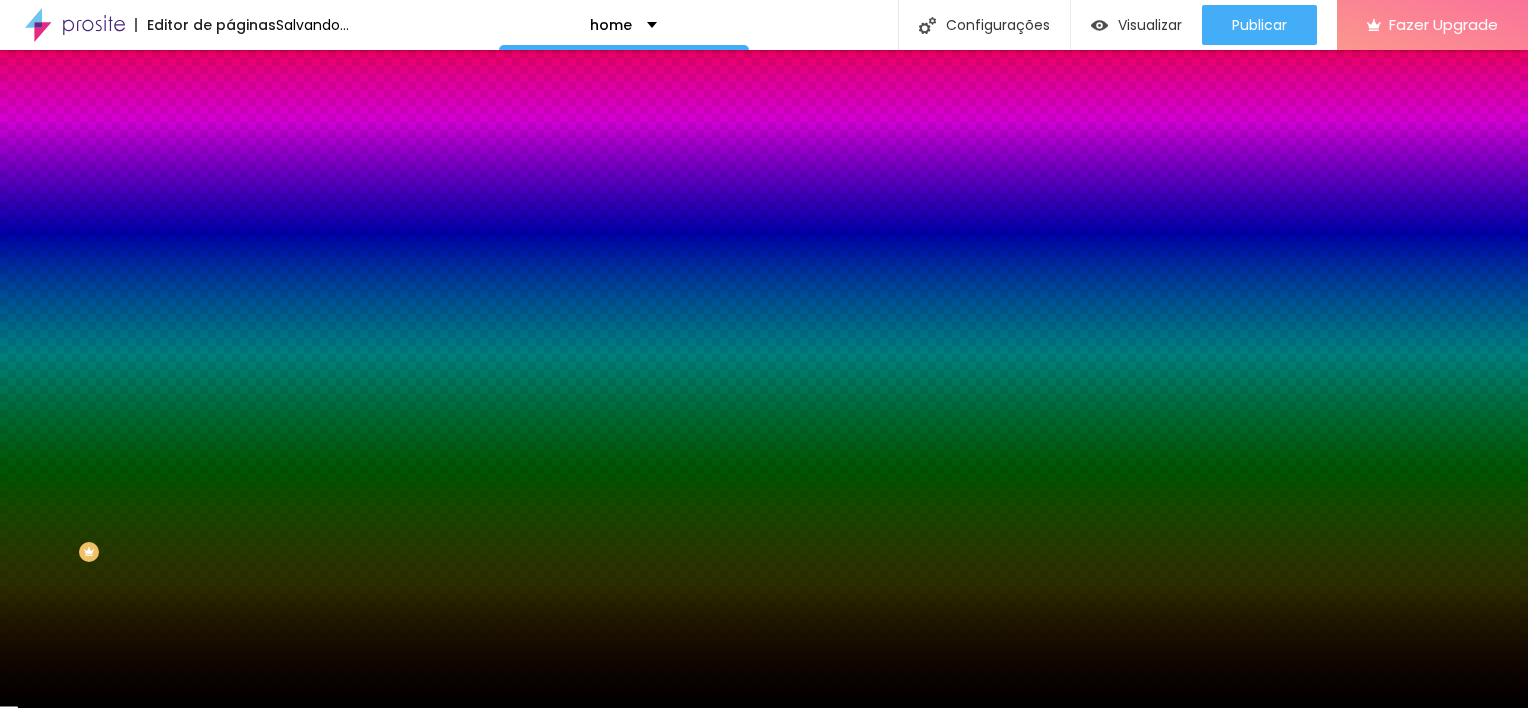 type on "23" 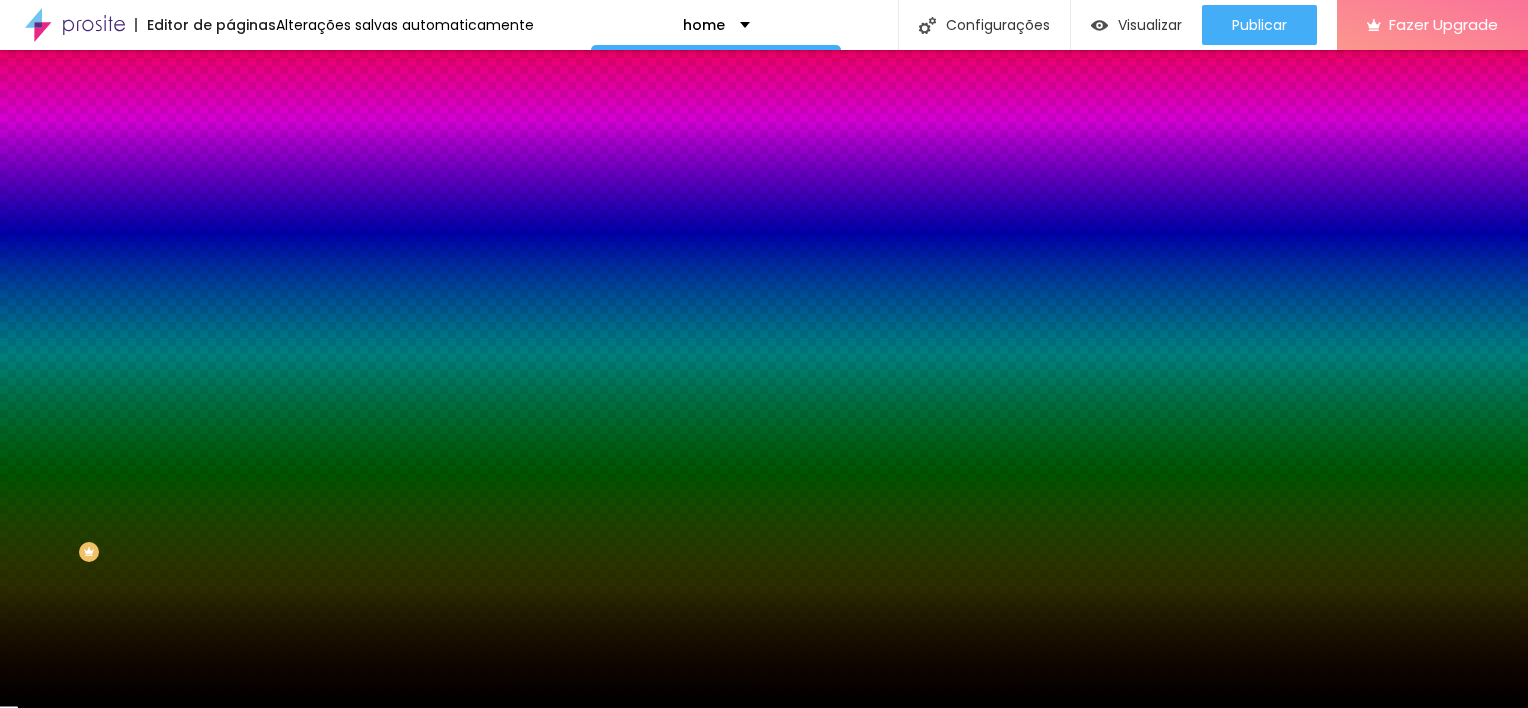 type on "13" 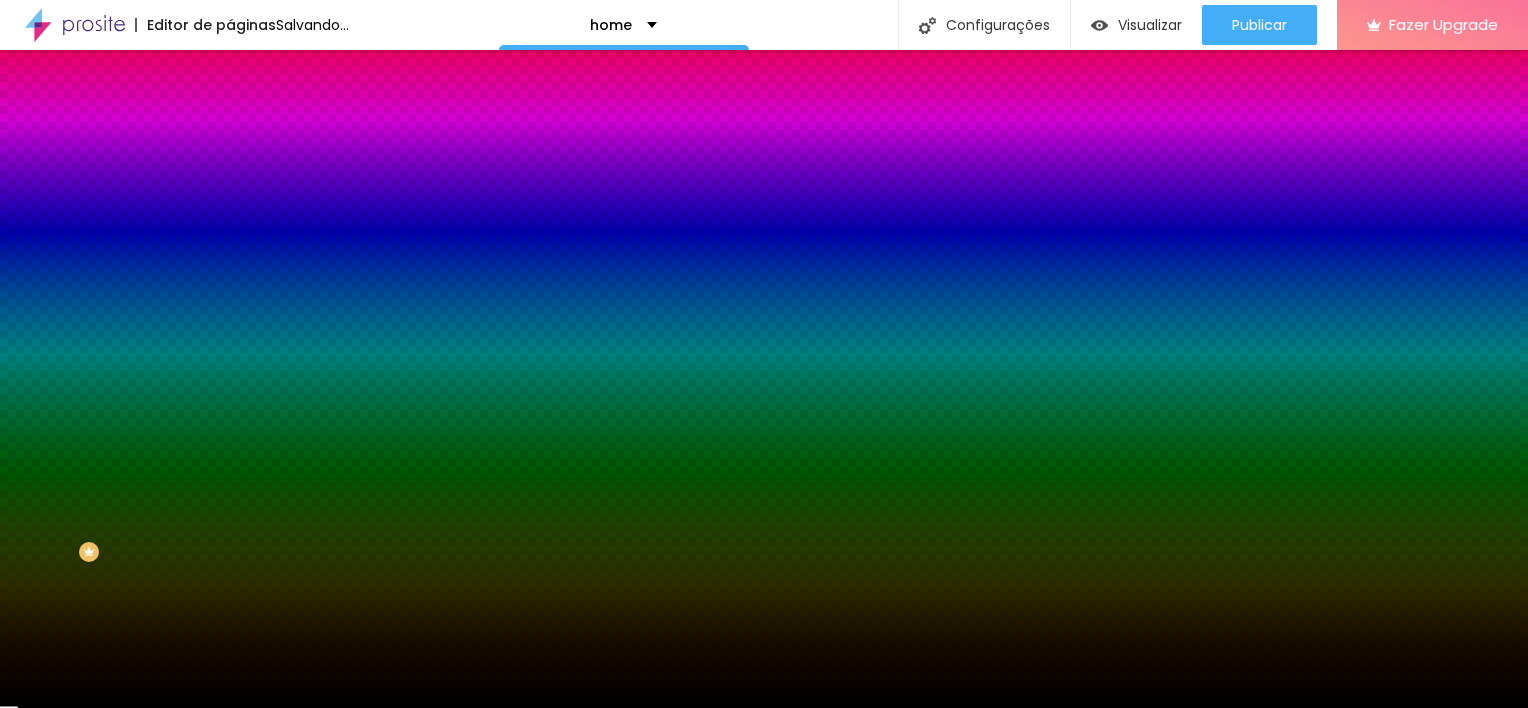 type on "13" 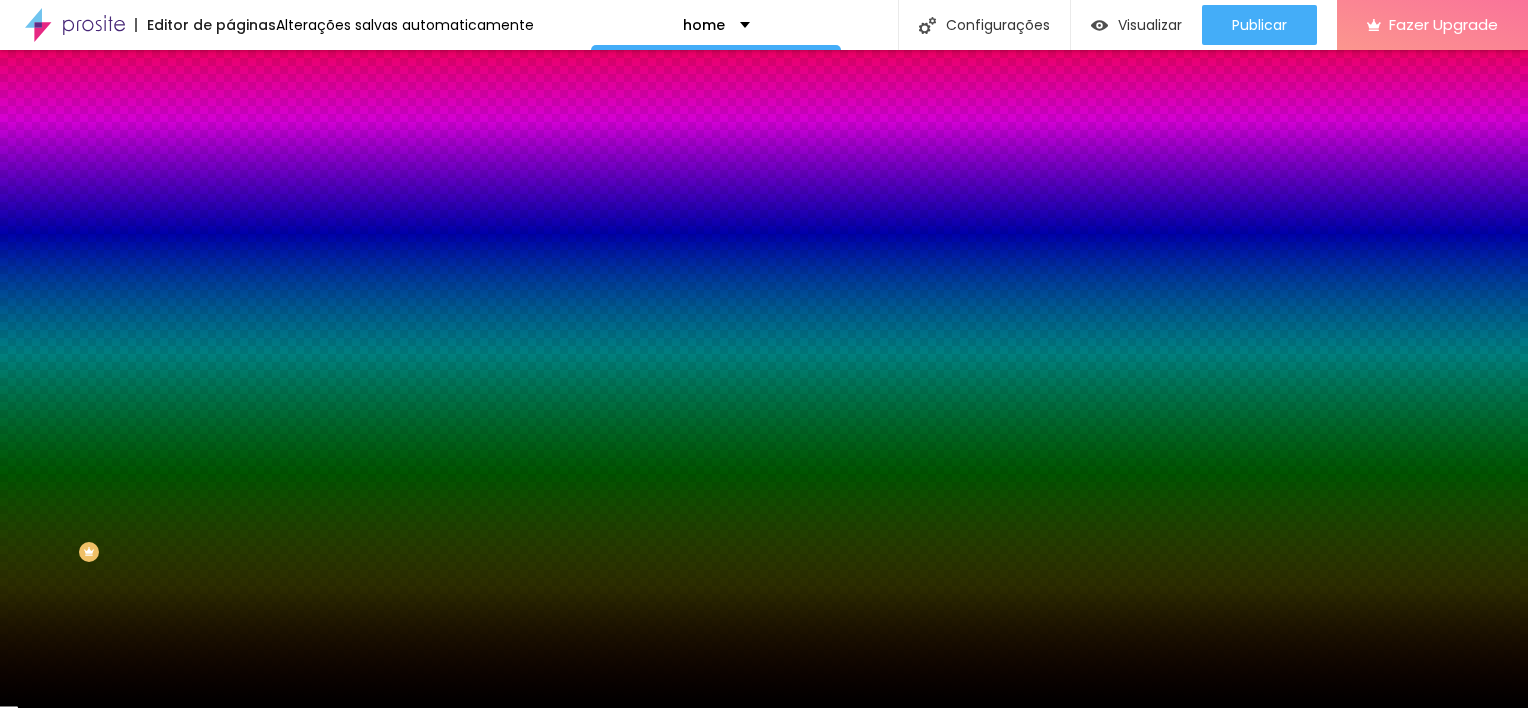 type on "12" 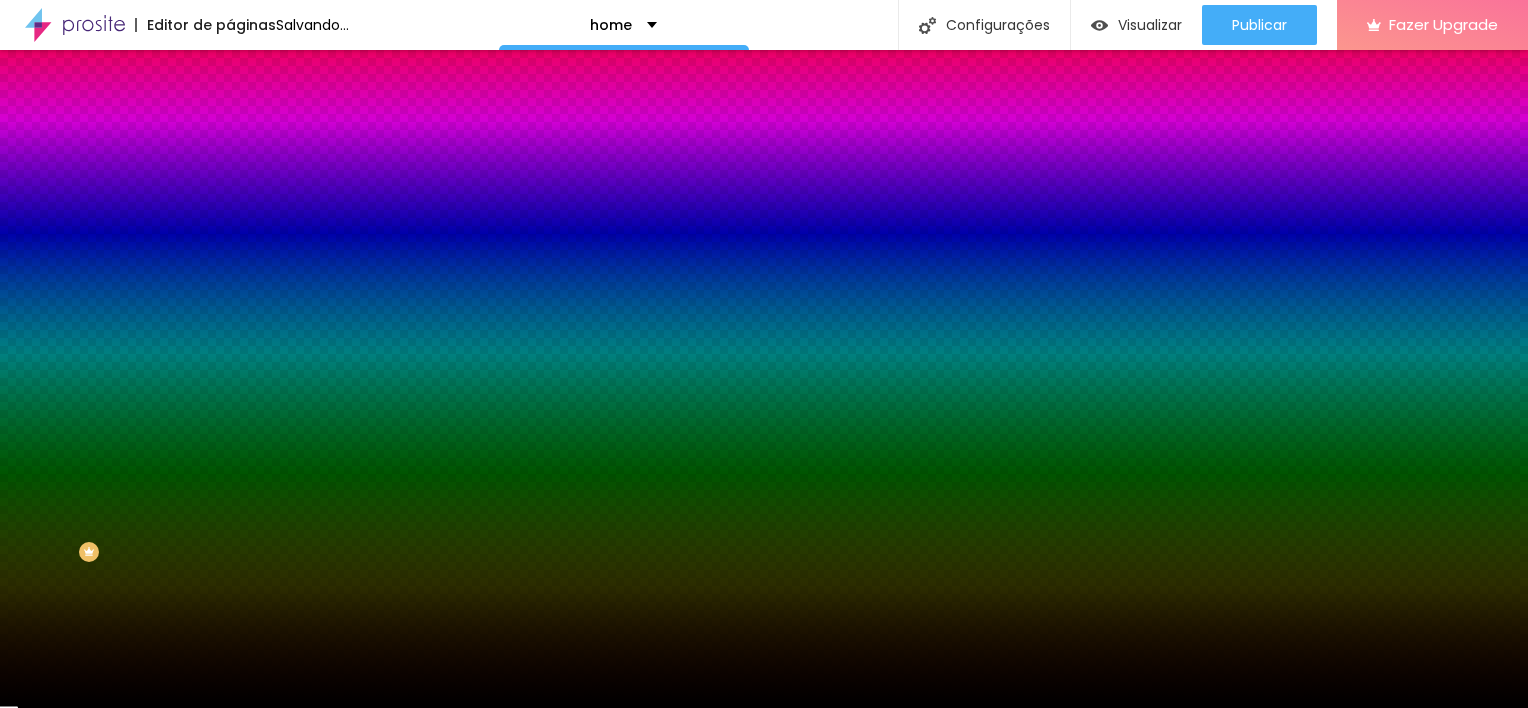 type on "12" 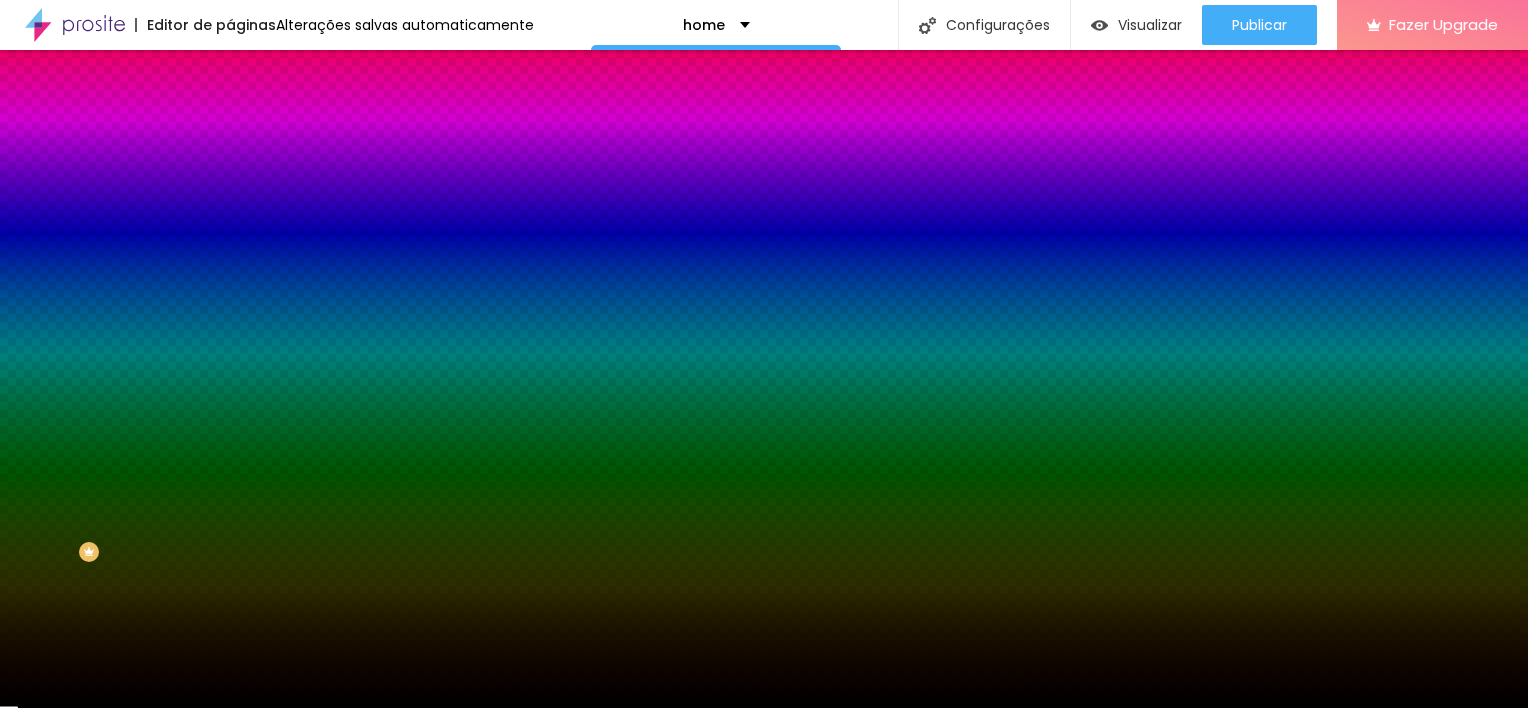 type on "12" 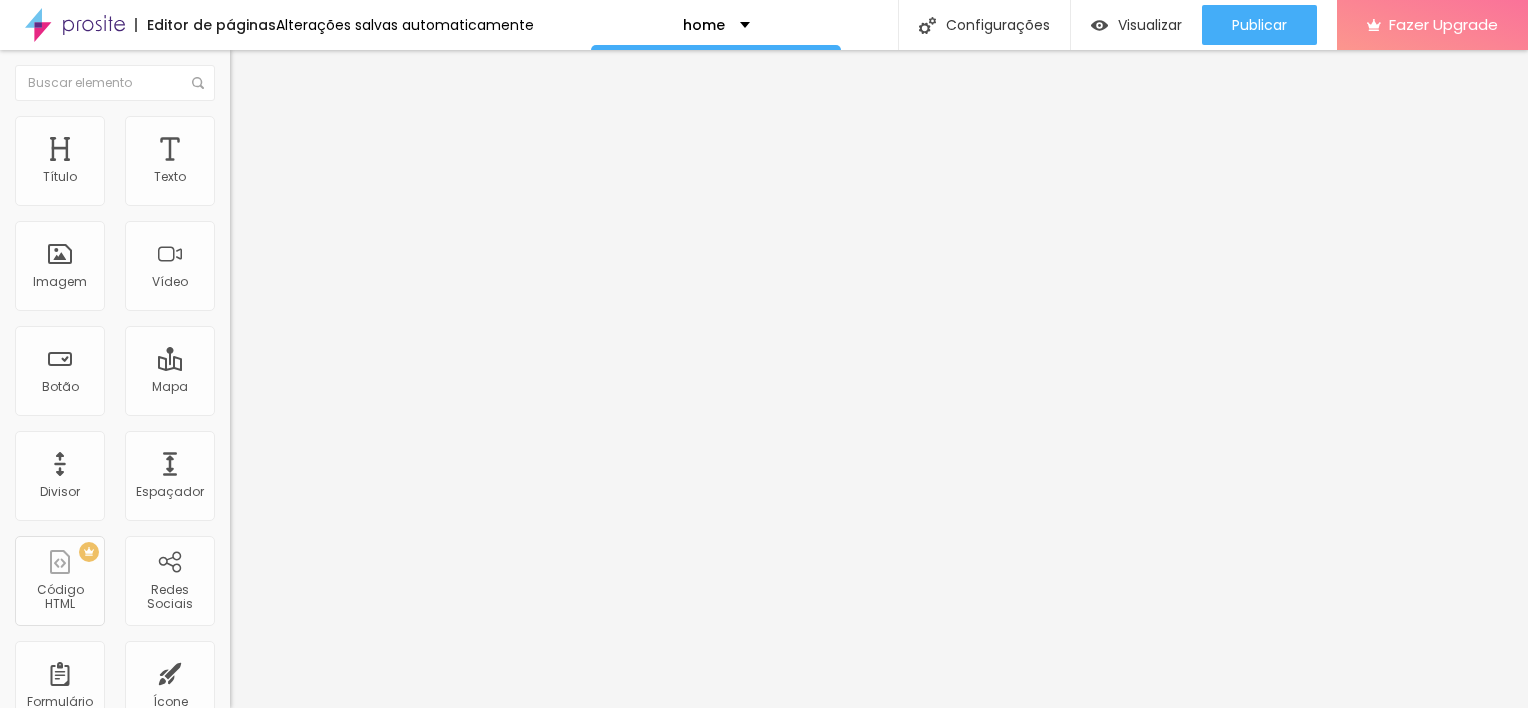 click on "Avançado" at bounding box center (281, 129) 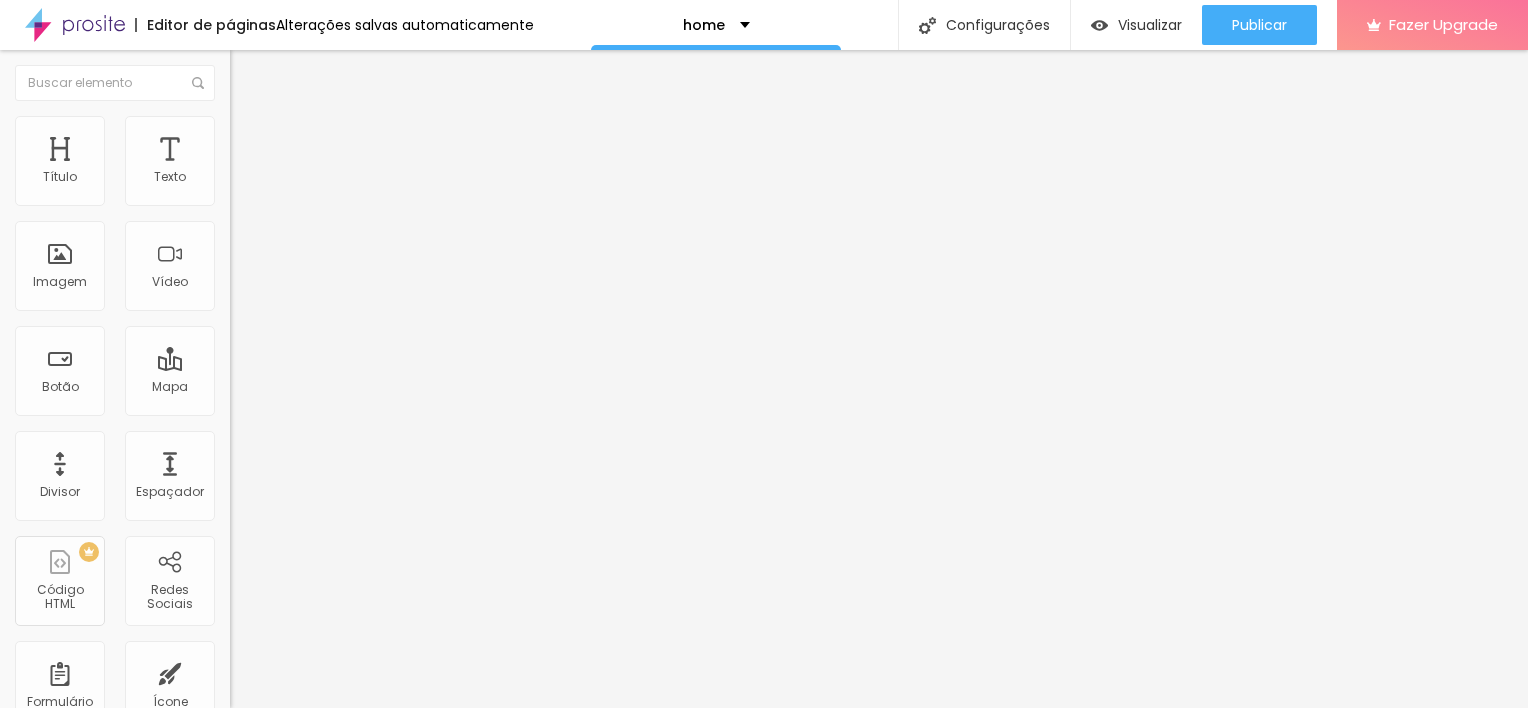 click at bounding box center [239, 125] 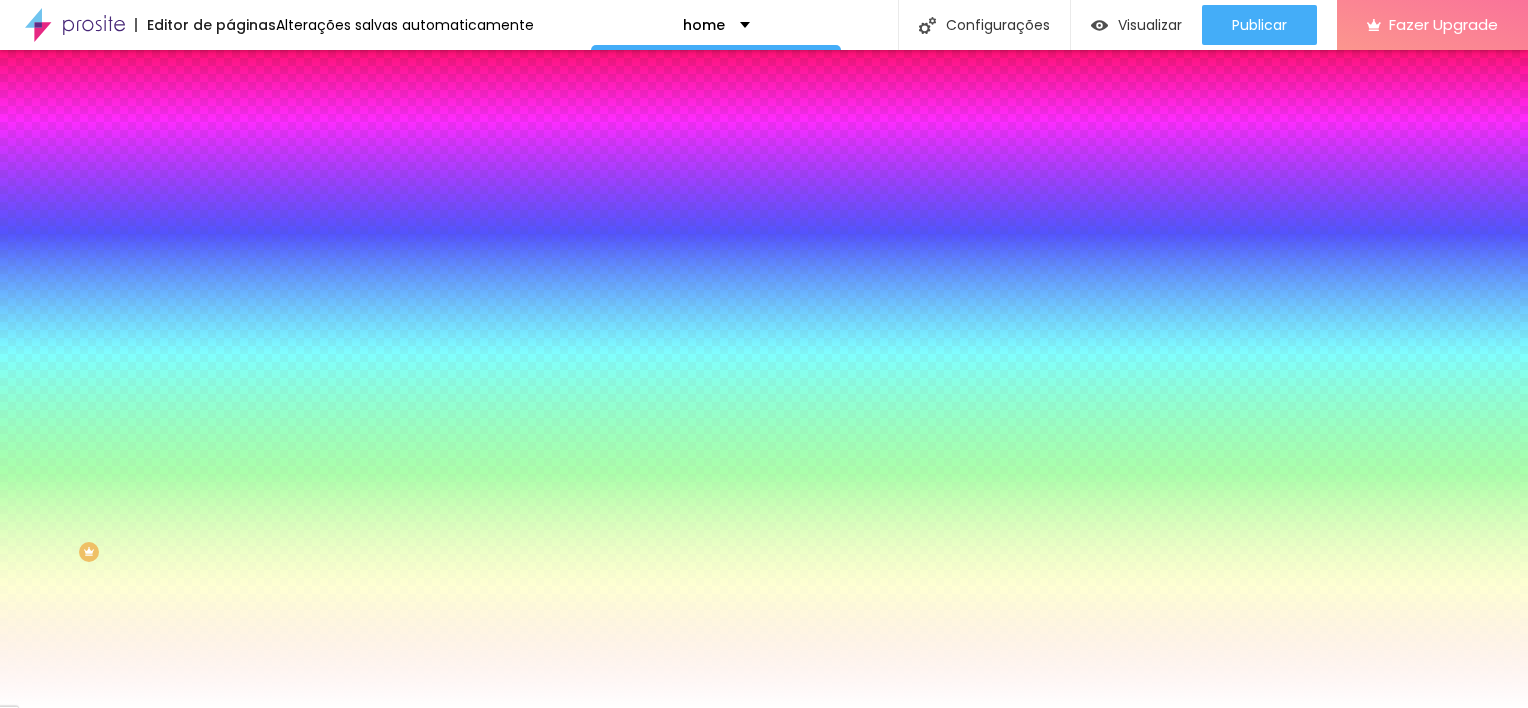 click on "Conteúdo" at bounding box center [279, 109] 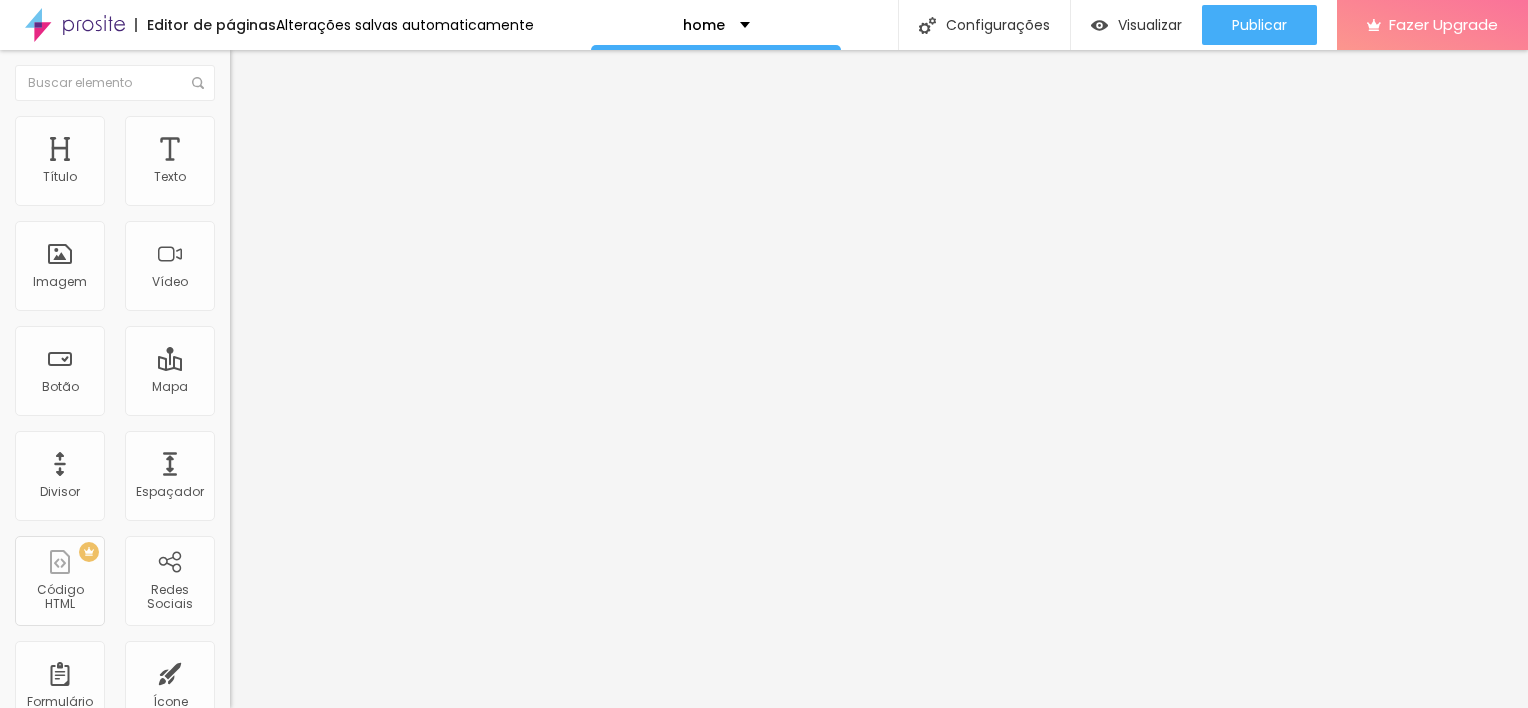 click on "https://" at bounding box center [350, 402] 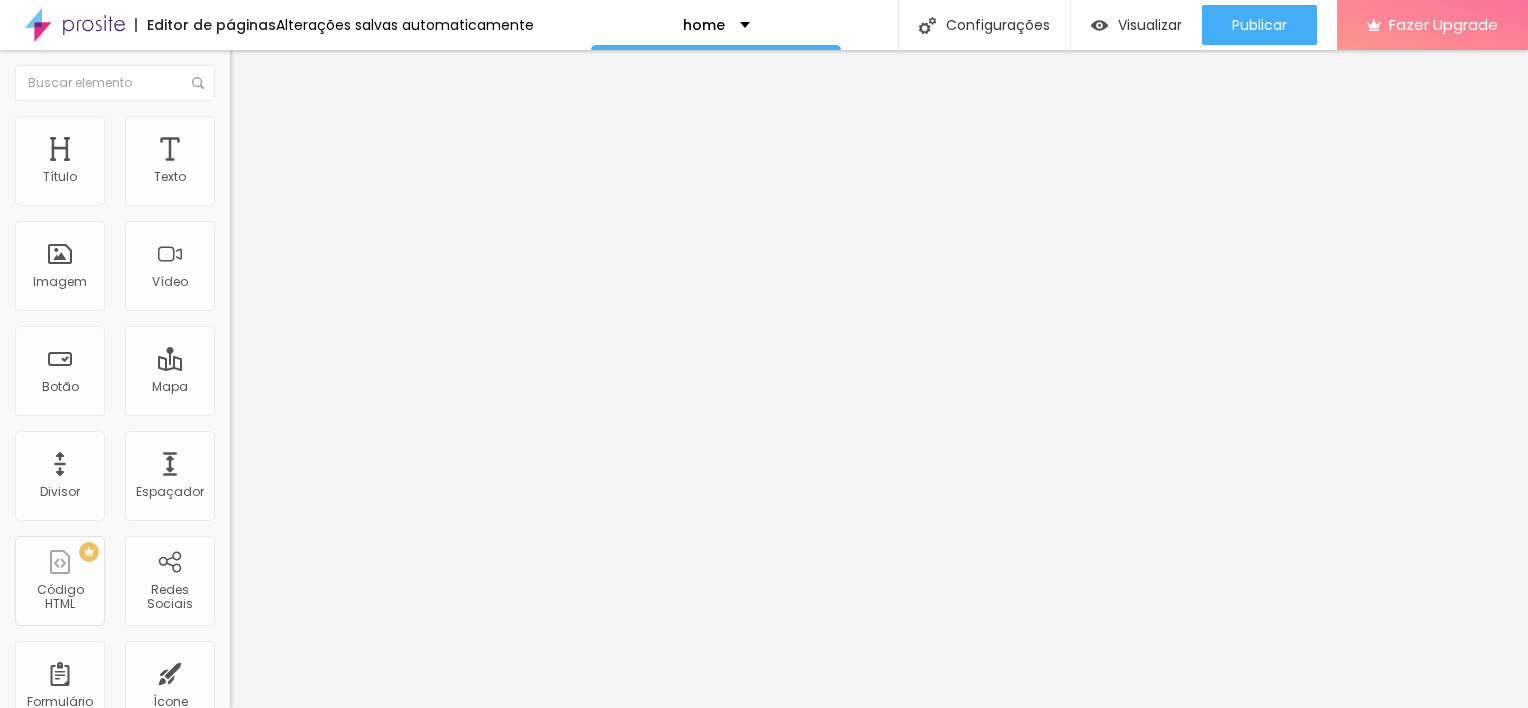 scroll, scrollTop: 0, scrollLeft: 96, axis: horizontal 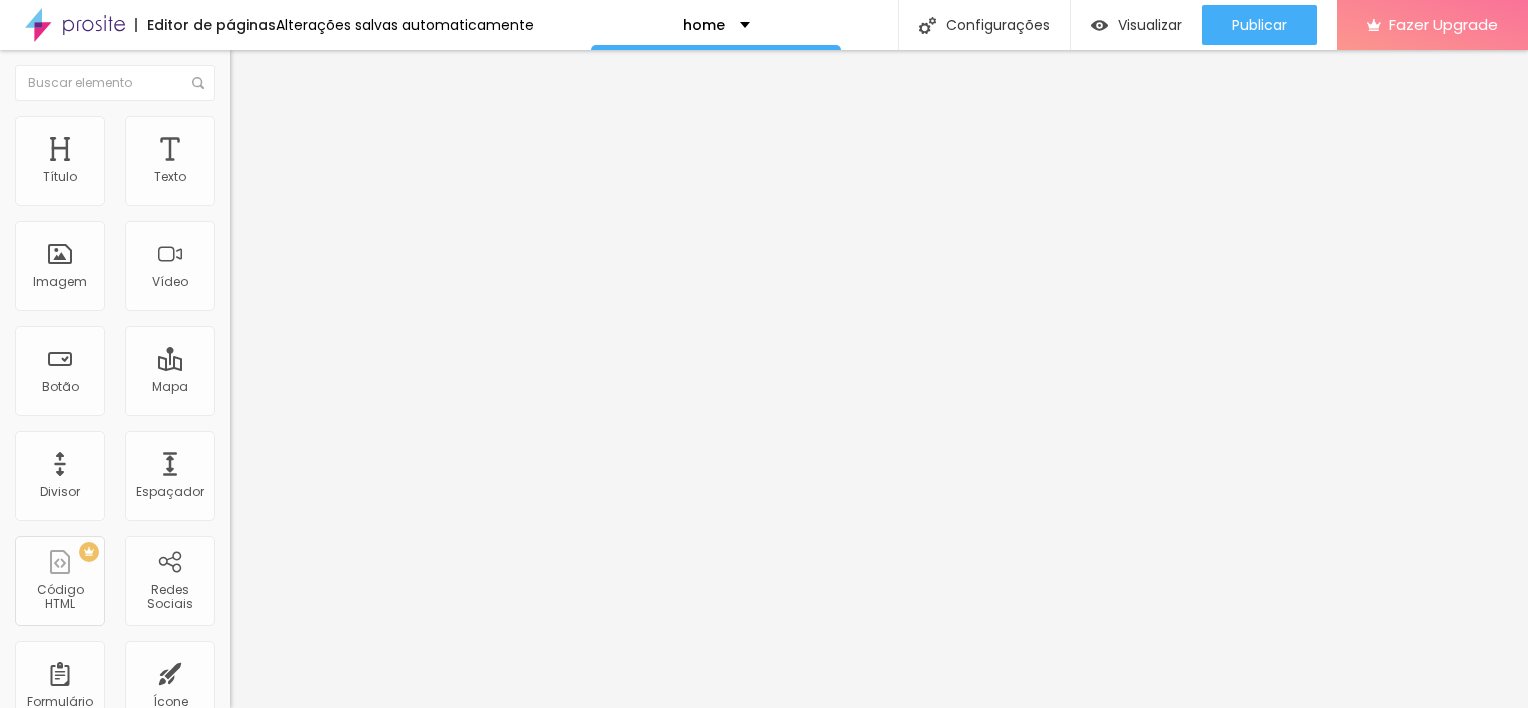 click on "Editar Título" at bounding box center [302, 73] 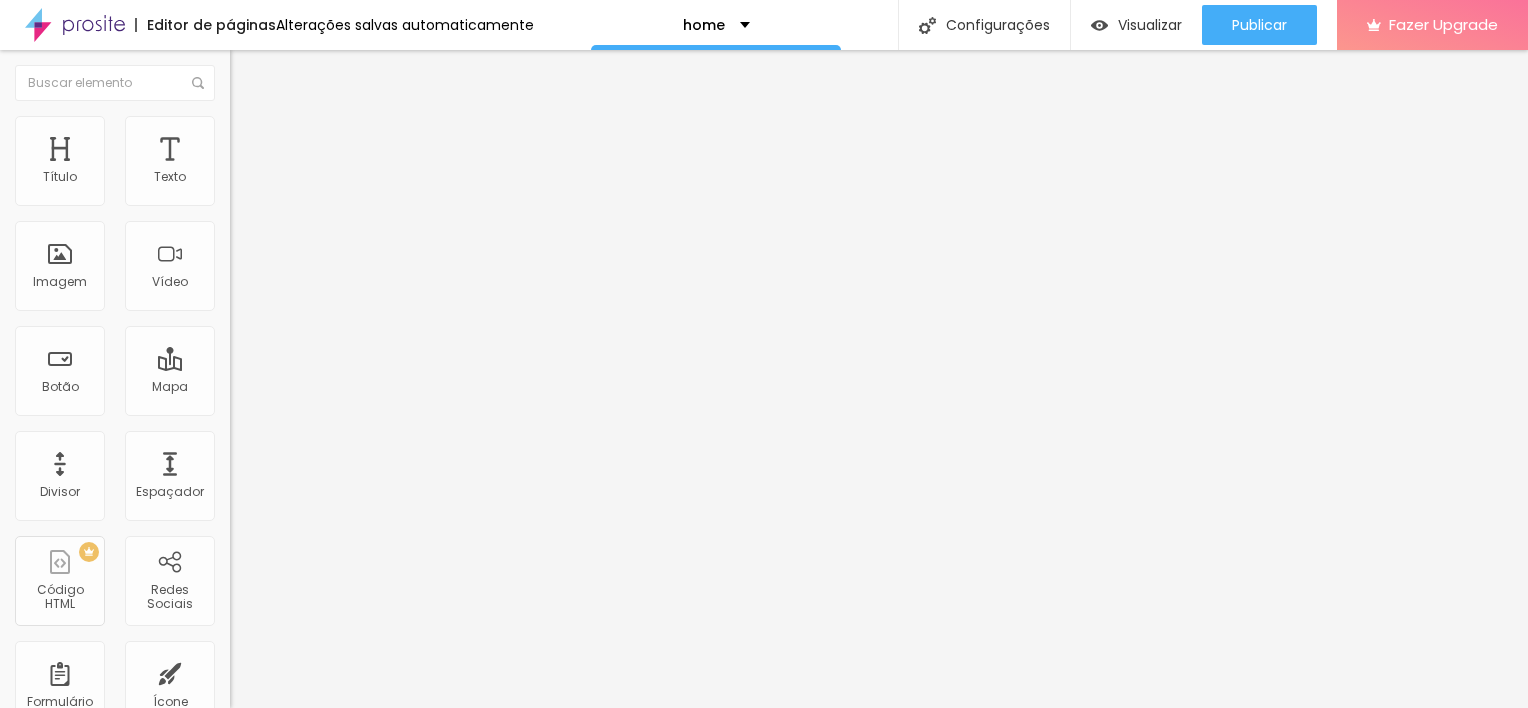 drag, startPoint x: 159, startPoint y: 224, endPoint x: 0, endPoint y: 209, distance: 159.70598 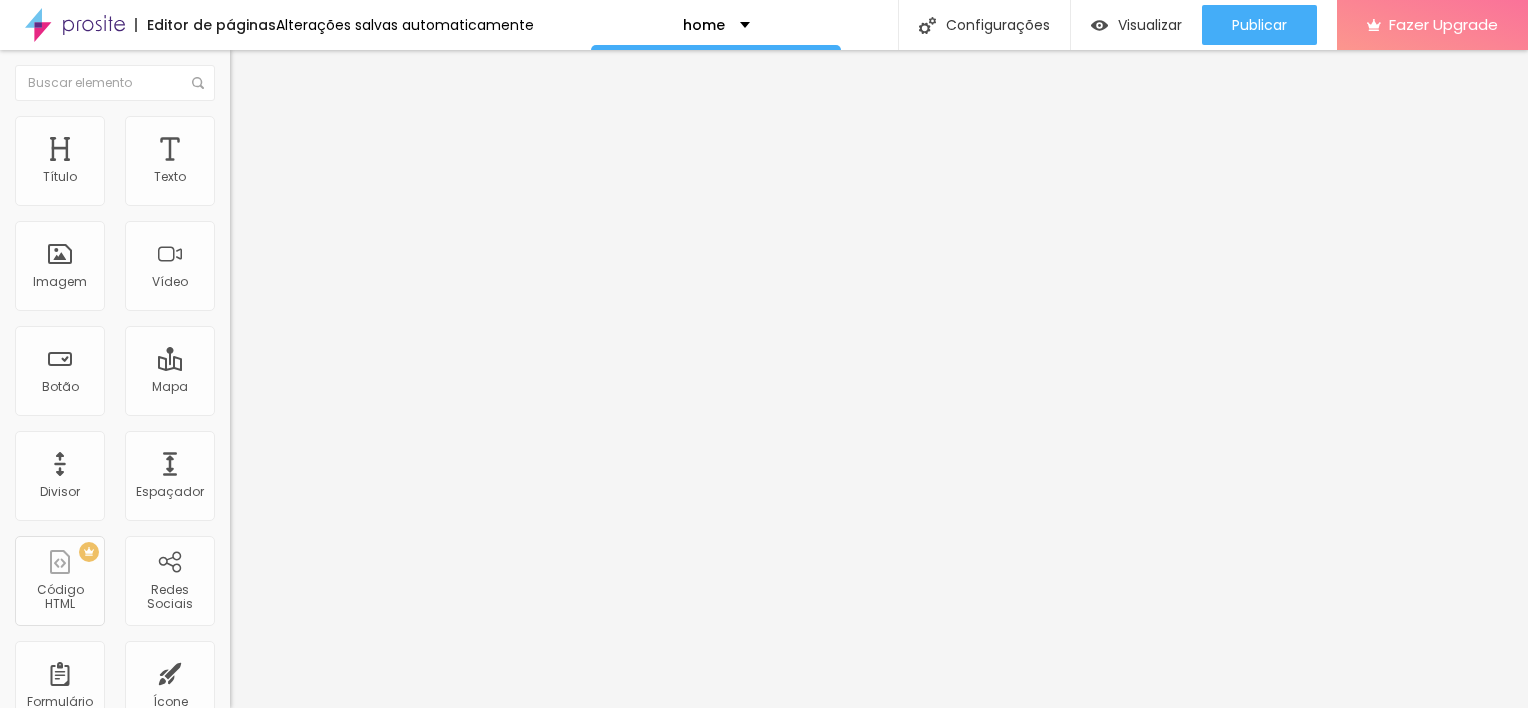 type on "SIM" 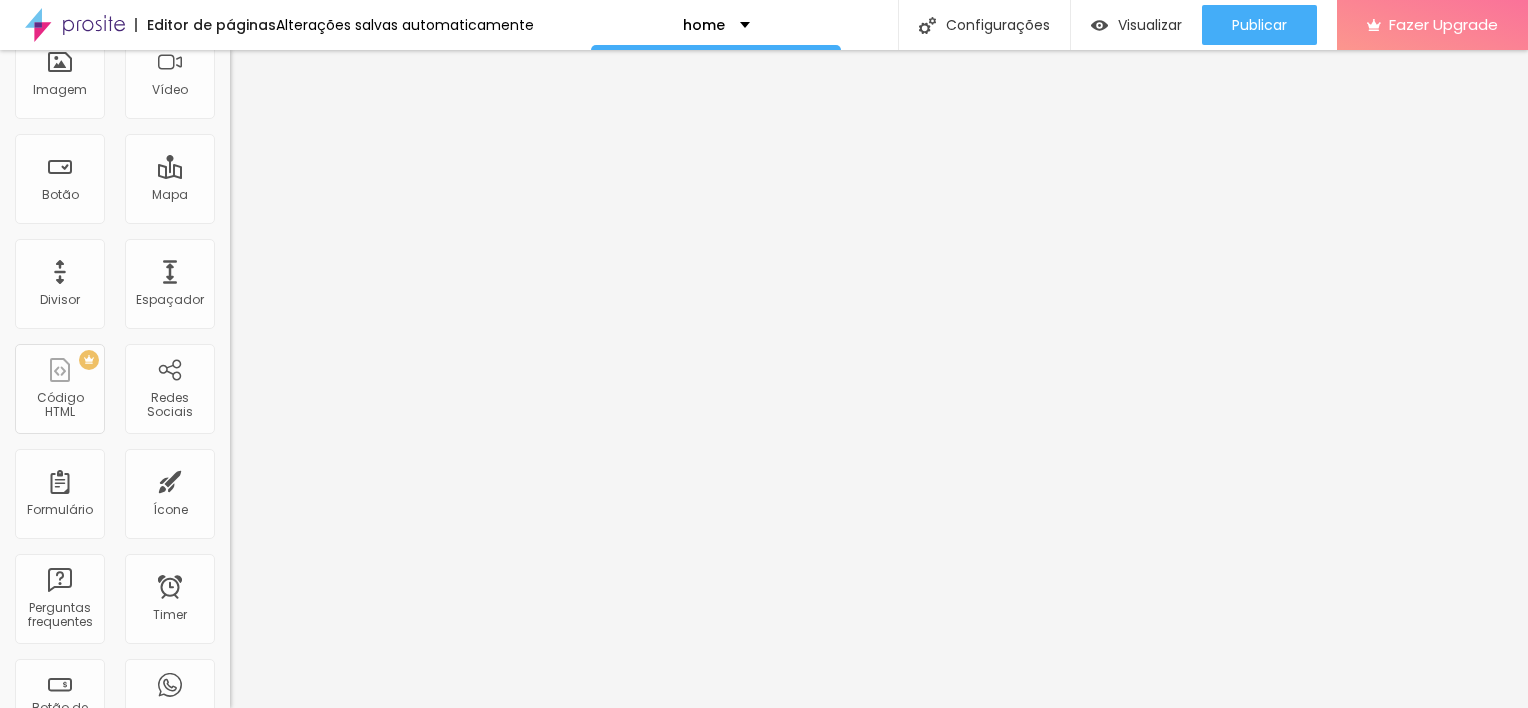 scroll, scrollTop: 188, scrollLeft: 0, axis: vertical 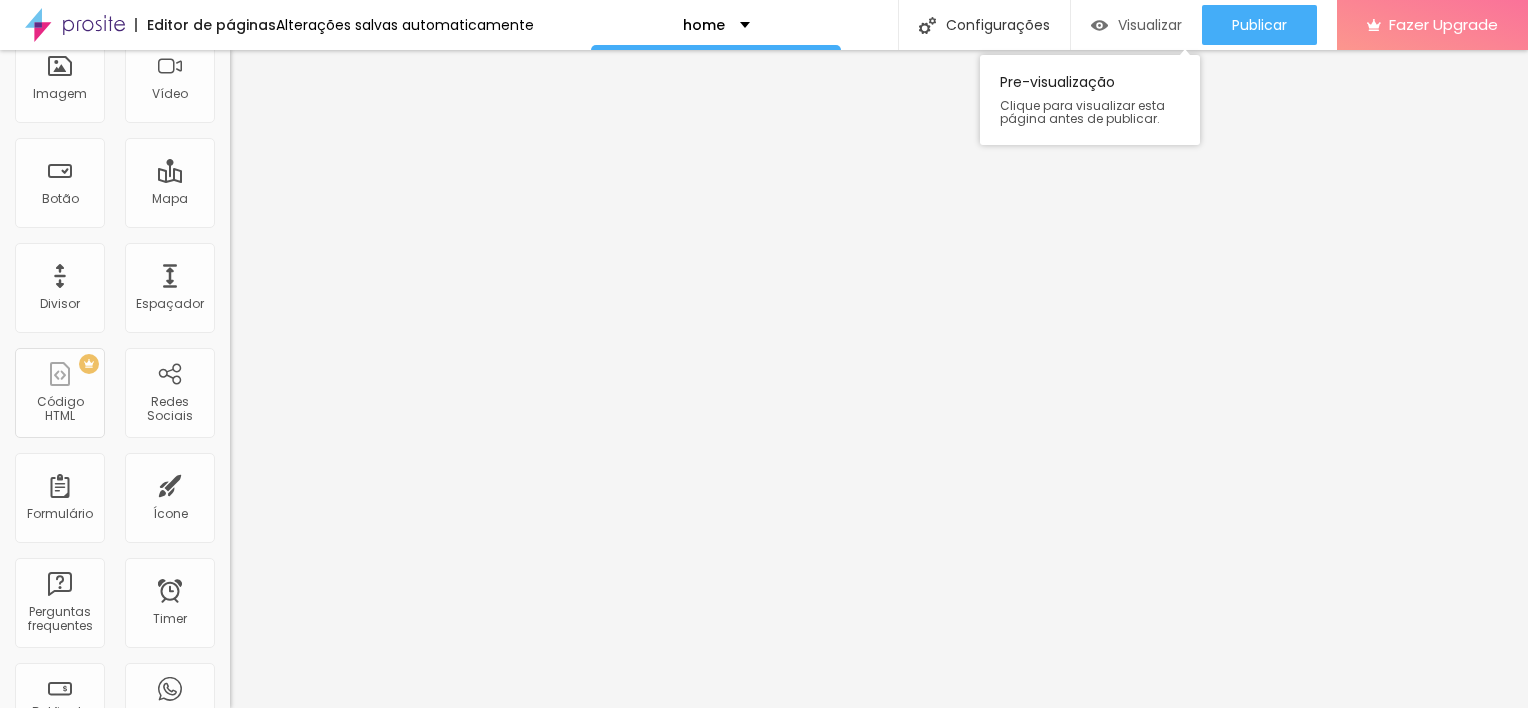 click on "Visualizar" at bounding box center (1150, 25) 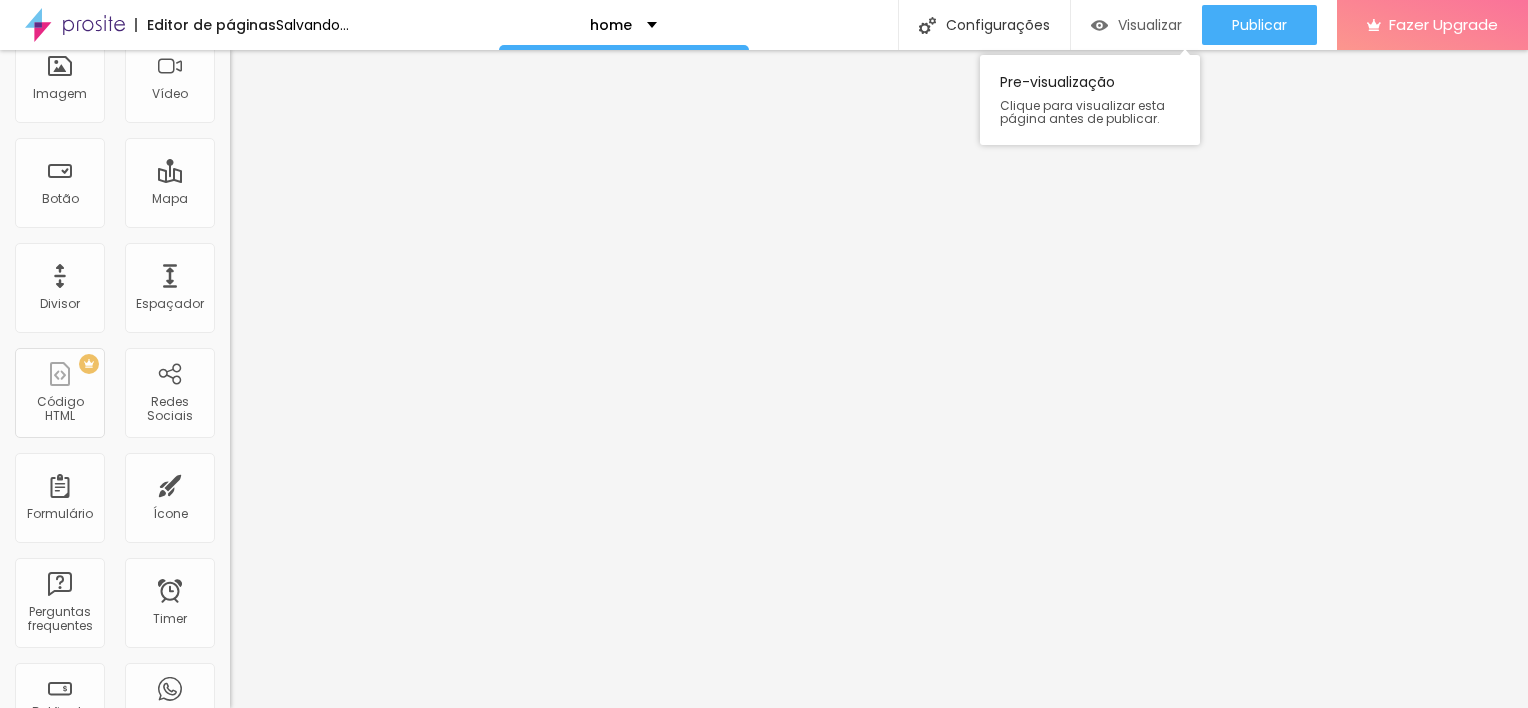 click on "Visualizar" at bounding box center (1150, 25) 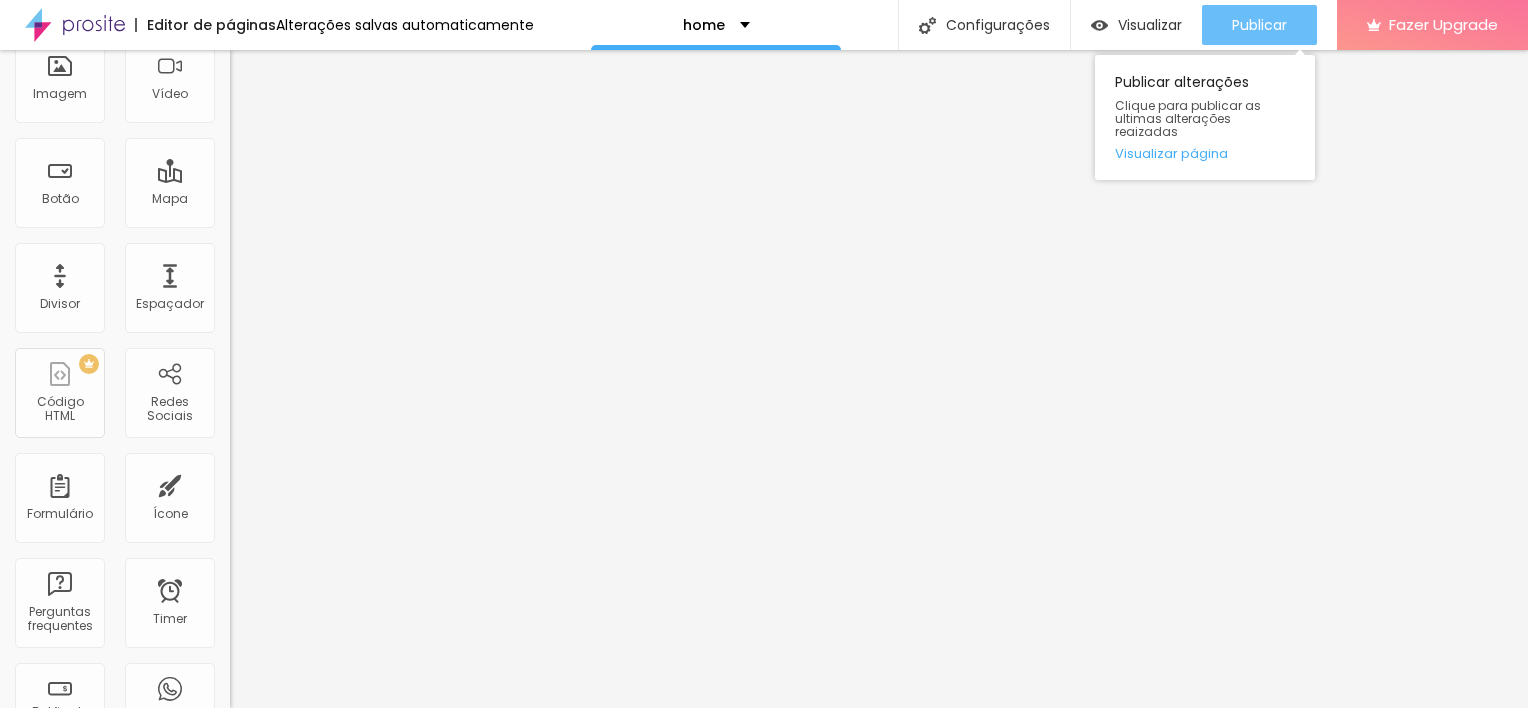click on "Publicar" at bounding box center (1259, 25) 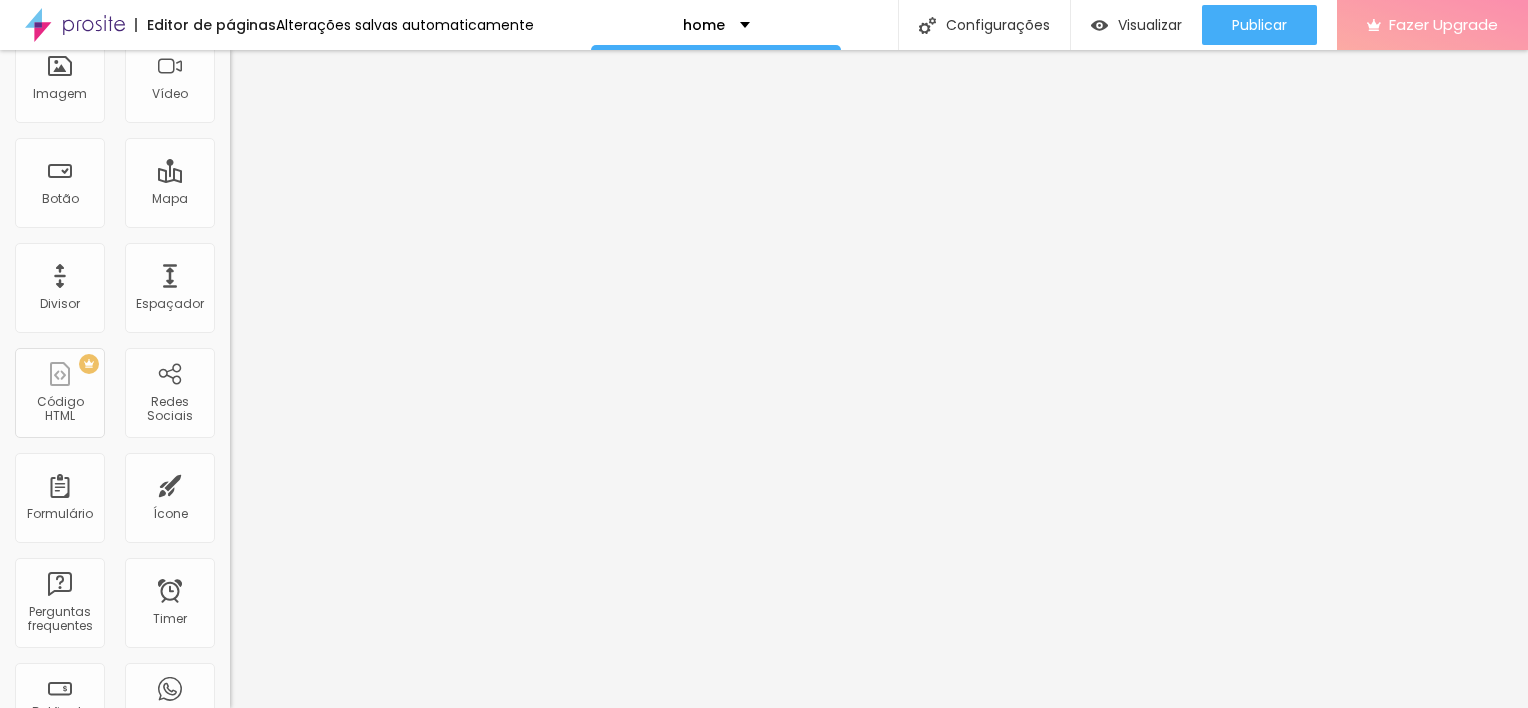 scroll, scrollTop: 0, scrollLeft: 0, axis: both 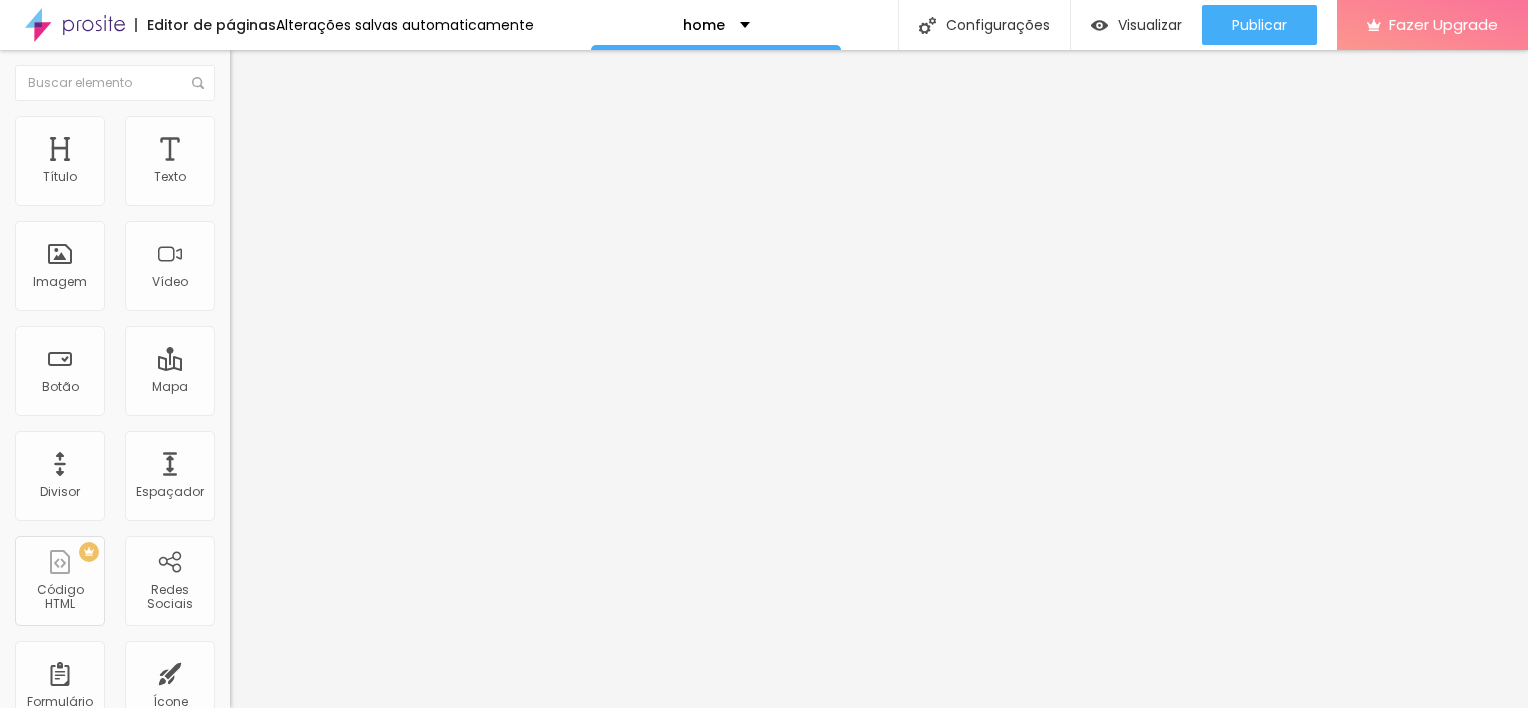 click on "Trocar imagem" at bounding box center [284, 163] 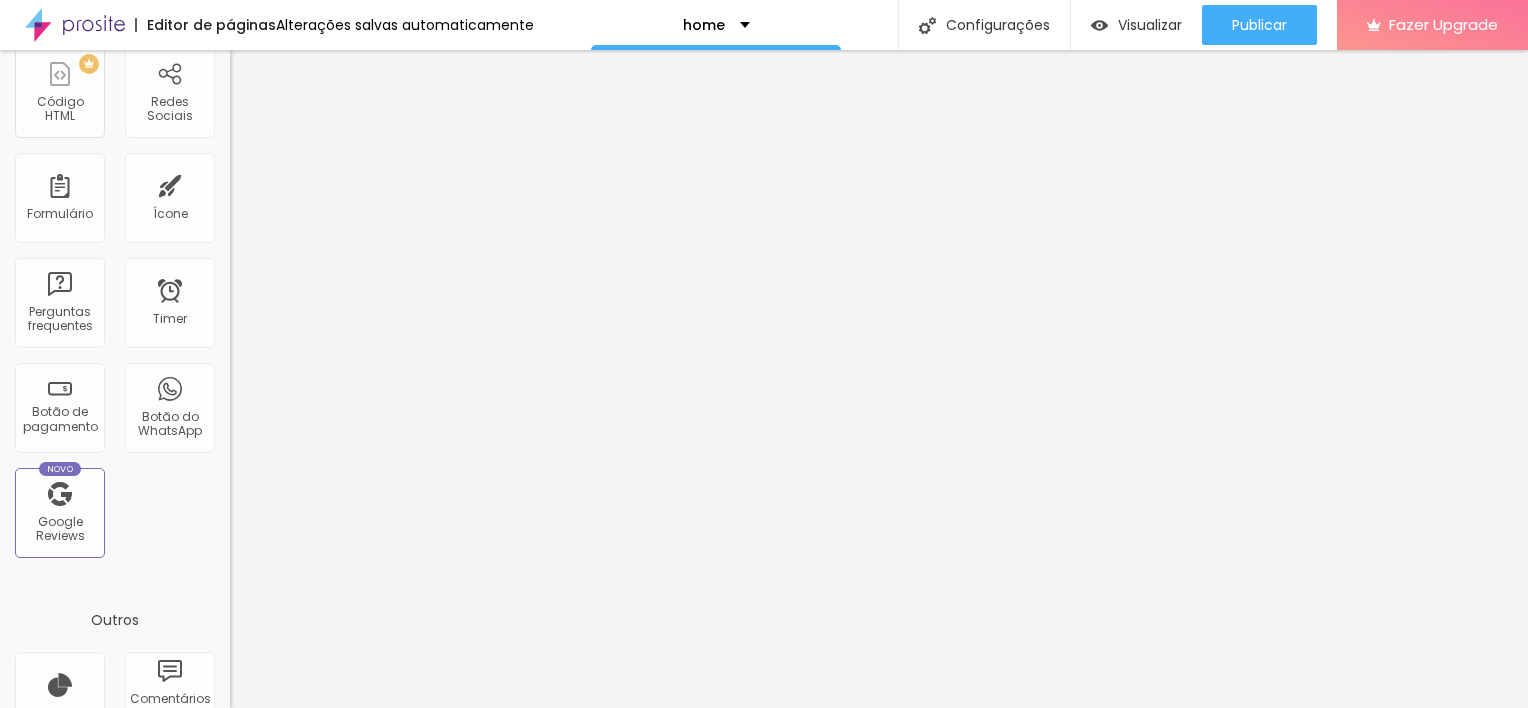 scroll, scrollTop: 640, scrollLeft: 0, axis: vertical 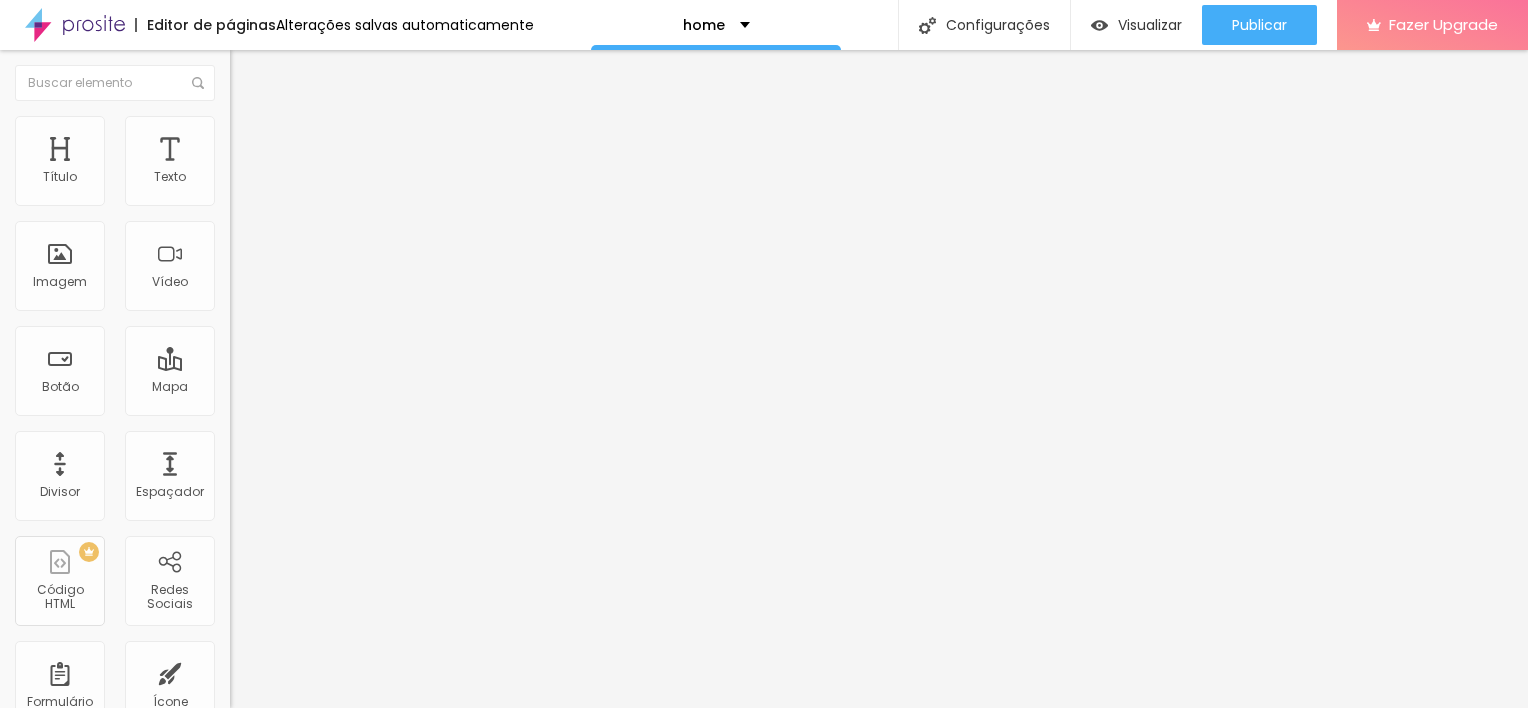 click on "Click me" at bounding box center (350, 178) 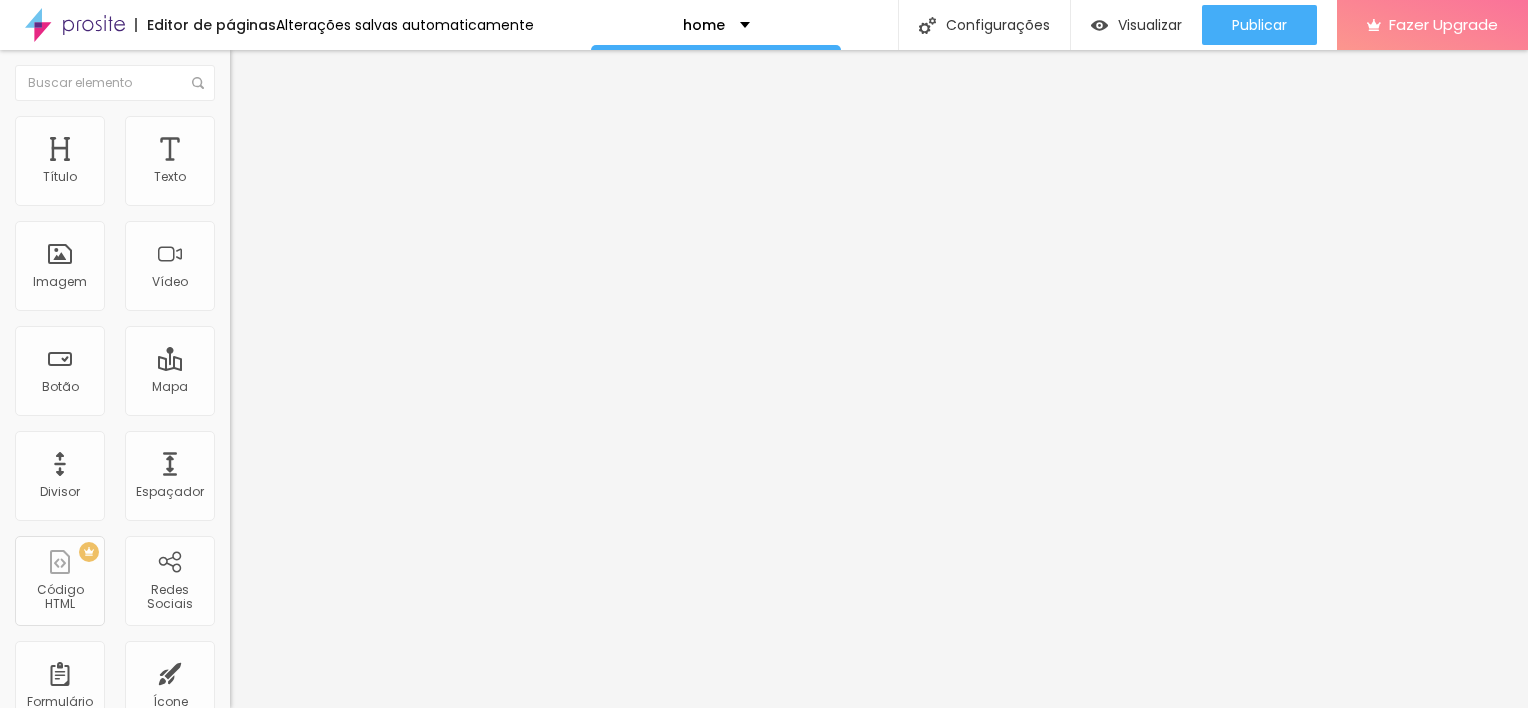 scroll, scrollTop: 1, scrollLeft: 0, axis: vertical 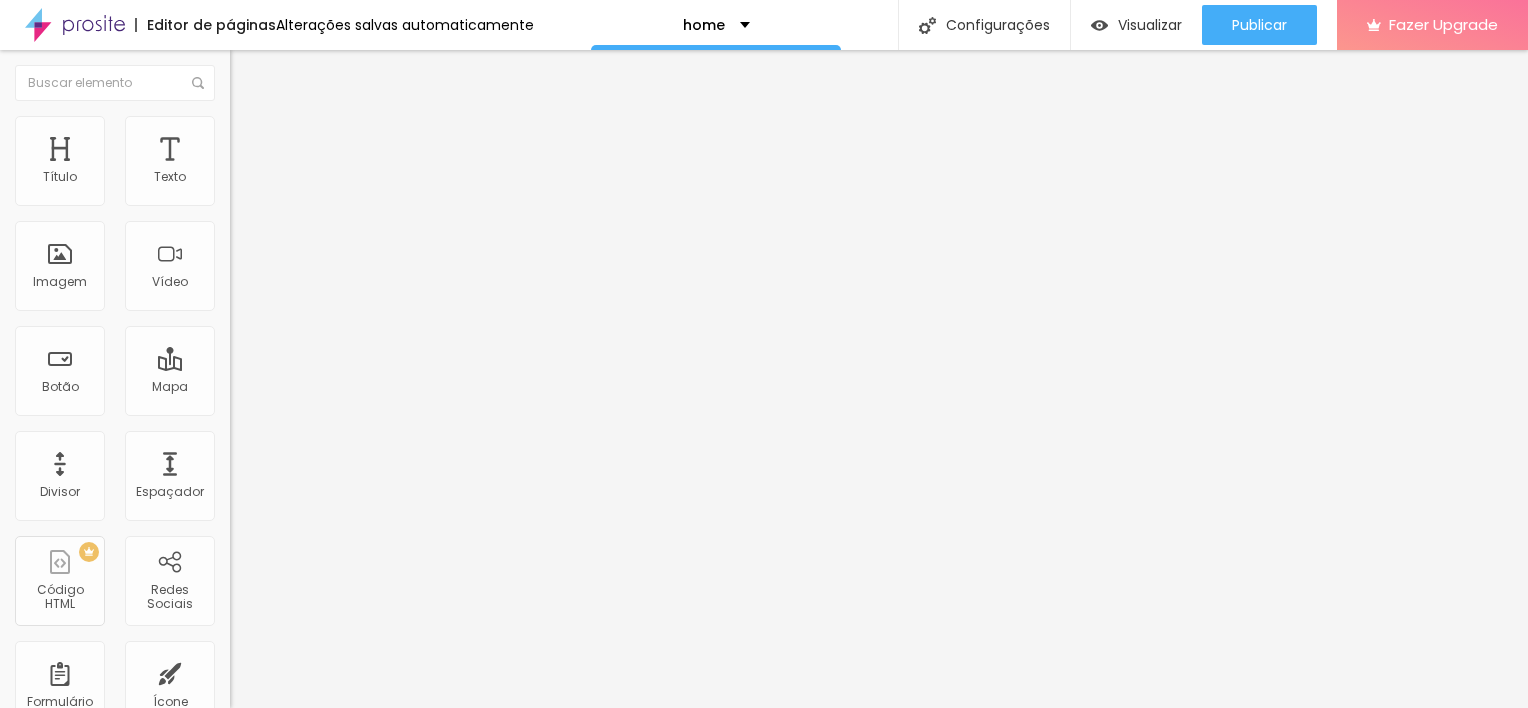 type on "Portfólio" 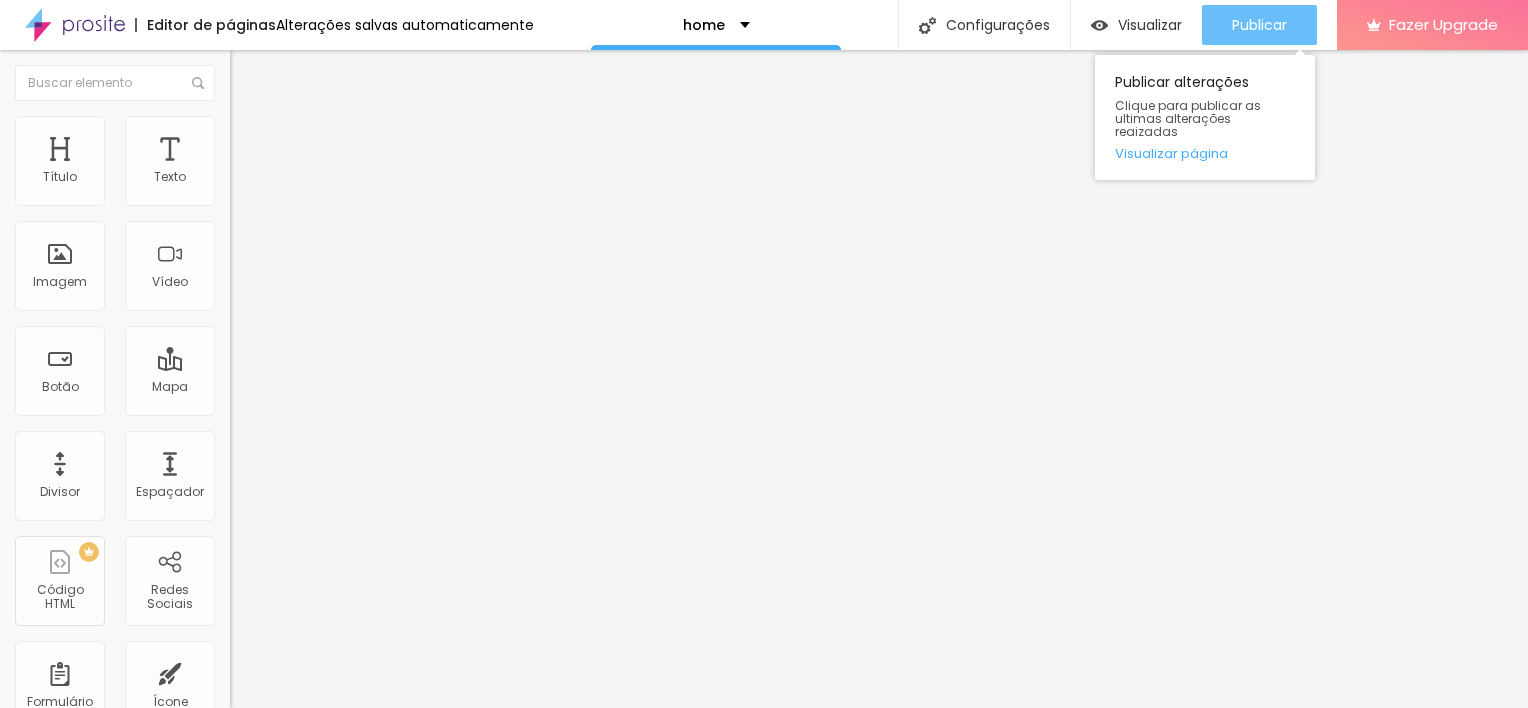 click on "Publicar" at bounding box center (1259, 25) 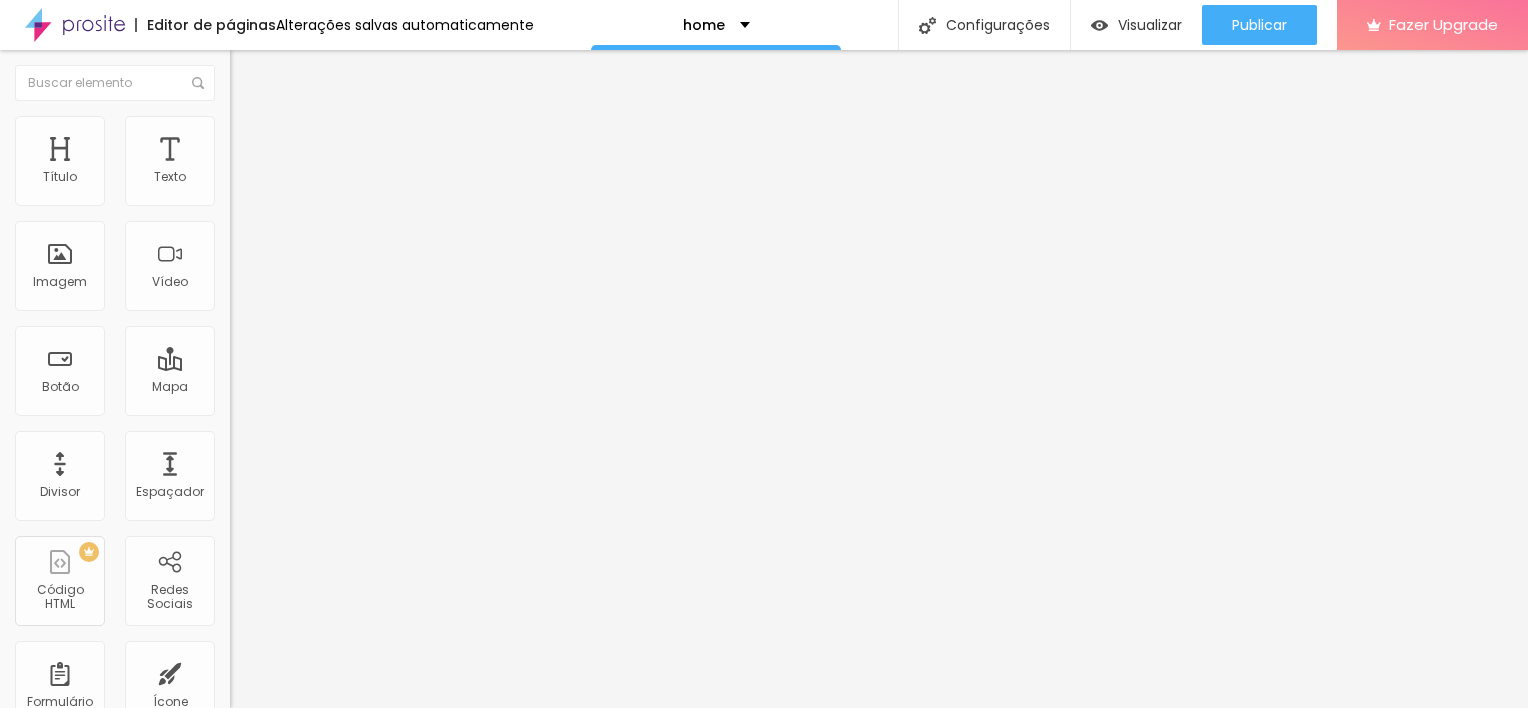 click on "Trocar imagem" at bounding box center [284, 163] 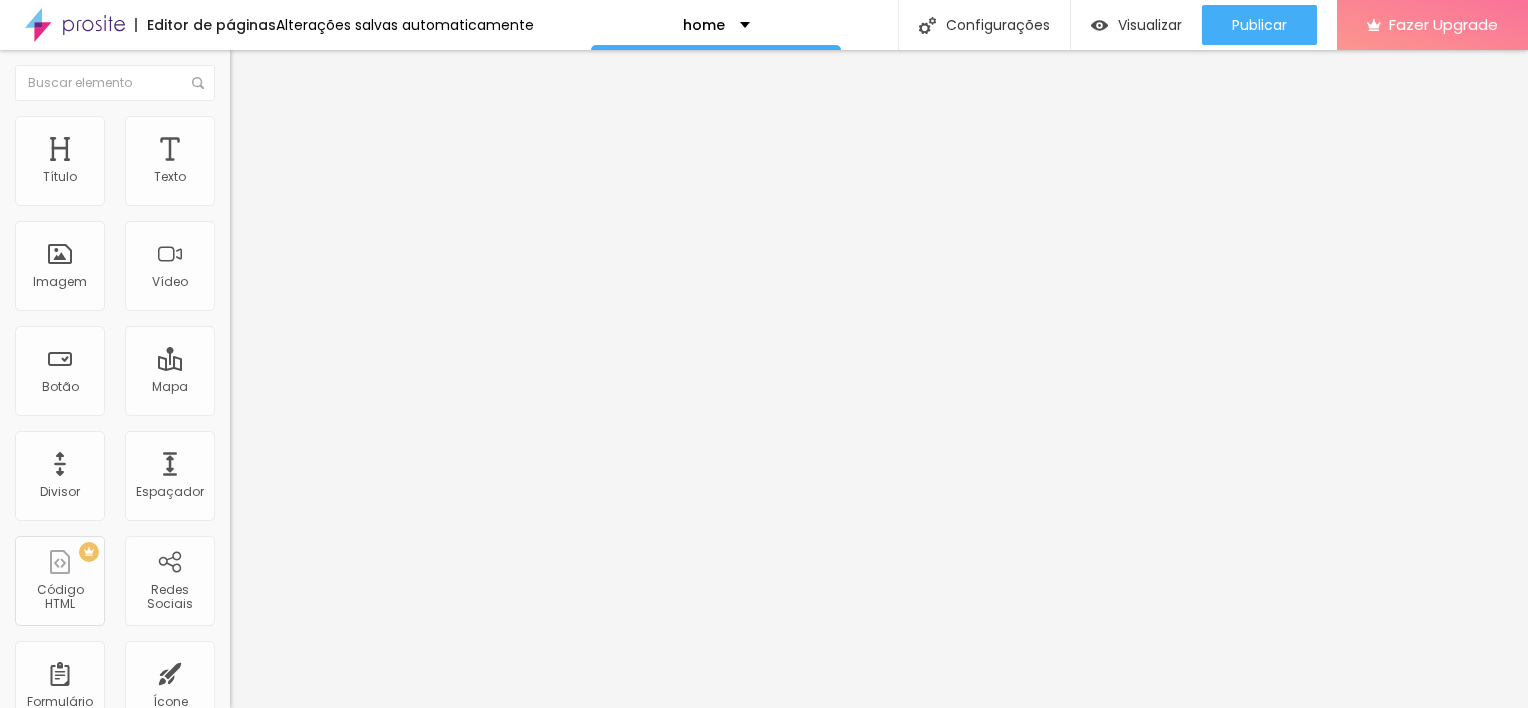 click on "Adicionar imagem" at bounding box center [294, 163] 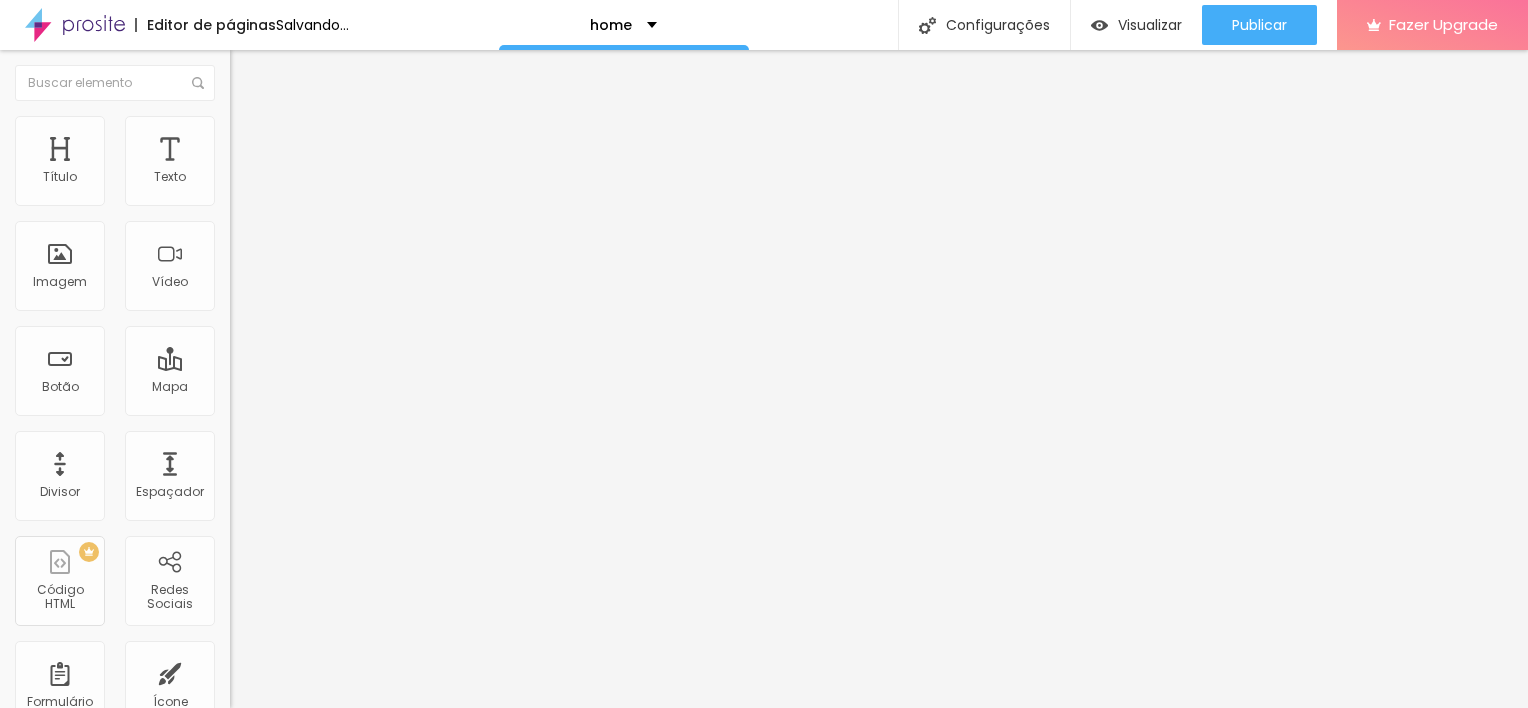 drag, startPoint x: 72, startPoint y: 289, endPoint x: 567, endPoint y: 364, distance: 500.64957 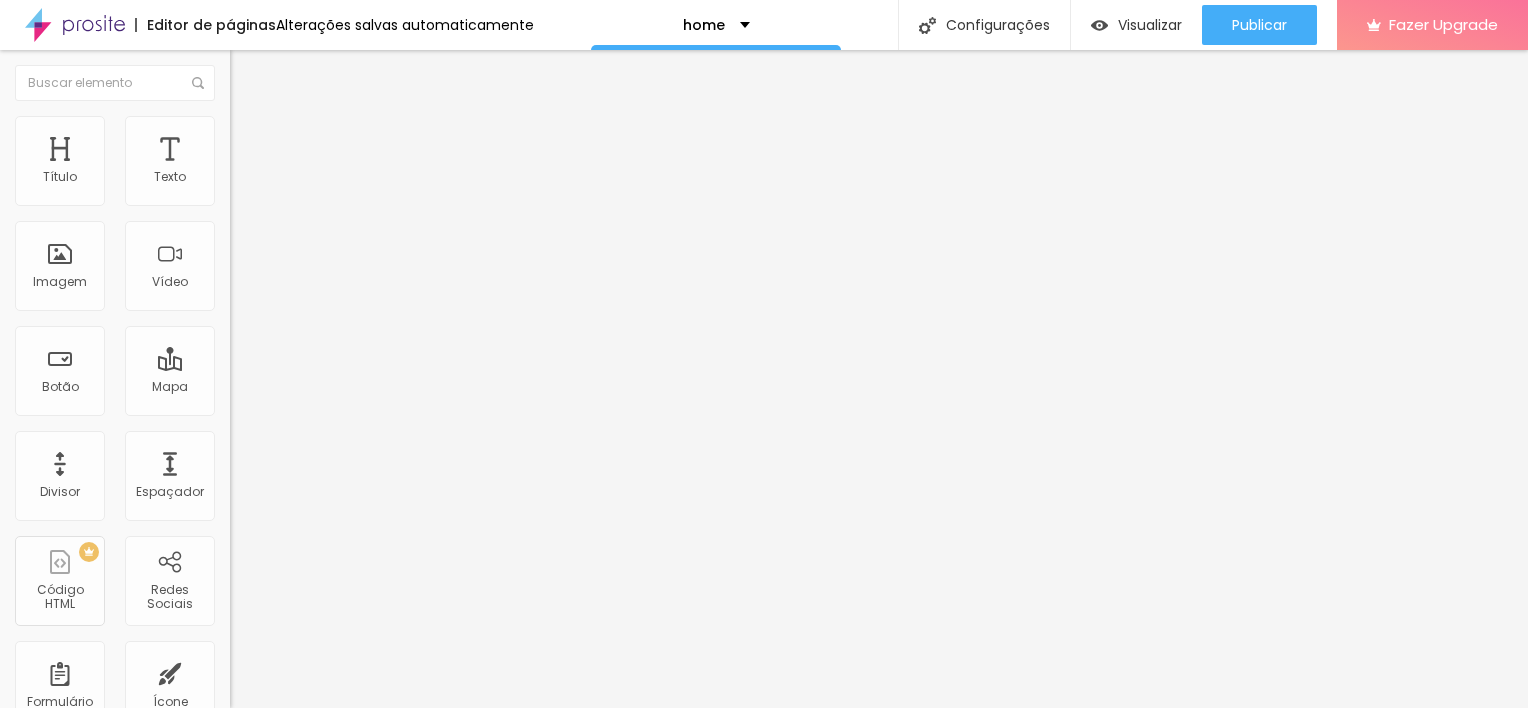 click on "Adicionar imagem" at bounding box center (294, 163) 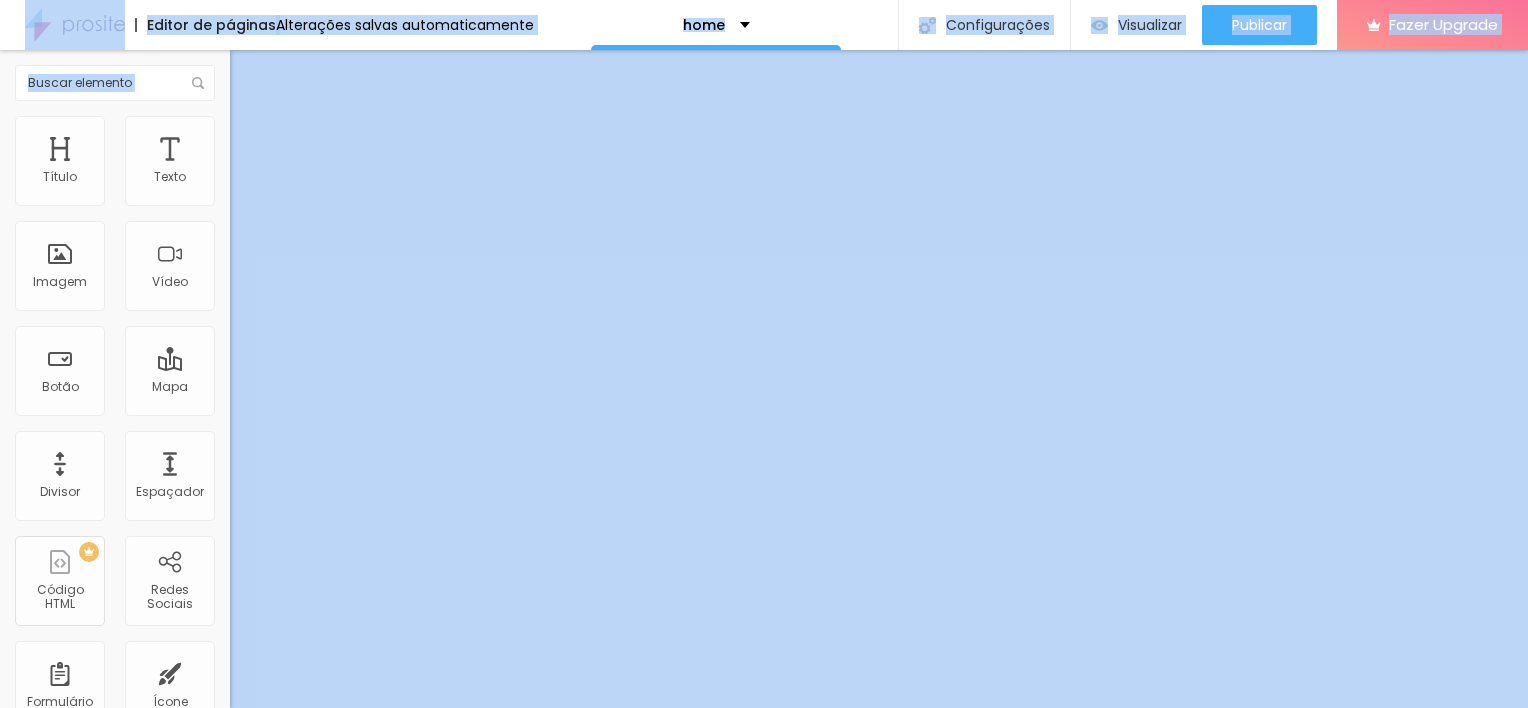 click on "Ordem :  Data de upload" at bounding box center (764, 812) 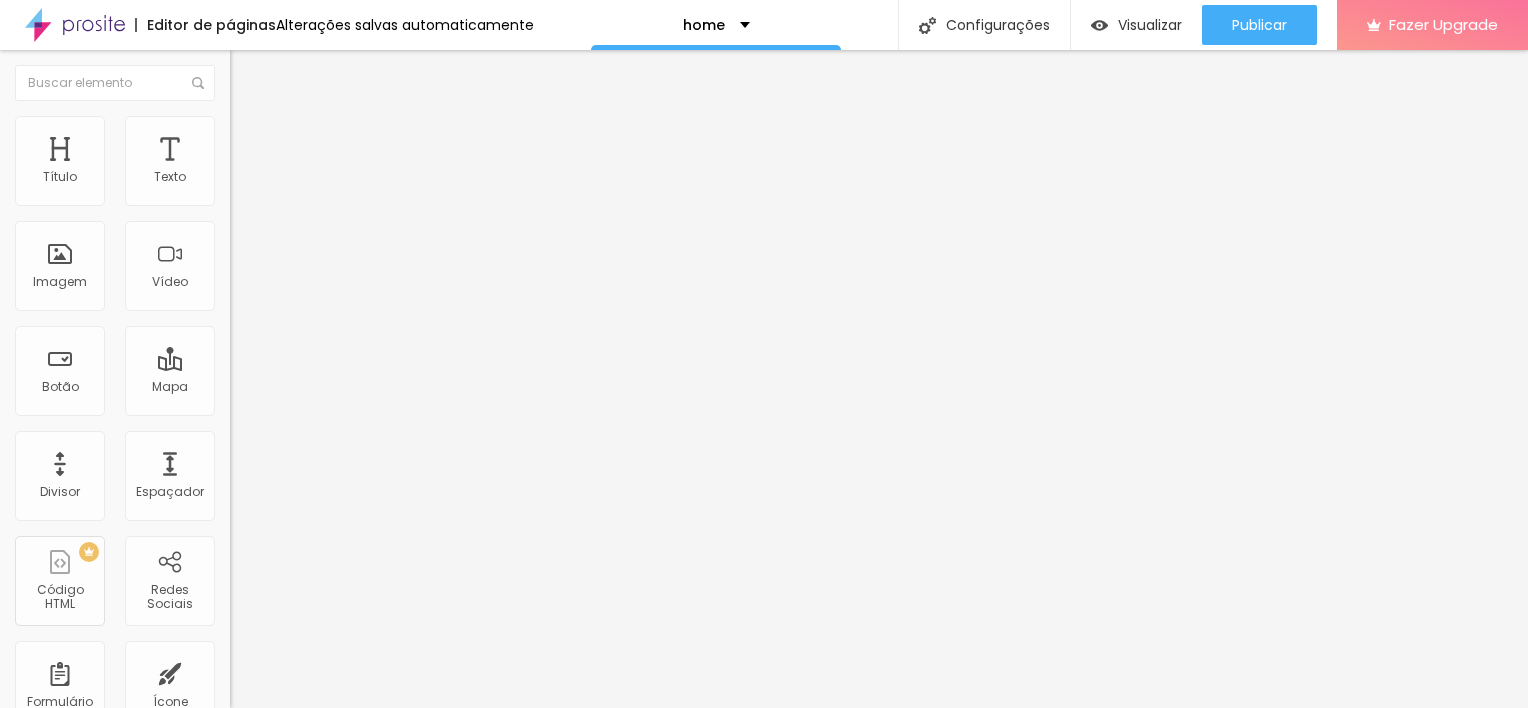 scroll, scrollTop: 188, scrollLeft: 0, axis: vertical 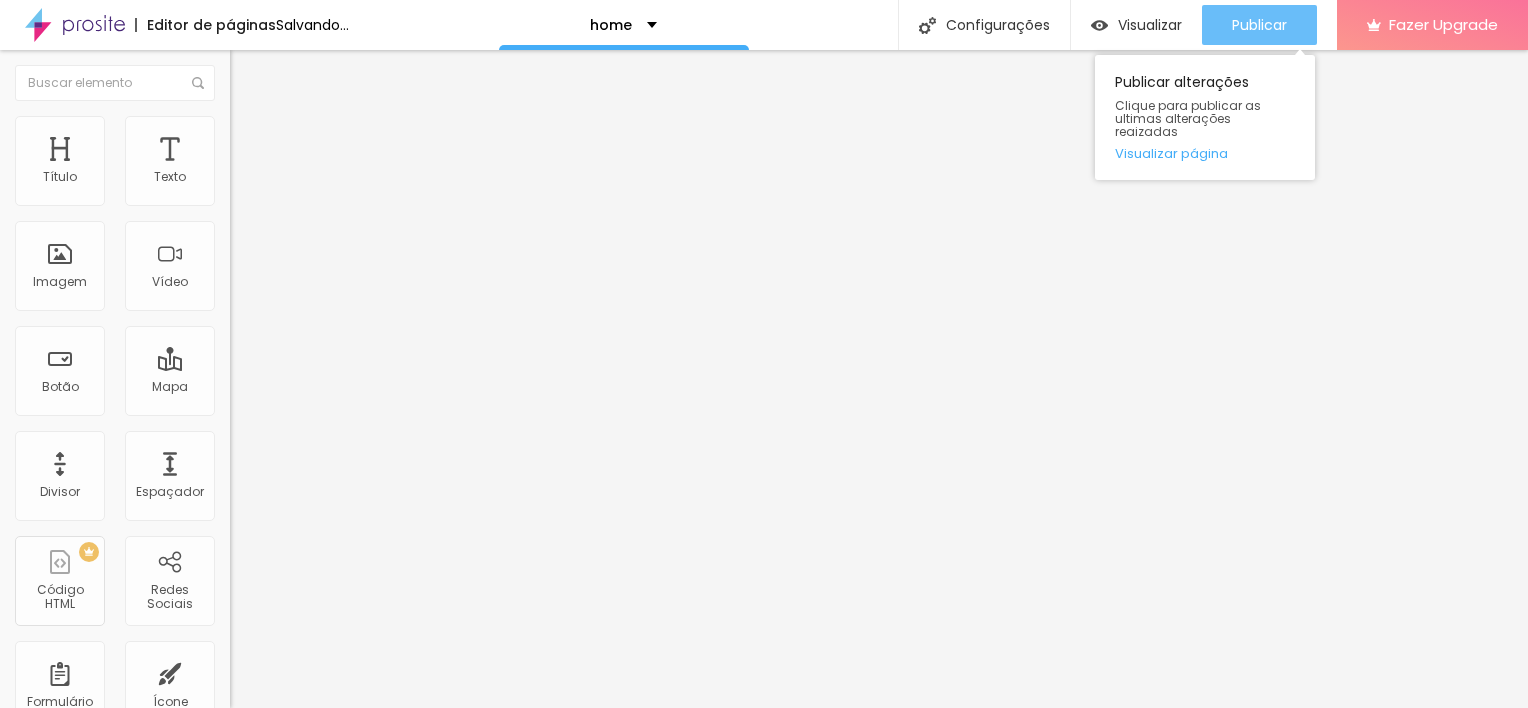 click 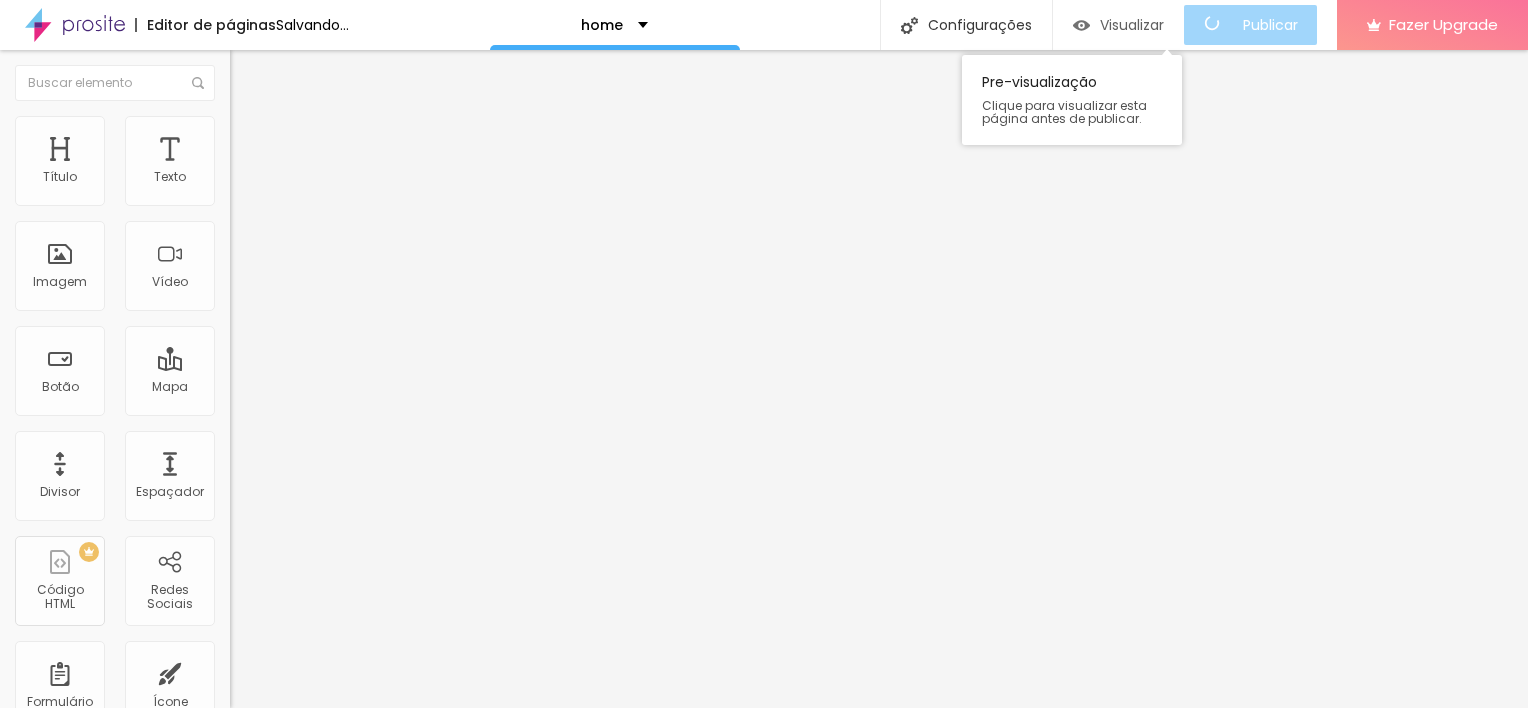 click on "Visualizar" at bounding box center [1132, 25] 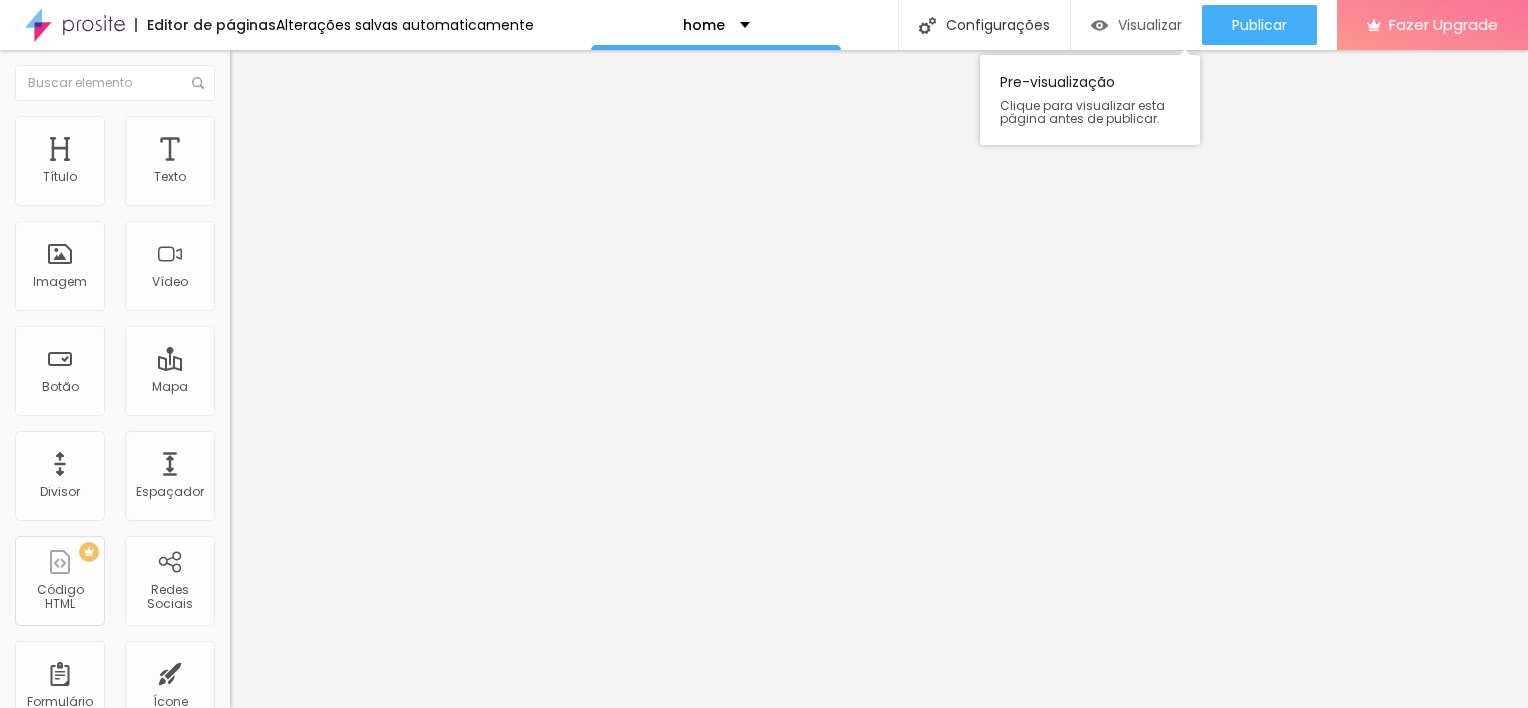 click on "Visualizar" at bounding box center (1150, 25) 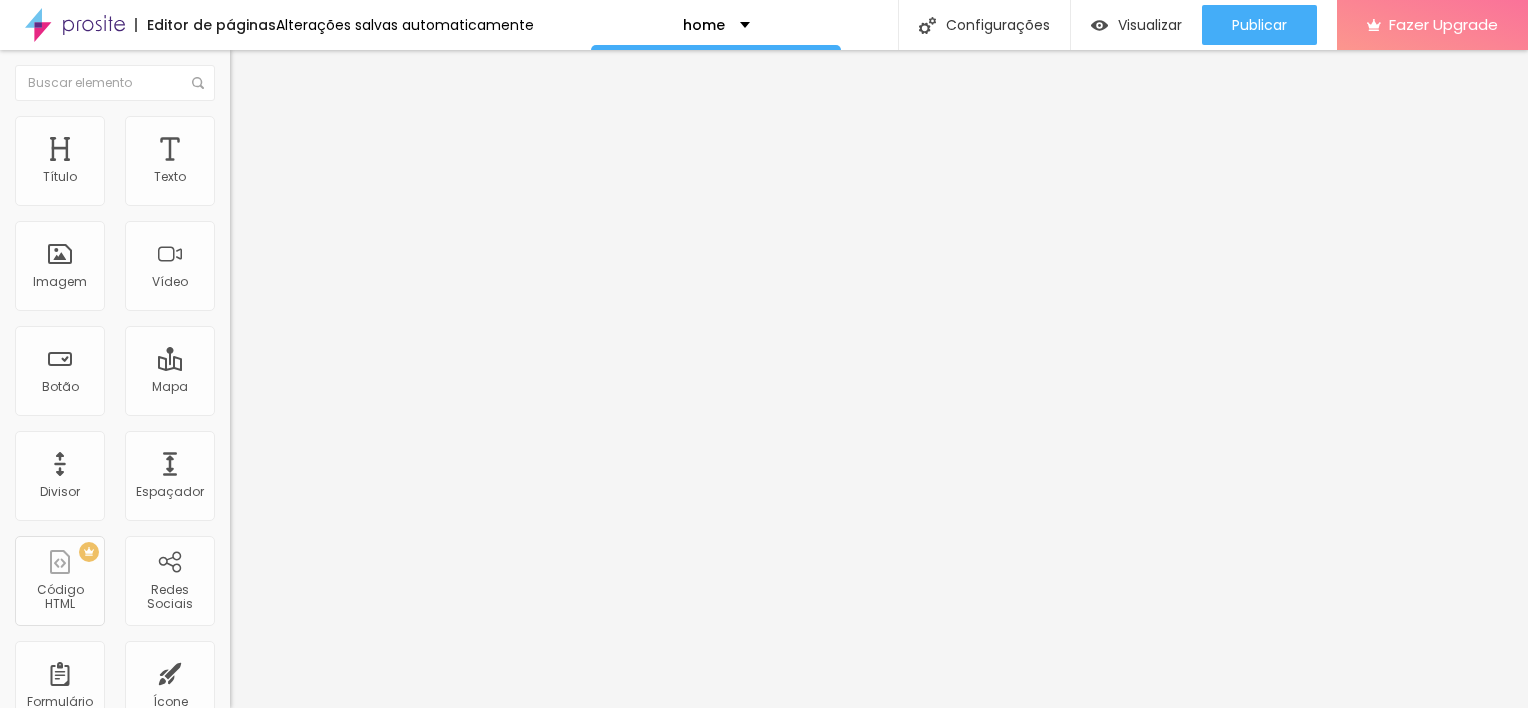 click on "Adicionar imagem" at bounding box center (294, 163) 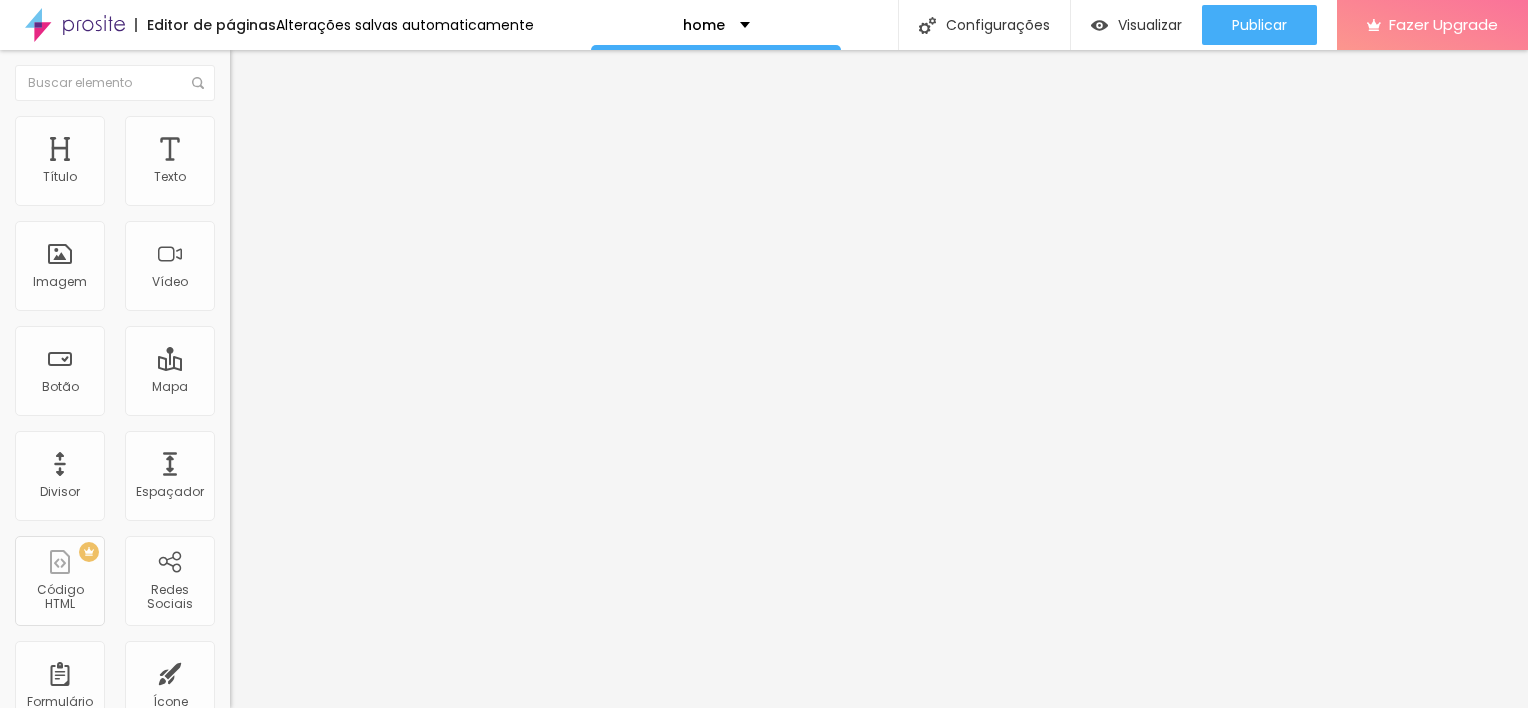 click at bounding box center [764, 991] 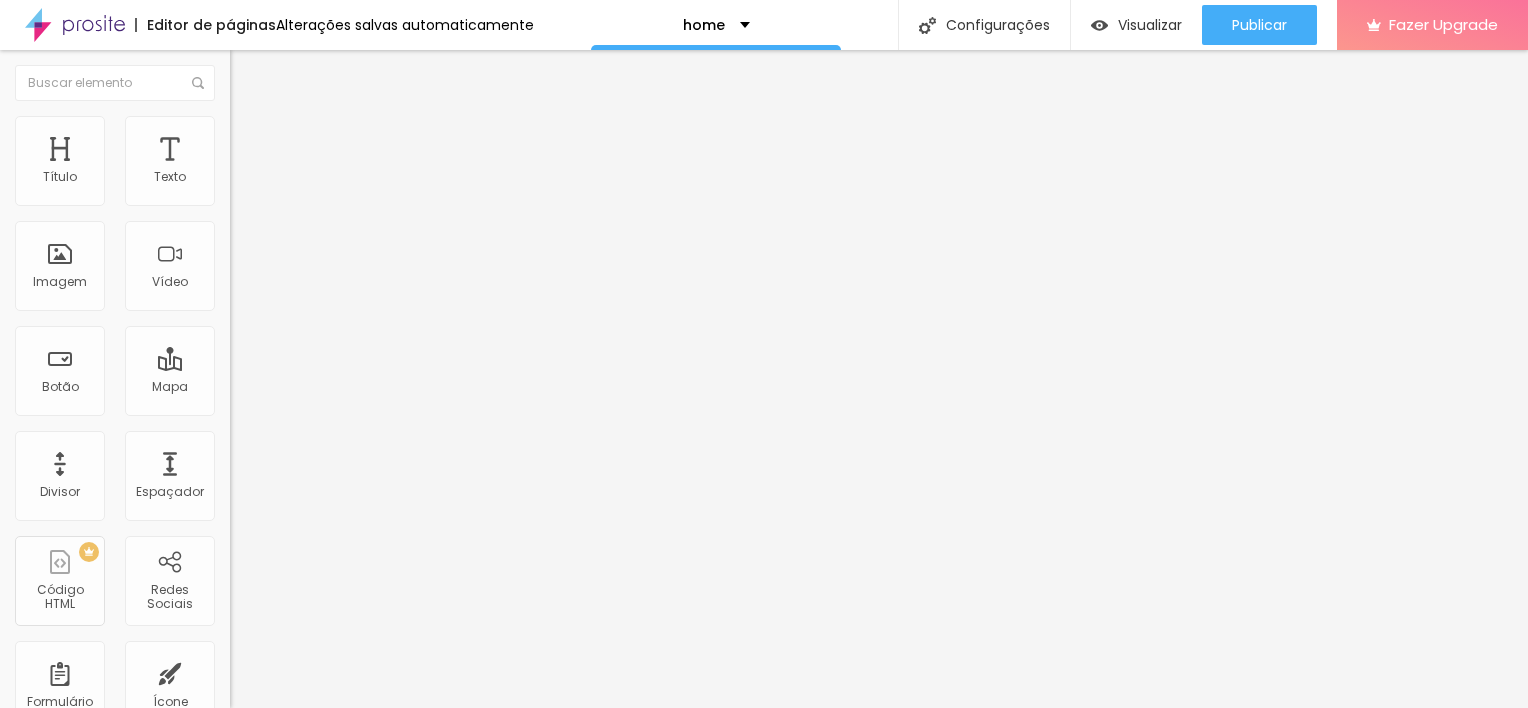 click on "Avançado" at bounding box center (281, 149) 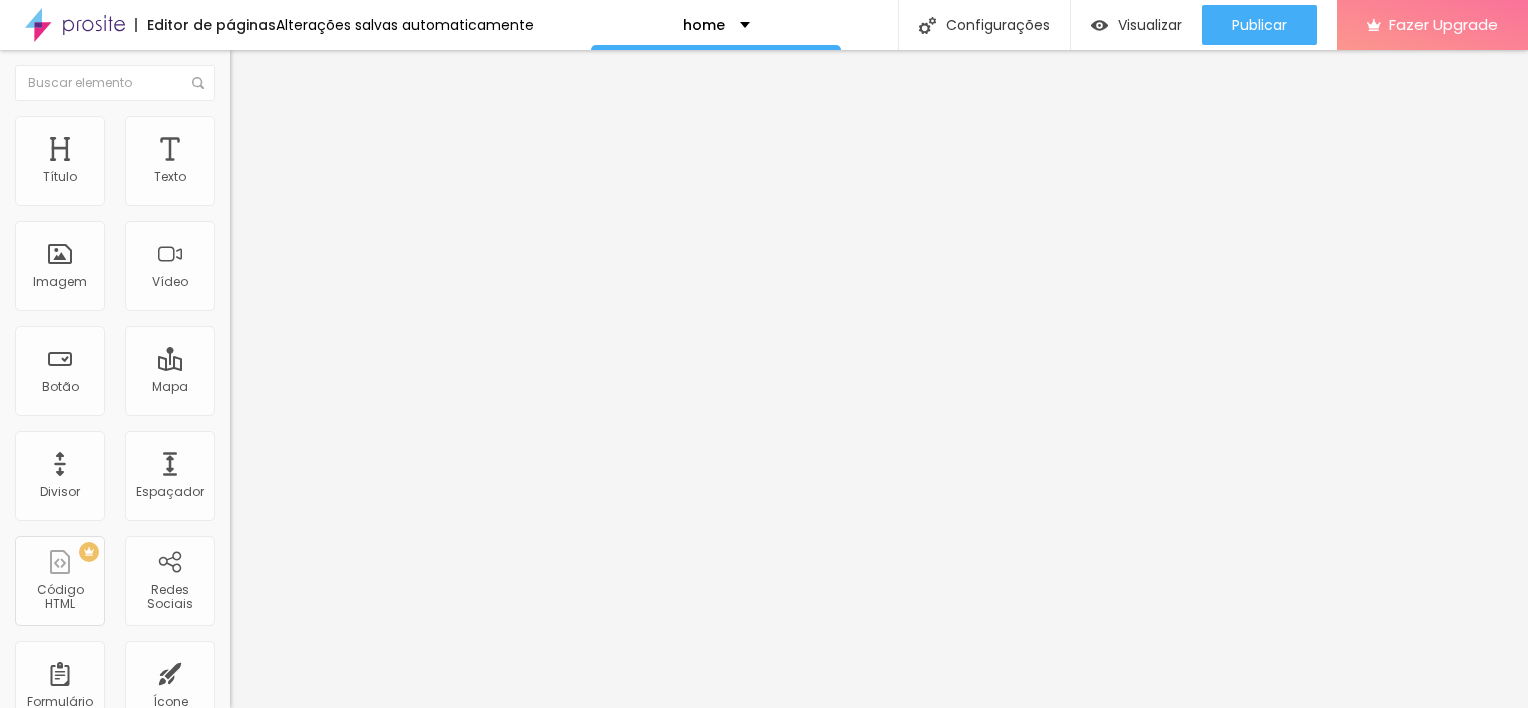click on "Estilo" at bounding box center [345, 126] 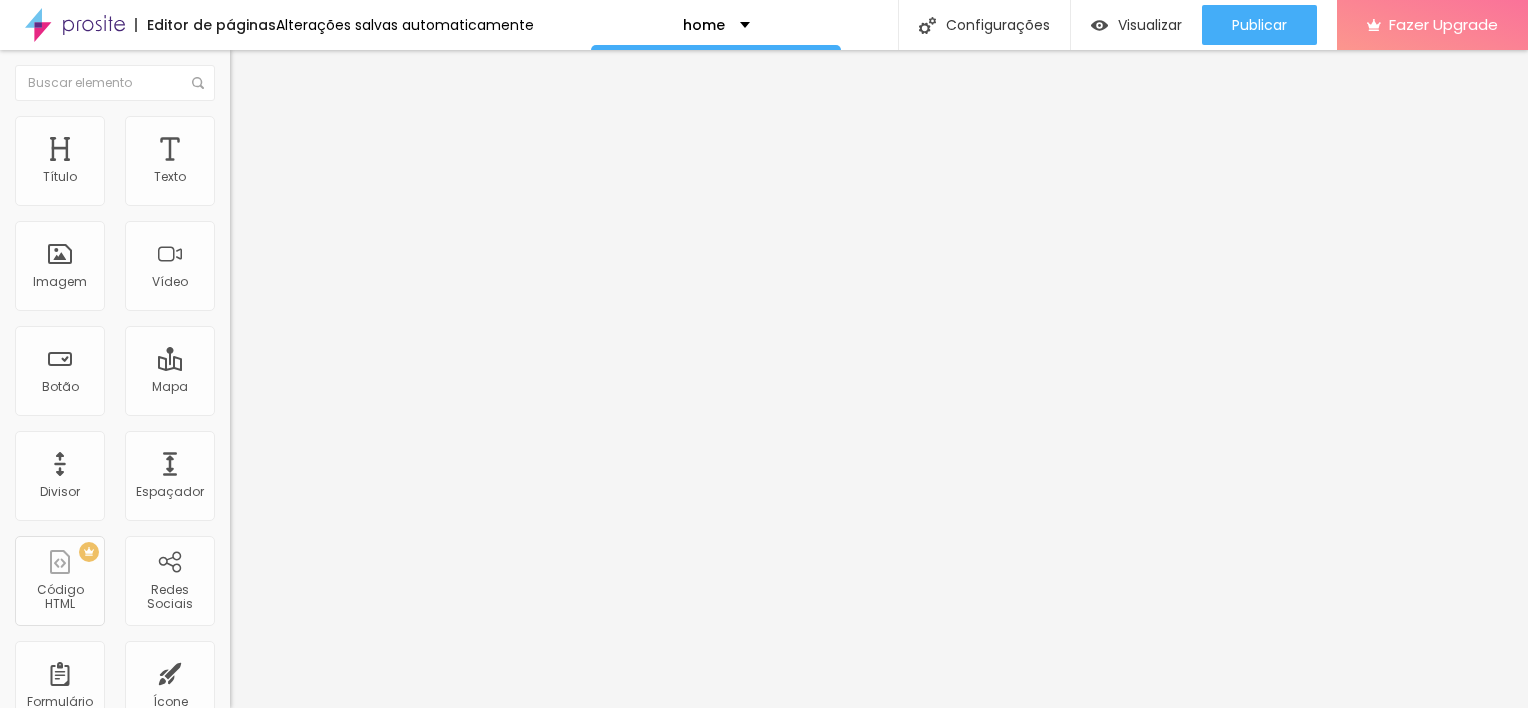 click on "Editar Imagem" at bounding box center [345, 73] 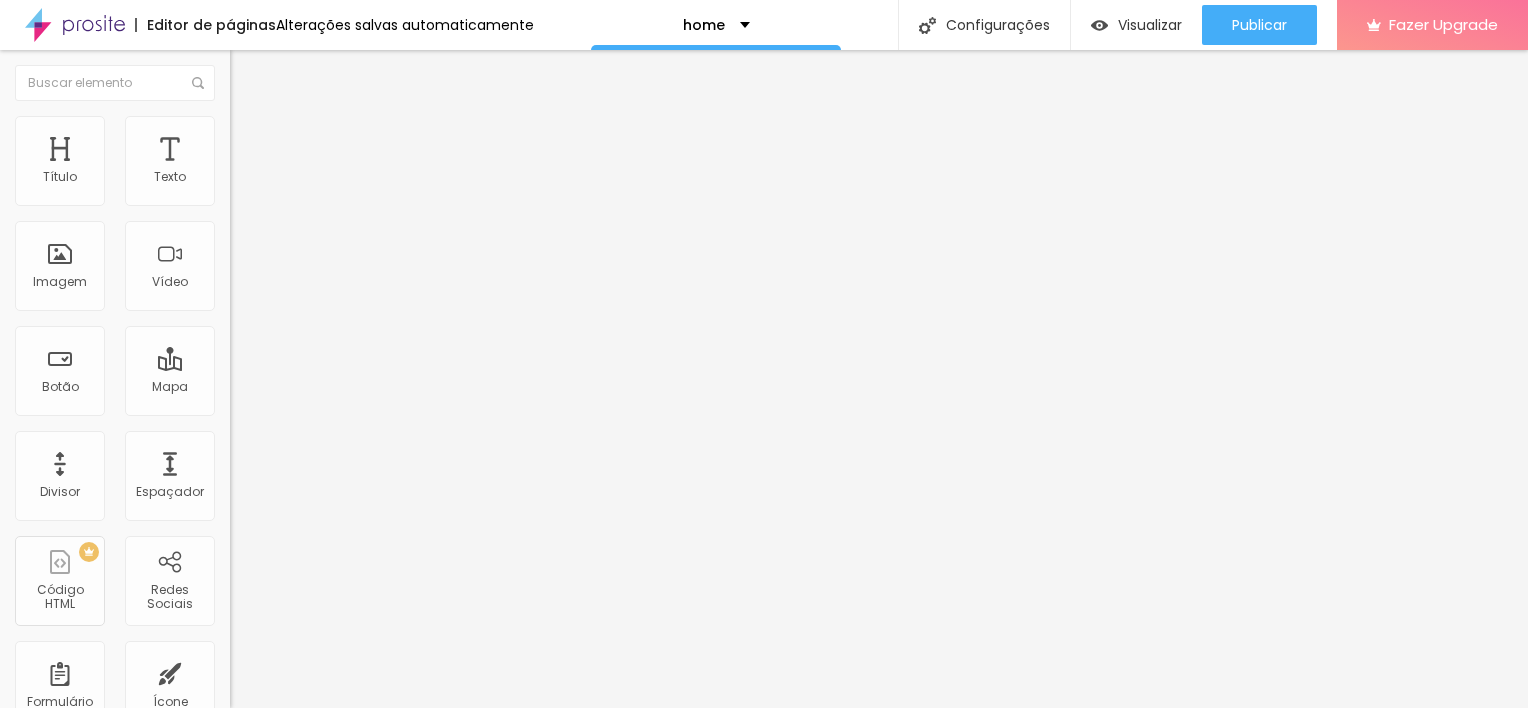 click on "Adicionar imagem" at bounding box center [294, 163] 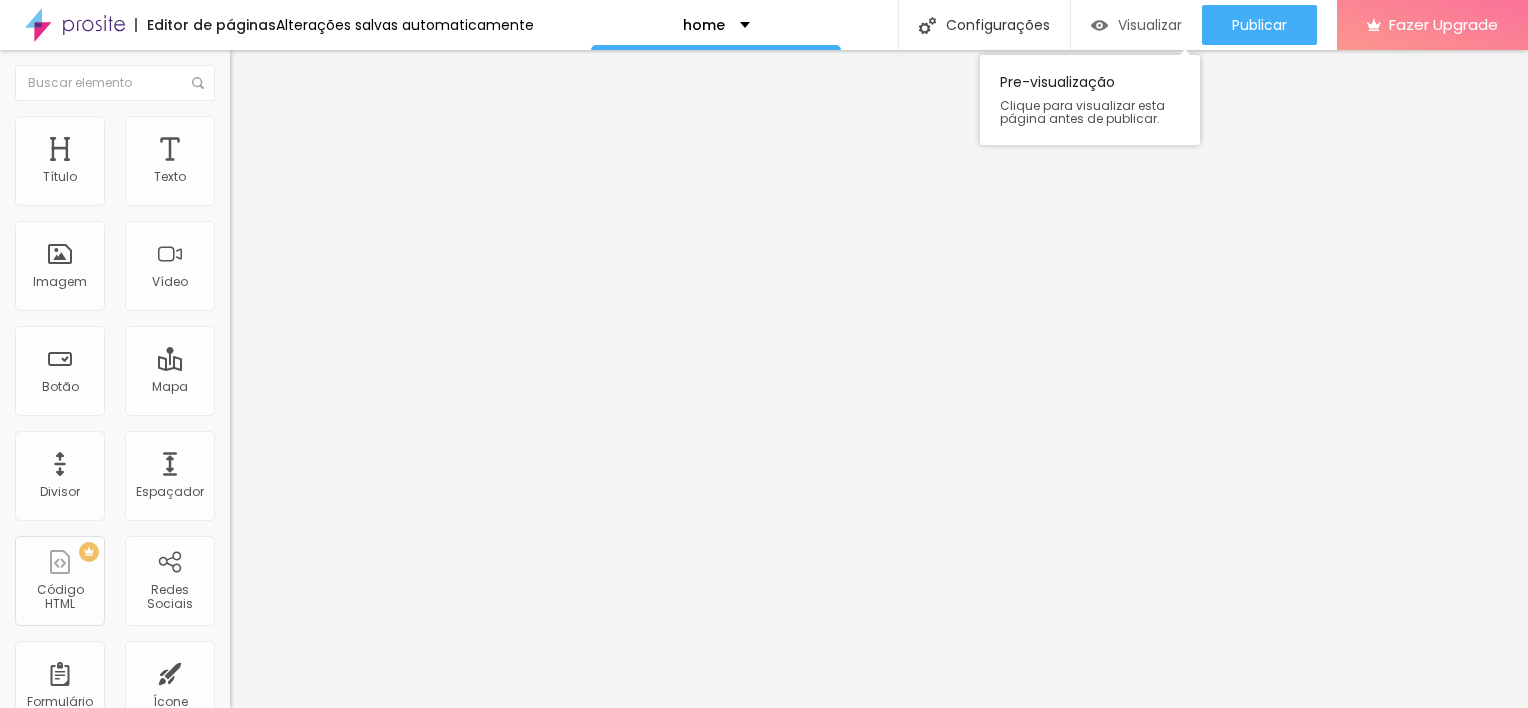 click on "Visualizar" at bounding box center (1150, 25) 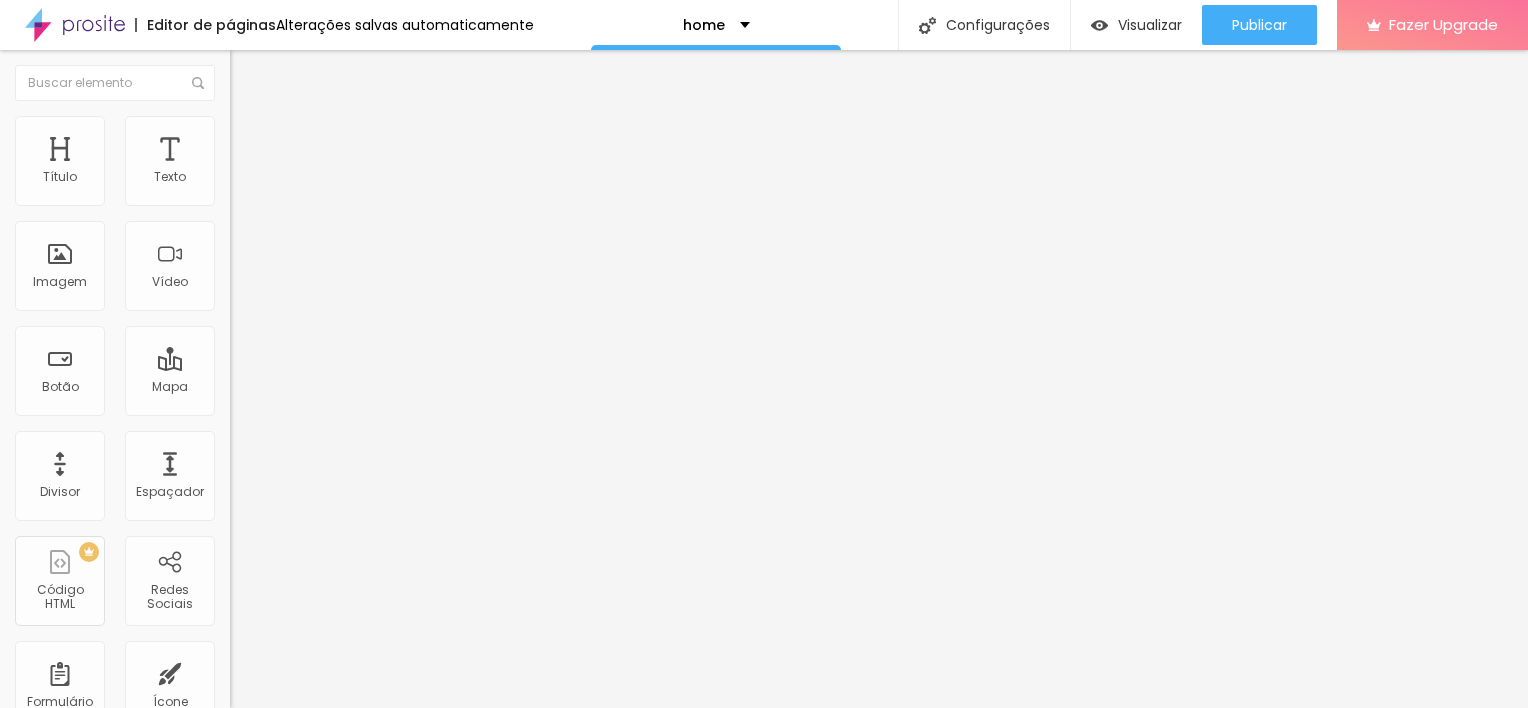 click on "Original" at bounding box center [254, 304] 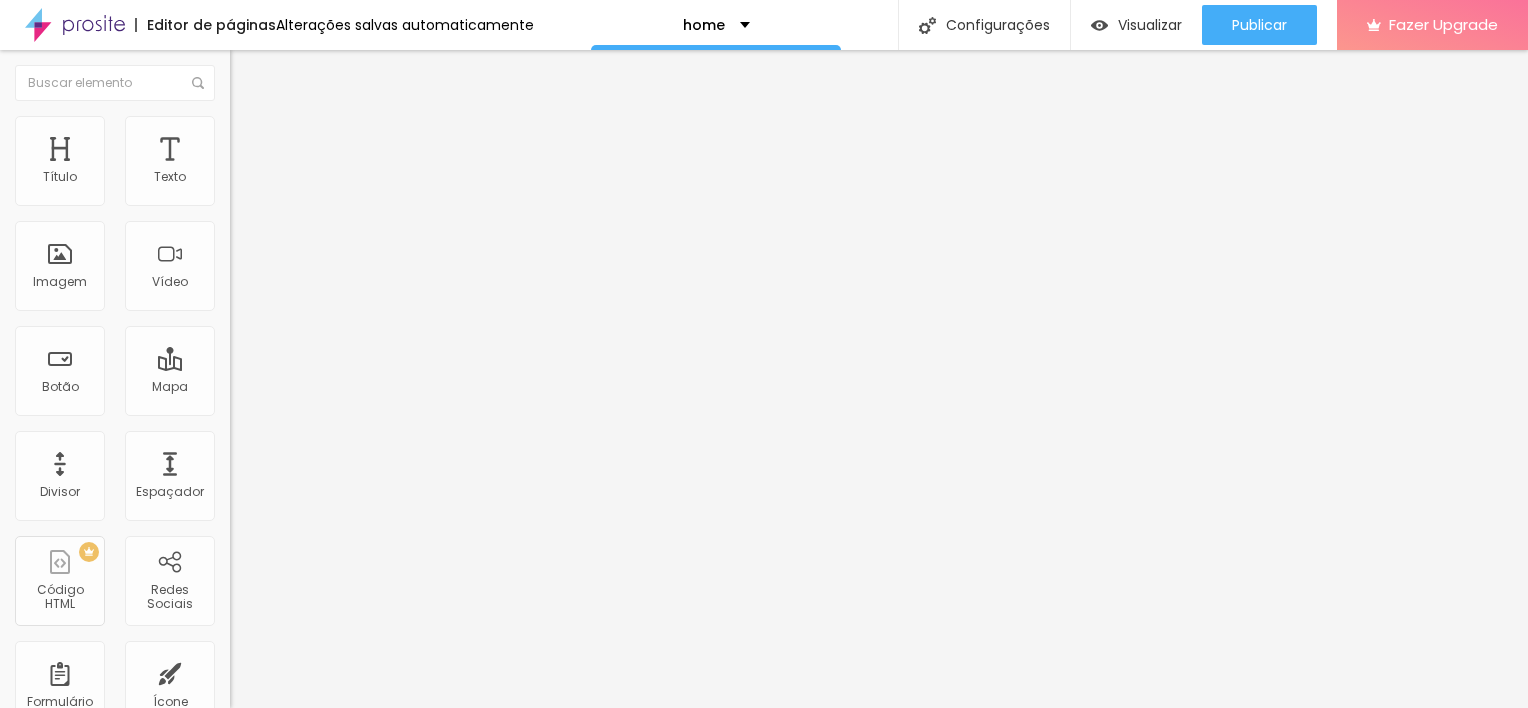 click on "Original" at bounding box center (254, 359) 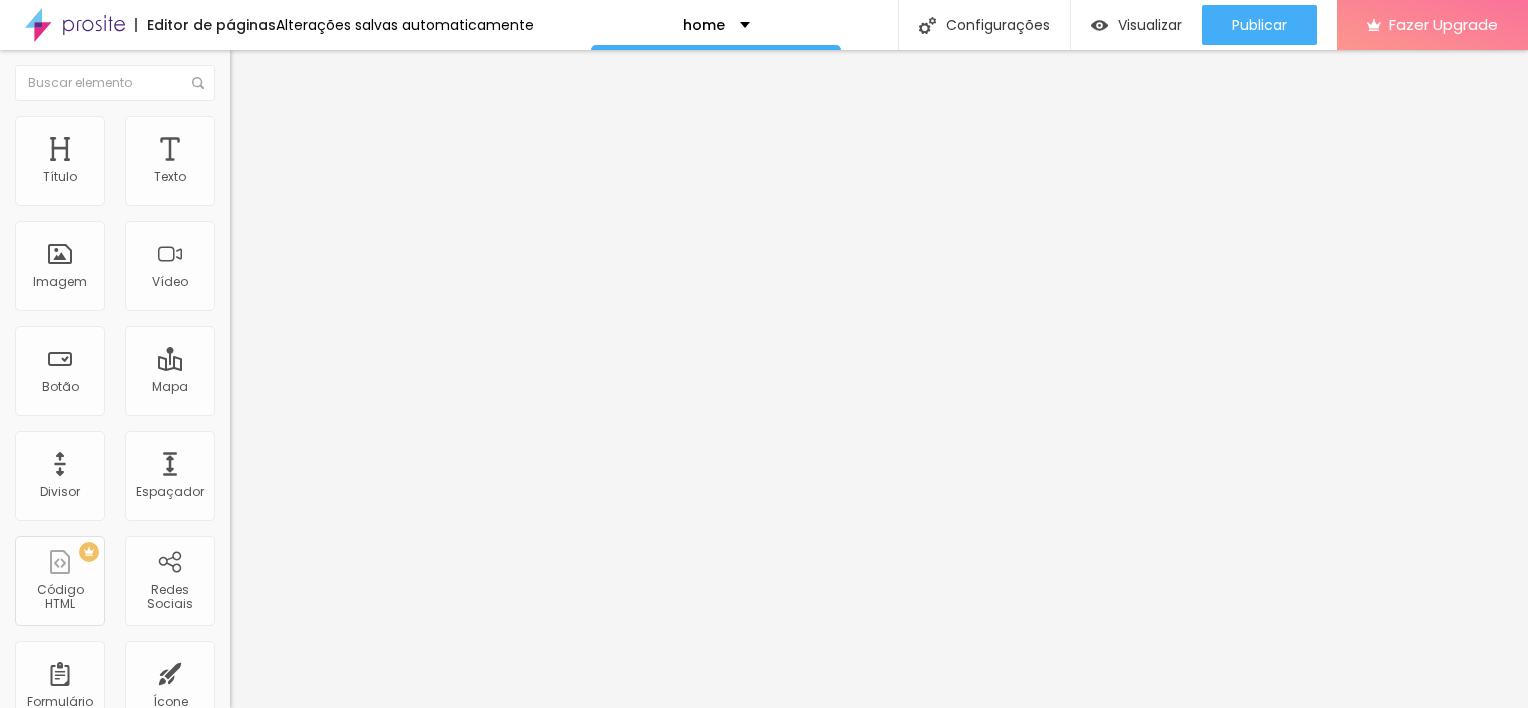 click at bounding box center [239, 125] 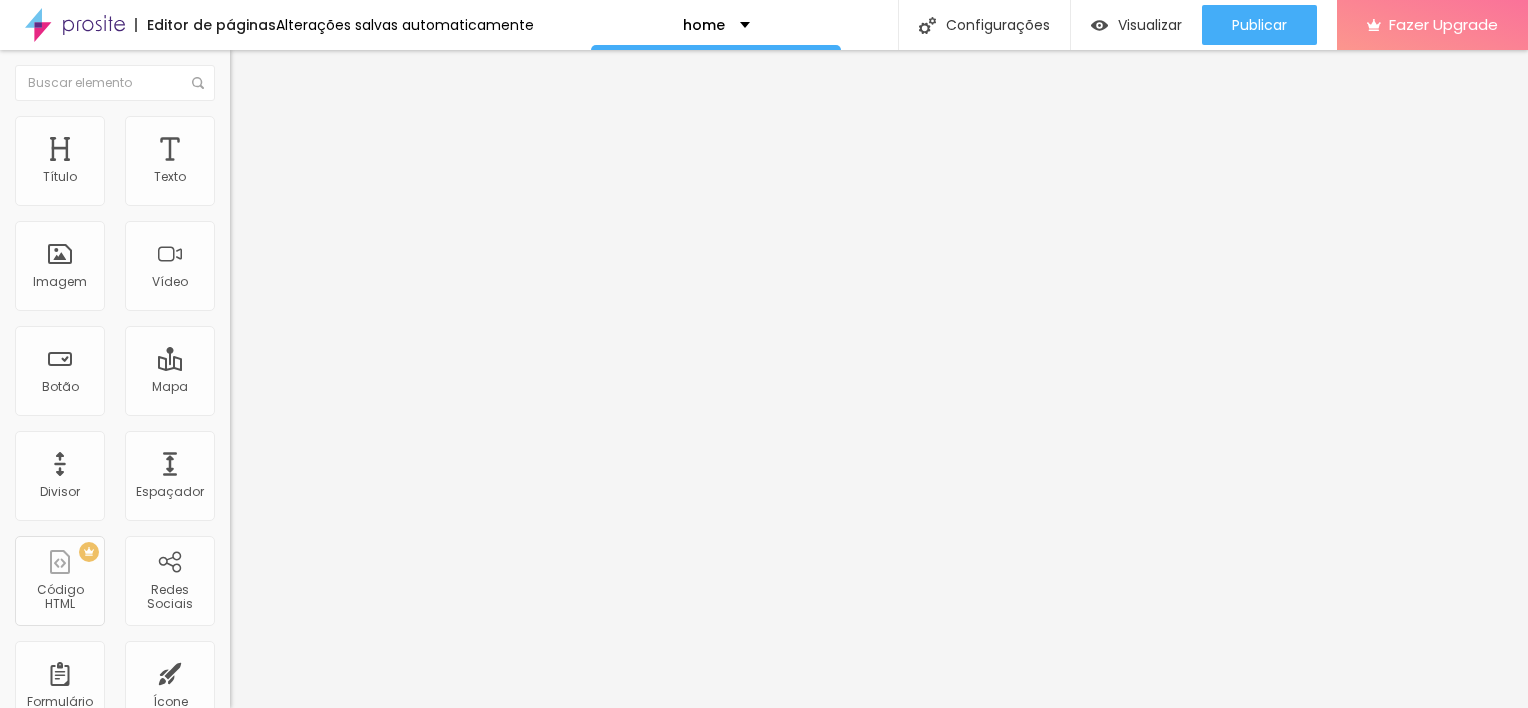 click on "Avançado" at bounding box center (345, 146) 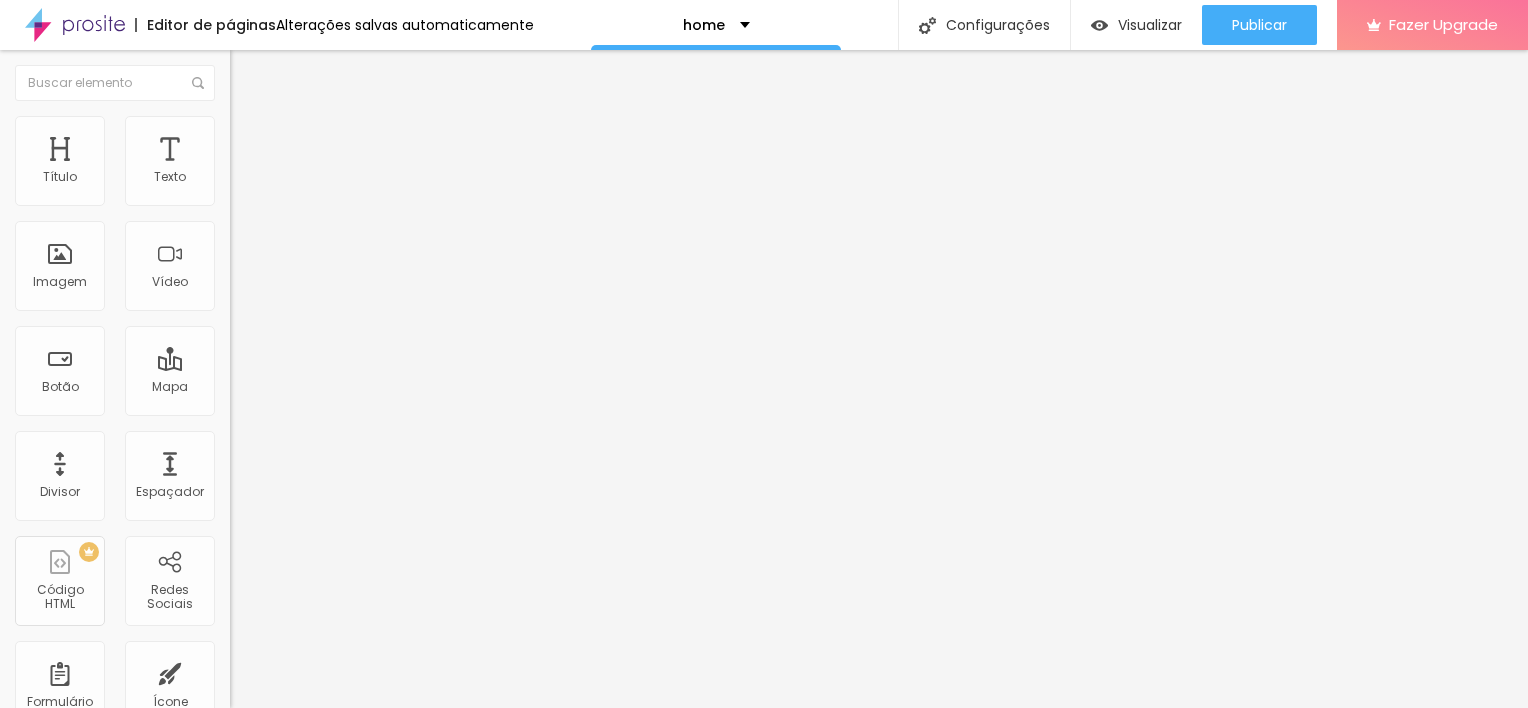 type on "75" 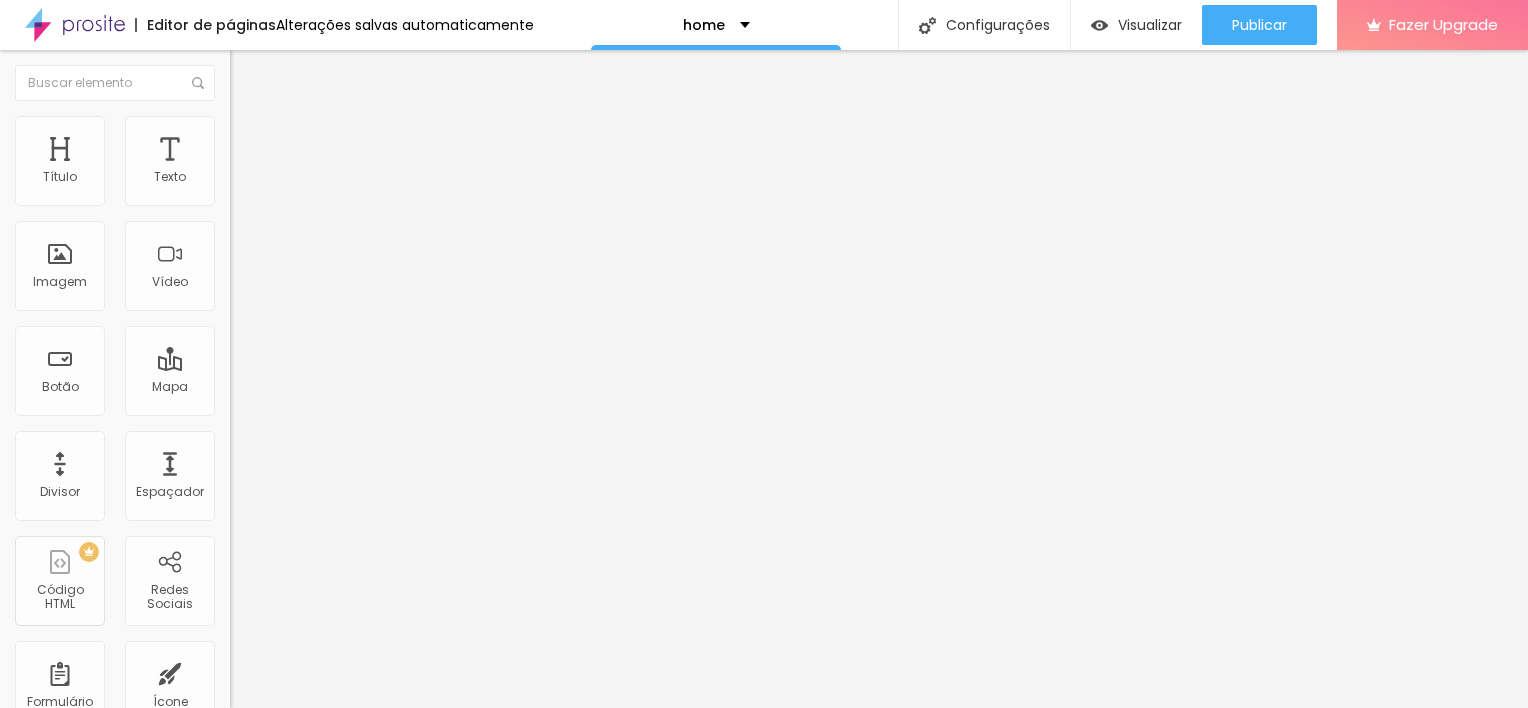 type on "75" 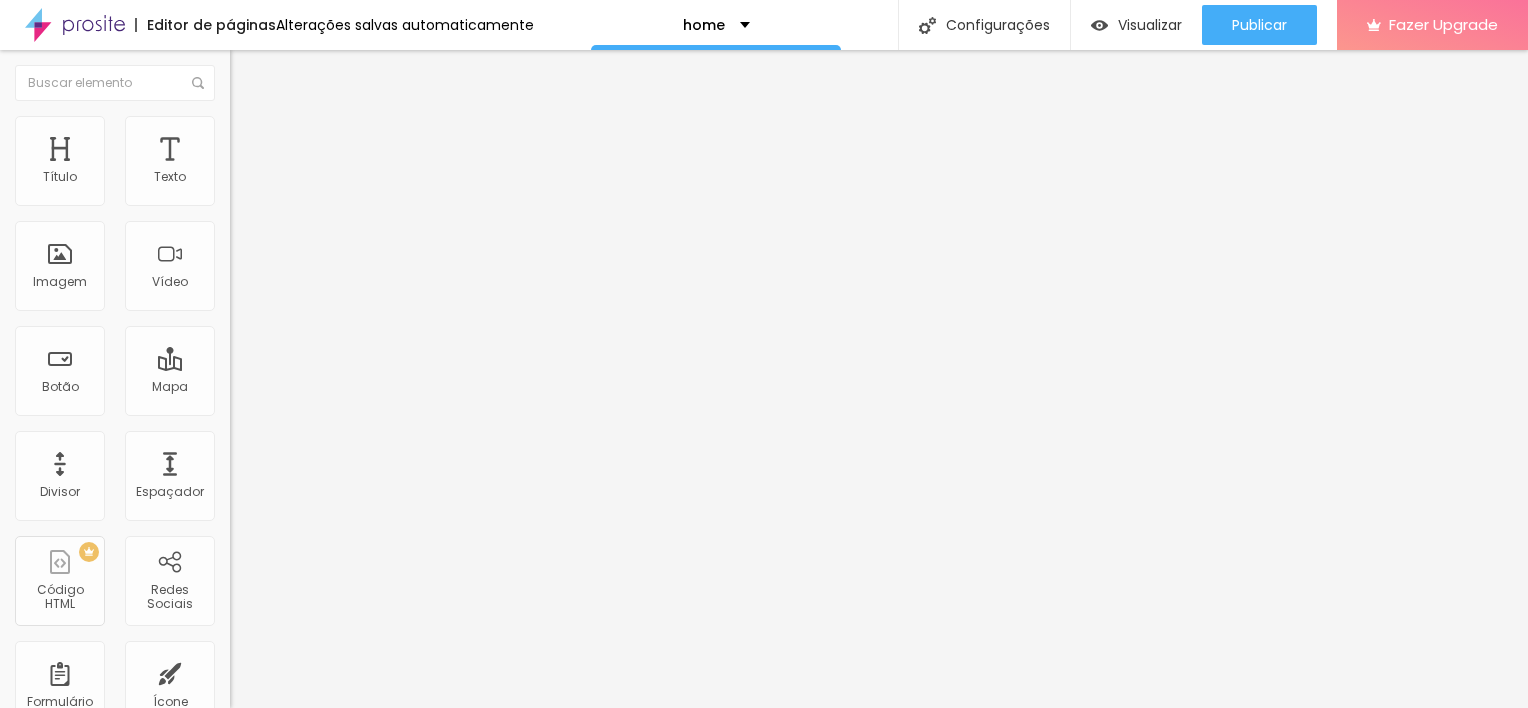 type on "50" 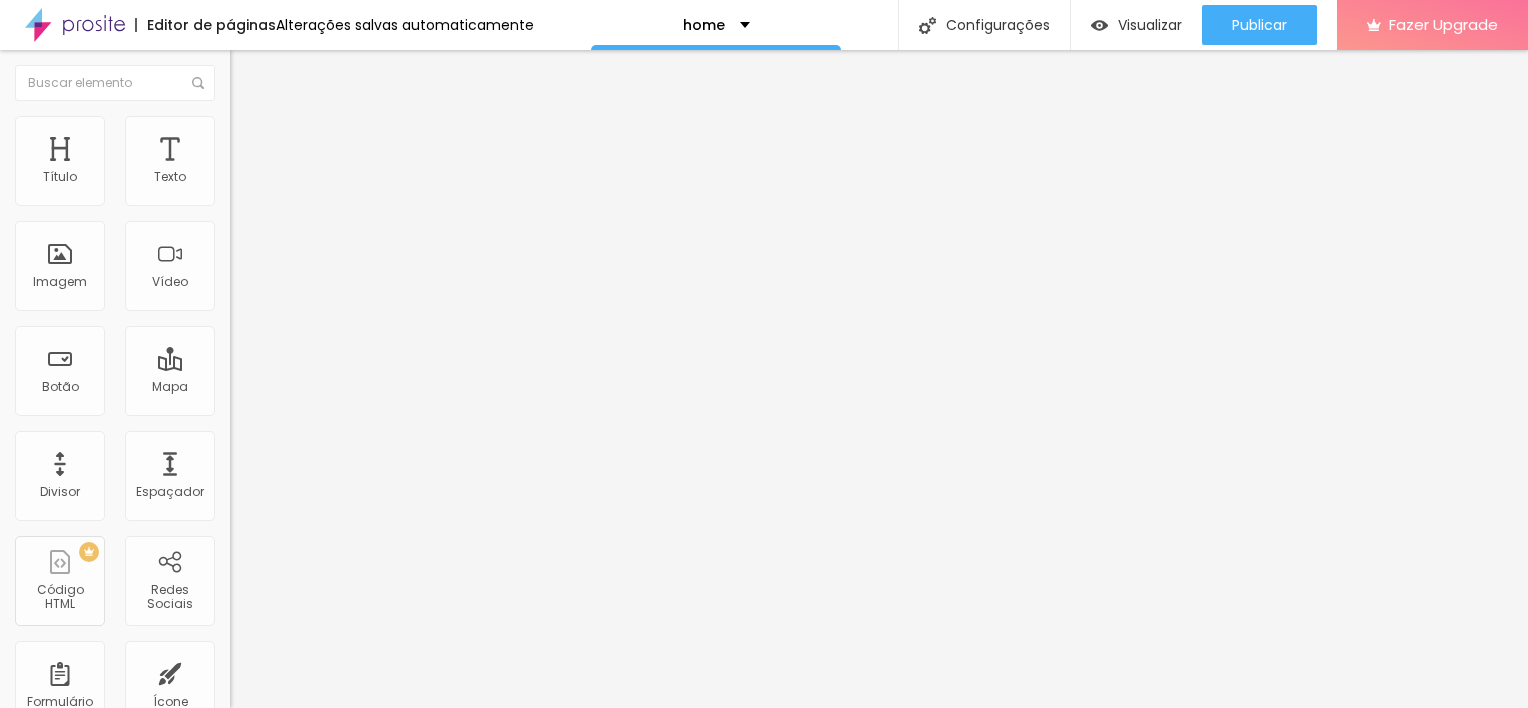 type on "50" 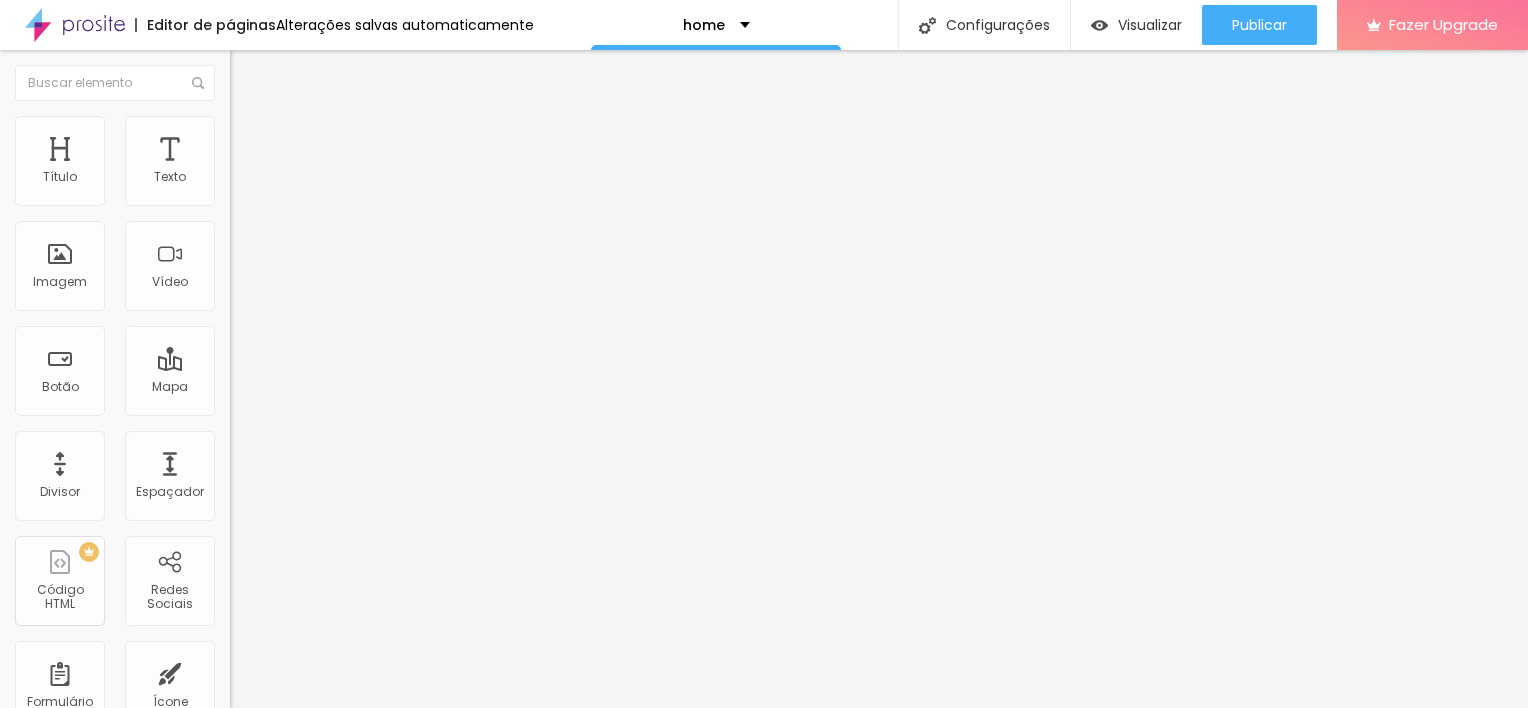 type on "40" 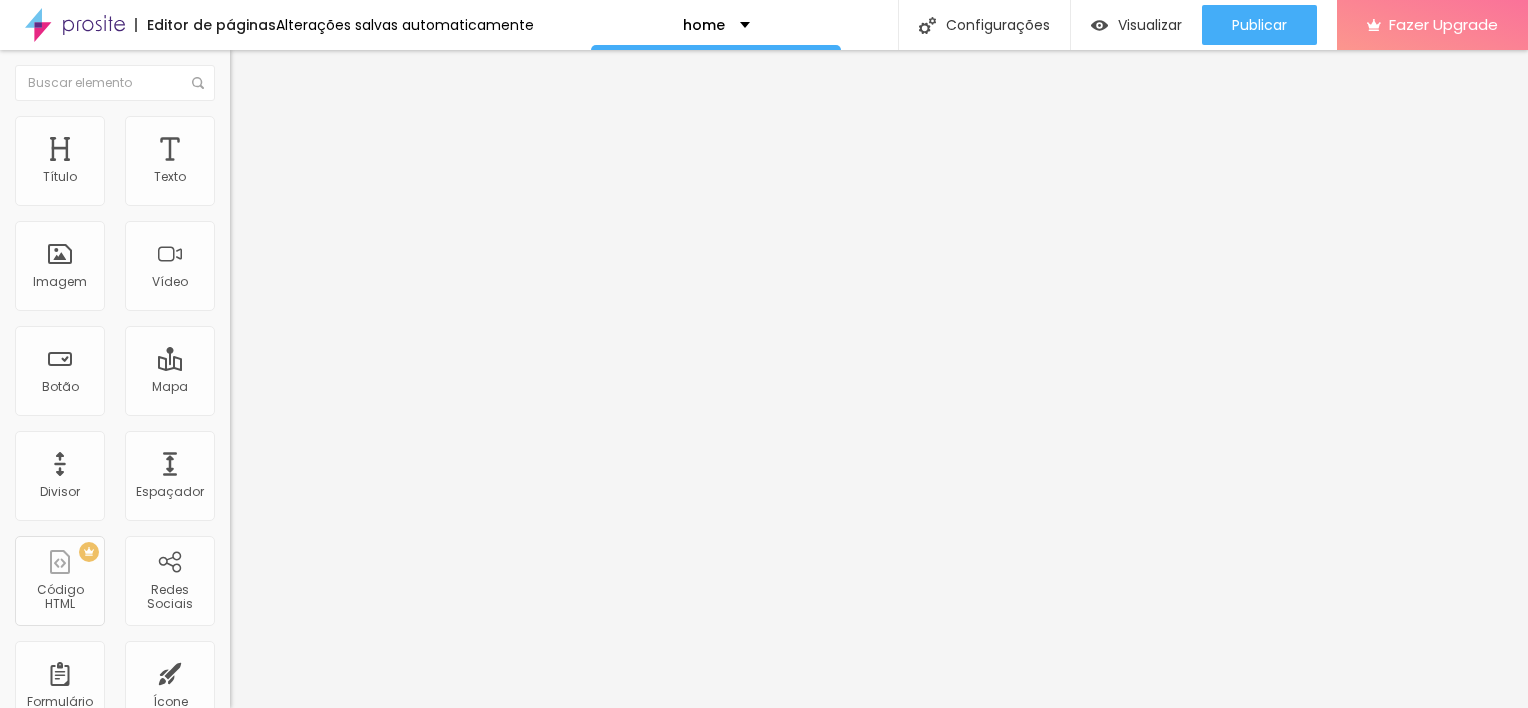 type on "40" 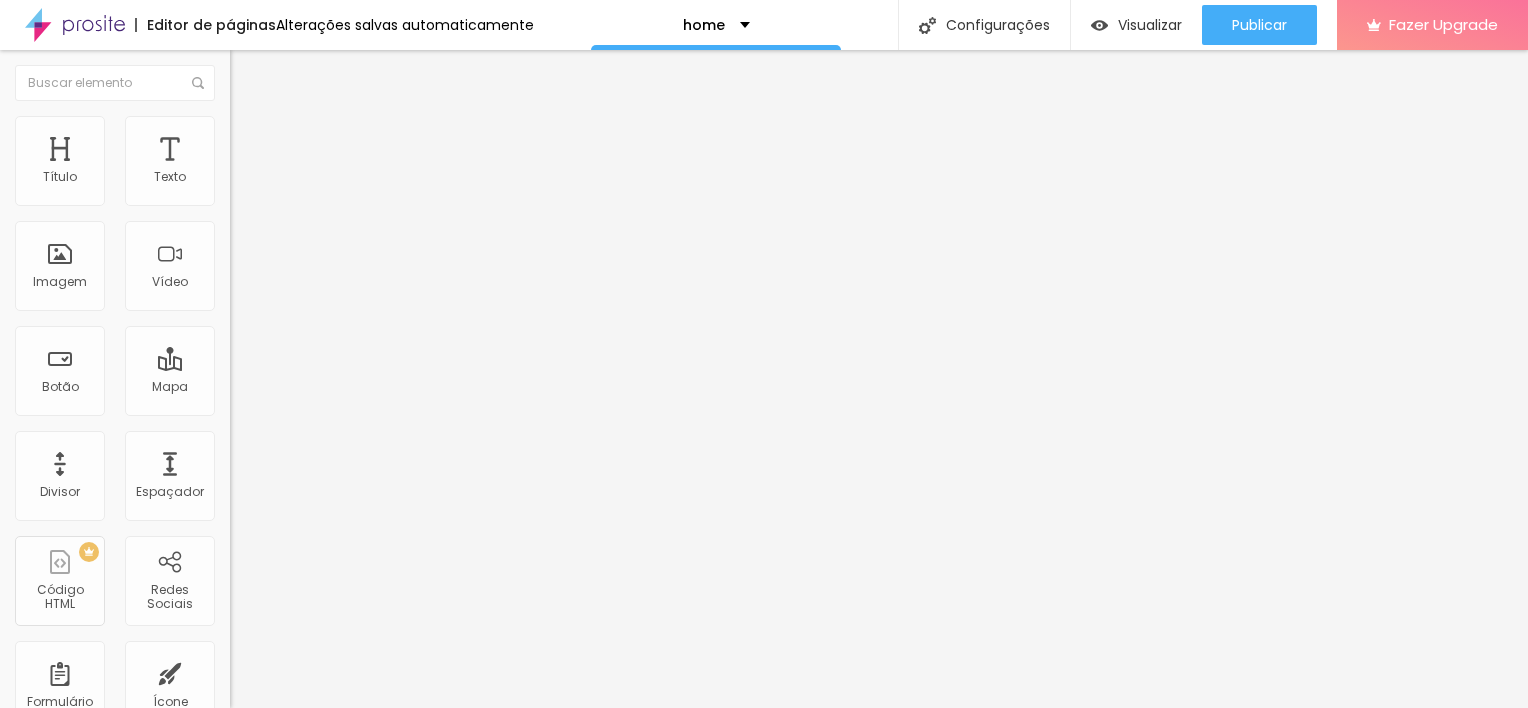 type on "35" 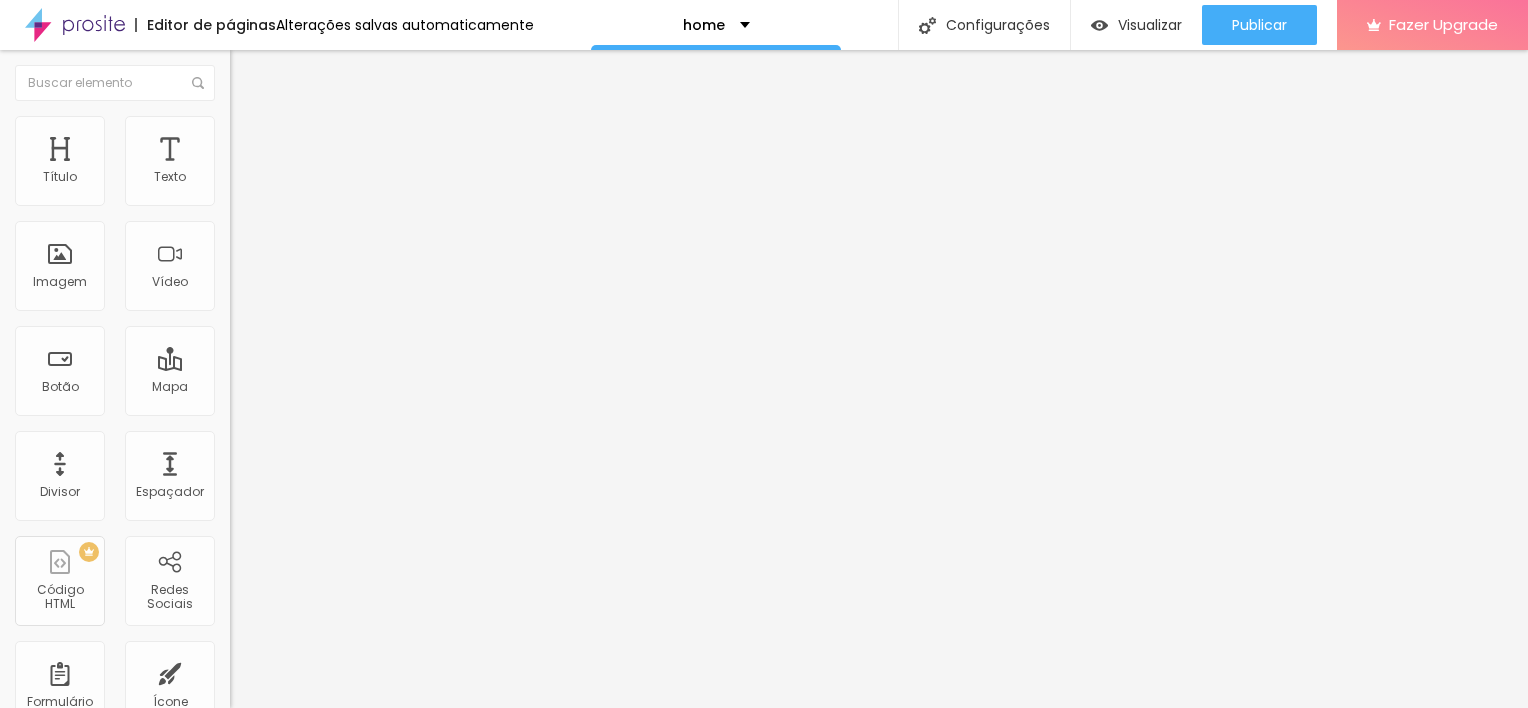 type on "30" 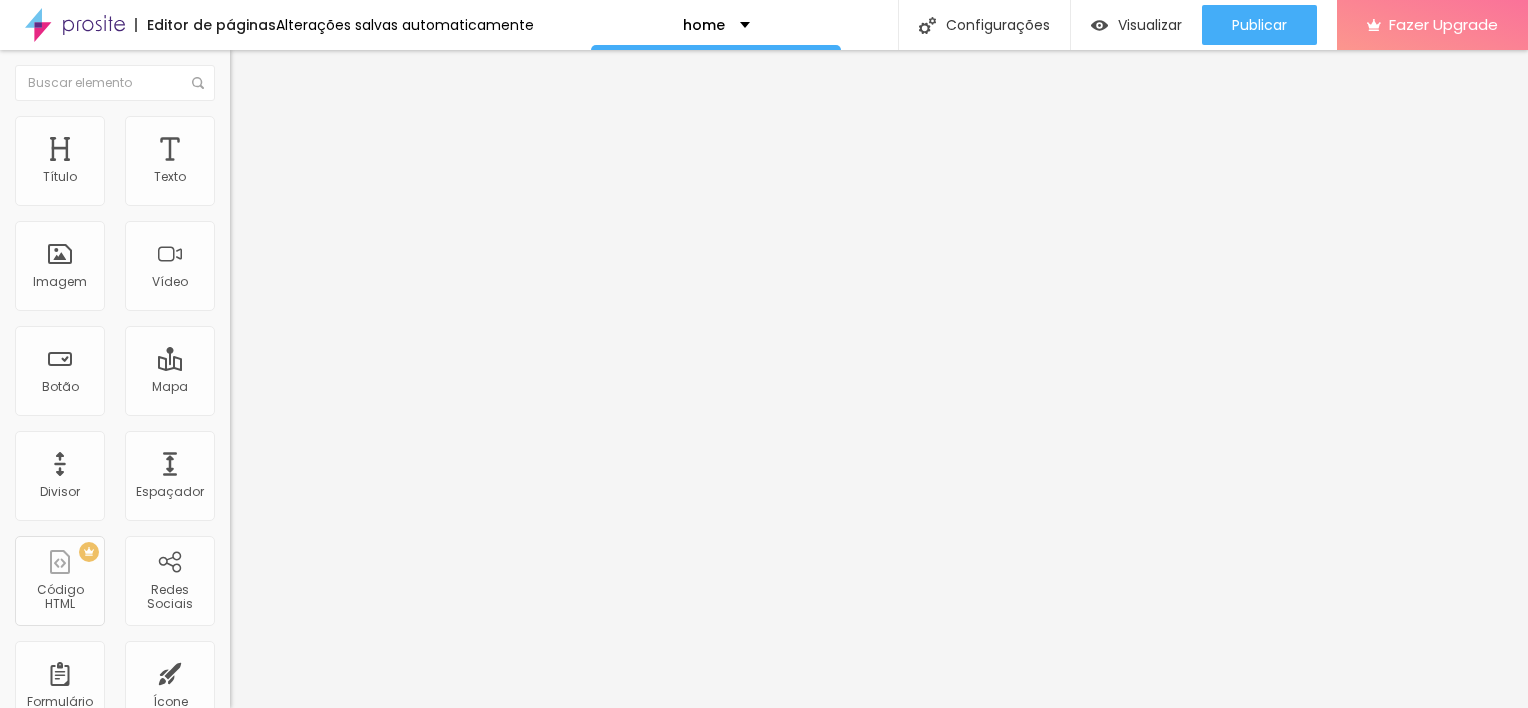 type on "25" 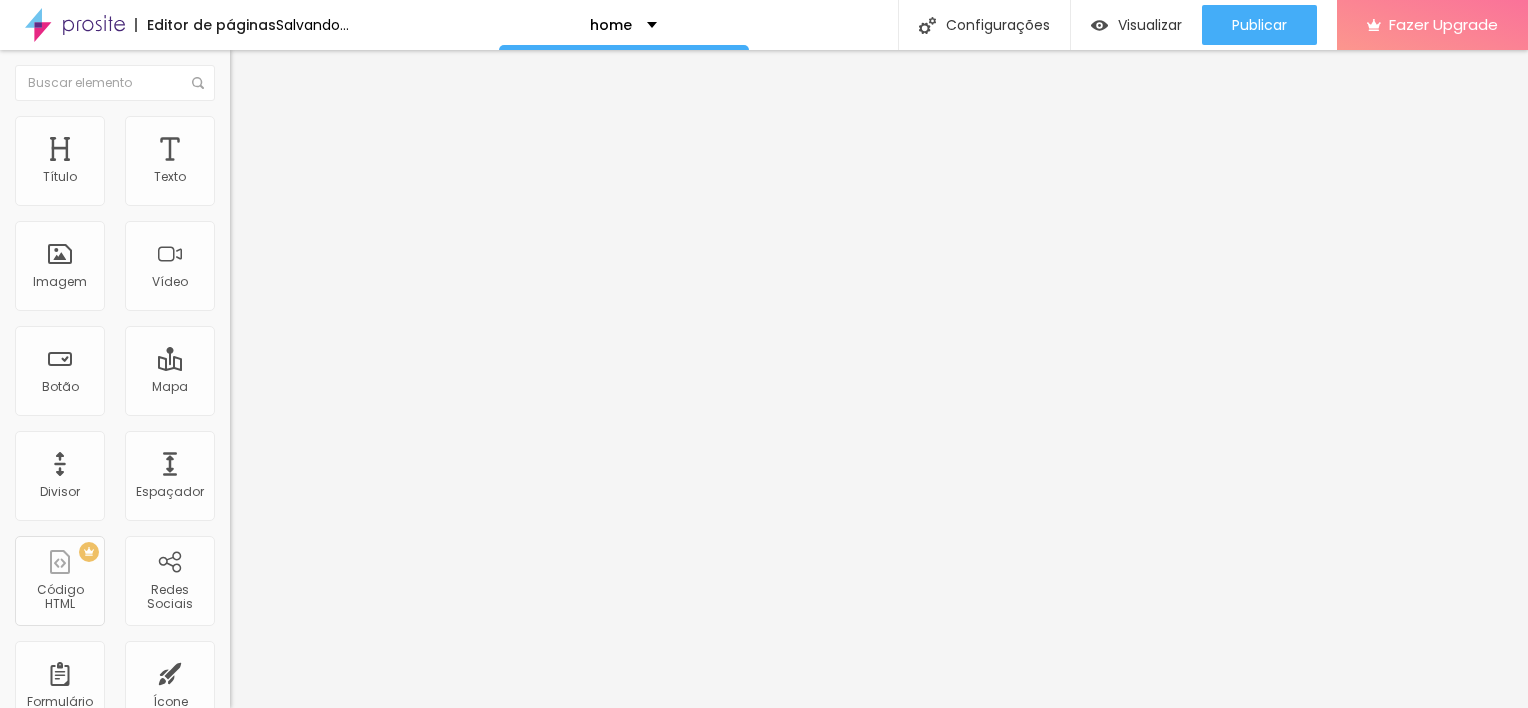 type on "20" 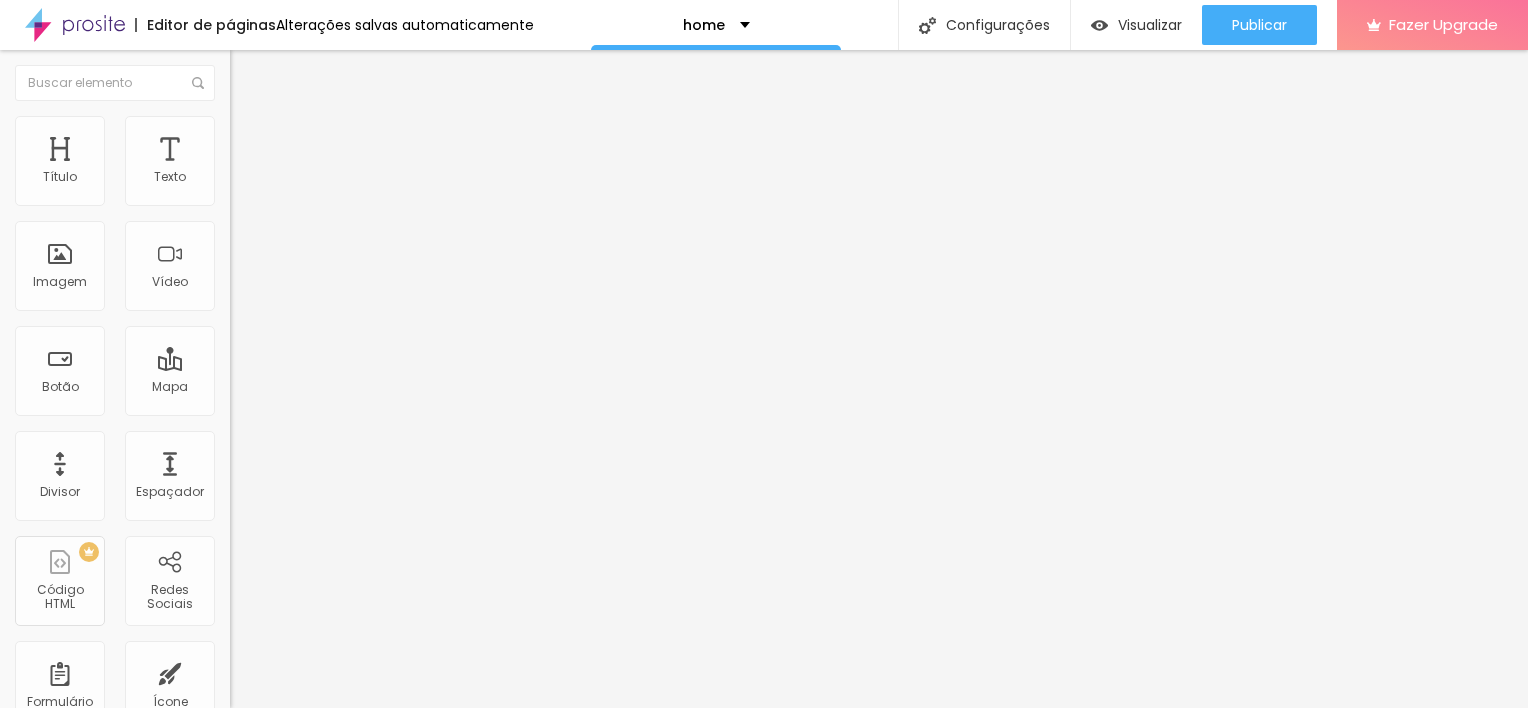 drag, startPoint x: 60, startPoint y: 215, endPoint x: 41, endPoint y: 215, distance: 19 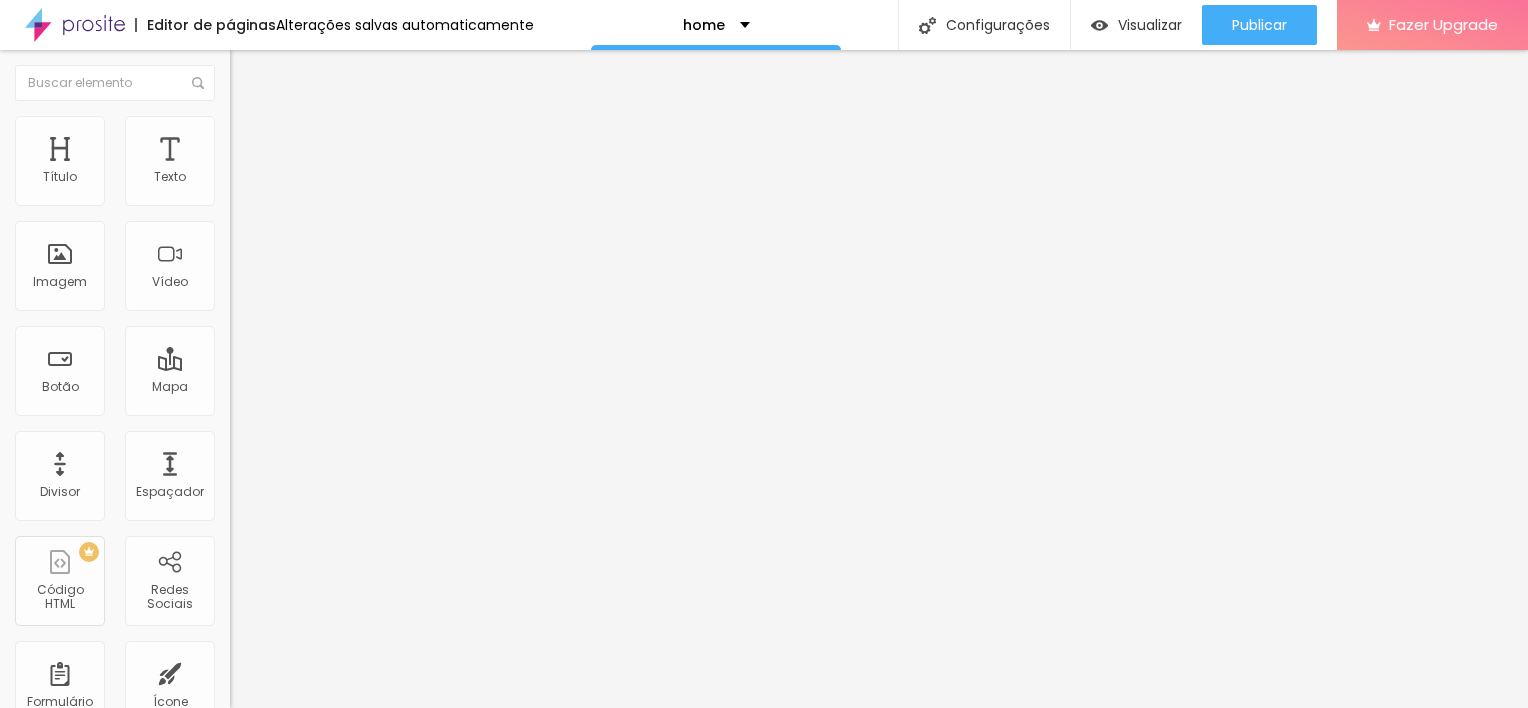 type on "20" 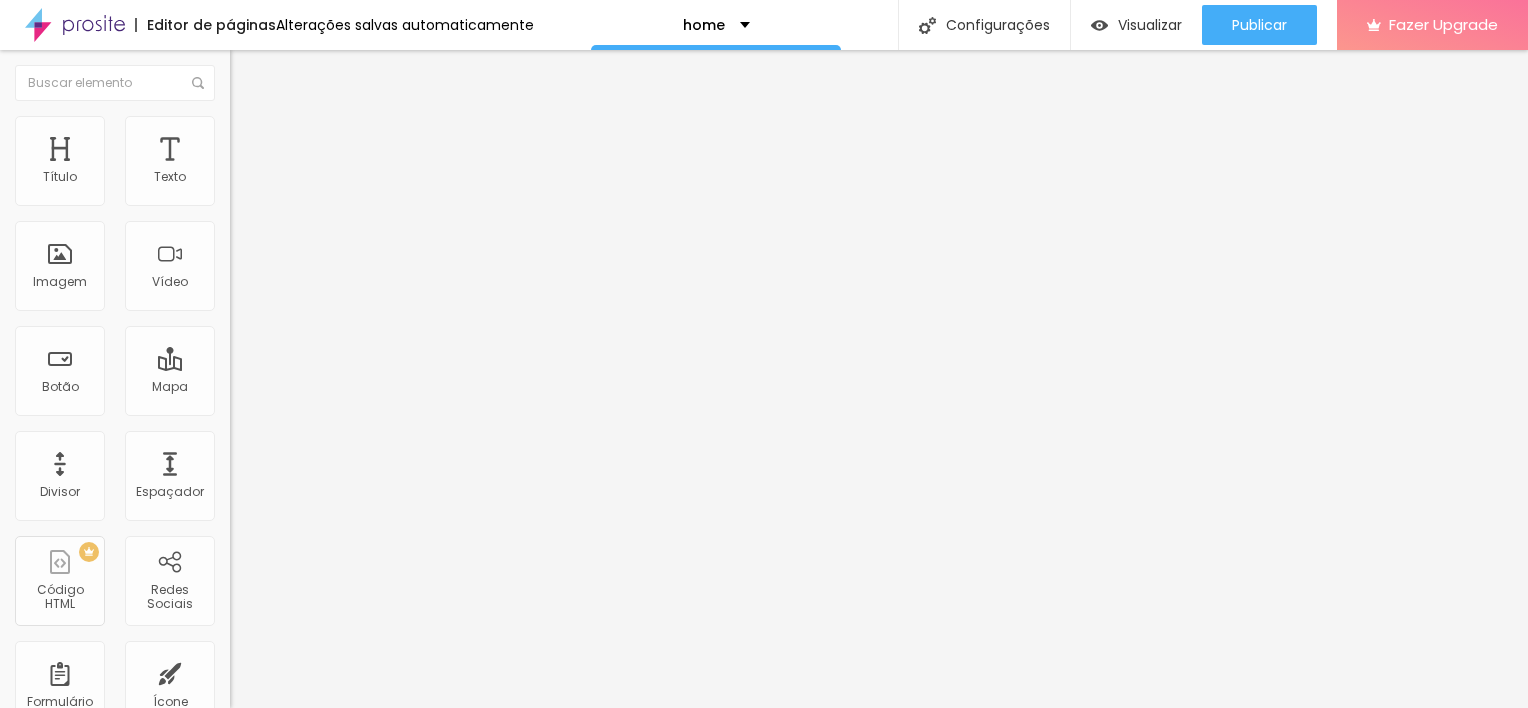 drag, startPoint x: 52, startPoint y: 252, endPoint x: 92, endPoint y: 252, distance: 40 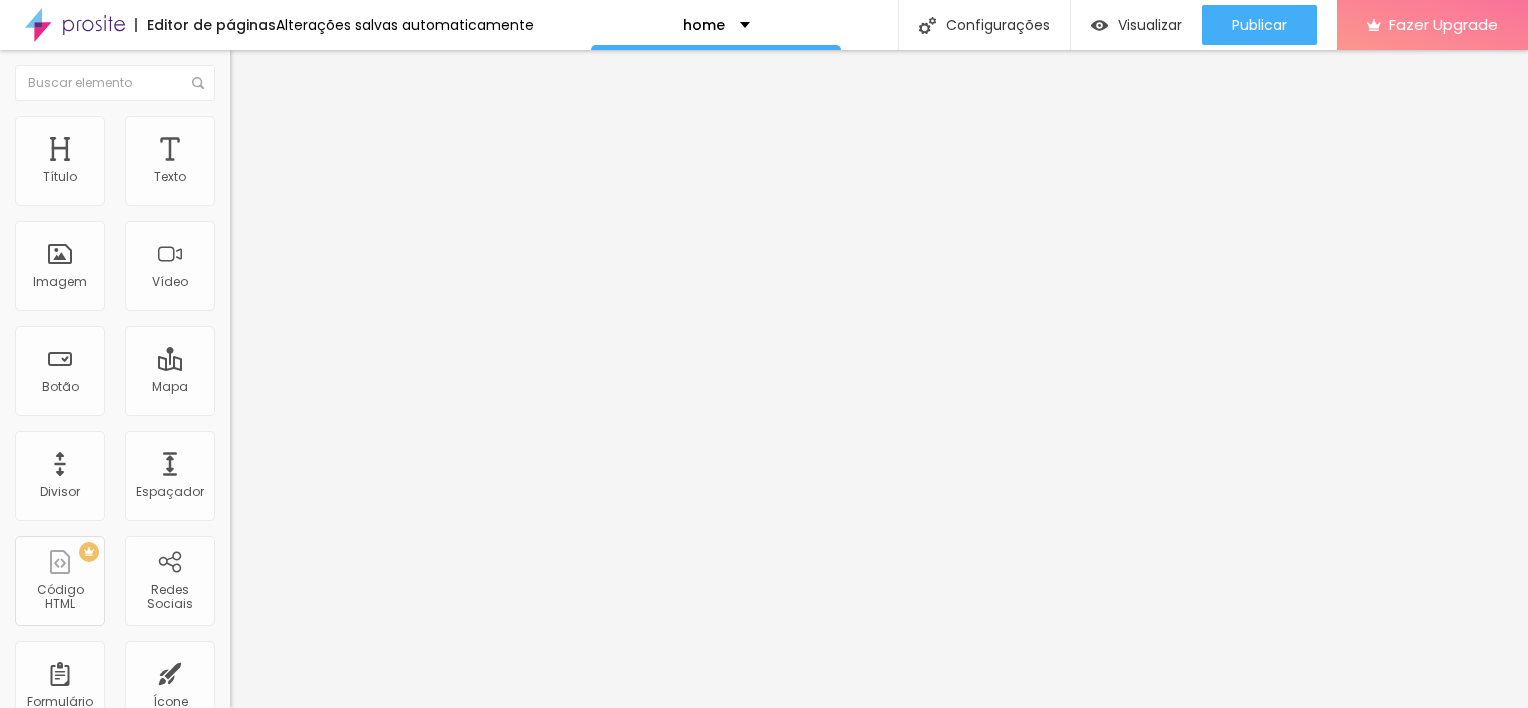 click at bounding box center [294, 447] 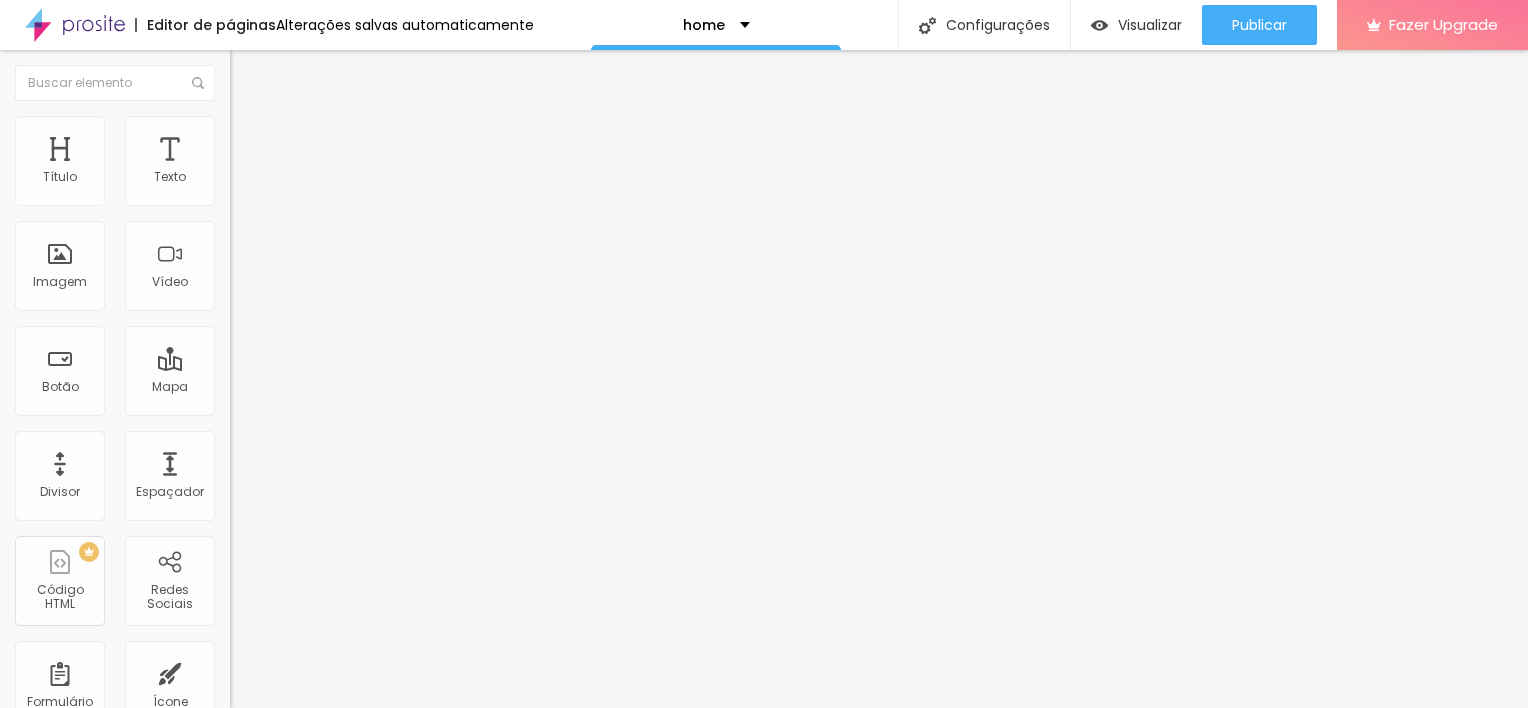 drag, startPoint x: 92, startPoint y: 252, endPoint x: 16, endPoint y: 252, distance: 76 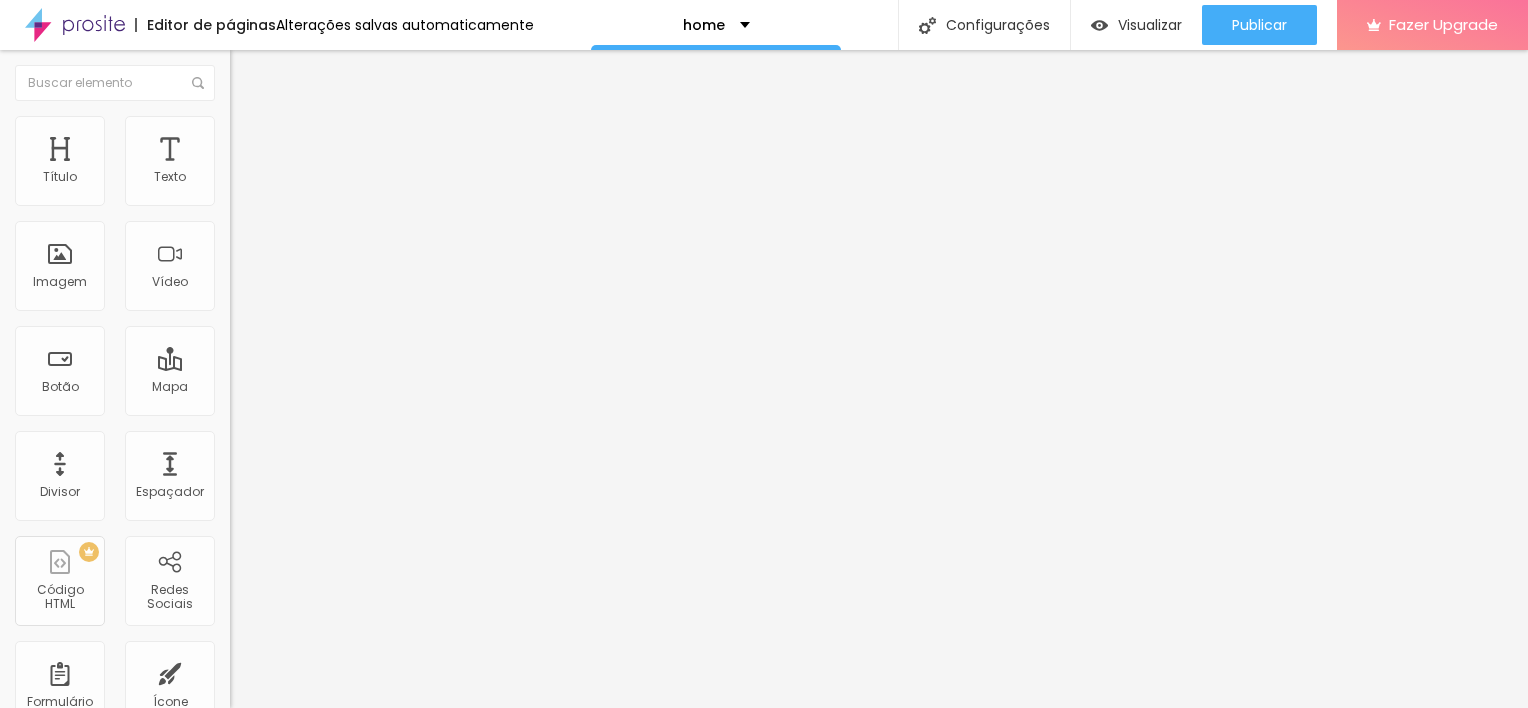 type on "0" 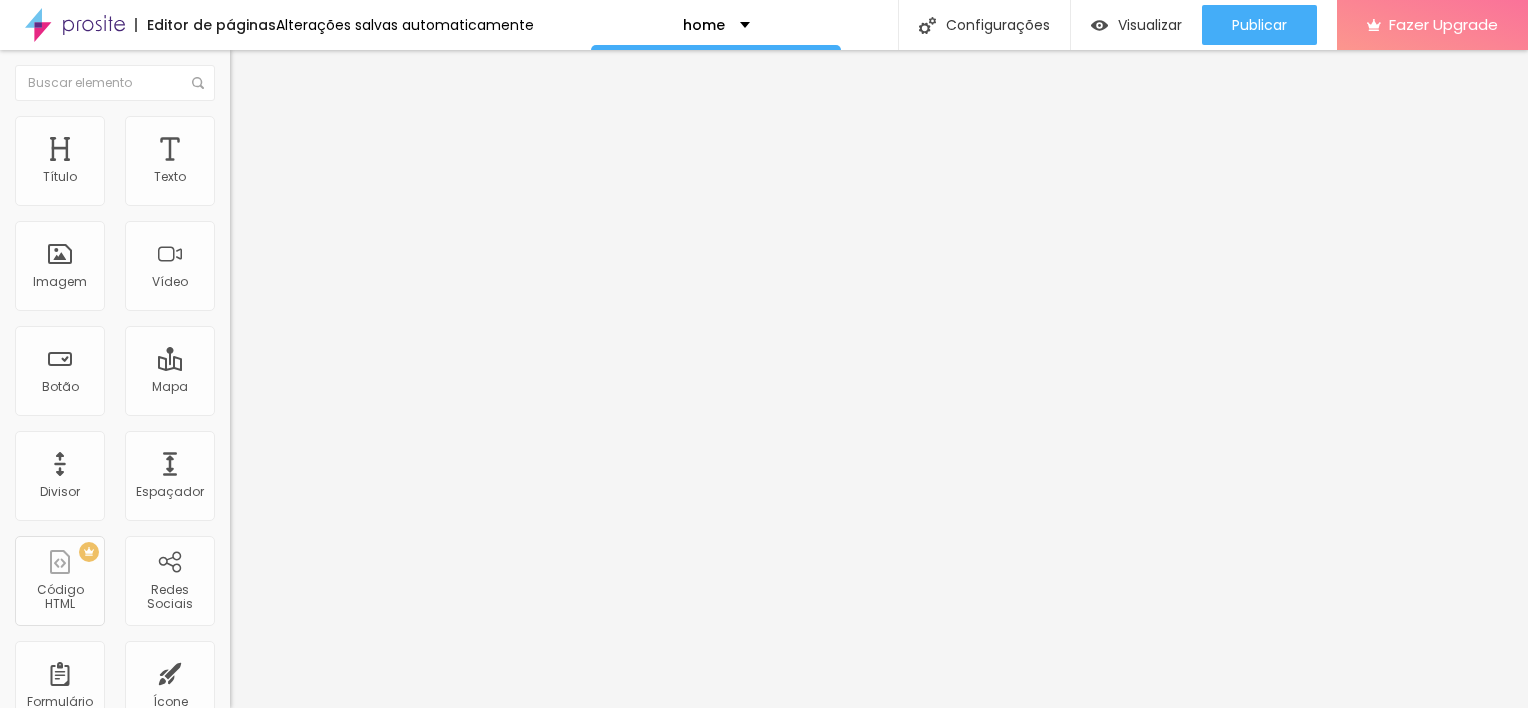 click at bounding box center [294, 447] 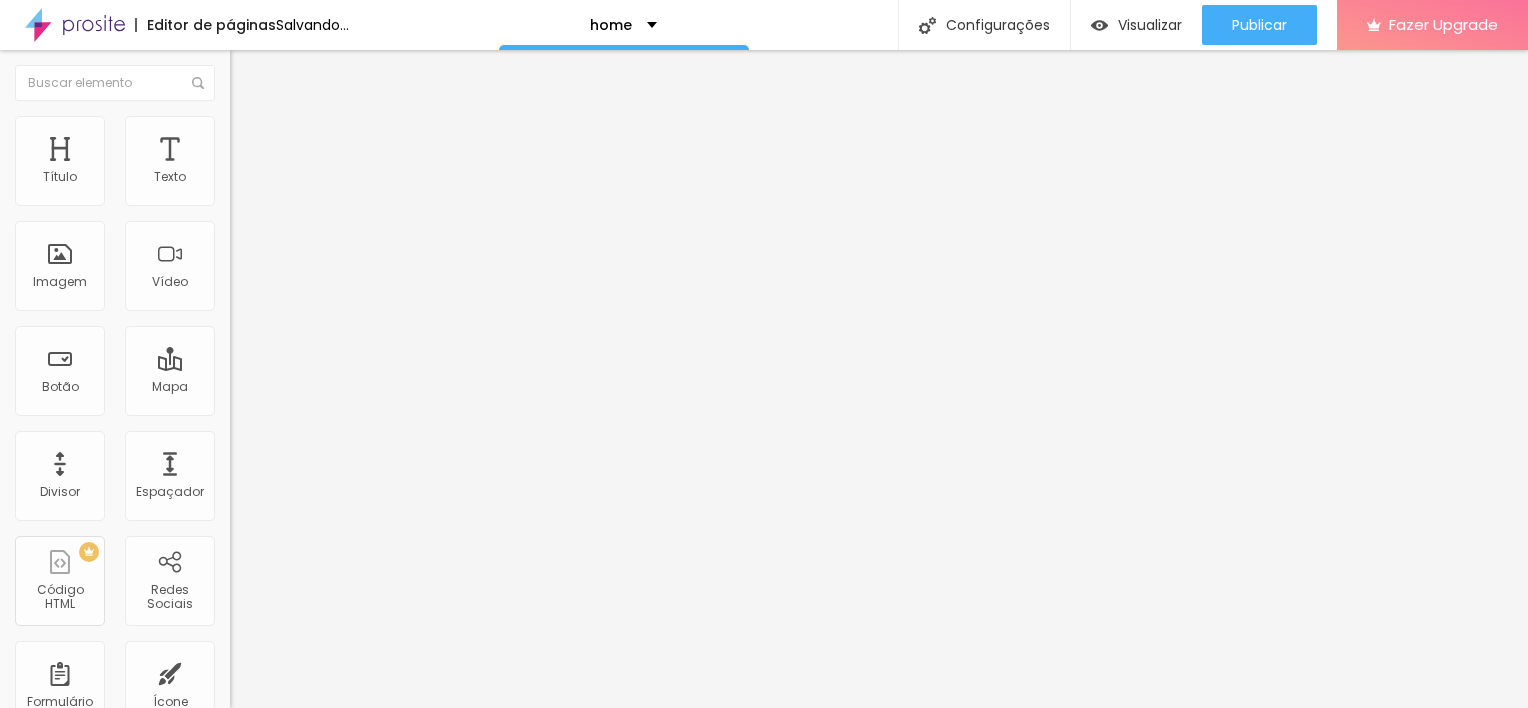 click on "Avançado" at bounding box center (281, 149) 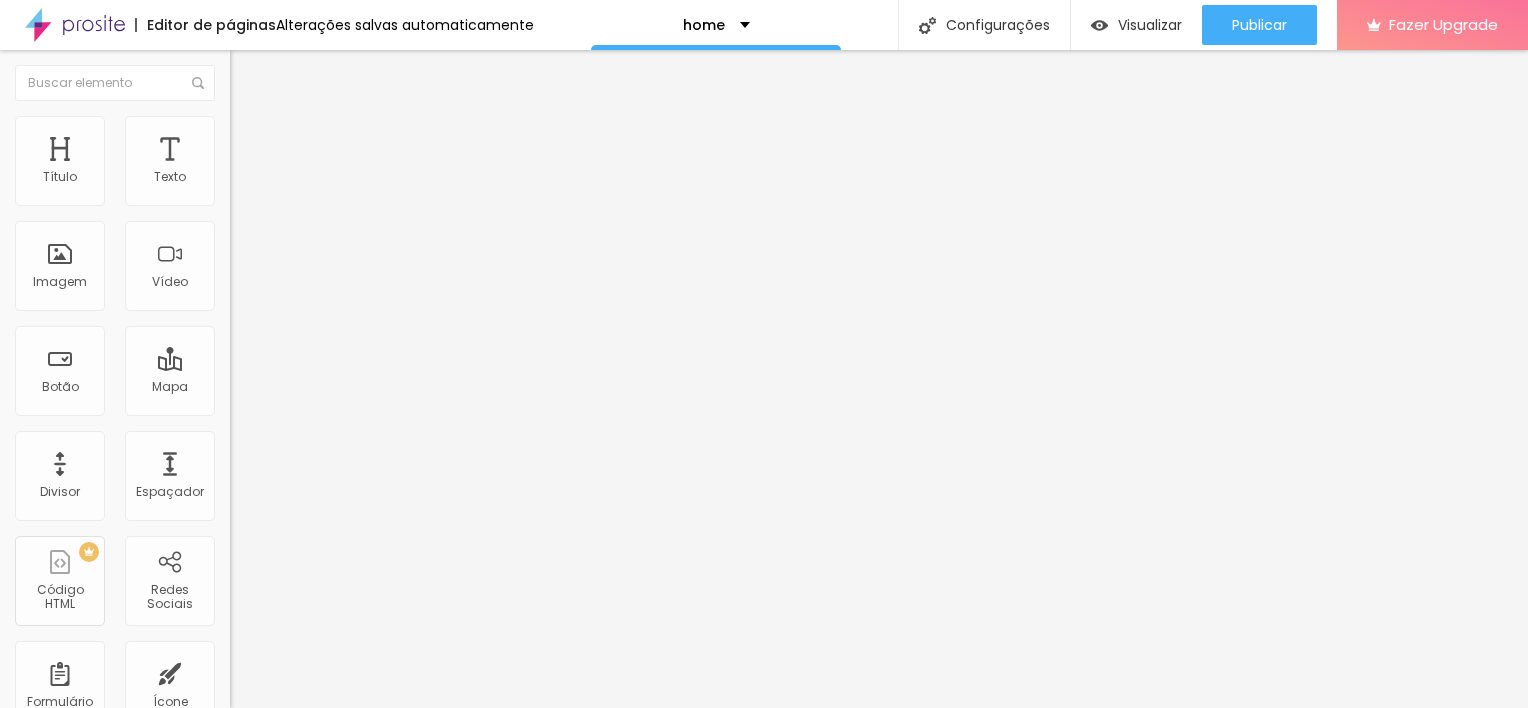 click on "Conteúdo" at bounding box center [345, 106] 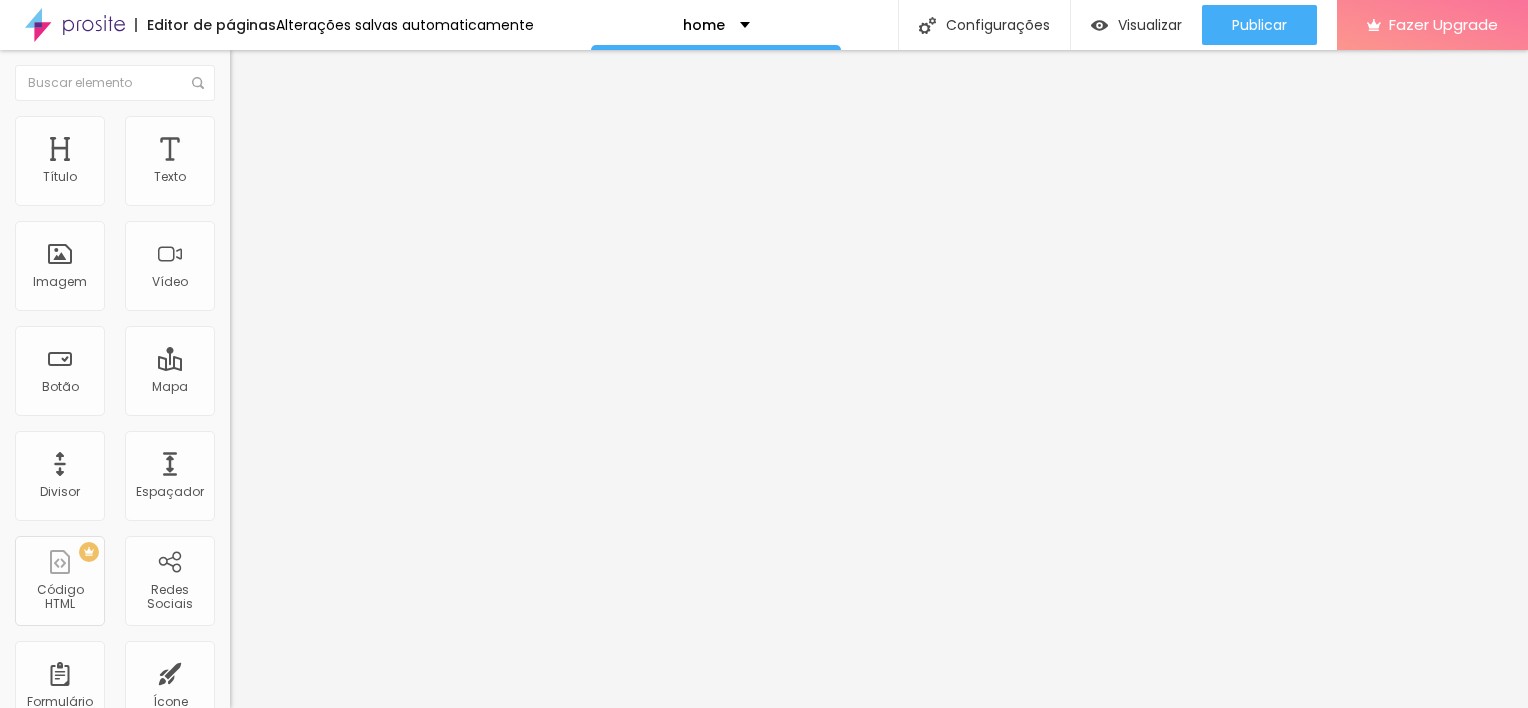 click on "Original" at bounding box center (254, 304) 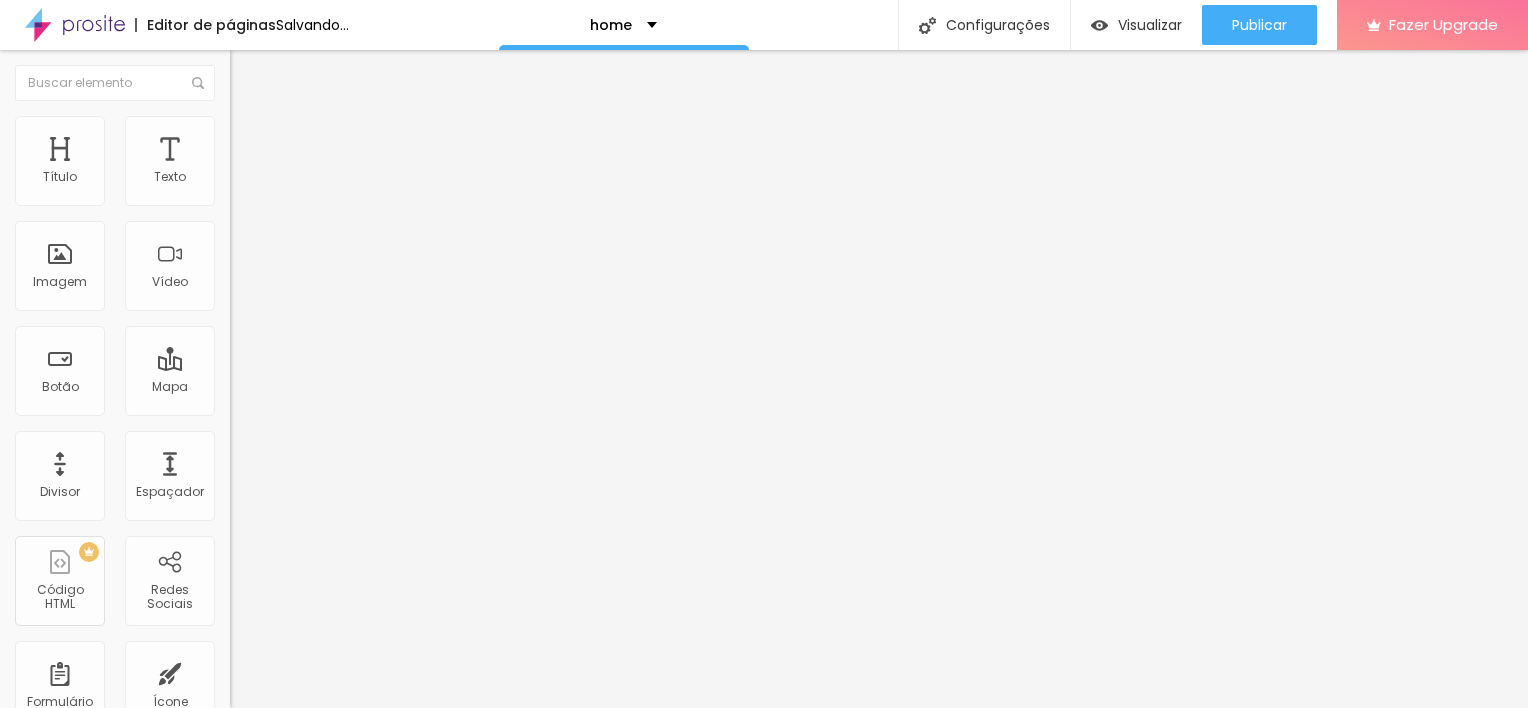click on "Conteúdo Estilo Avançado" at bounding box center (345, 126) 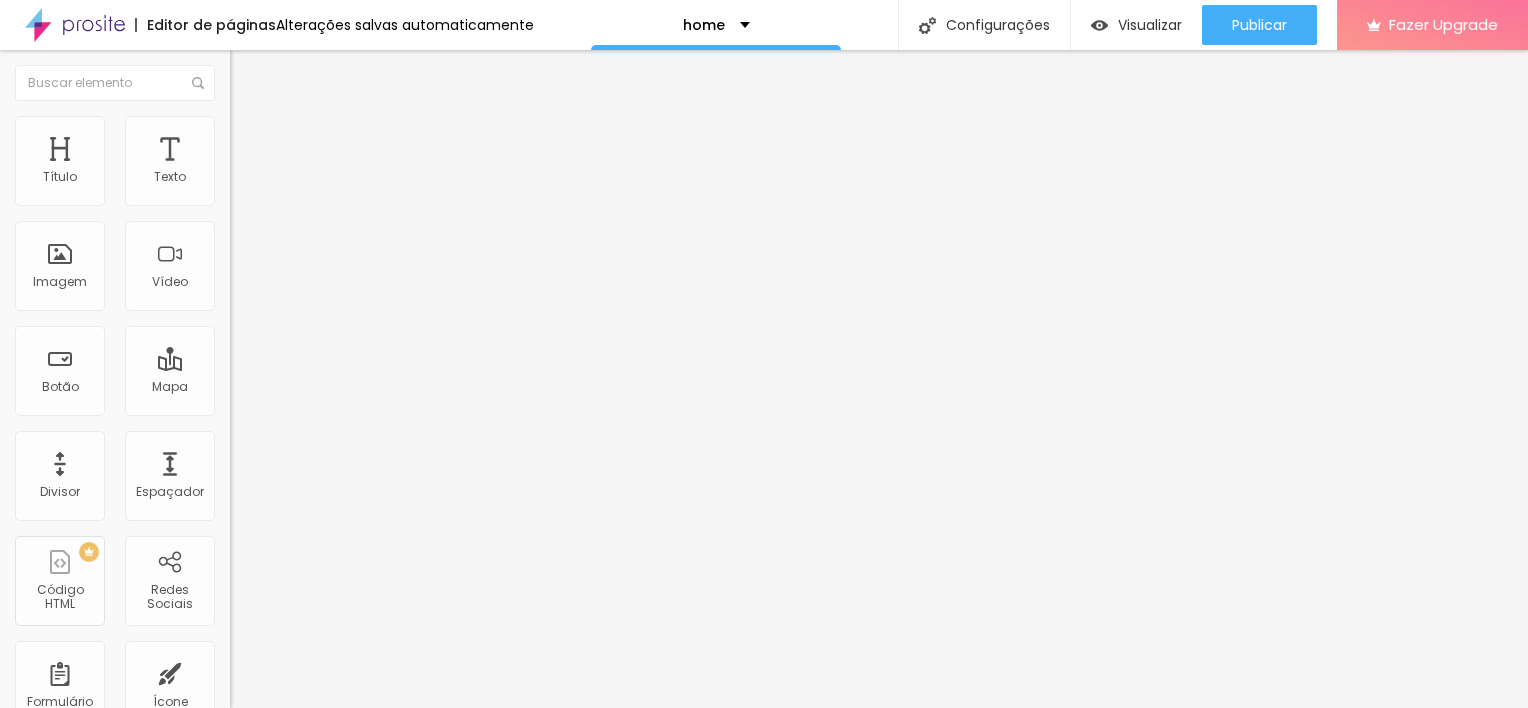 click on "Estilo" at bounding box center (345, 126) 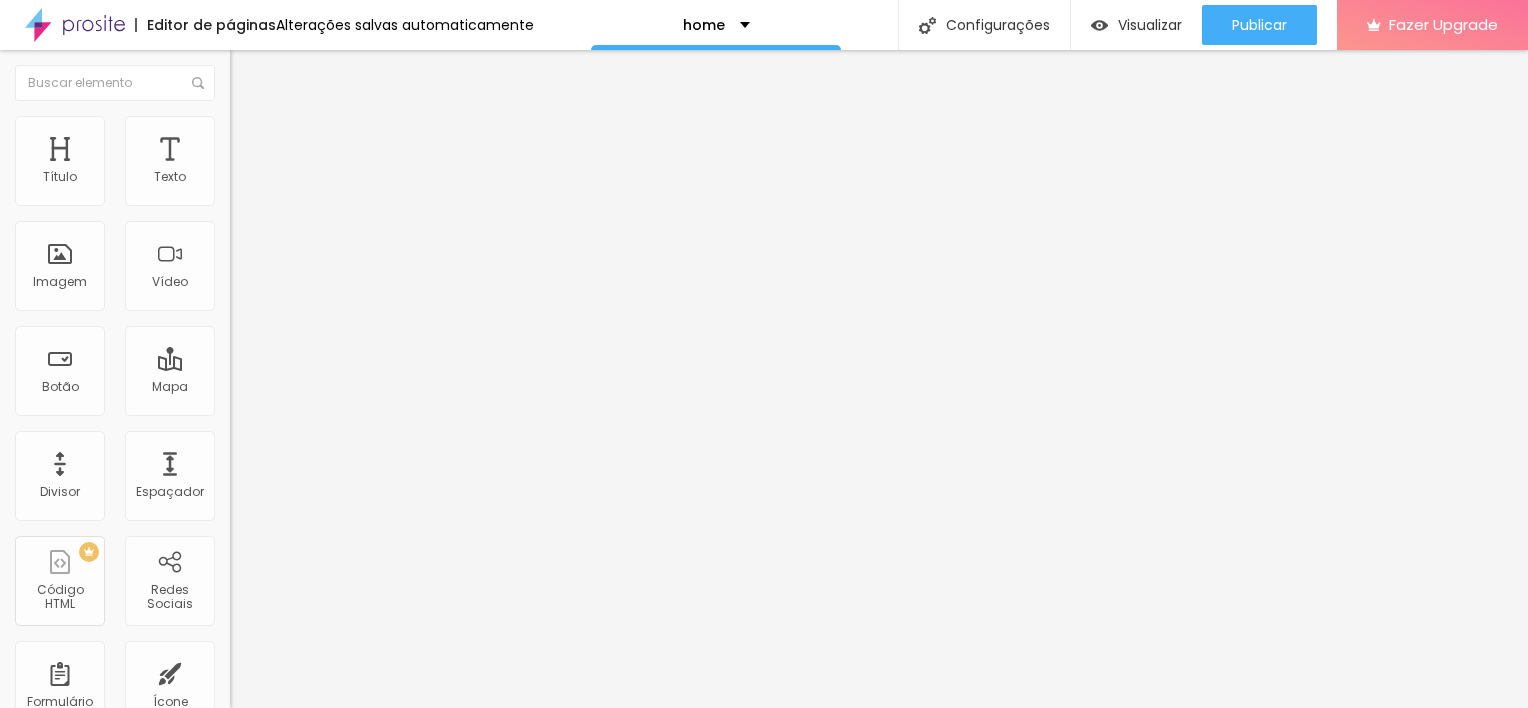 click at bounding box center (345, 198) 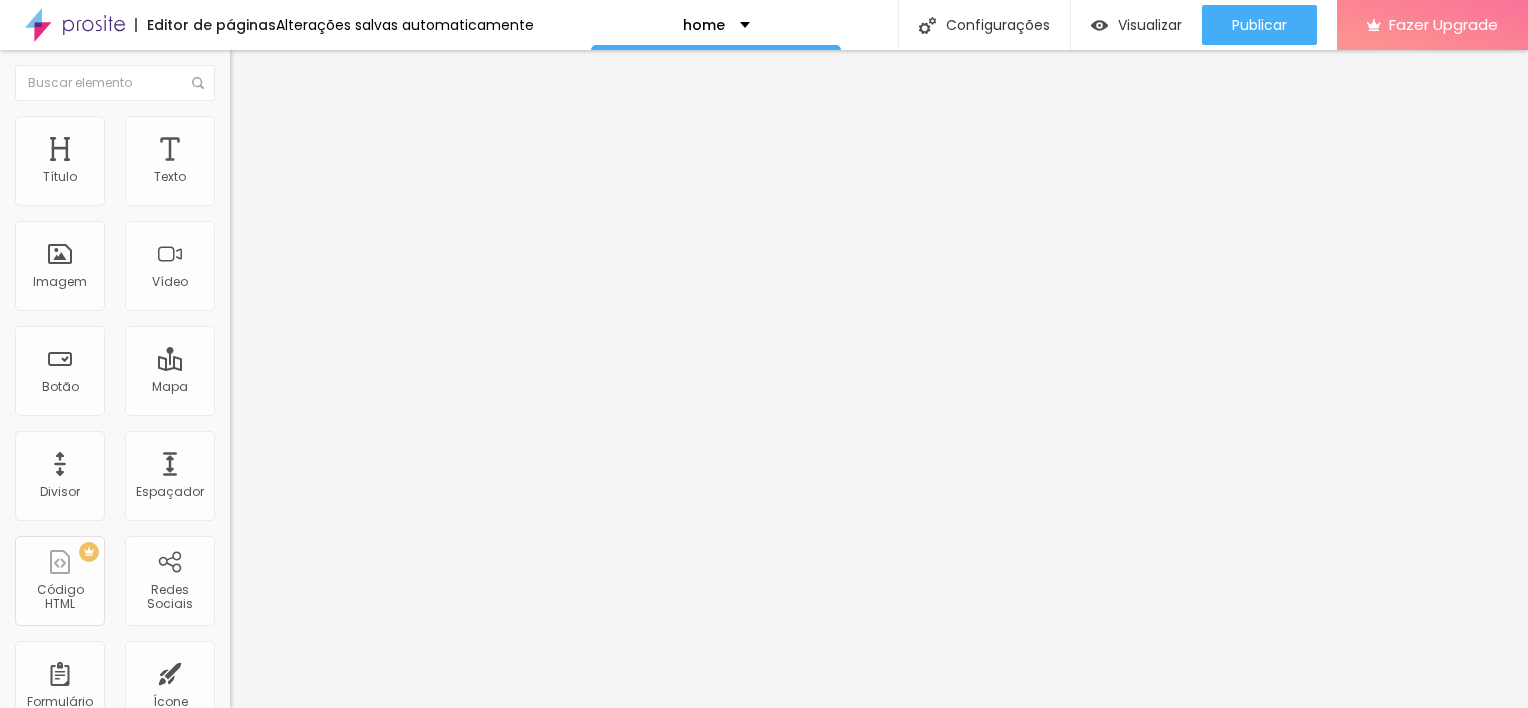 type on "90" 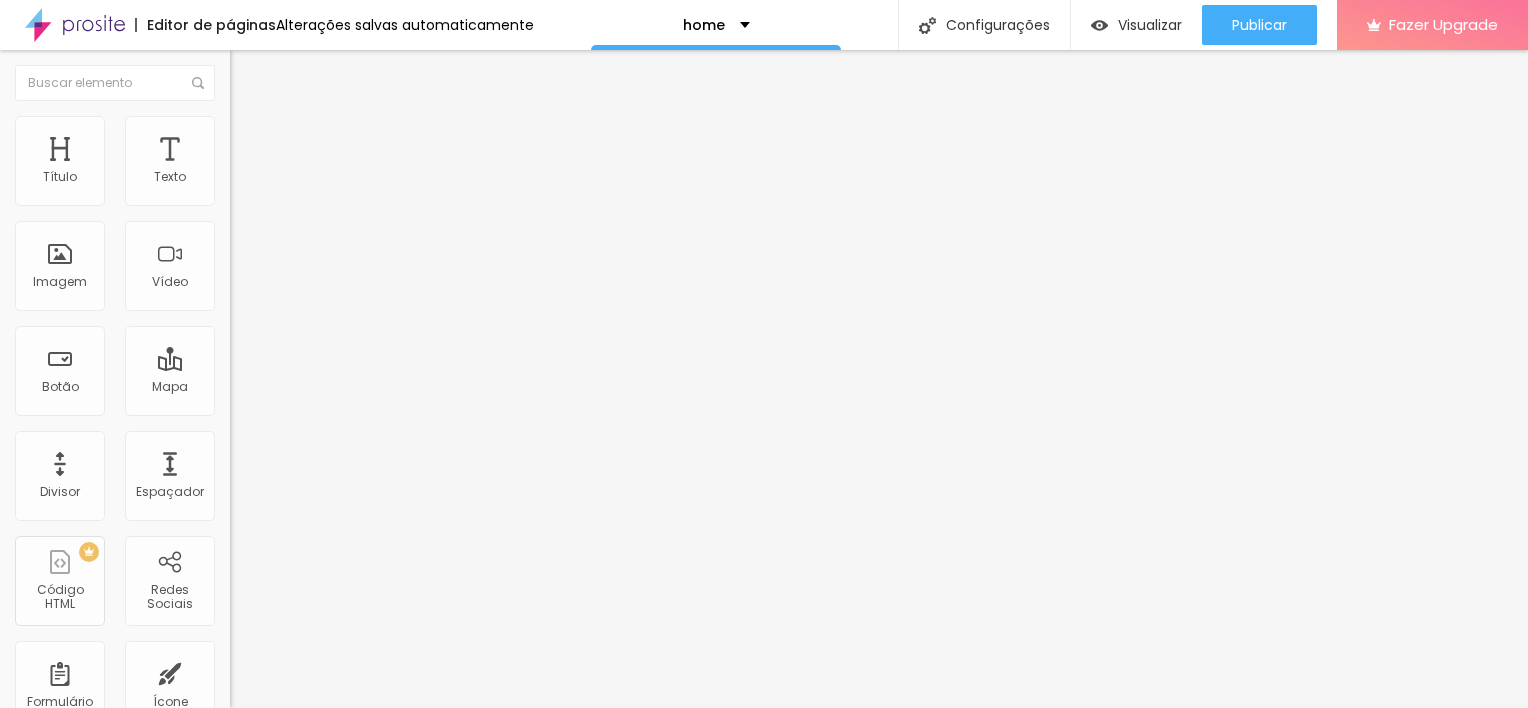 type on "90" 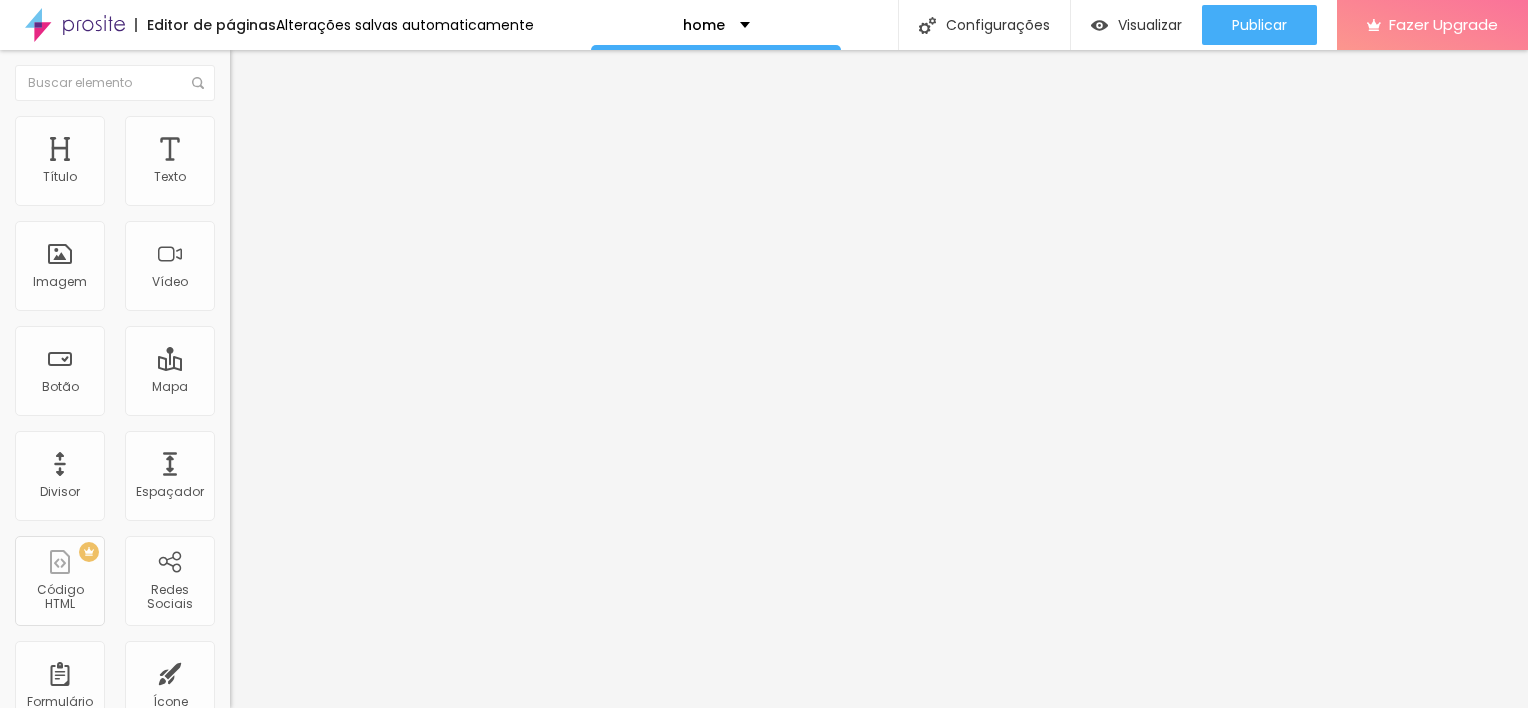 type on "85" 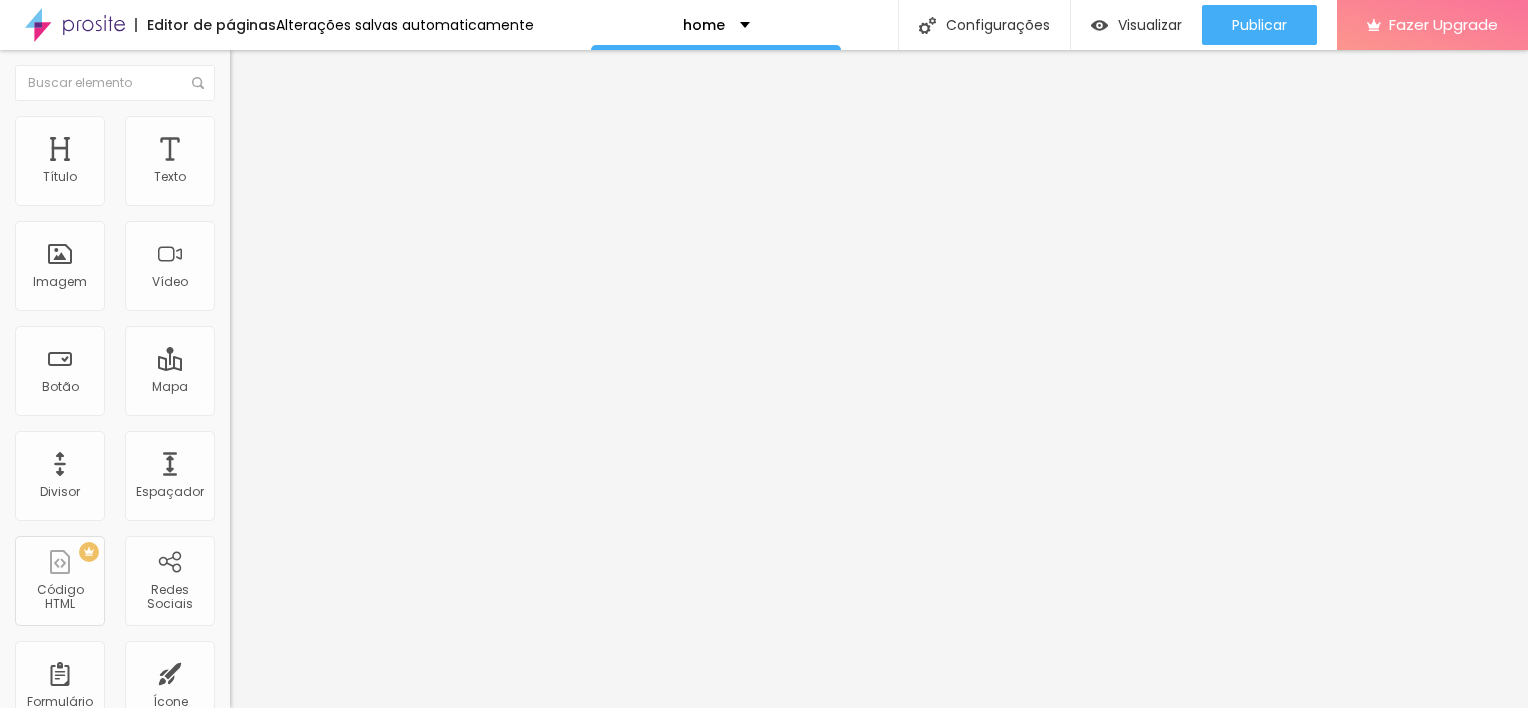 type on "80" 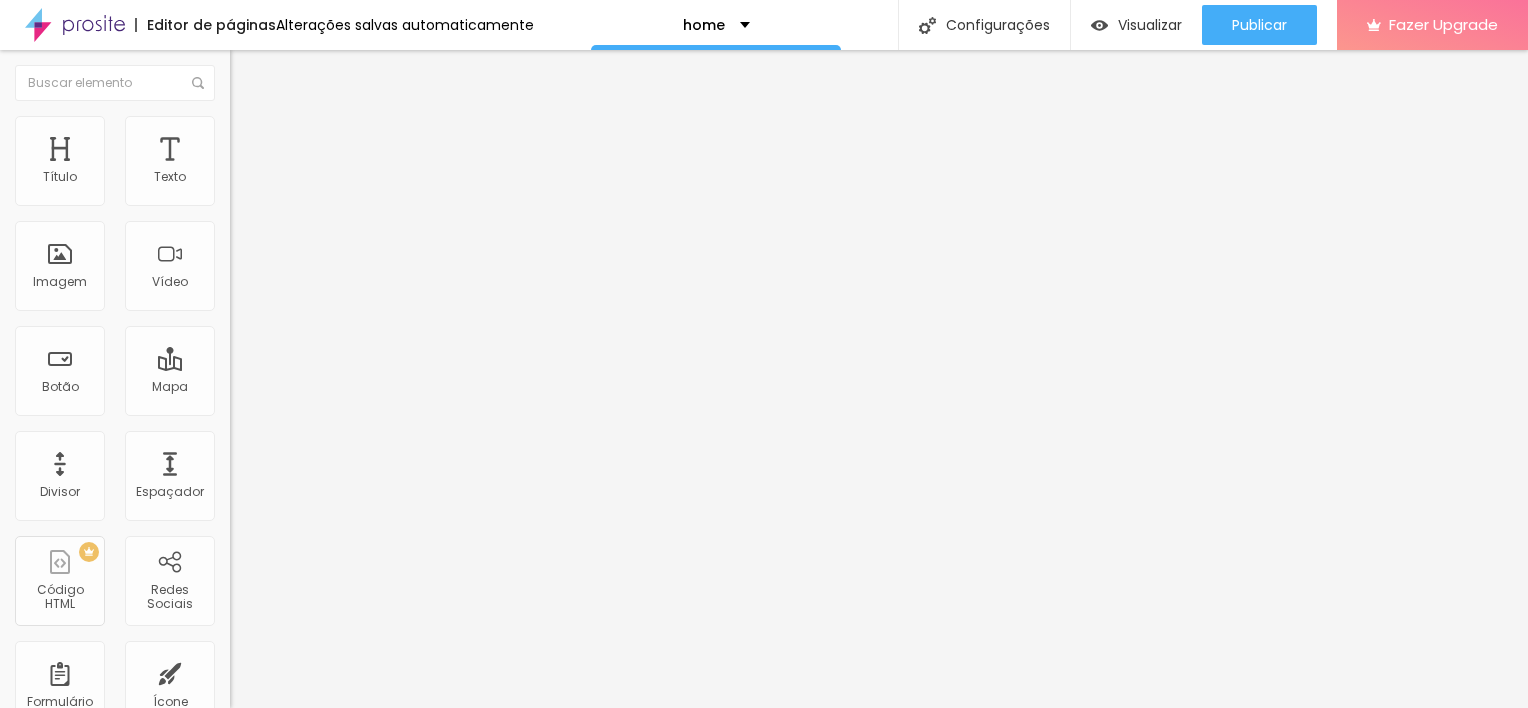 type on "60" 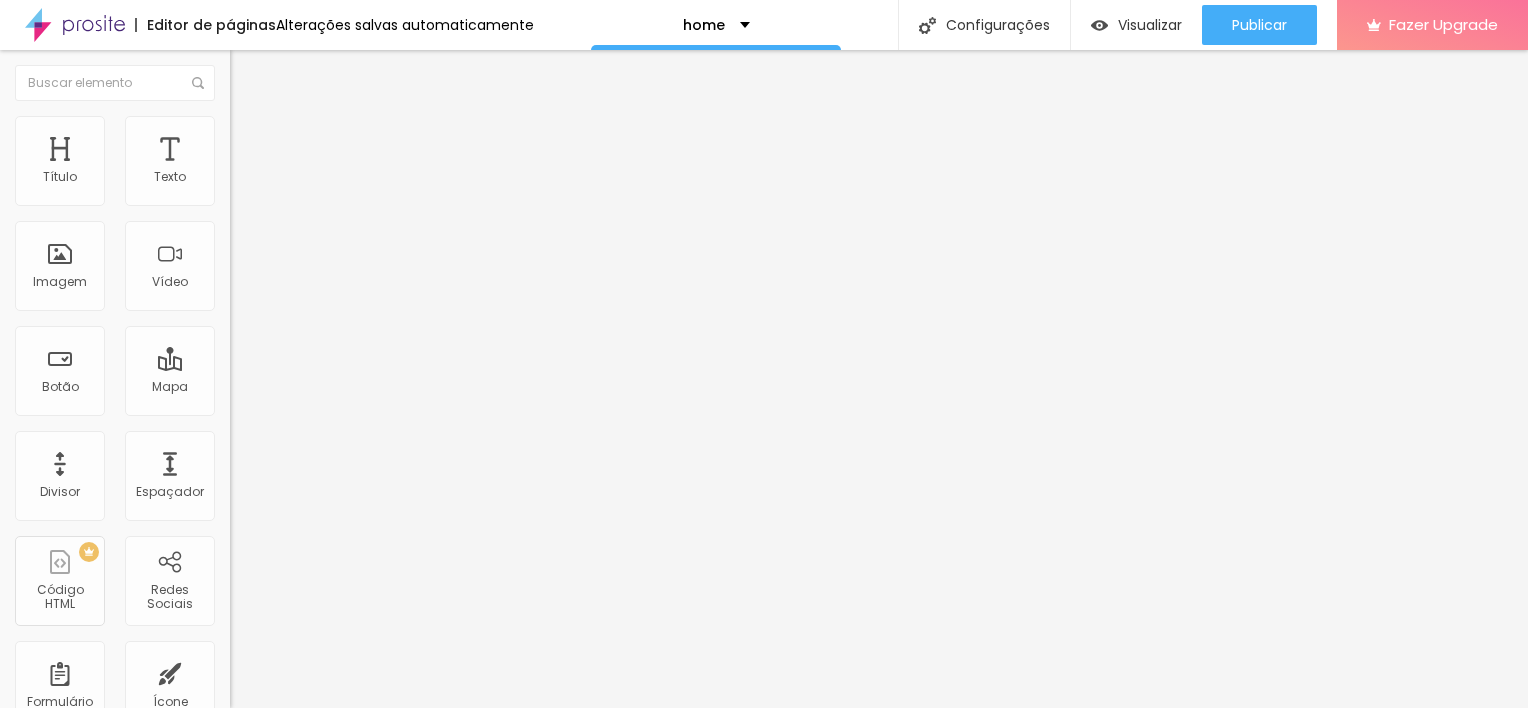 type on "60" 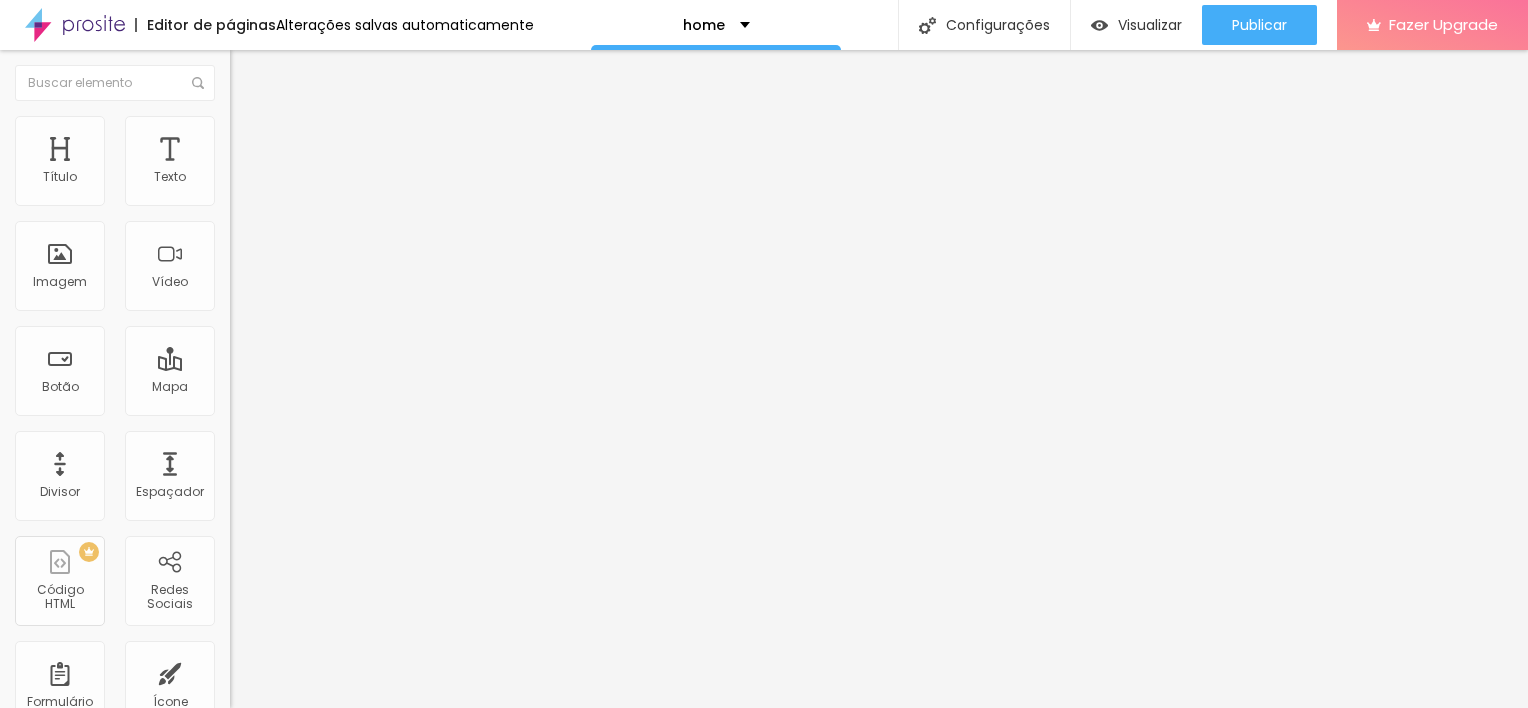 type on "50" 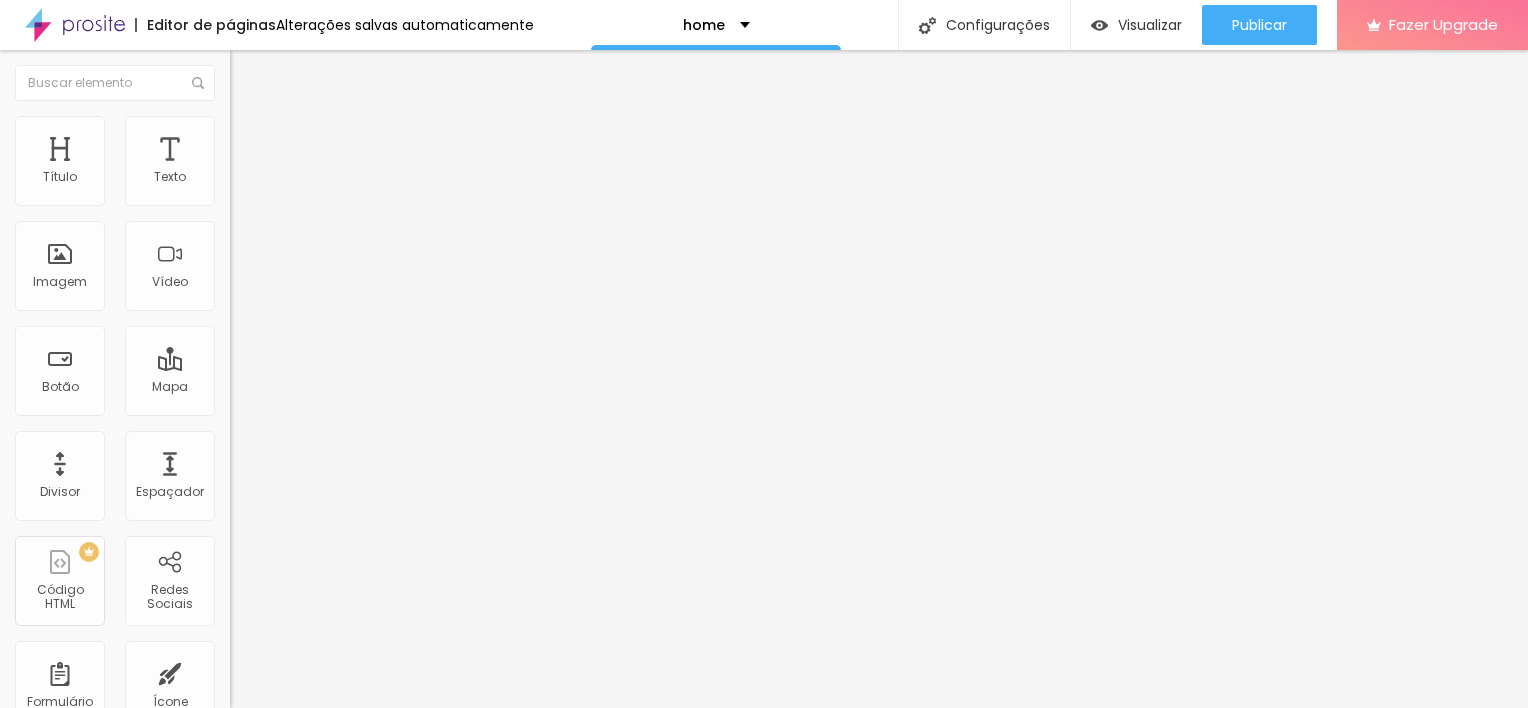 type on "50" 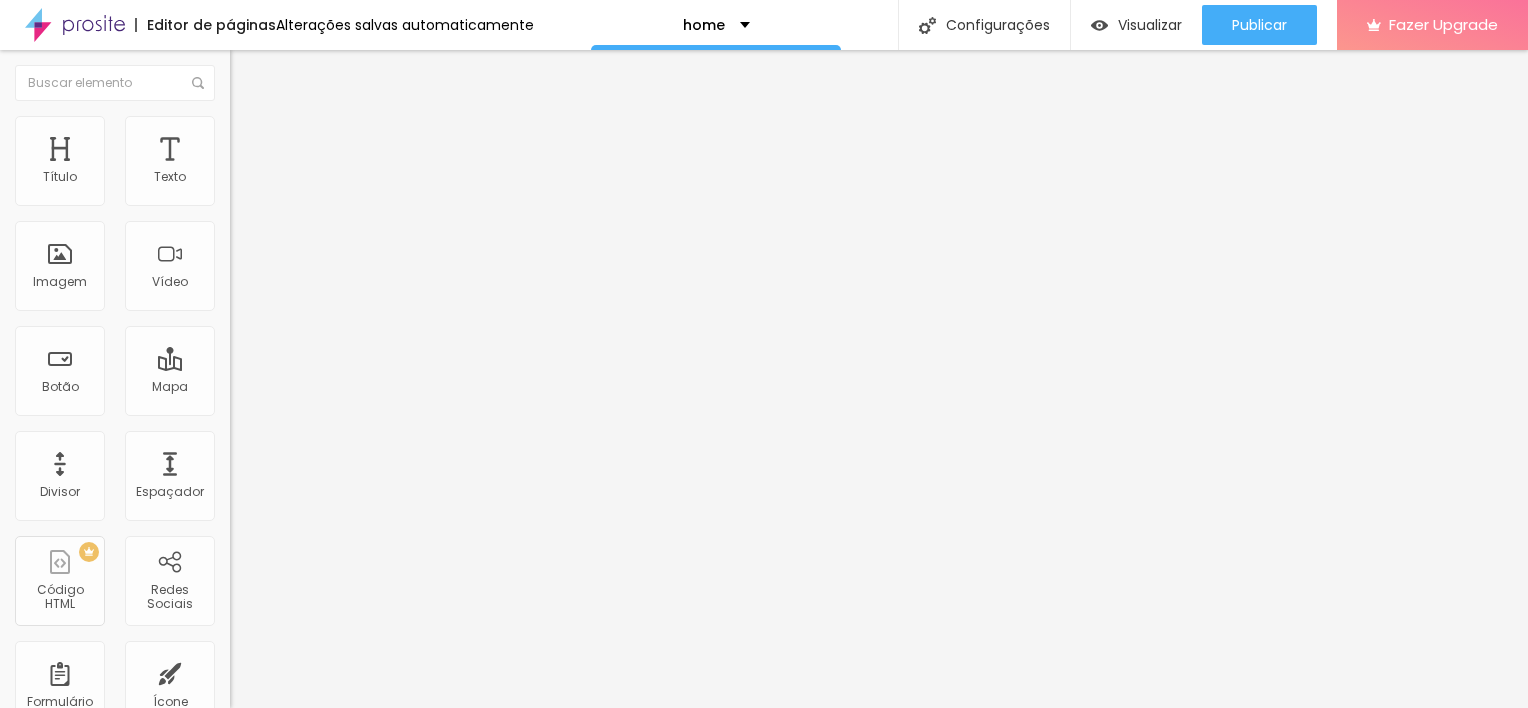 type on "45" 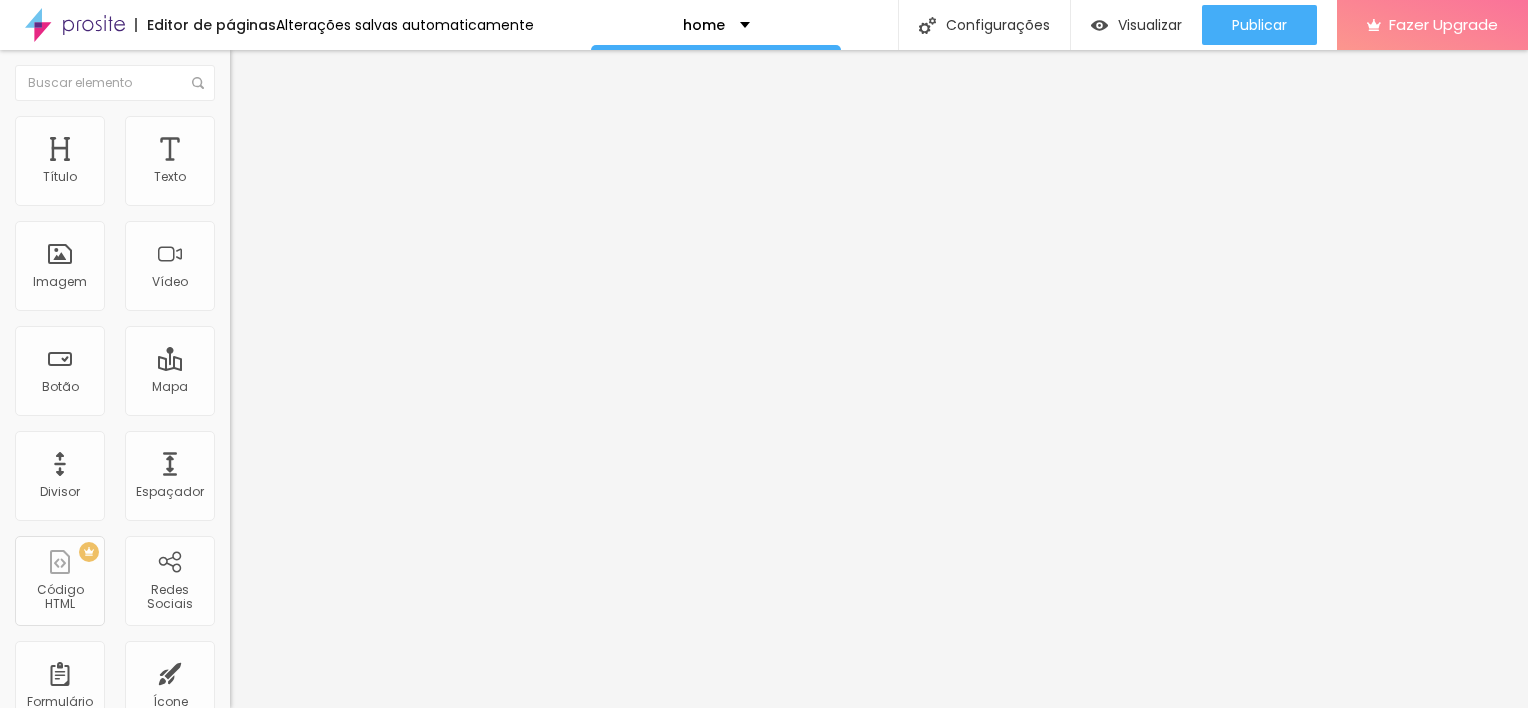type on "45" 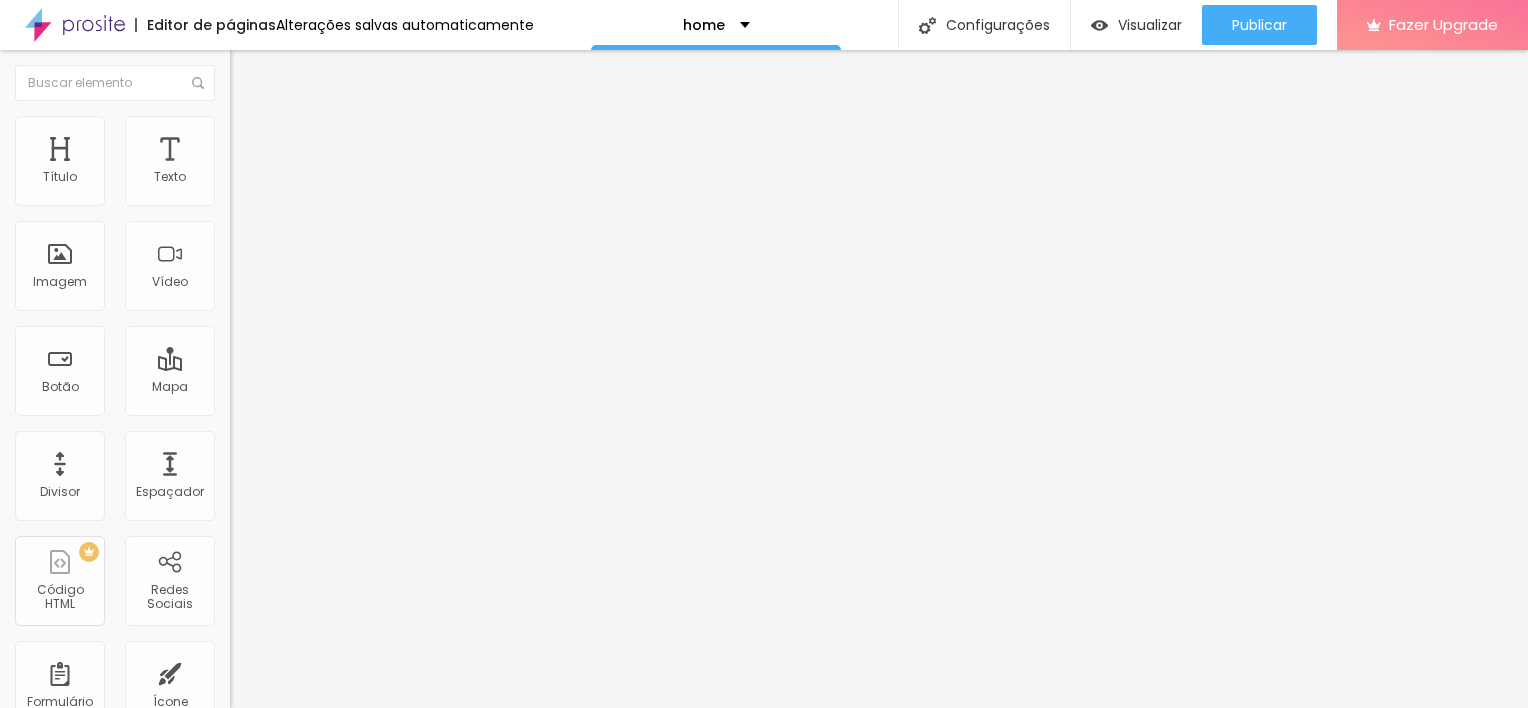 type on "40" 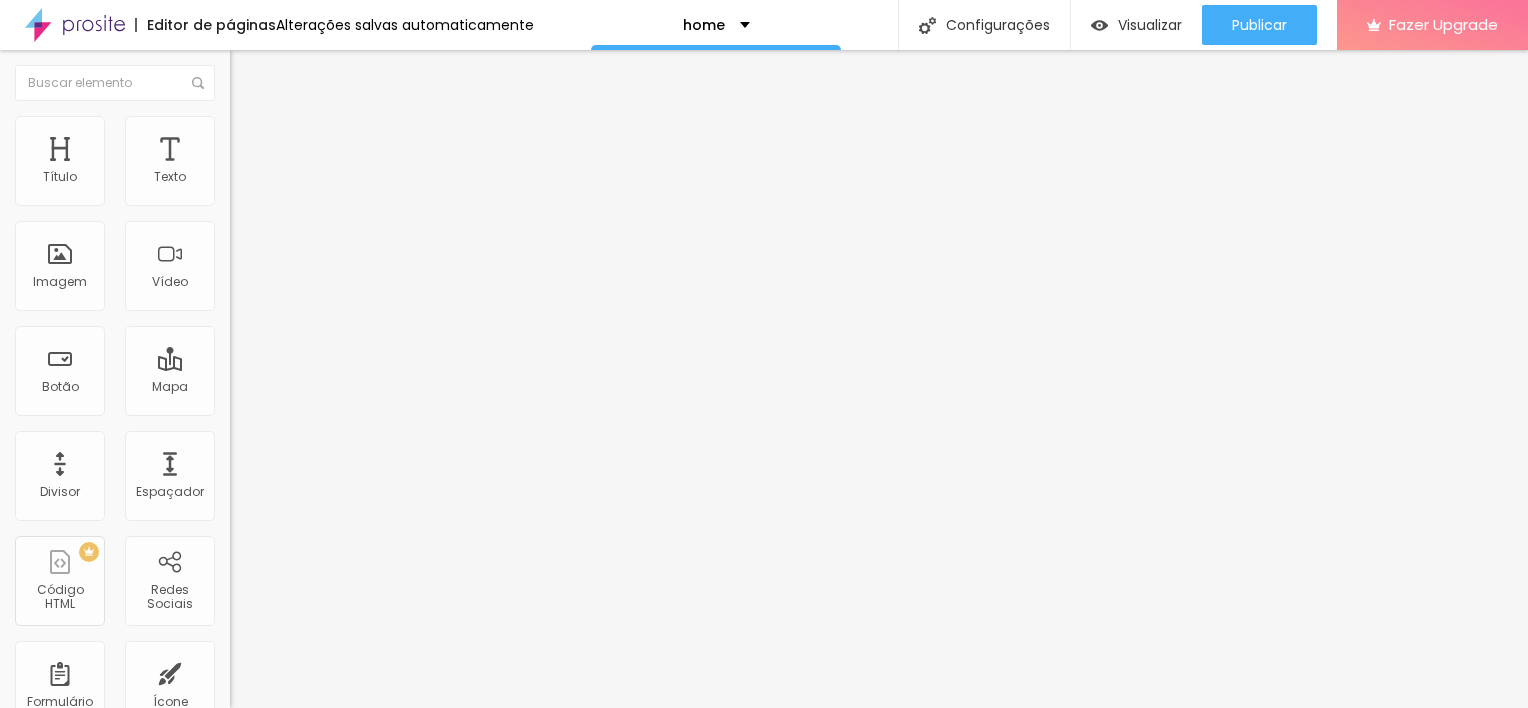type on "35" 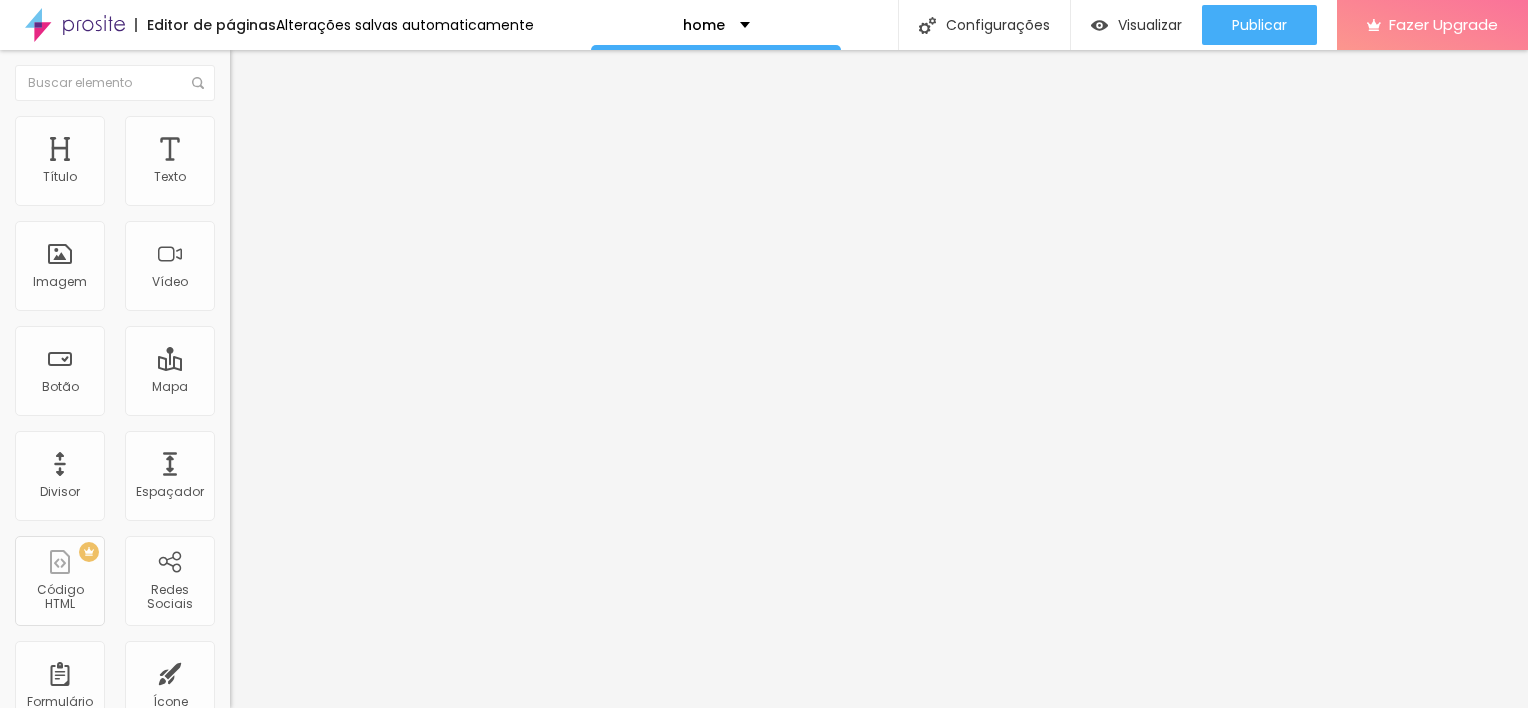 type on "40" 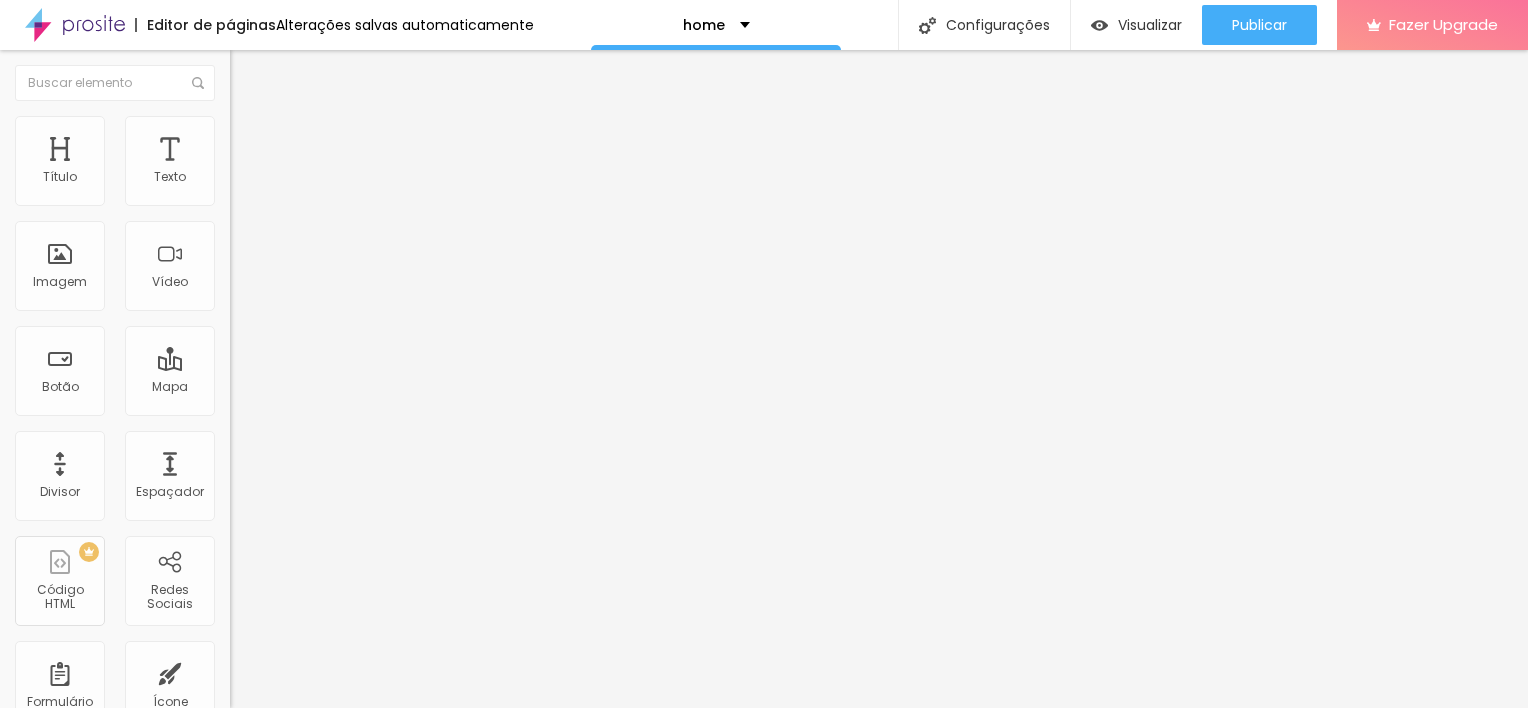 type on "40" 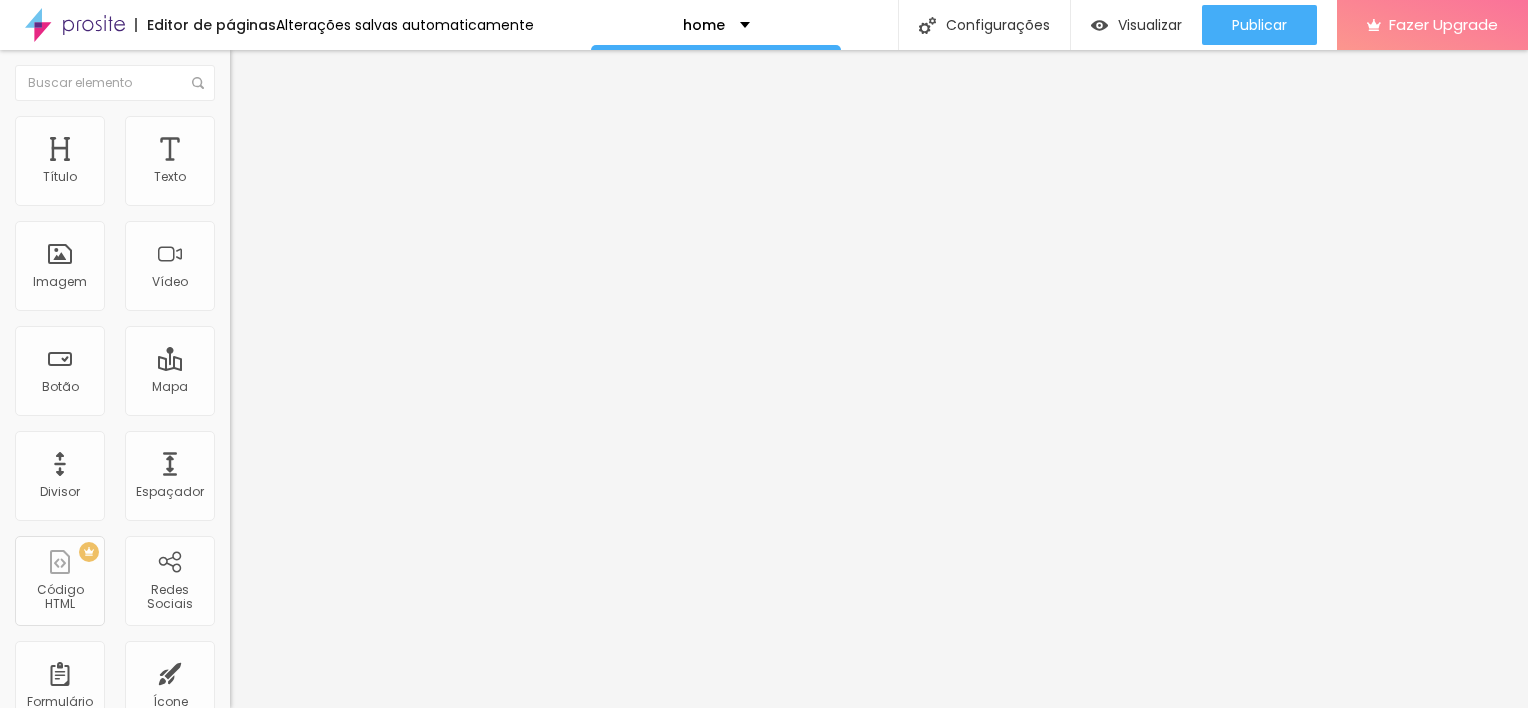 type on "35" 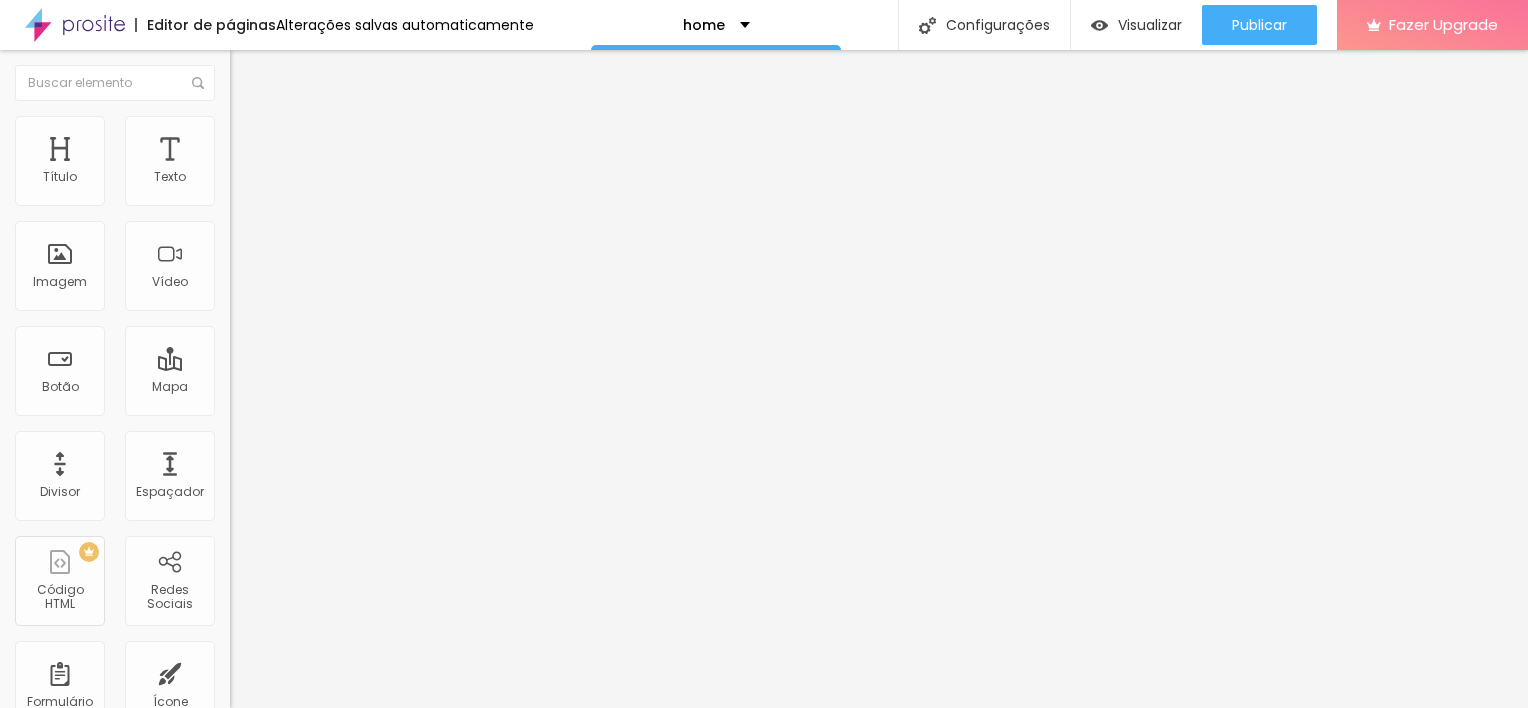 type on "35" 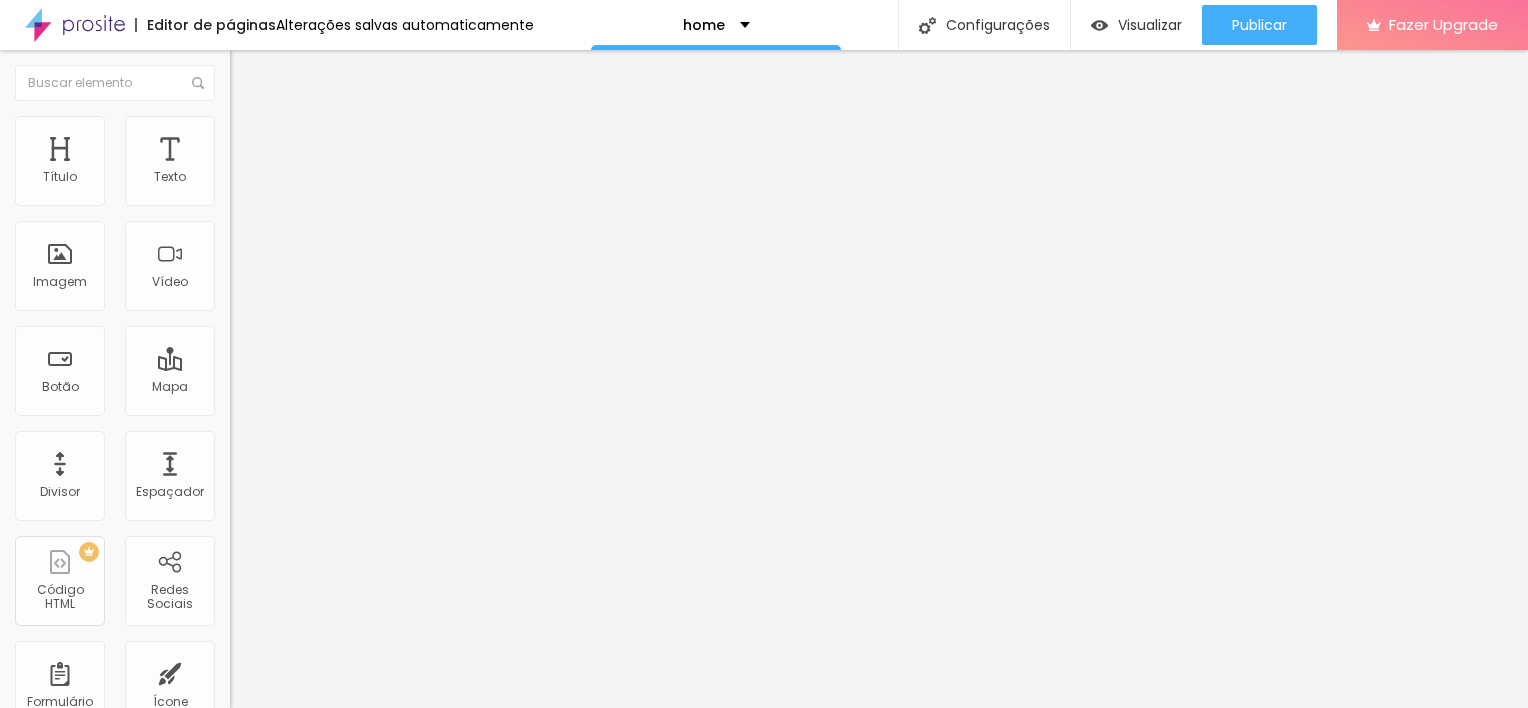 type on "20" 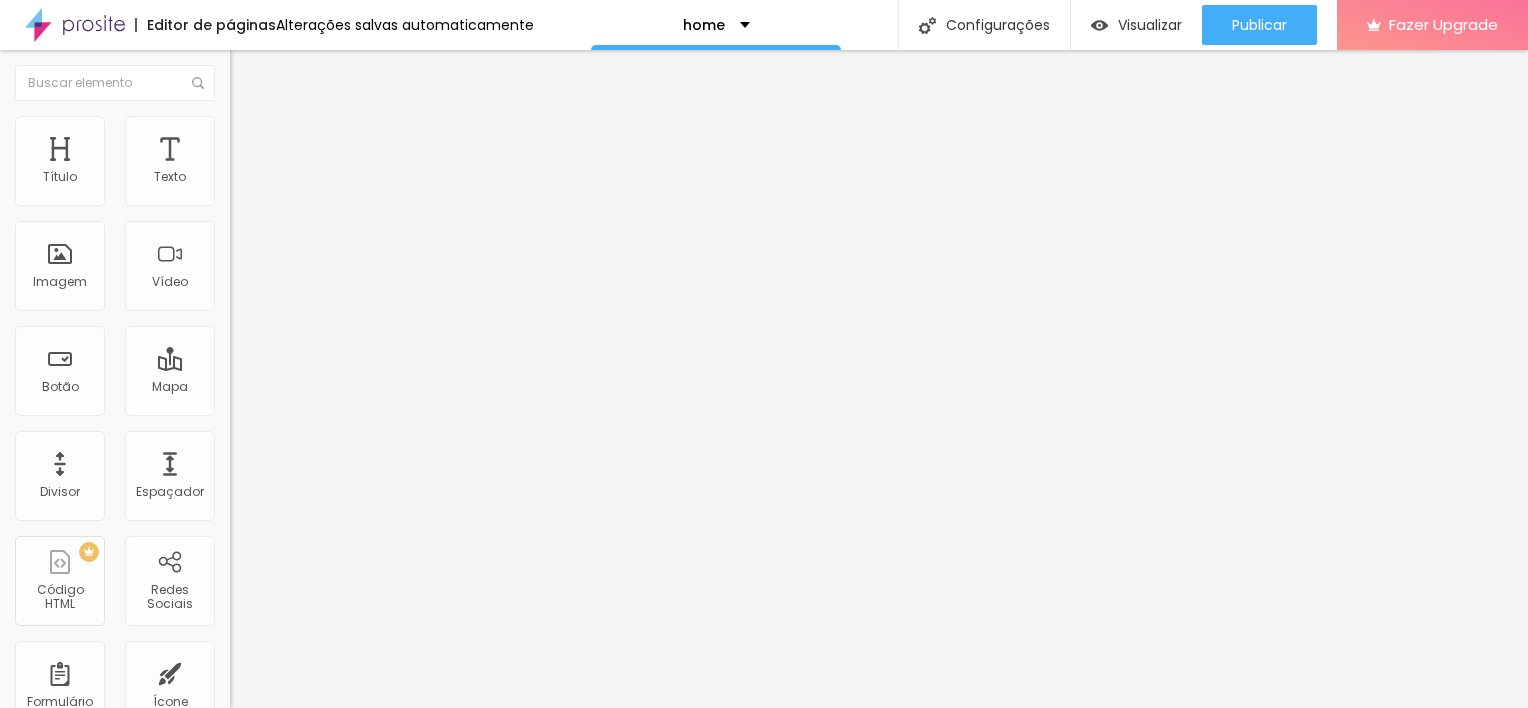 type on "20" 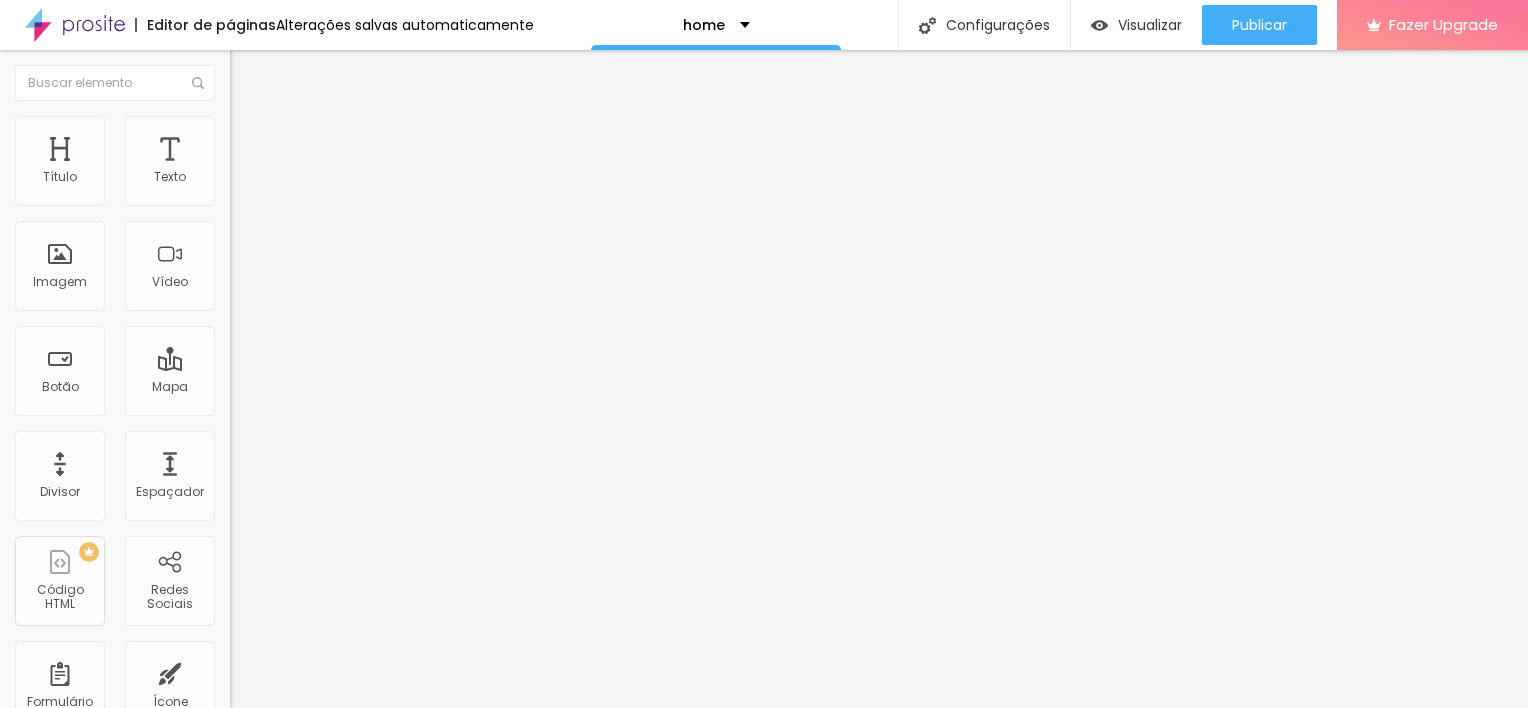type on "15" 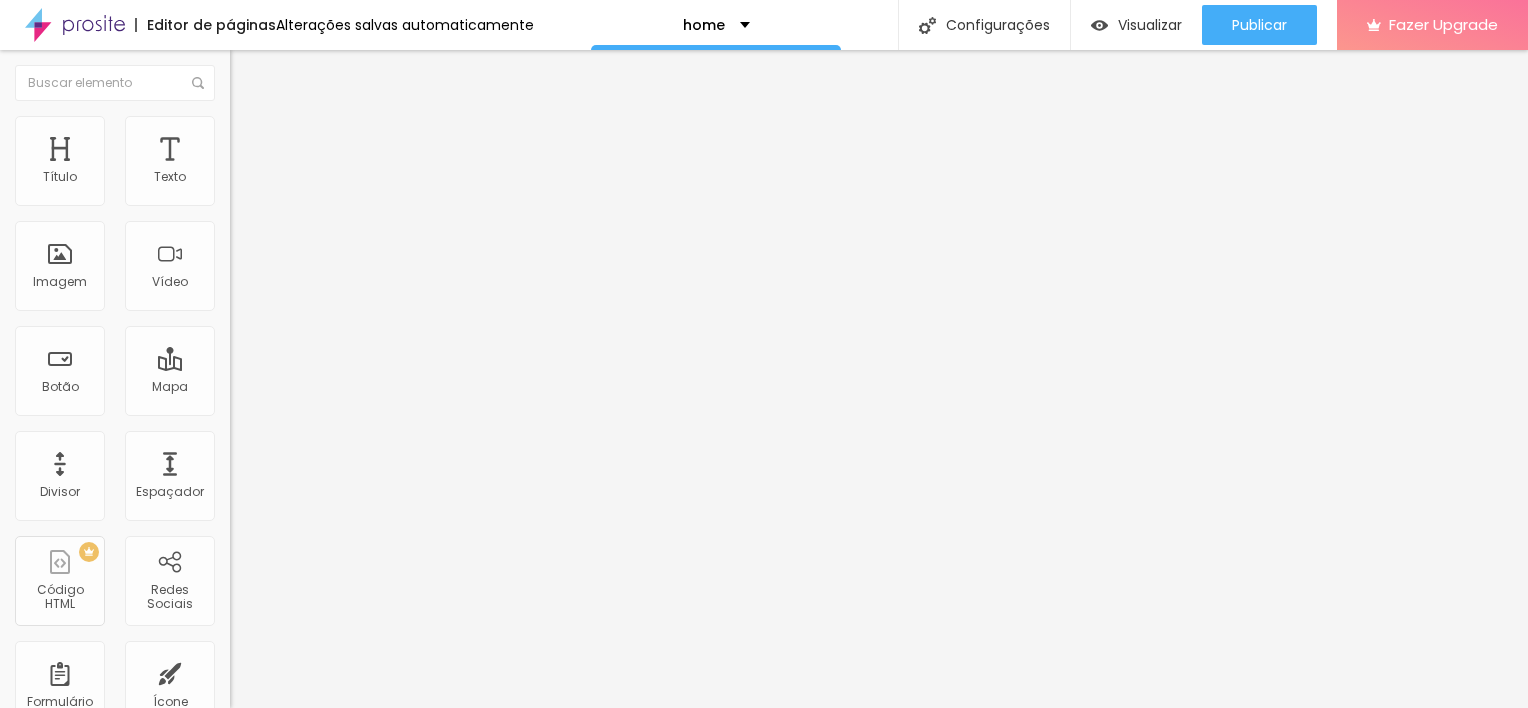 type on "15" 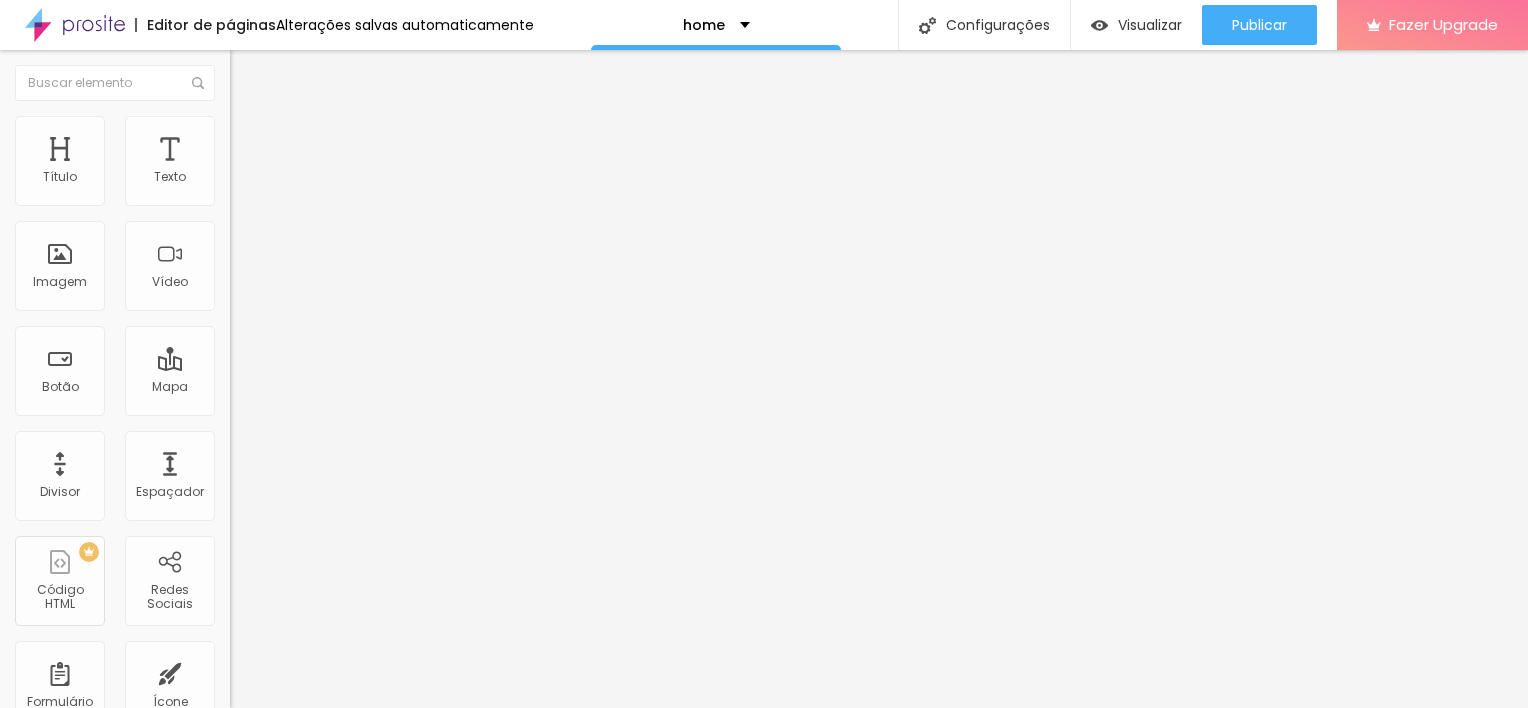 type on "10" 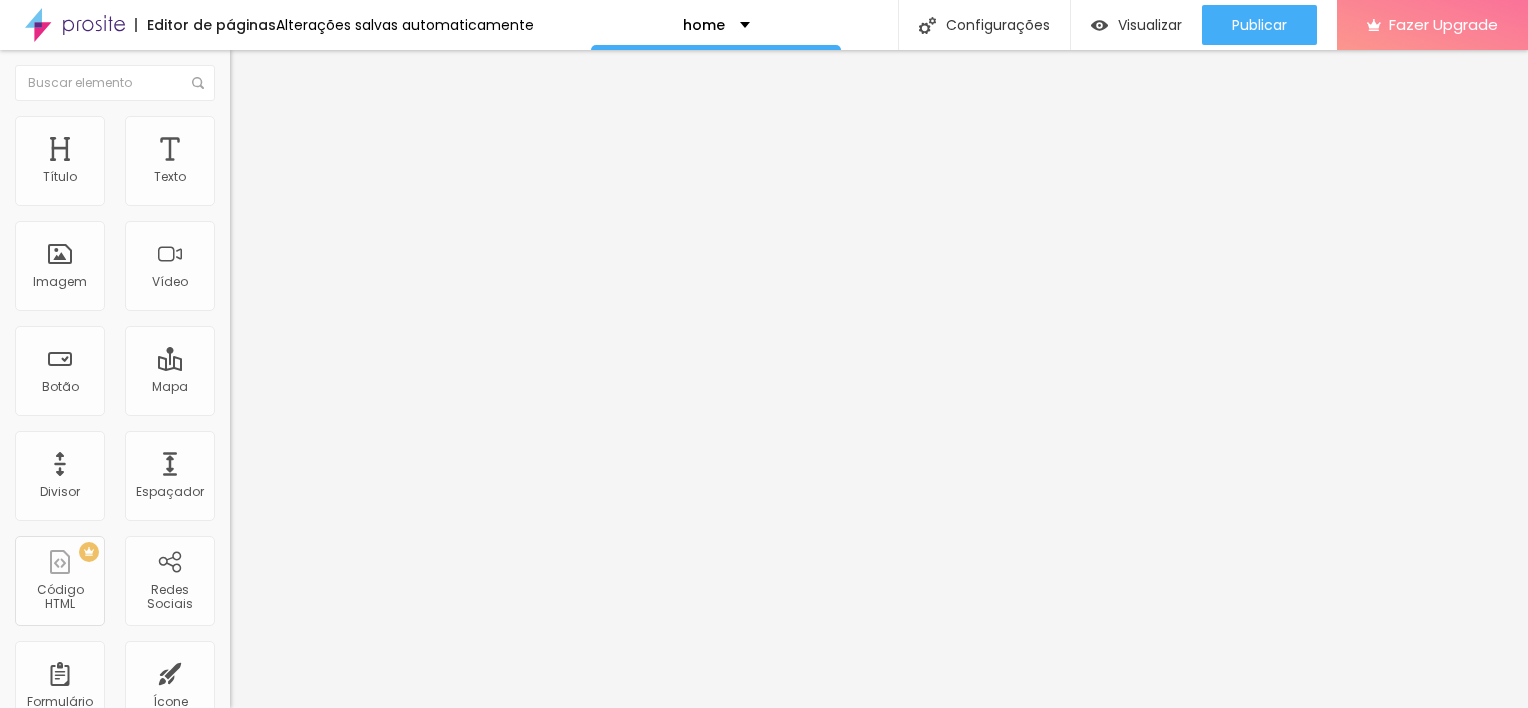 type on "10" 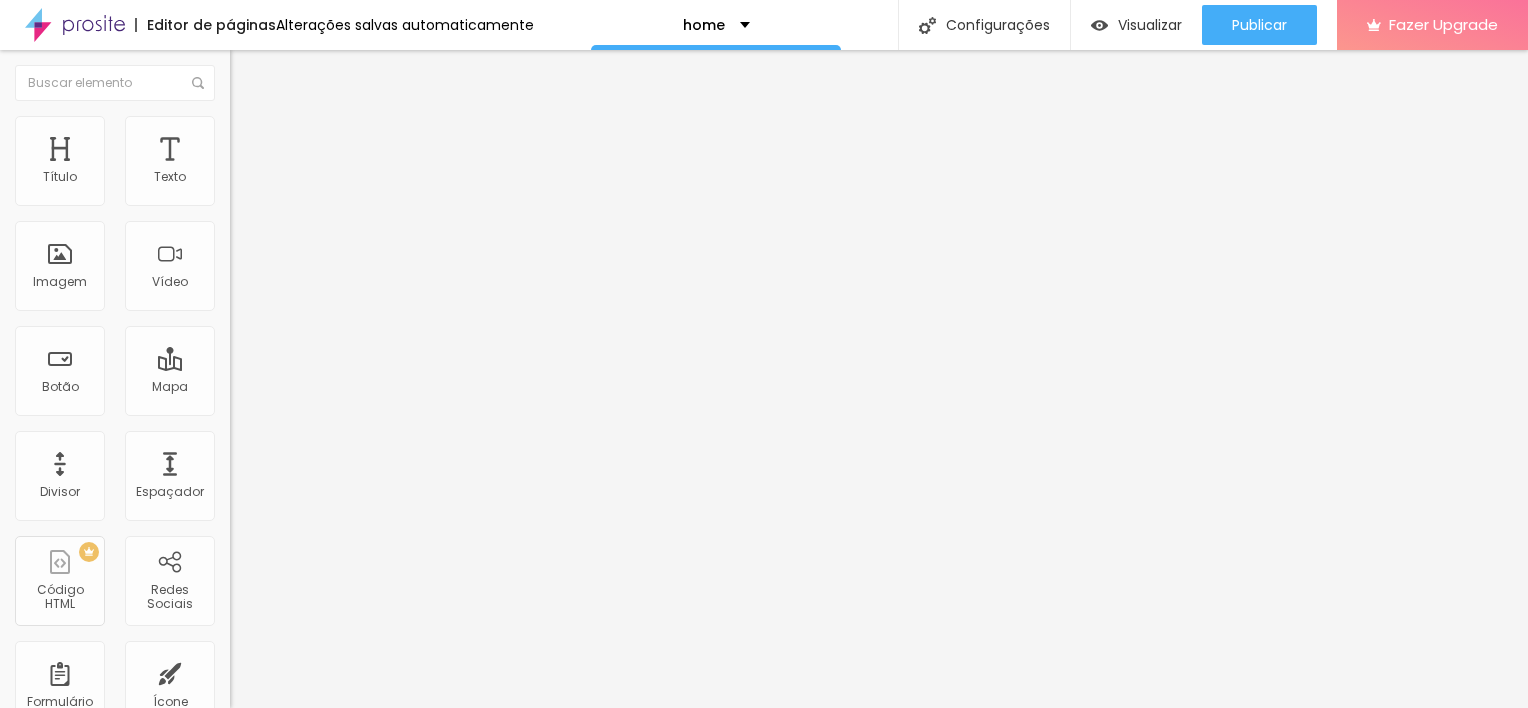 click at bounding box center (239, 105) 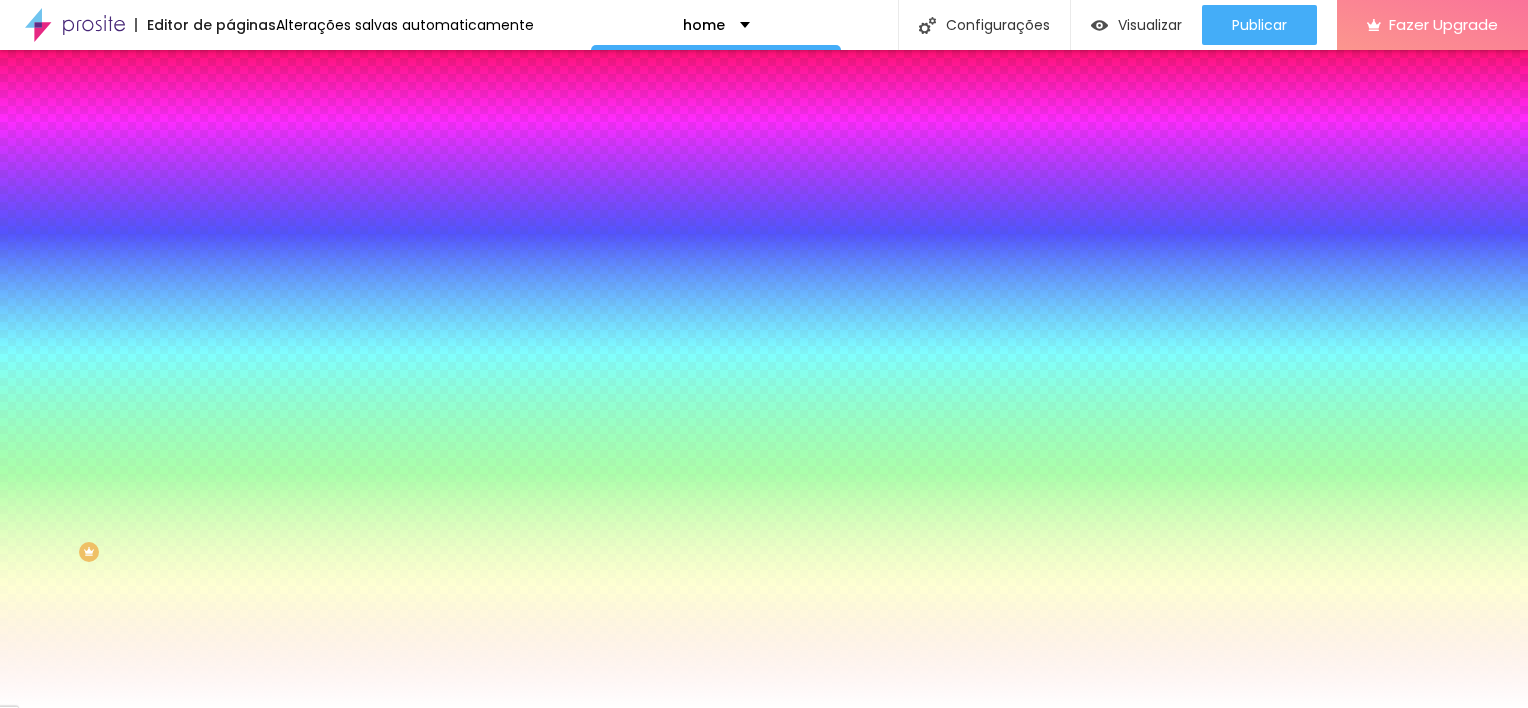 click on "Conteúdo" at bounding box center (279, 109) 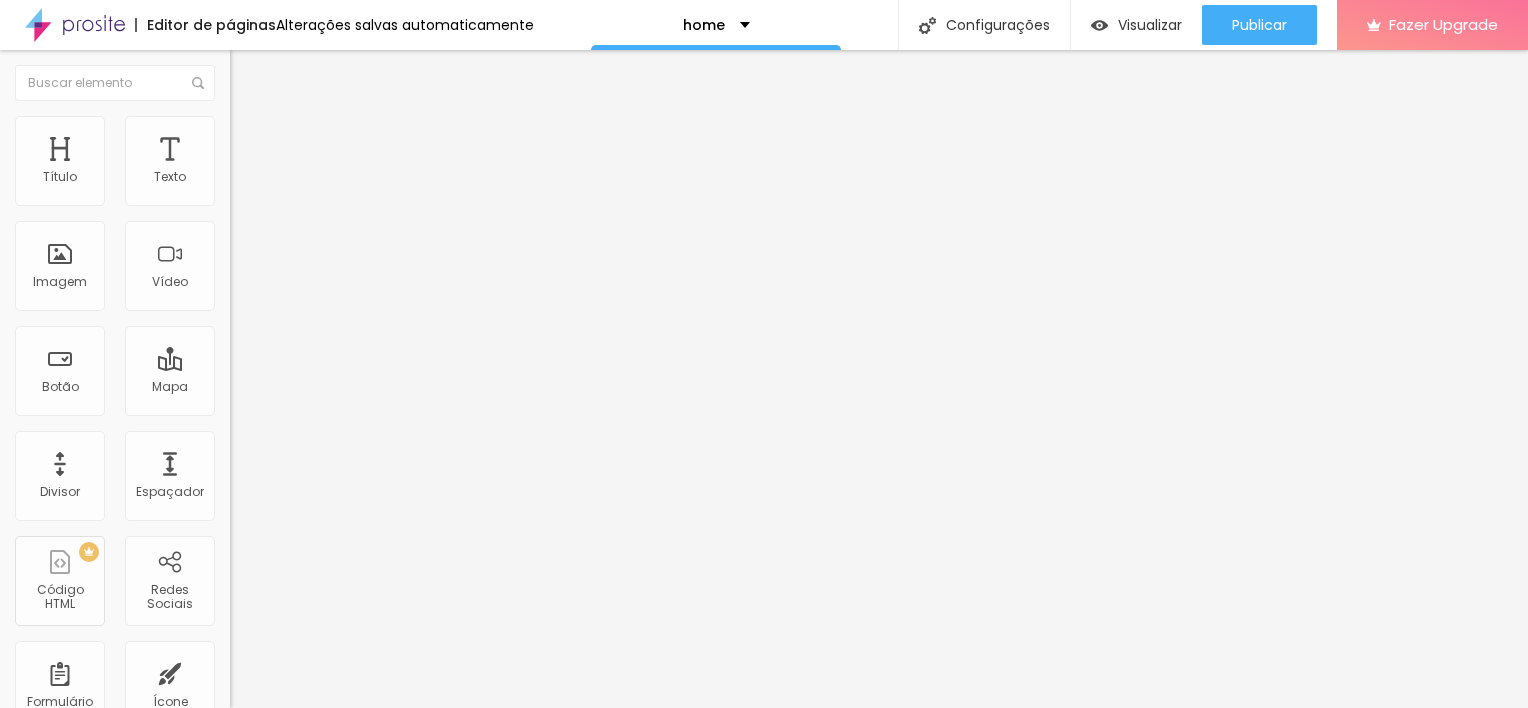 click at bounding box center [237, 191] 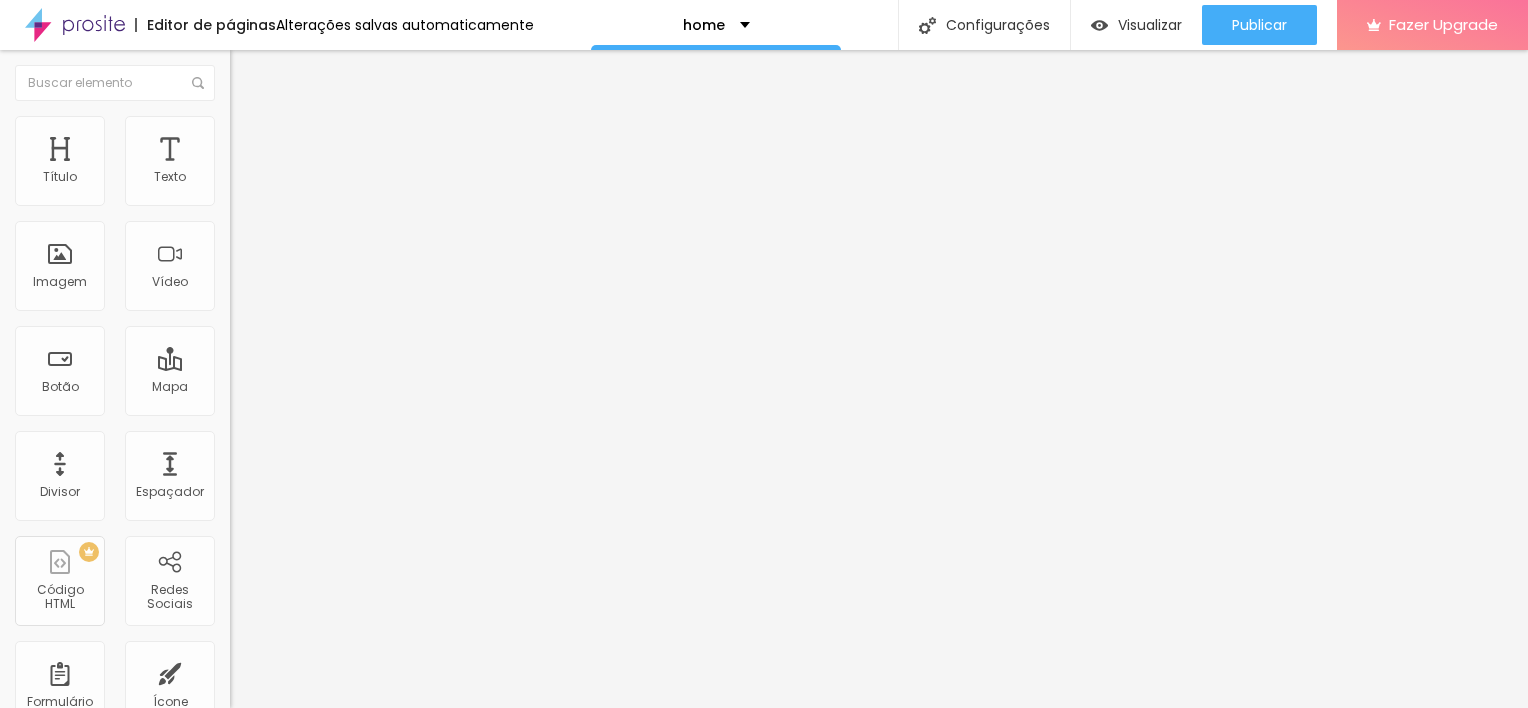 click at bounding box center (237, 175) 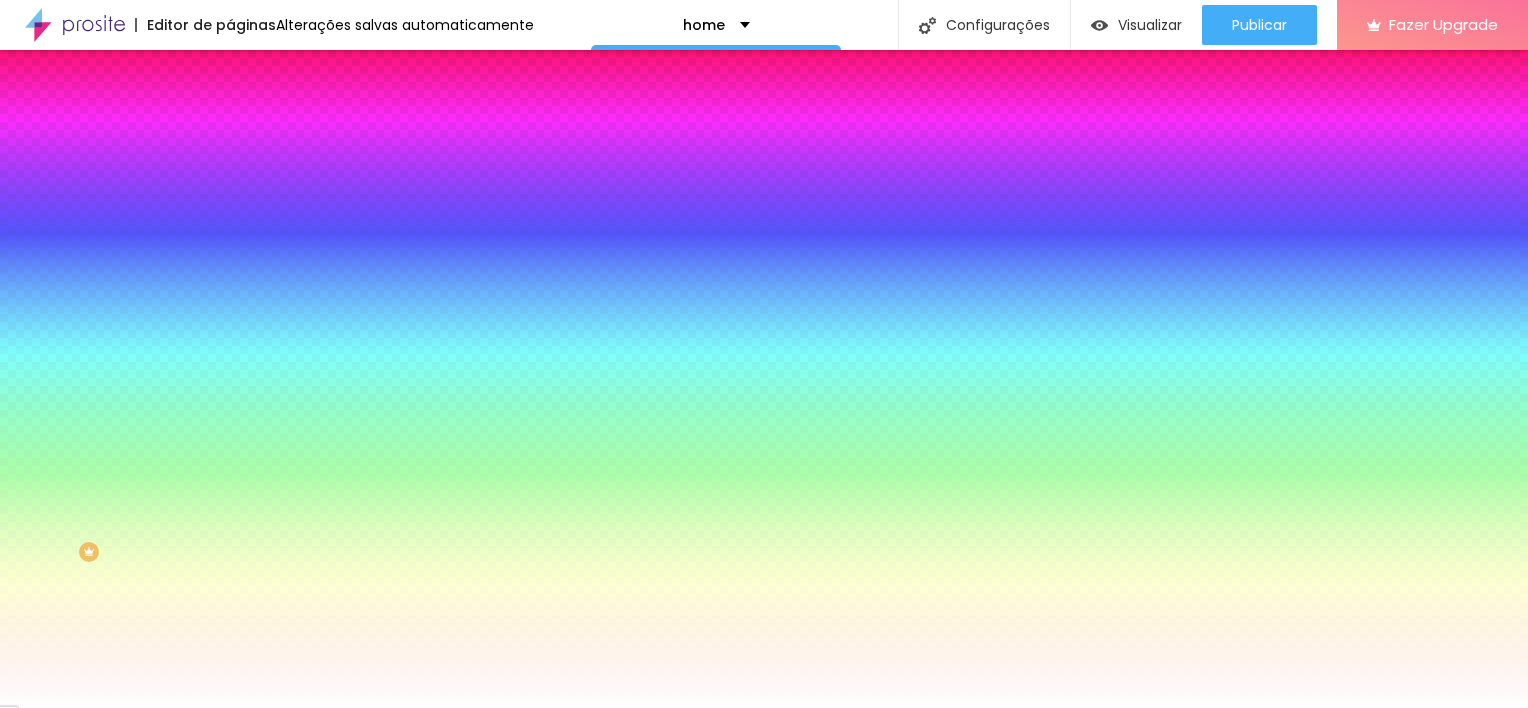 click at bounding box center [253, 73] 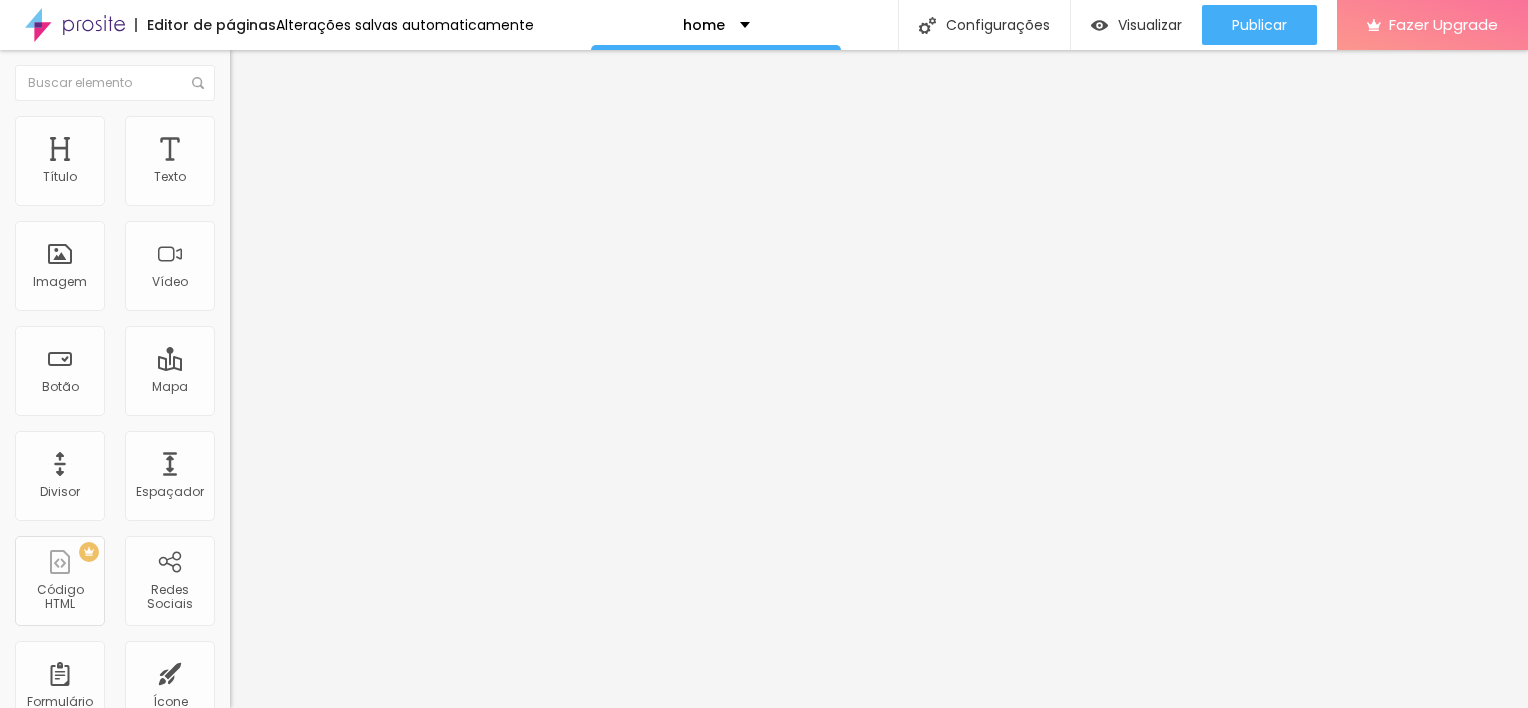 click on "Estilo" at bounding box center (345, 126) 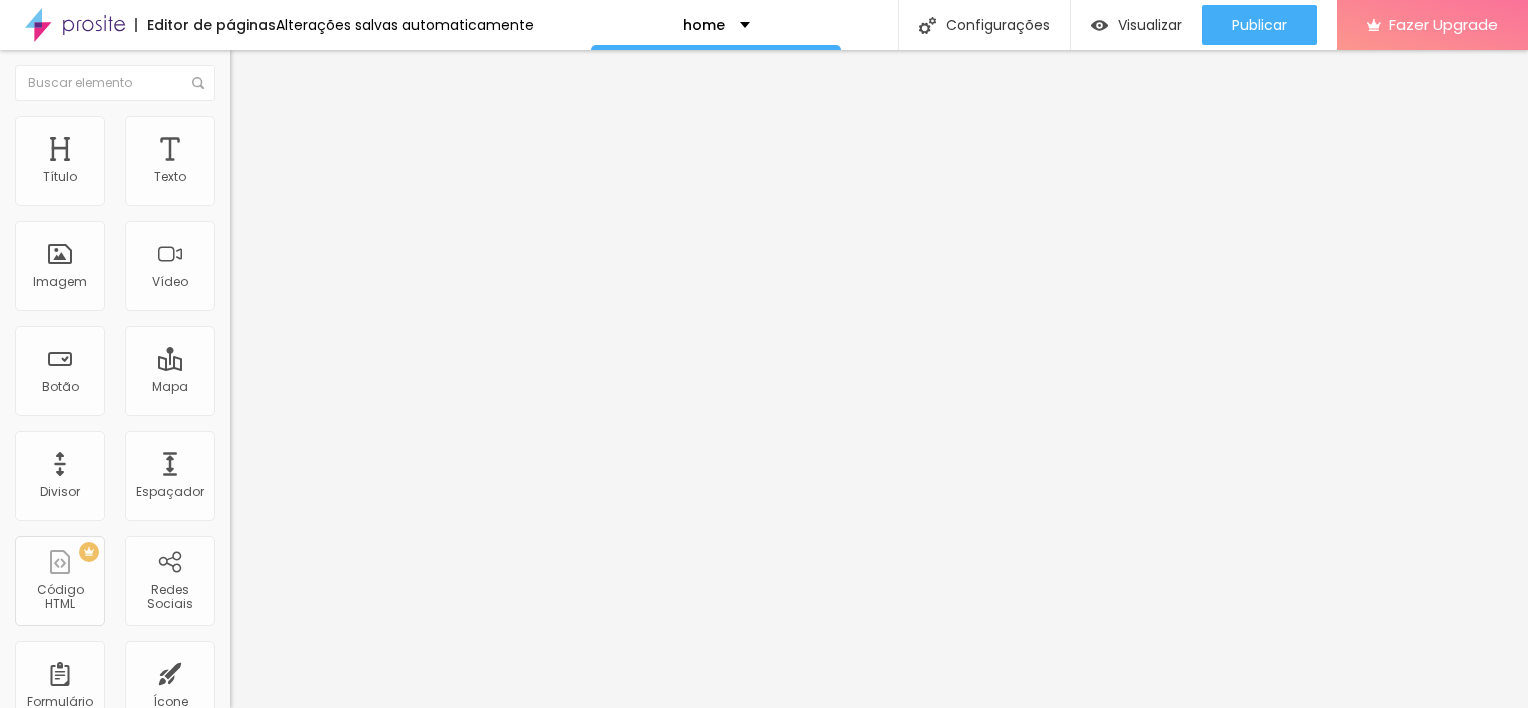 type on "15" 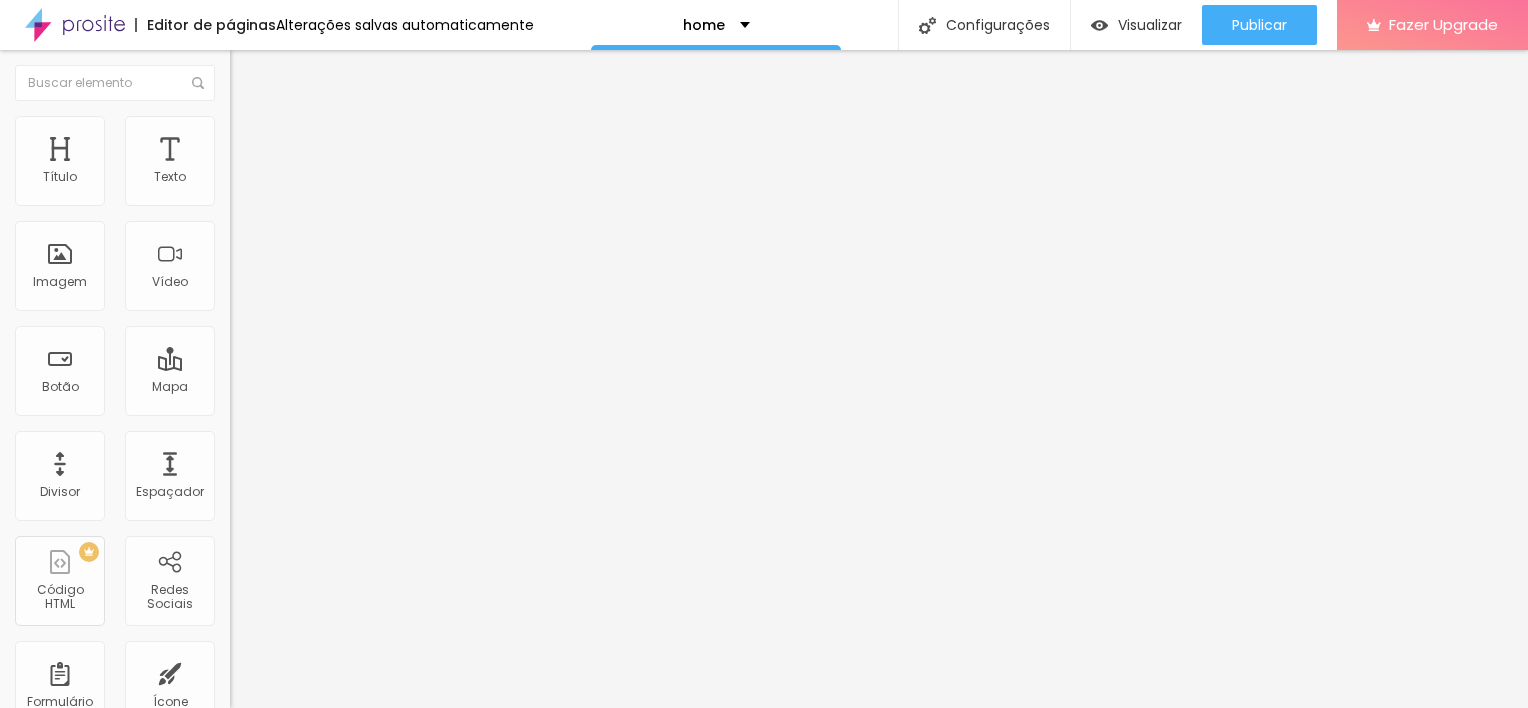 type on "20" 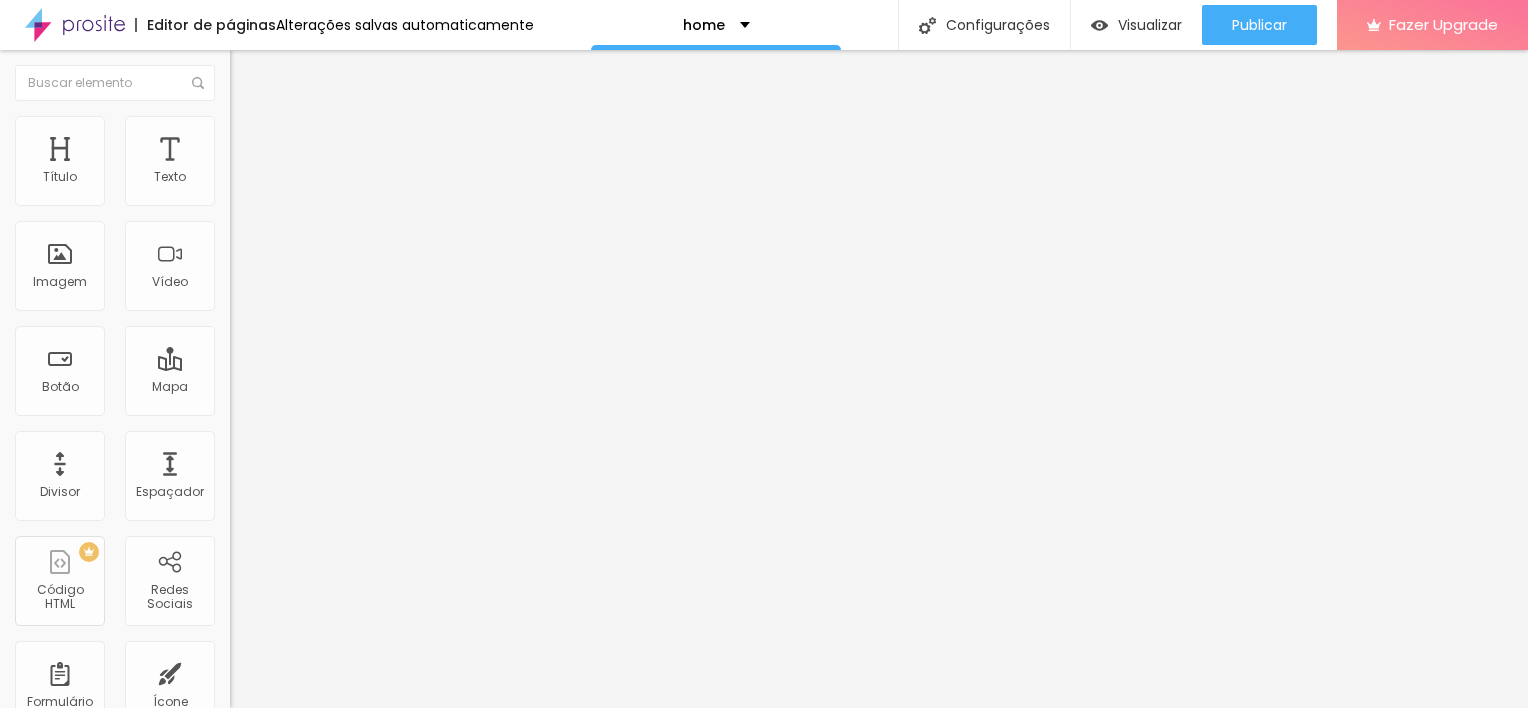 type on "20" 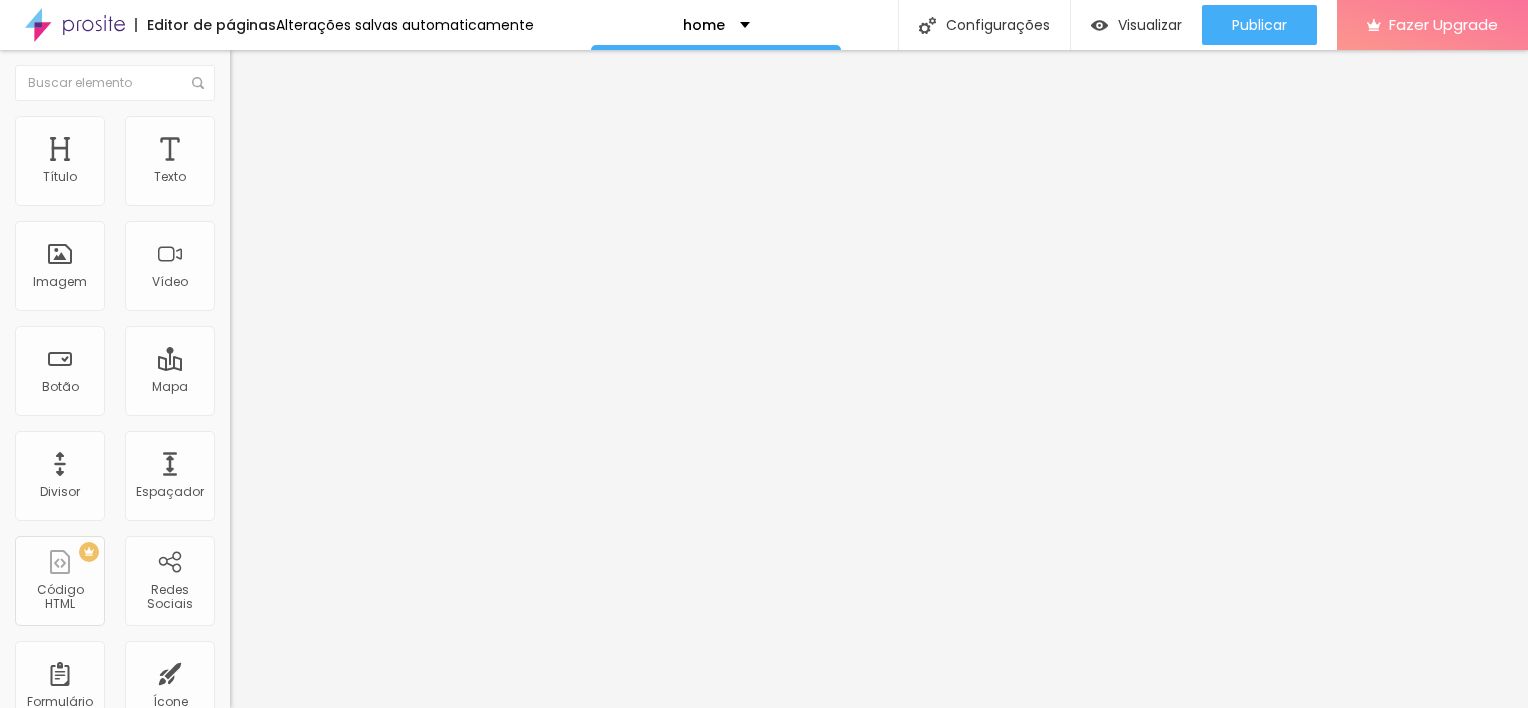 type on "25" 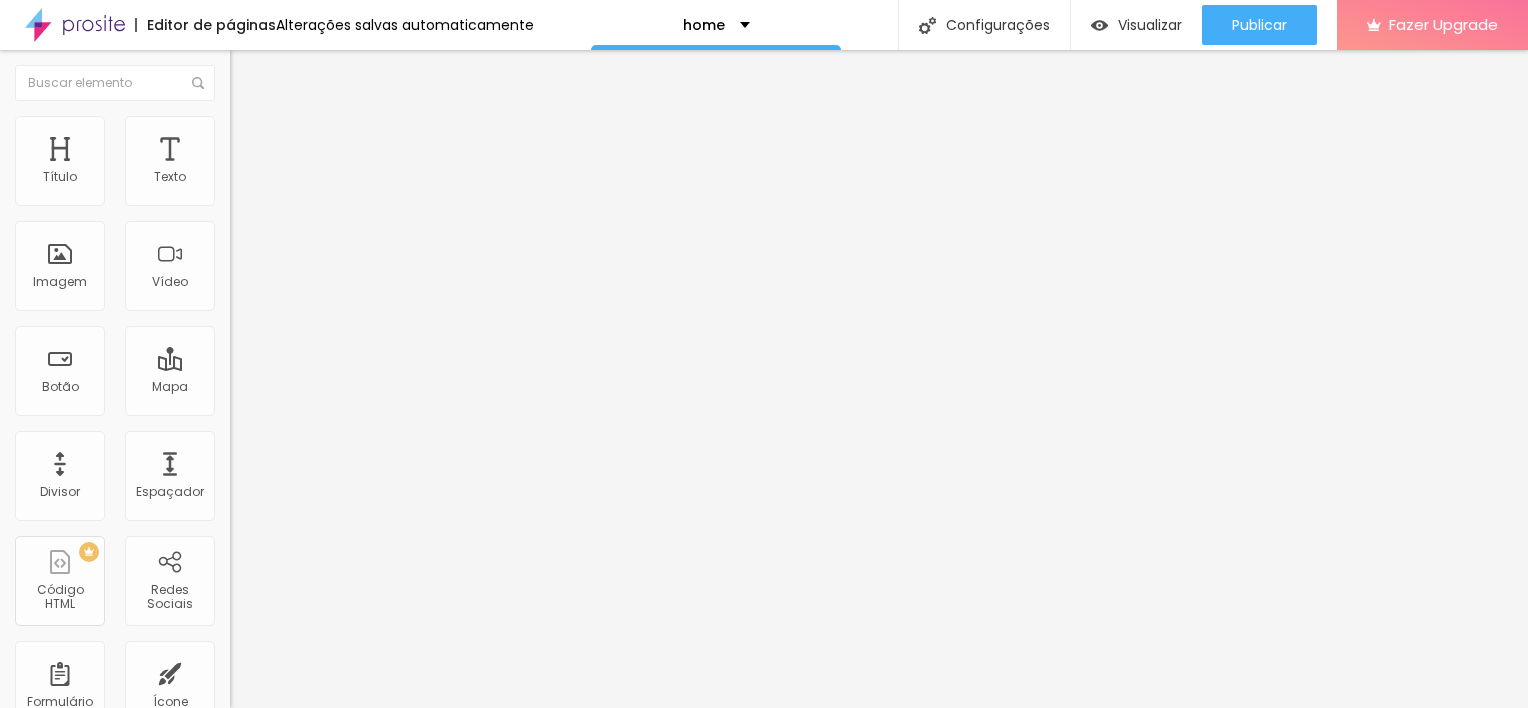 type on "25" 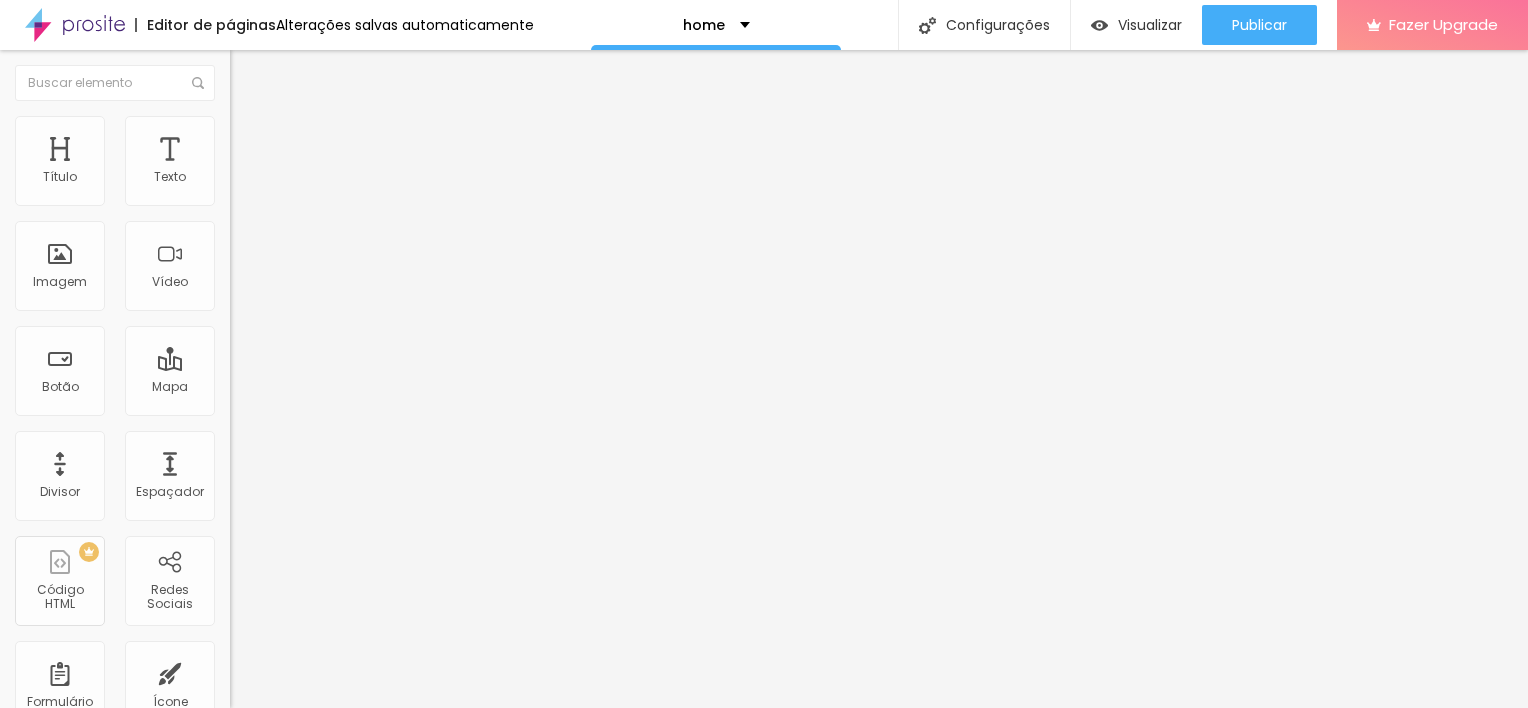 type on "30" 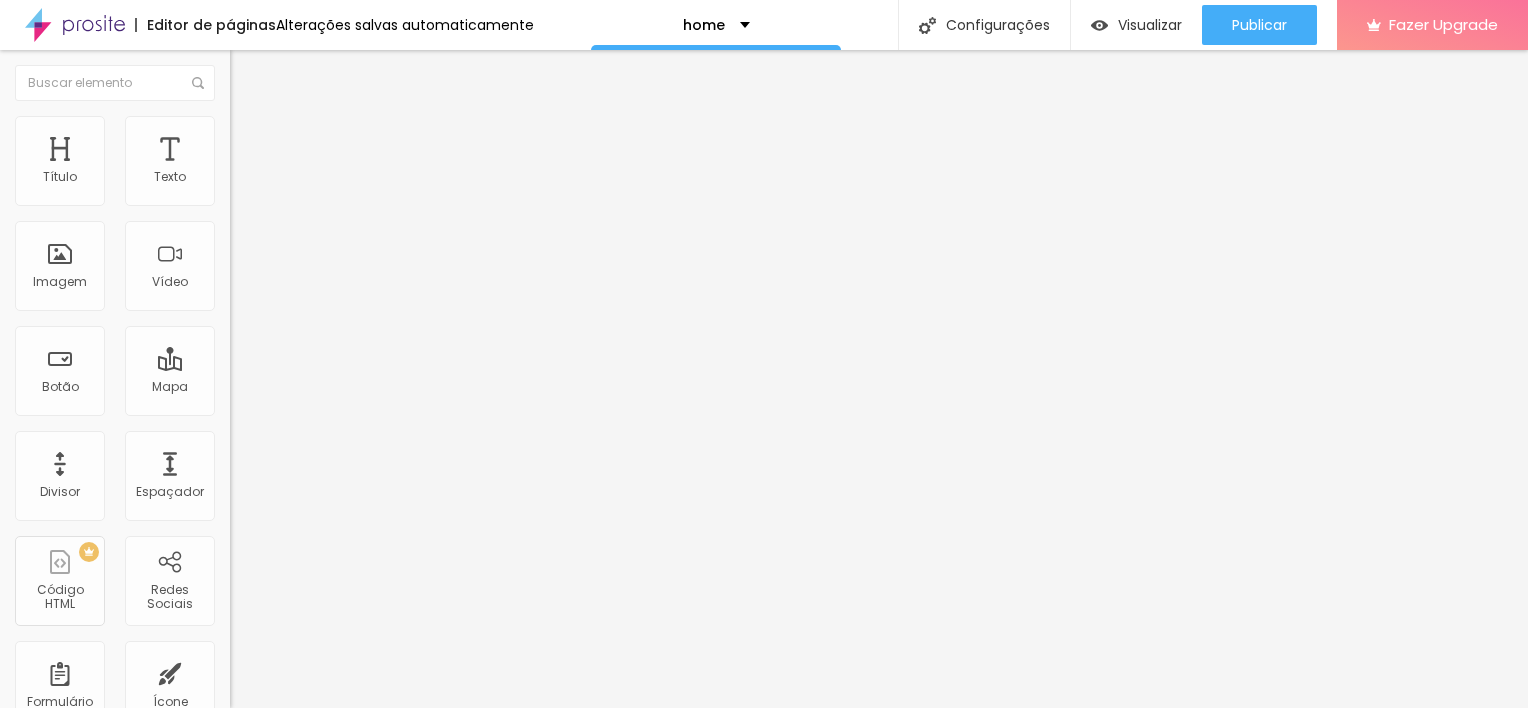 type on "30" 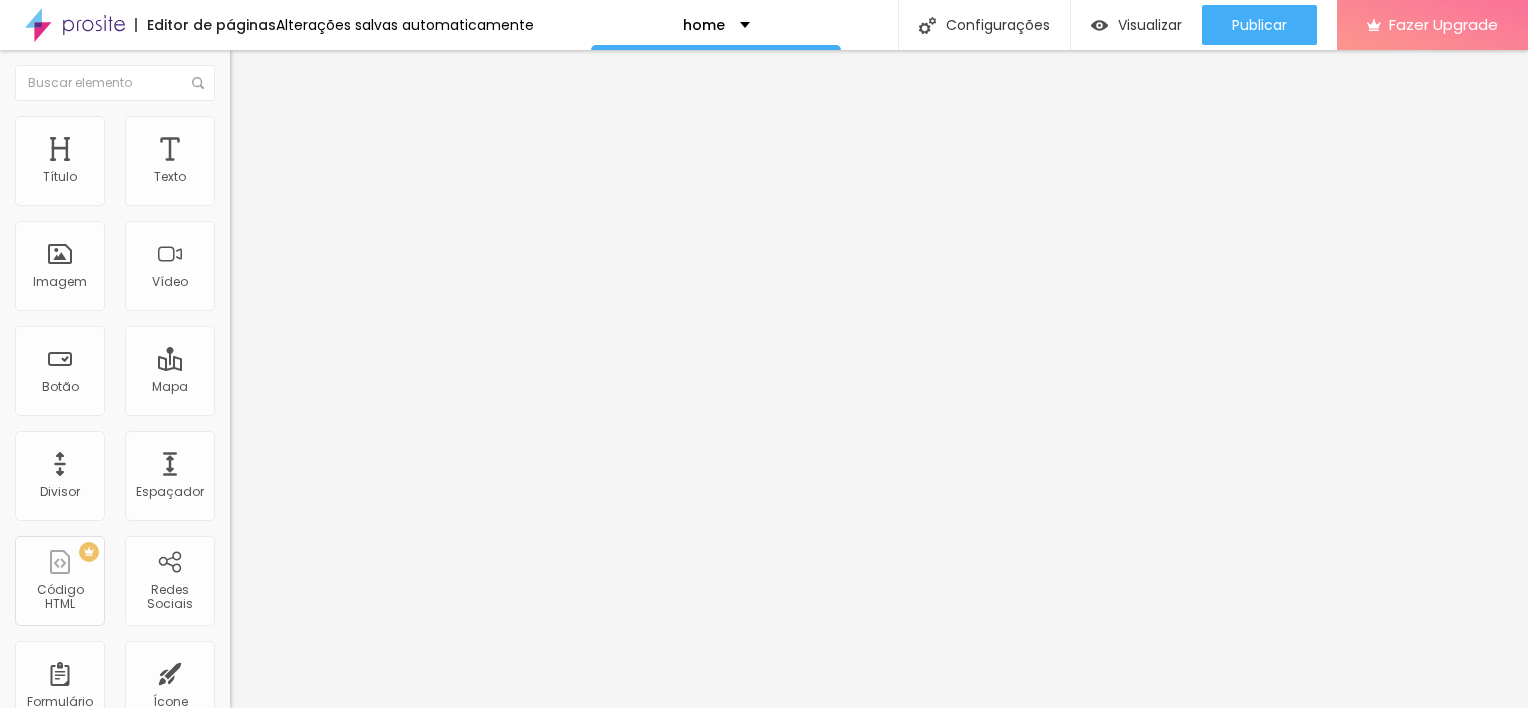 type on "35" 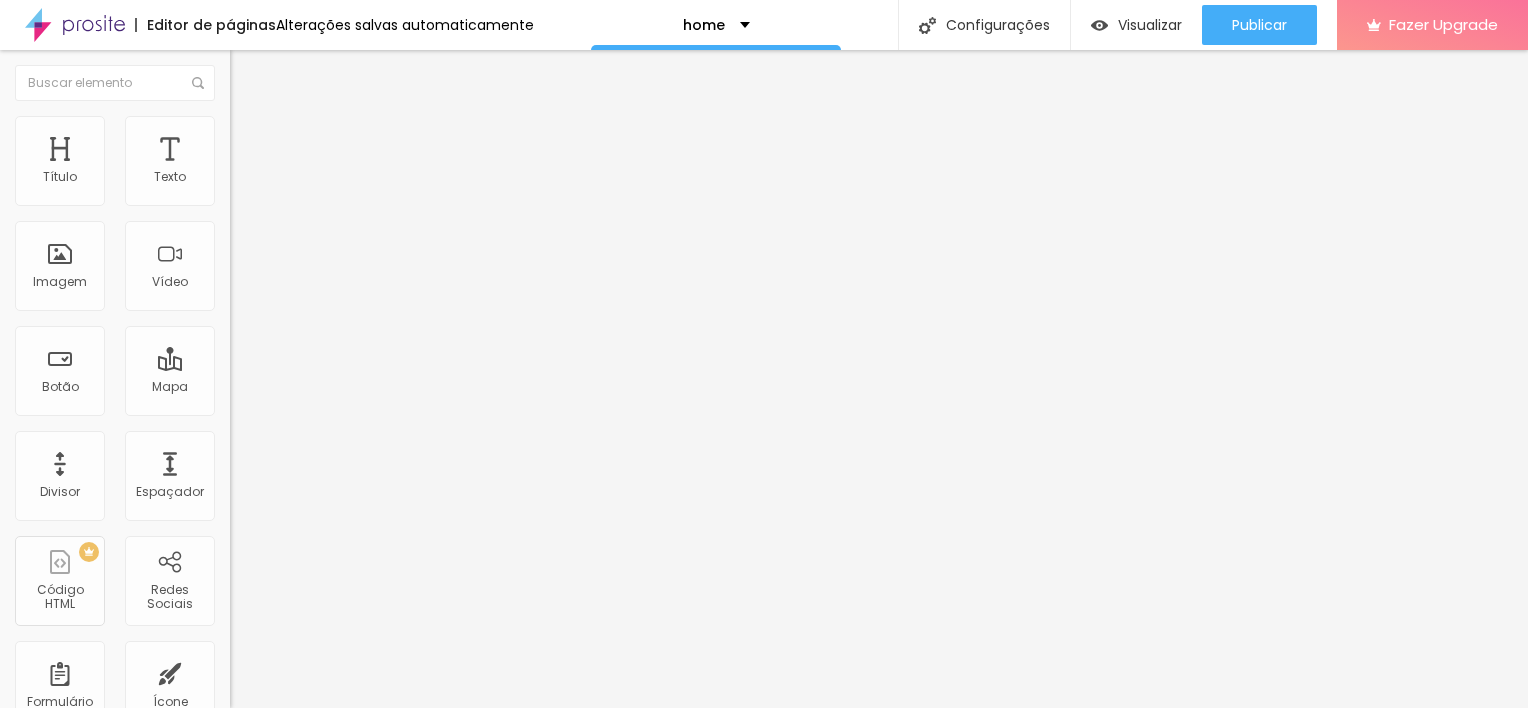 type on "35" 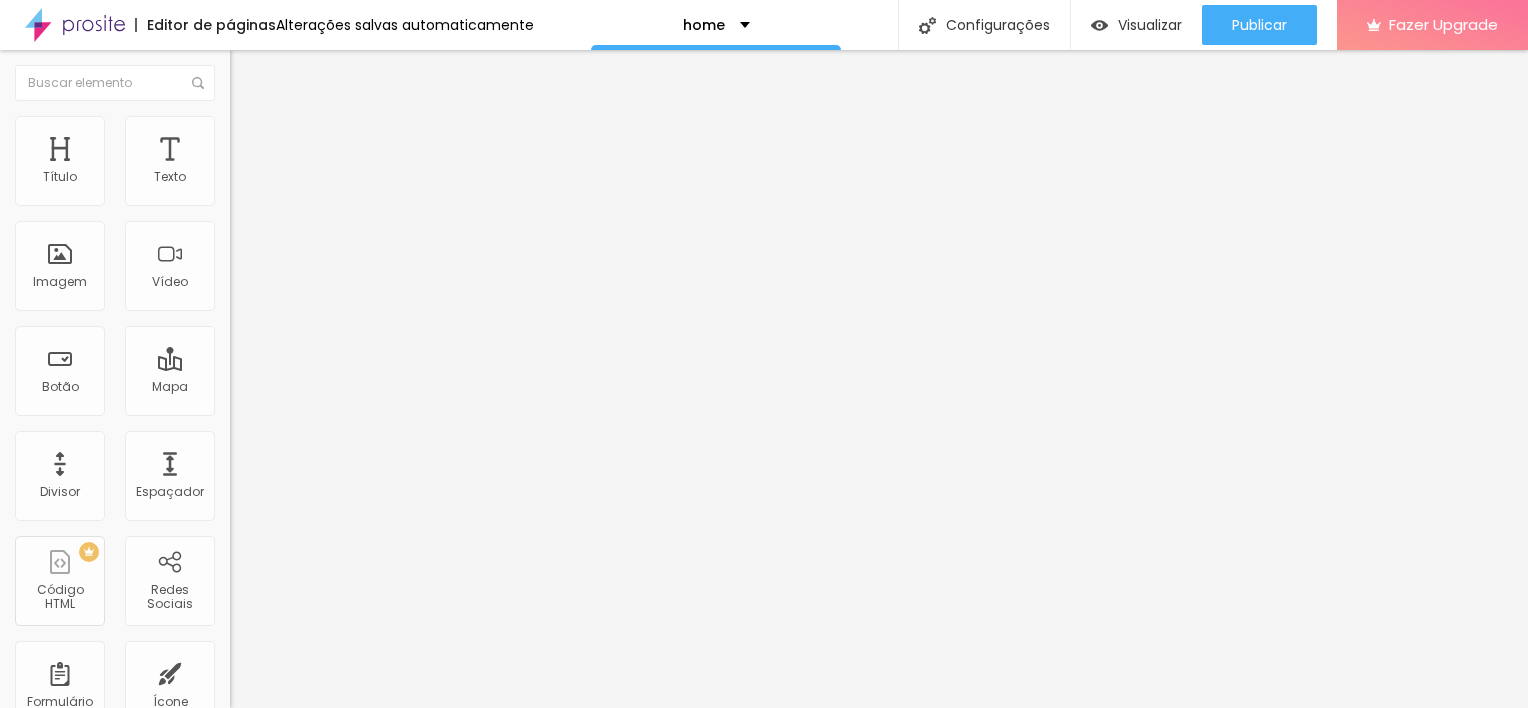 type on "40" 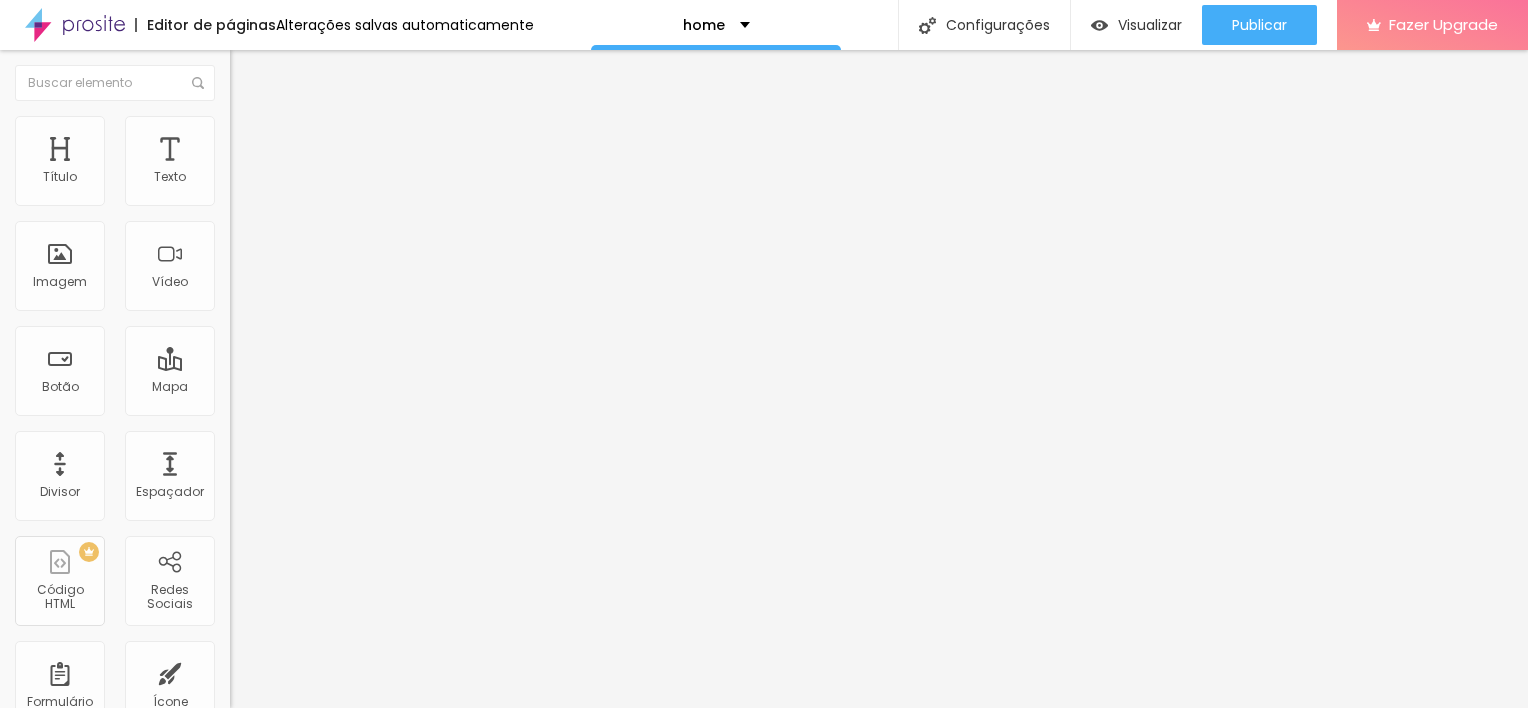 type on "40" 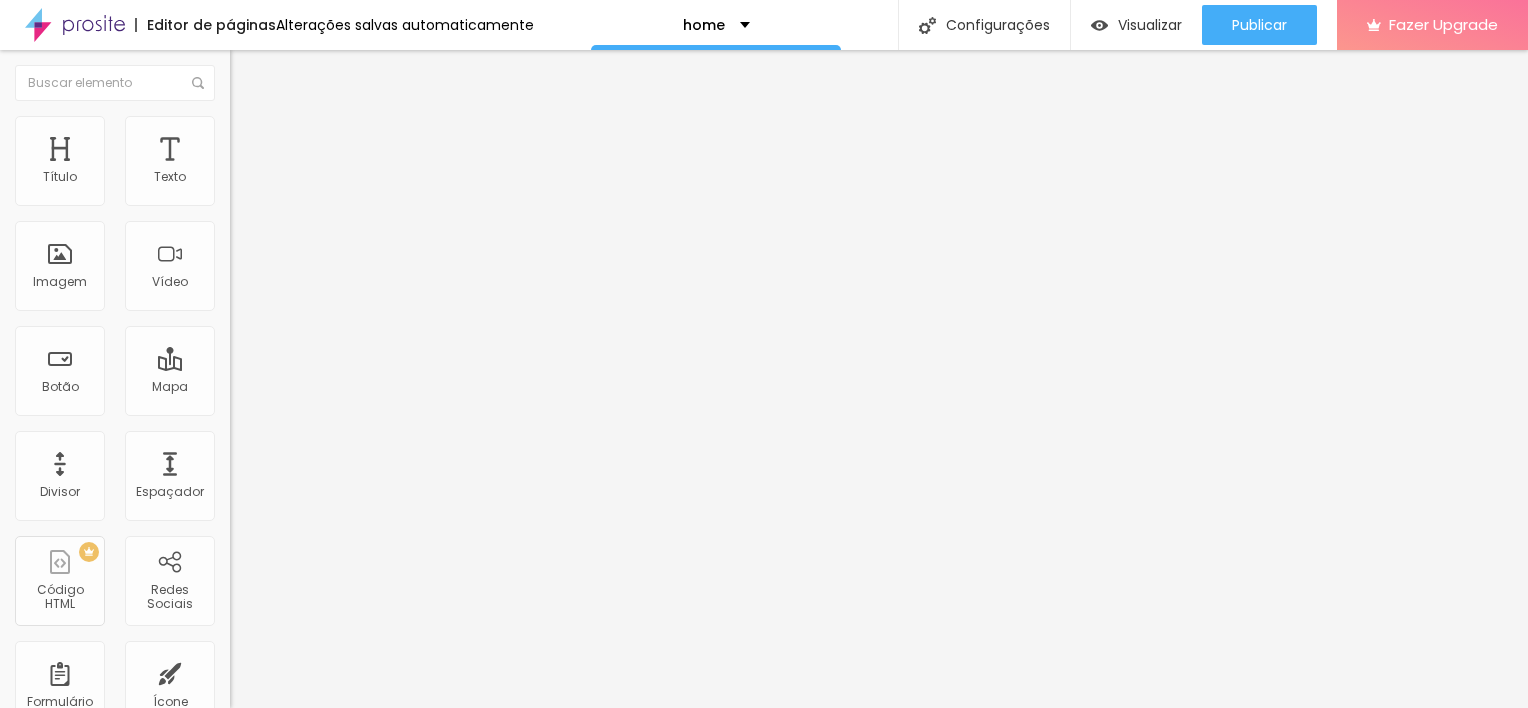 type on "45" 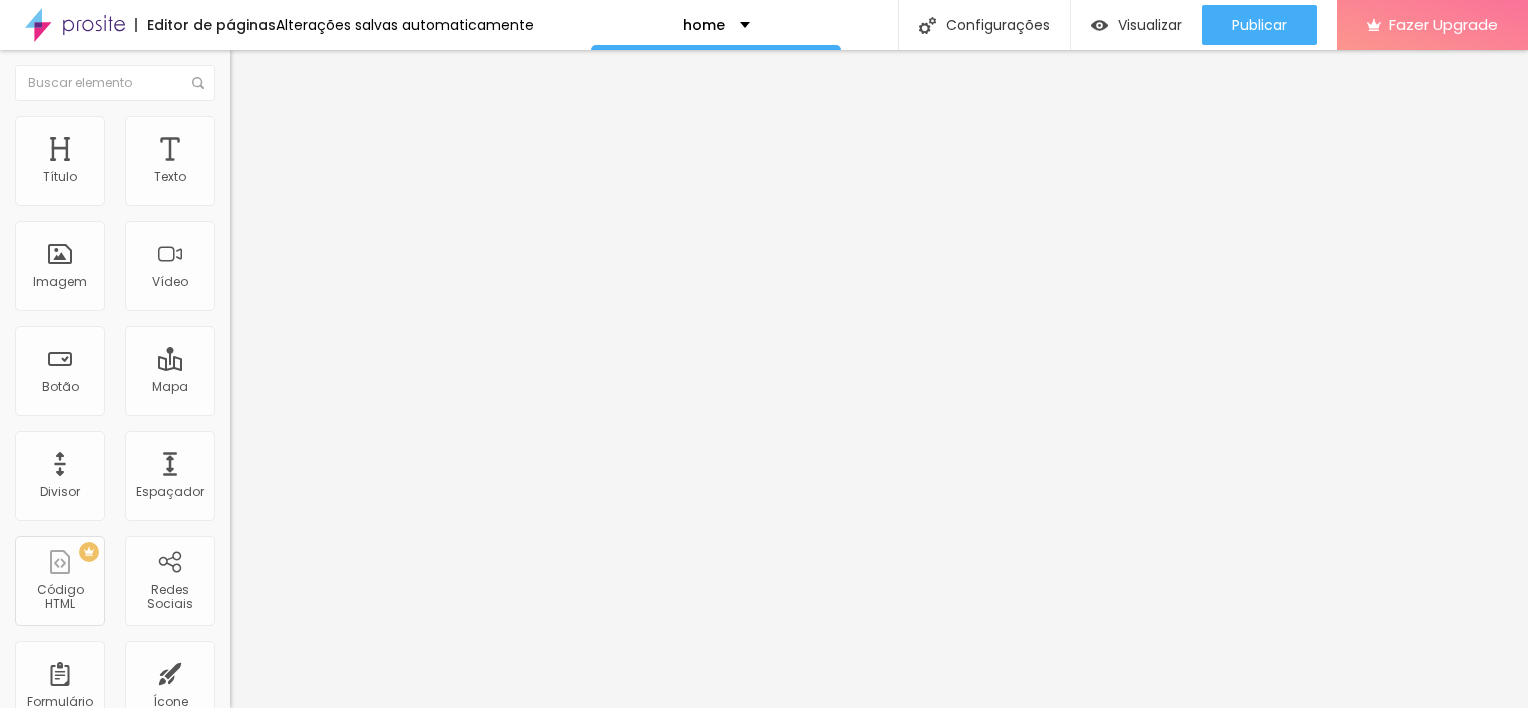 type on "45" 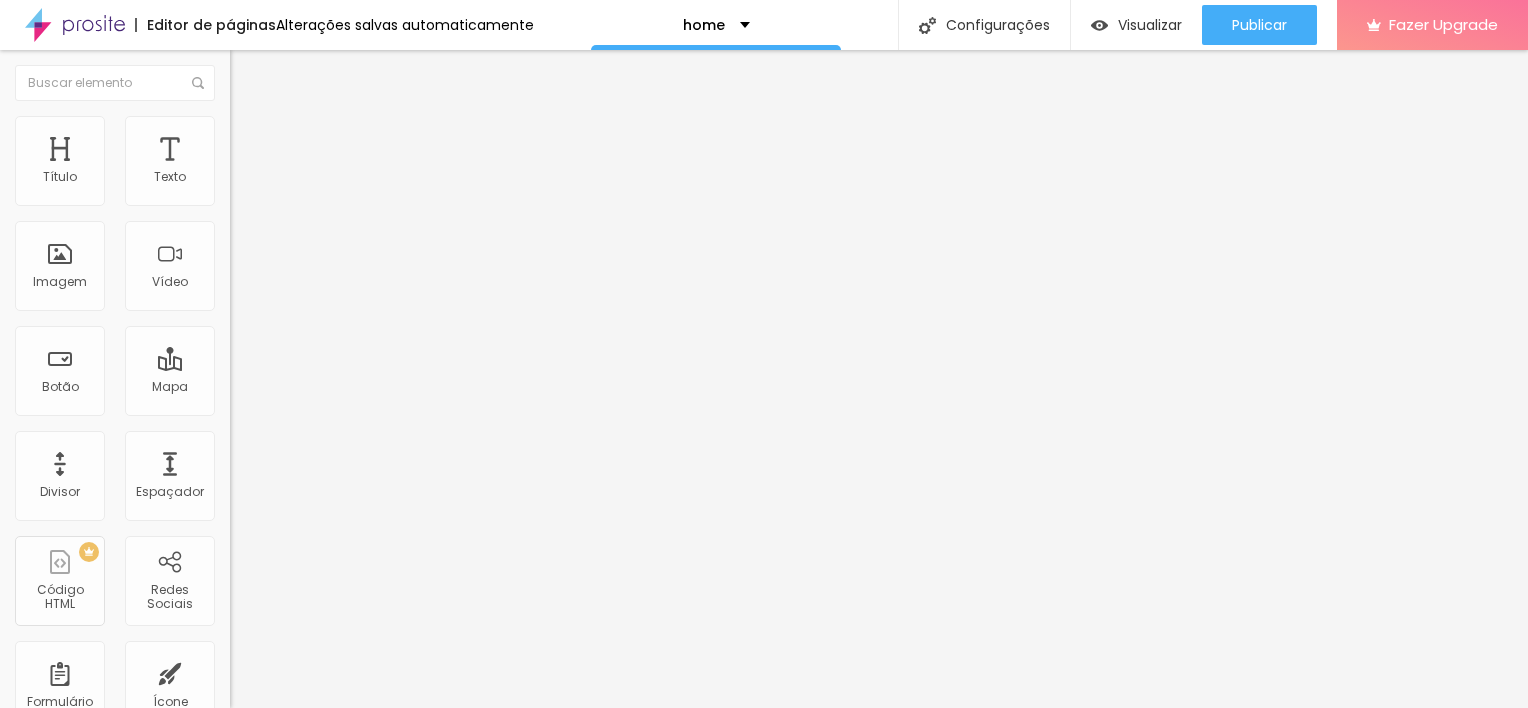 type on "50" 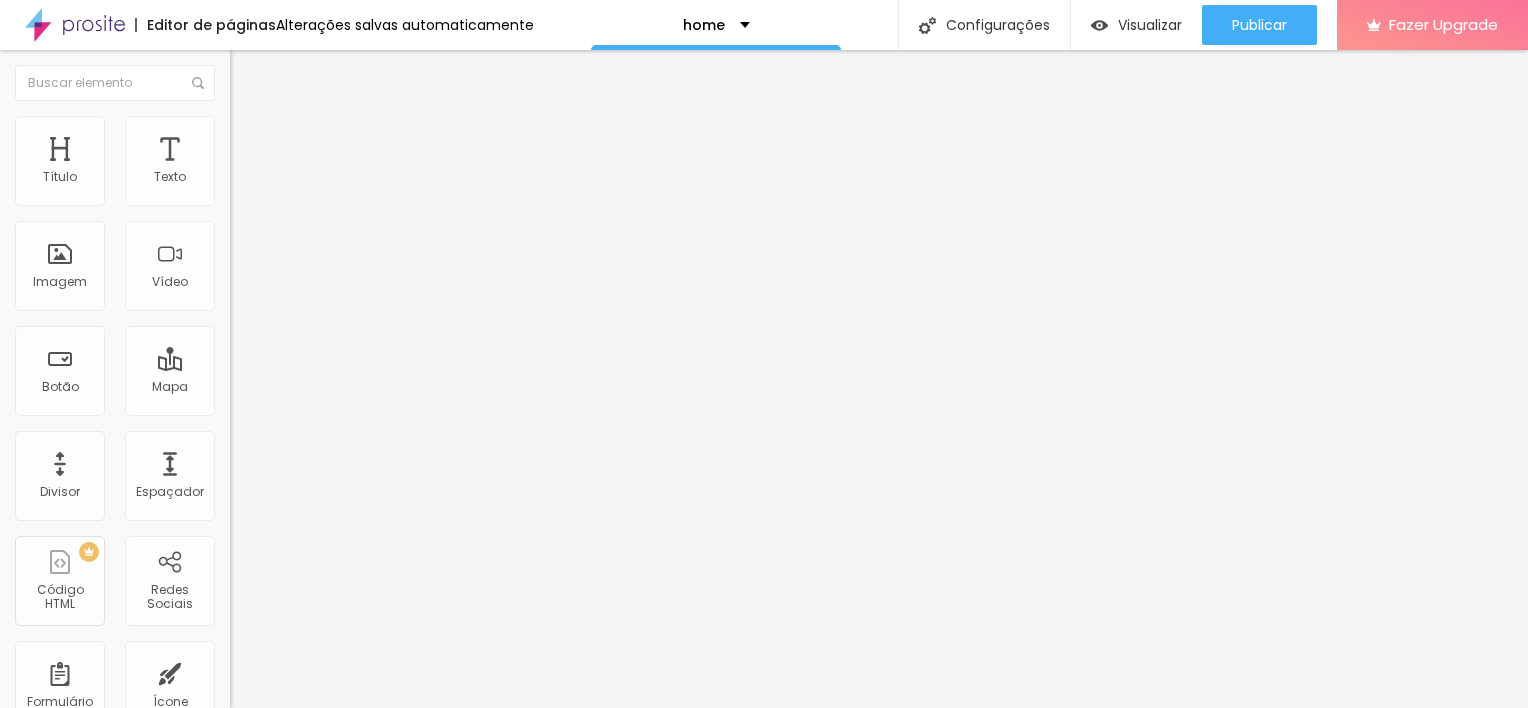 type on "50" 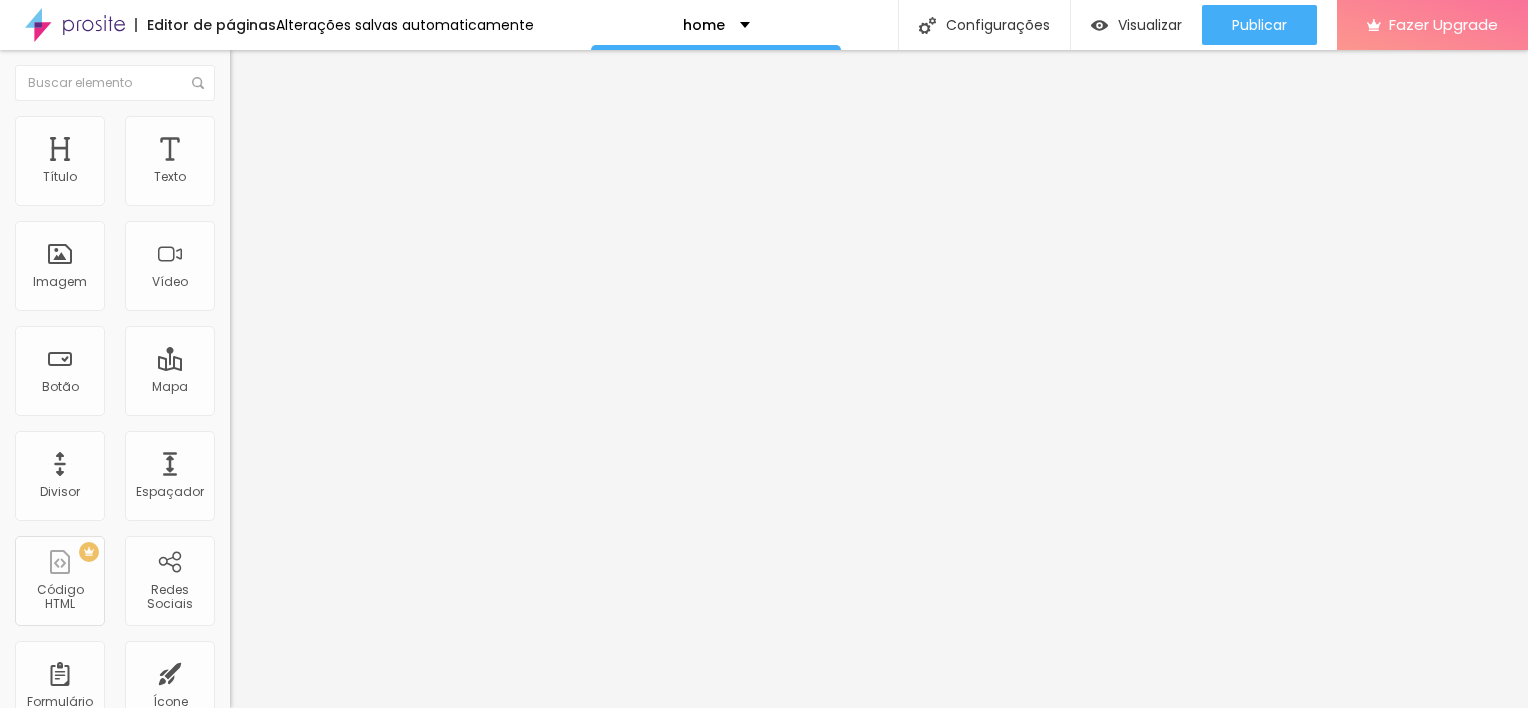 type on "55" 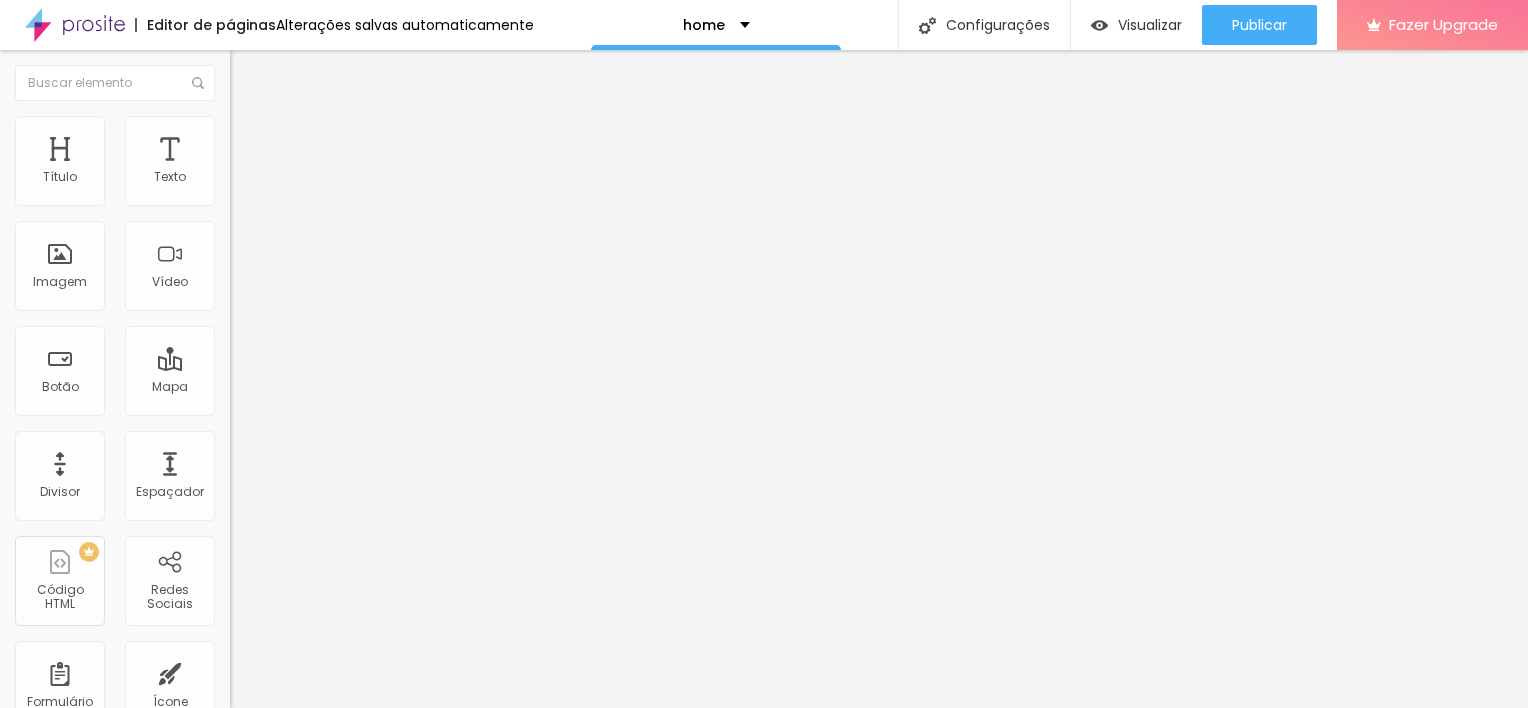 type on "55" 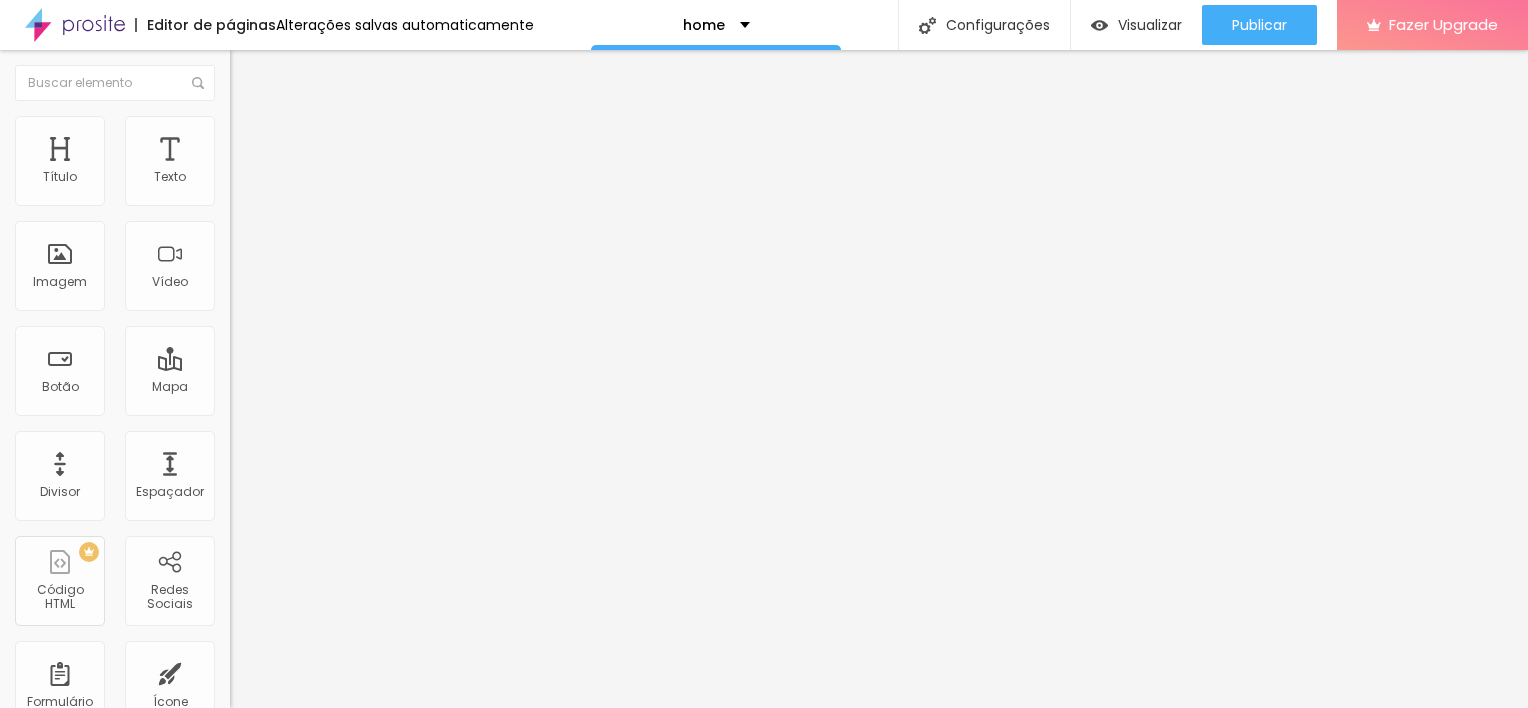 type on "60" 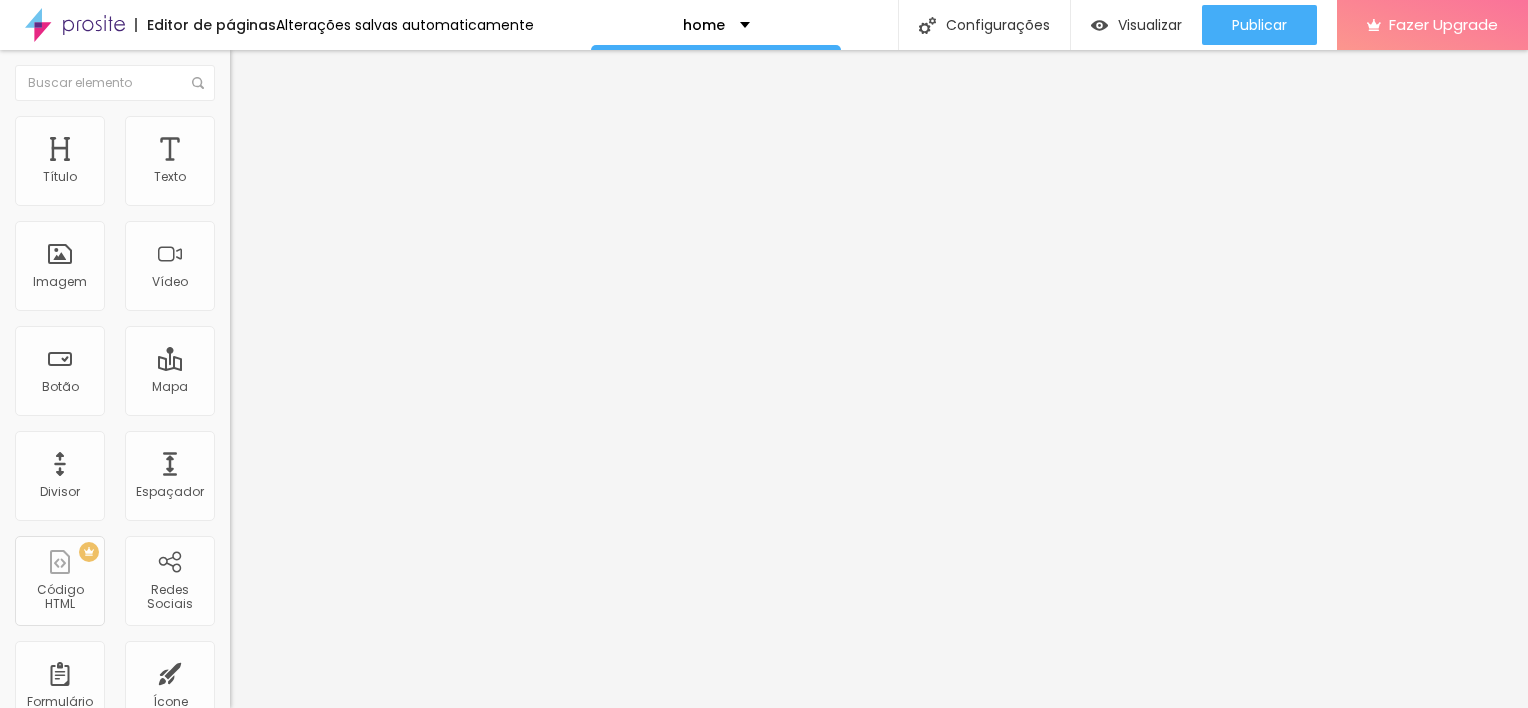 type on "60" 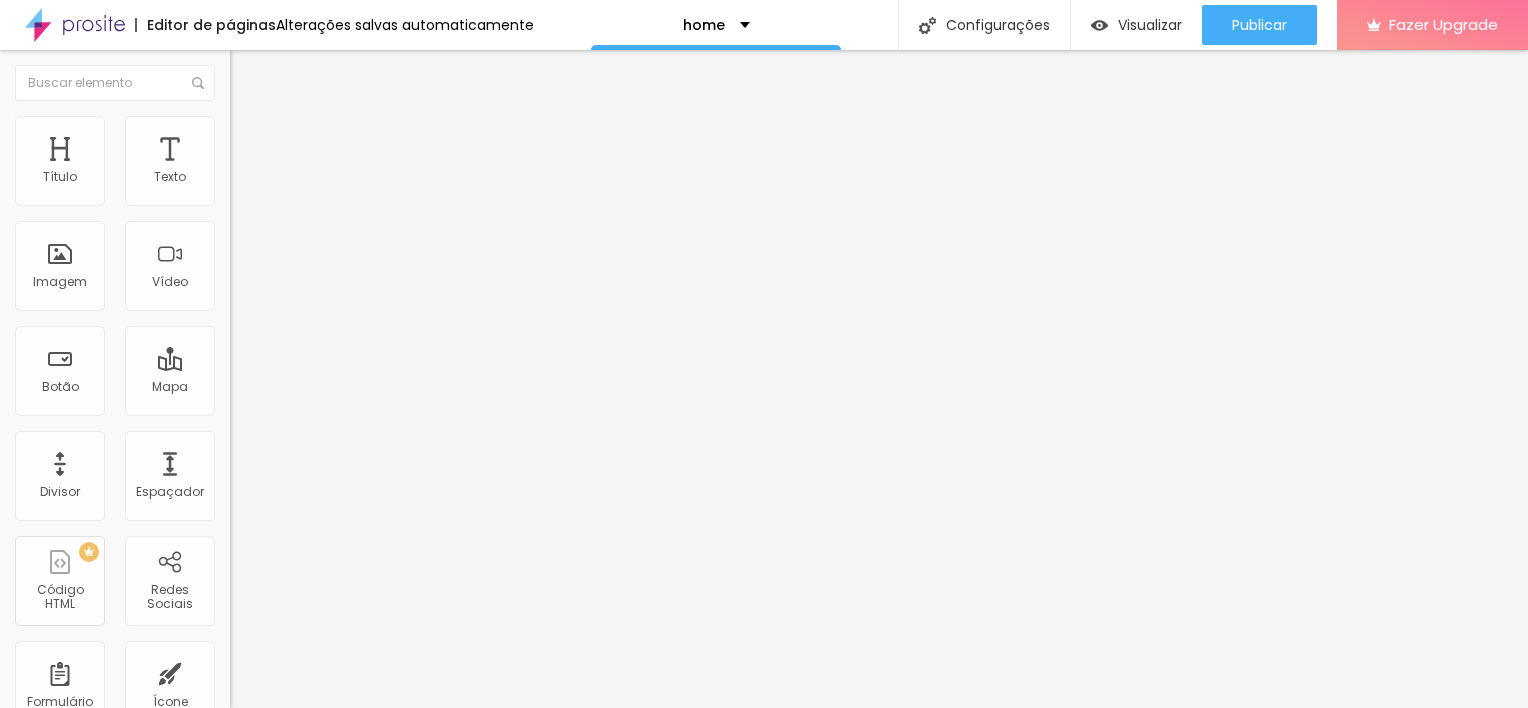 type on "65" 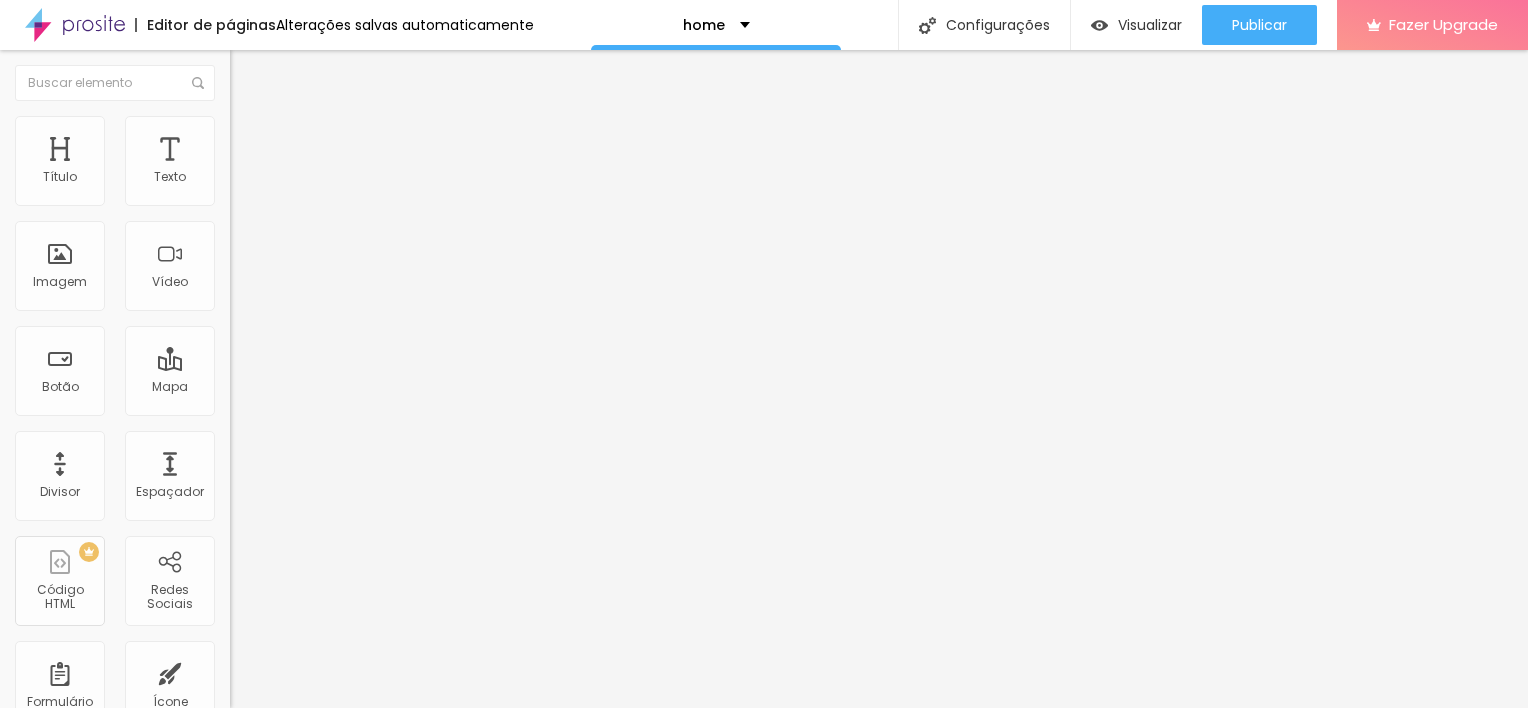 type on "65" 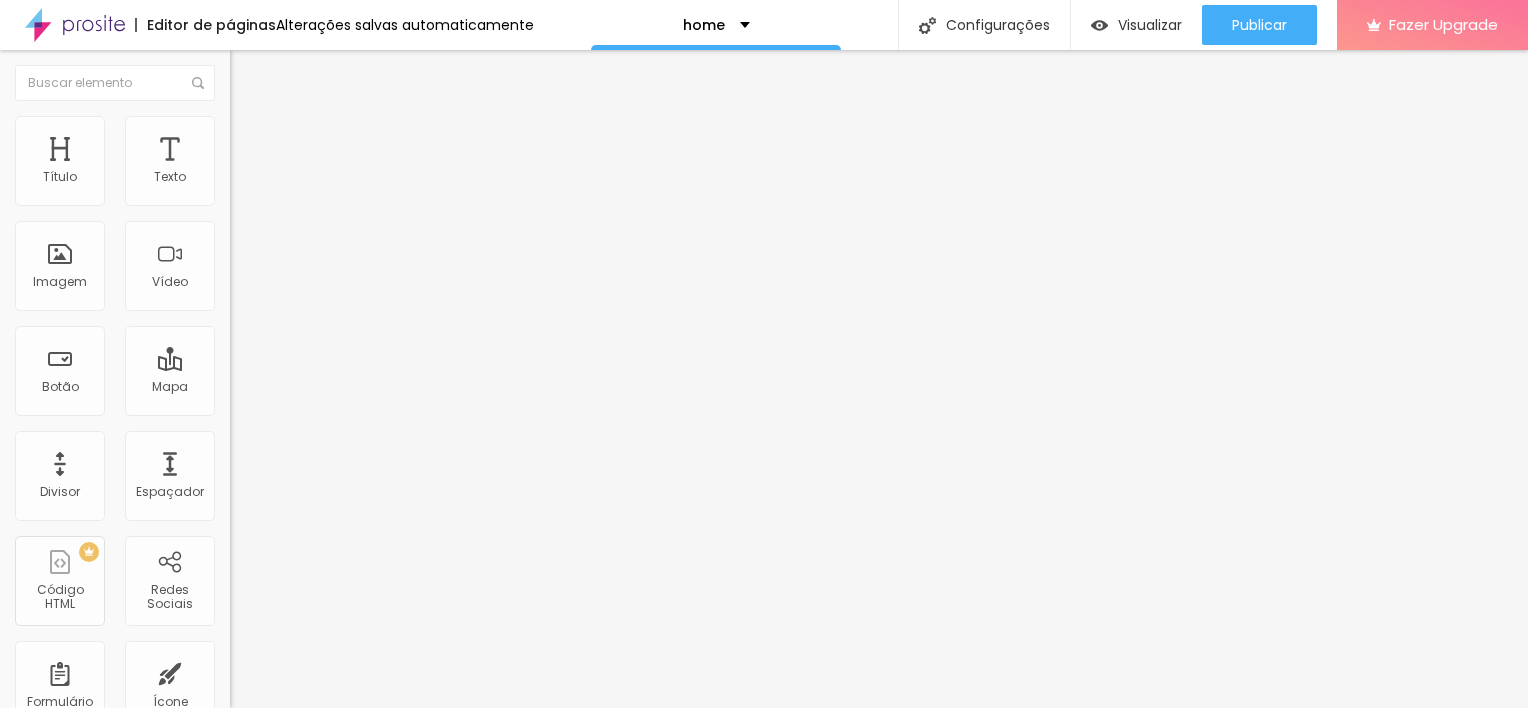 click at bounding box center (239, 125) 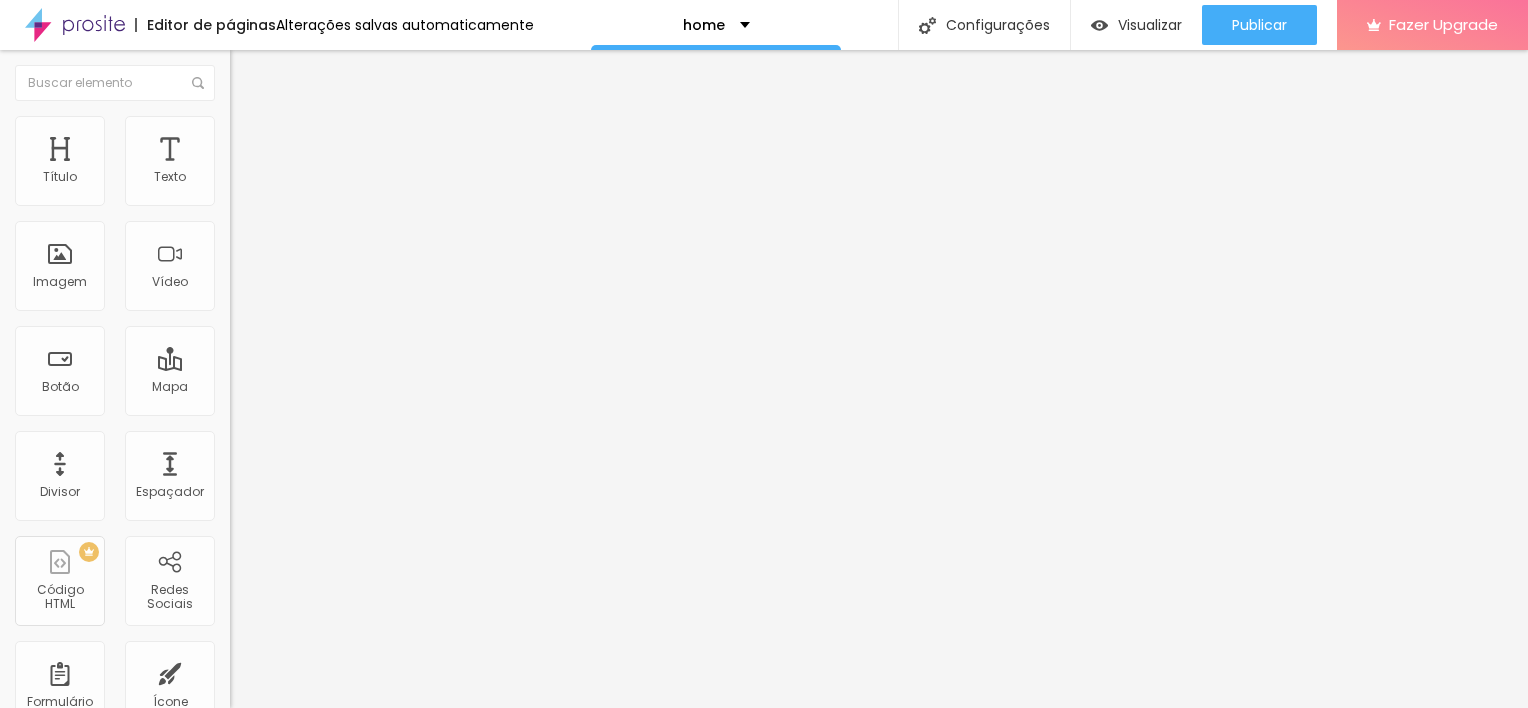 click at bounding box center (345, 198) 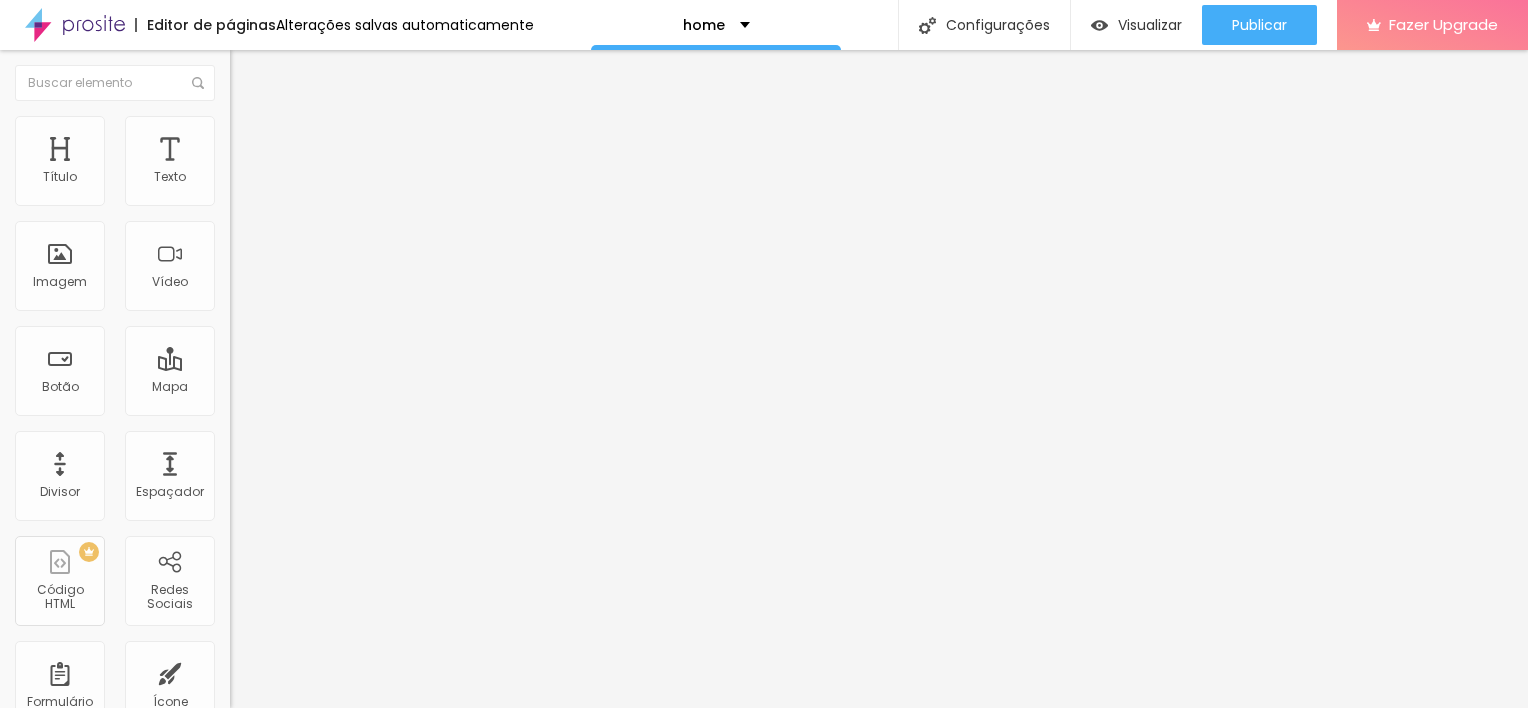 drag, startPoint x: 144, startPoint y: 212, endPoint x: 171, endPoint y: 207, distance: 27.45906 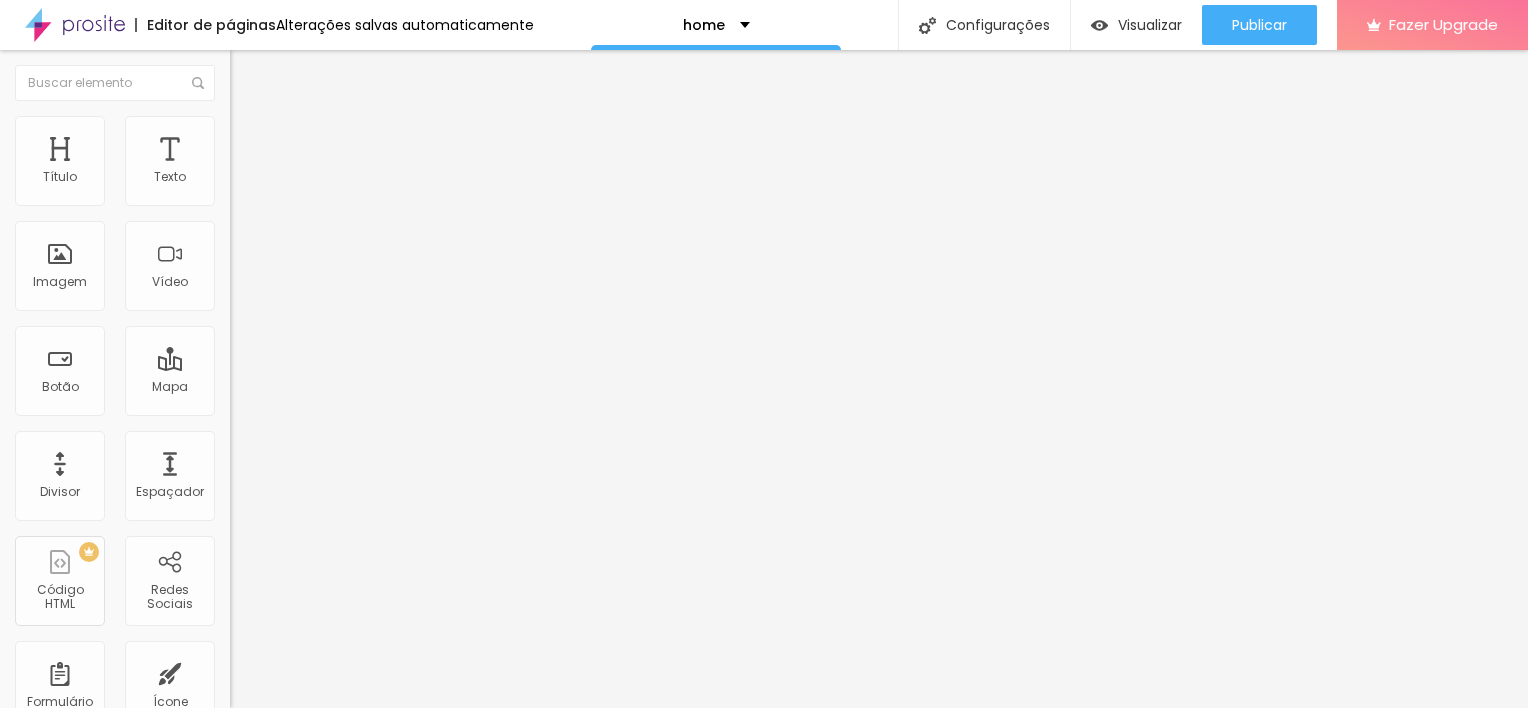 click at bounding box center [294, 197] 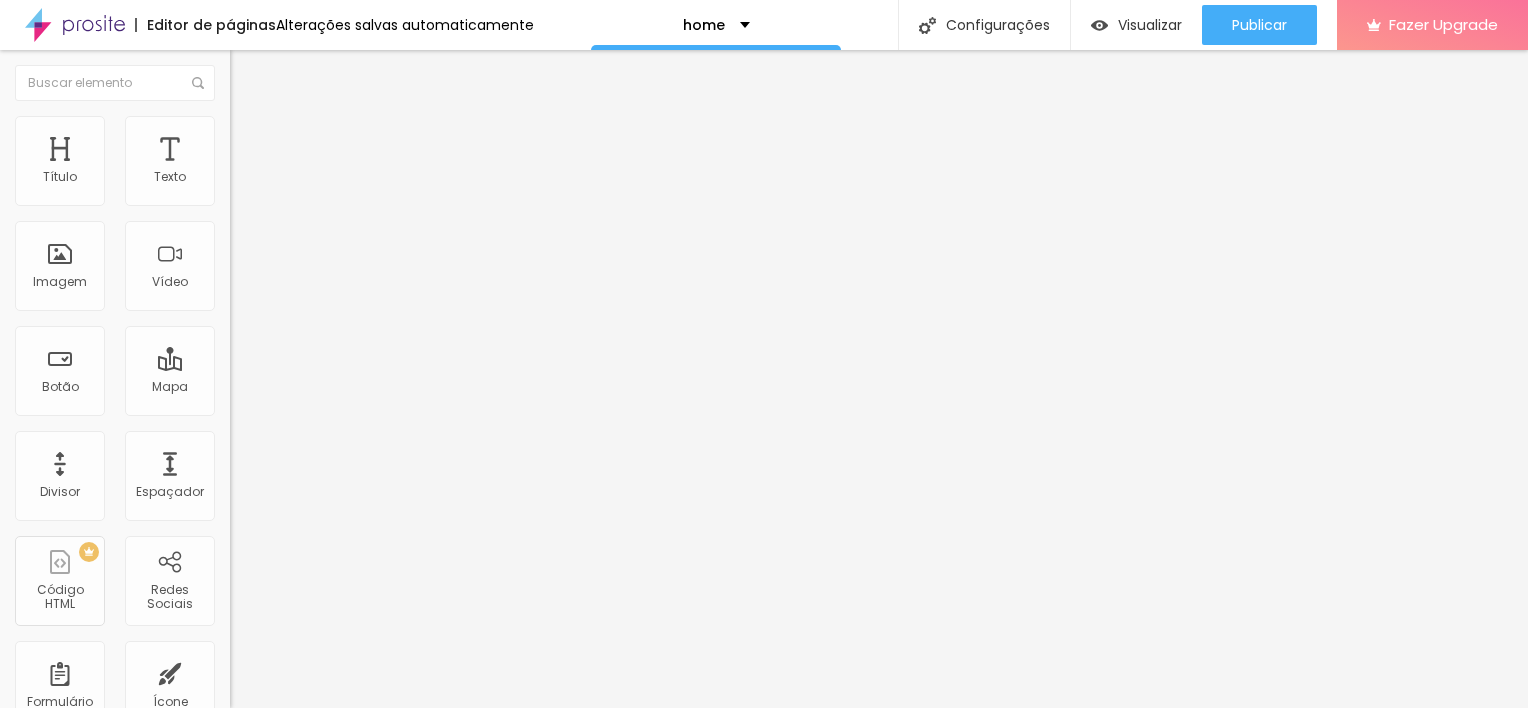 click on "Trocar imagem" at bounding box center [284, 163] 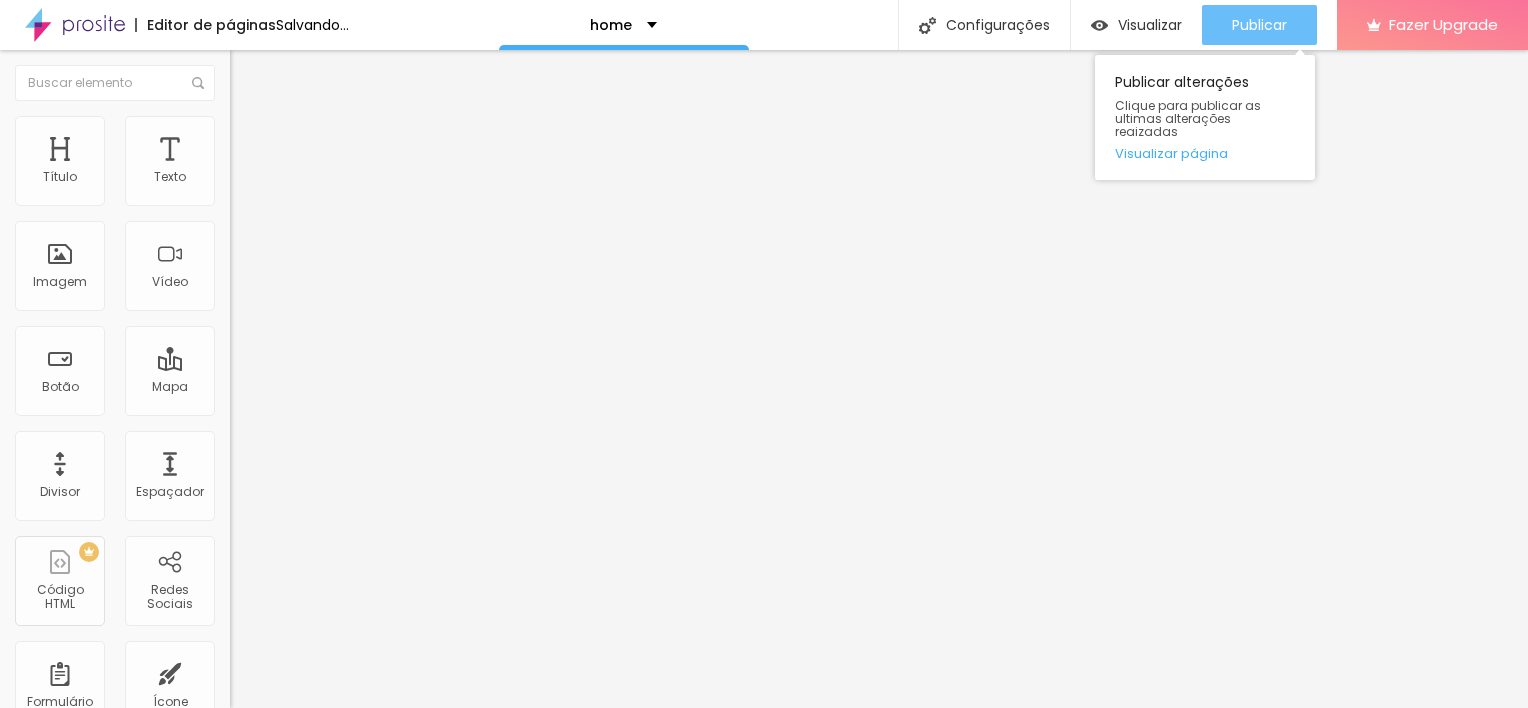 click on "Publicar" at bounding box center [1259, 25] 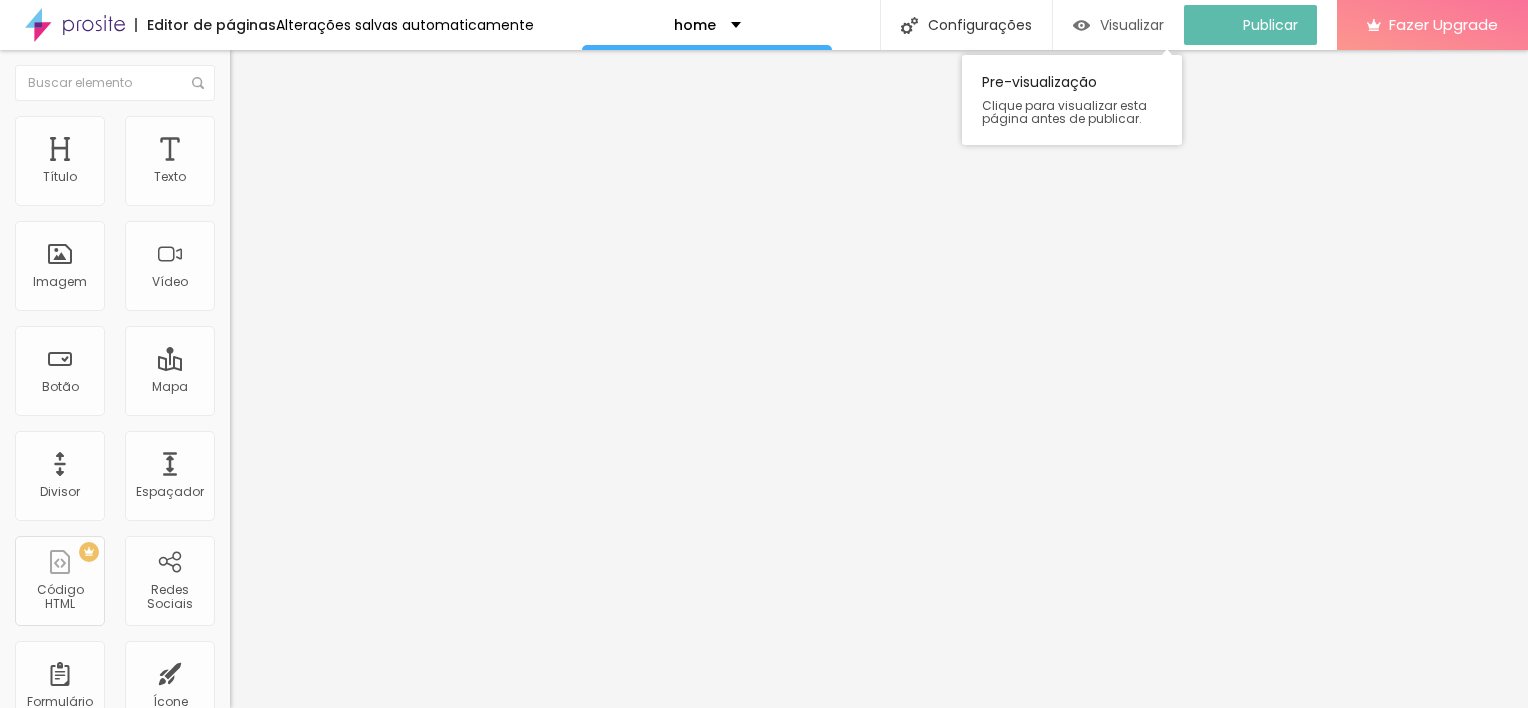 click on "Visualizar" at bounding box center (1132, 25) 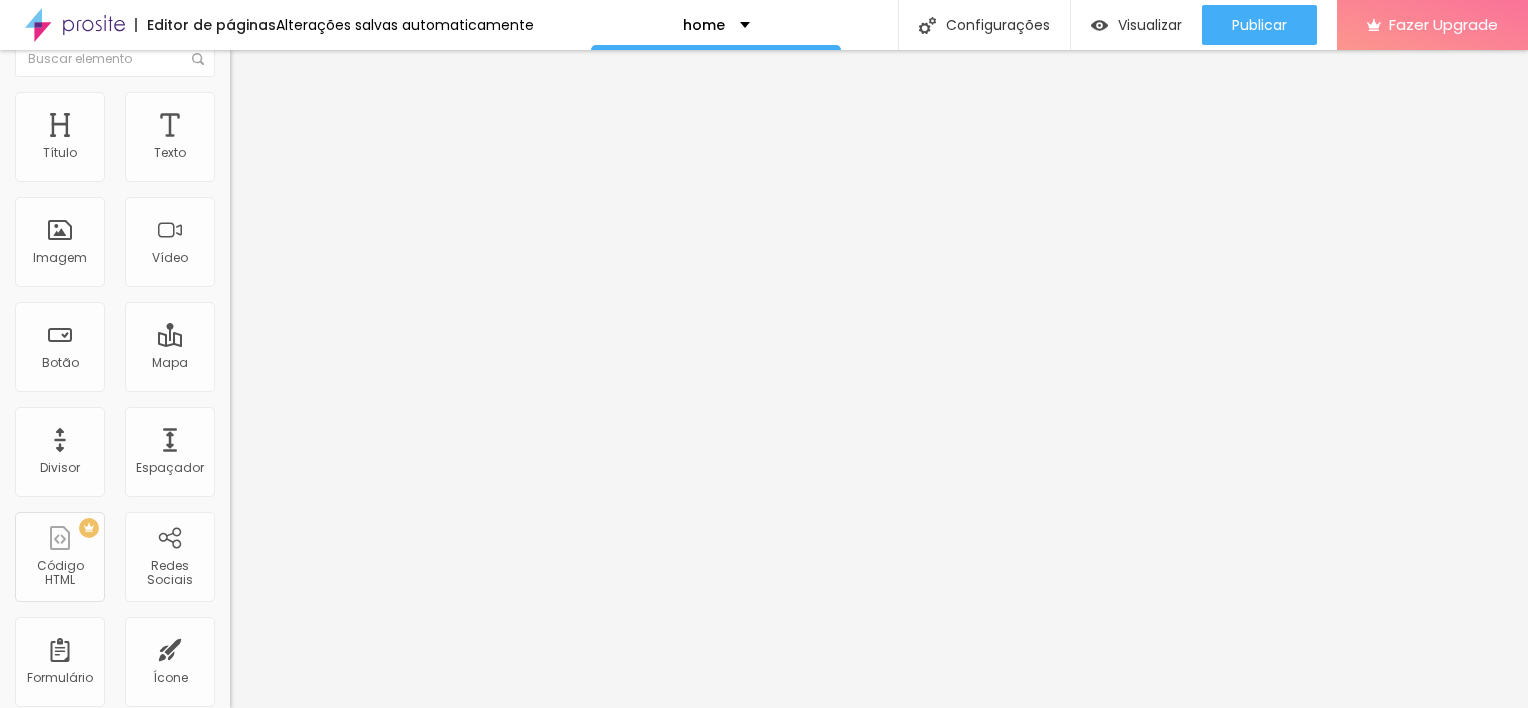 scroll, scrollTop: 0, scrollLeft: 0, axis: both 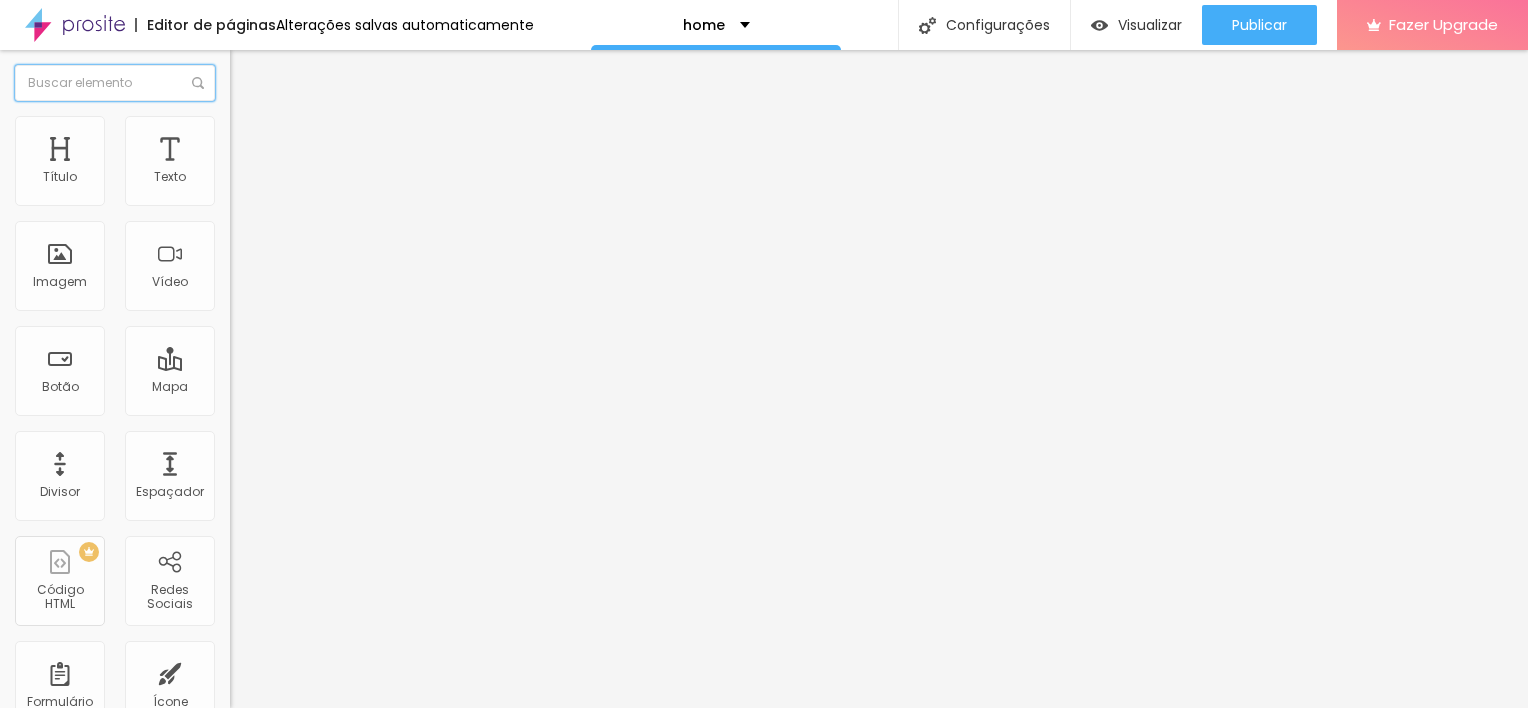 click at bounding box center (115, 83) 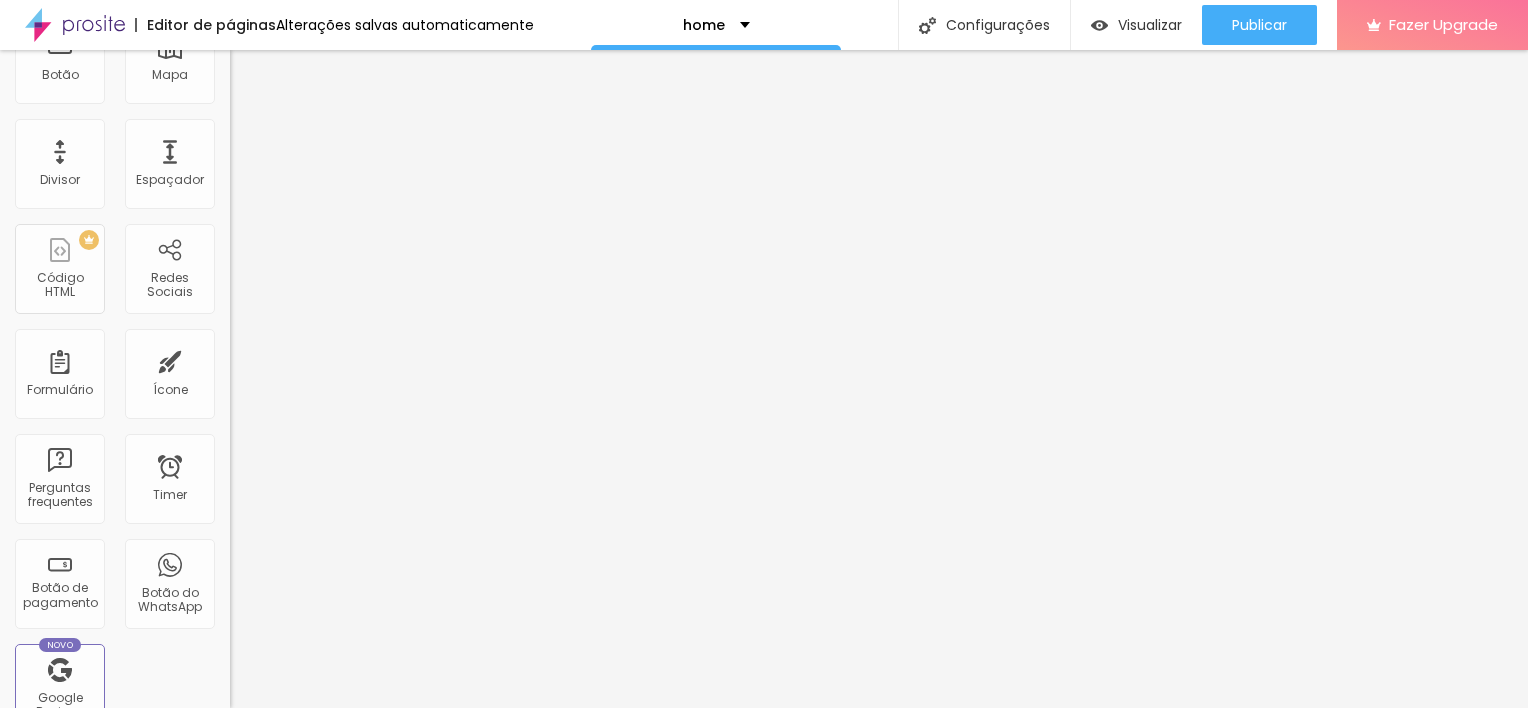 scroll, scrollTop: 640, scrollLeft: 0, axis: vertical 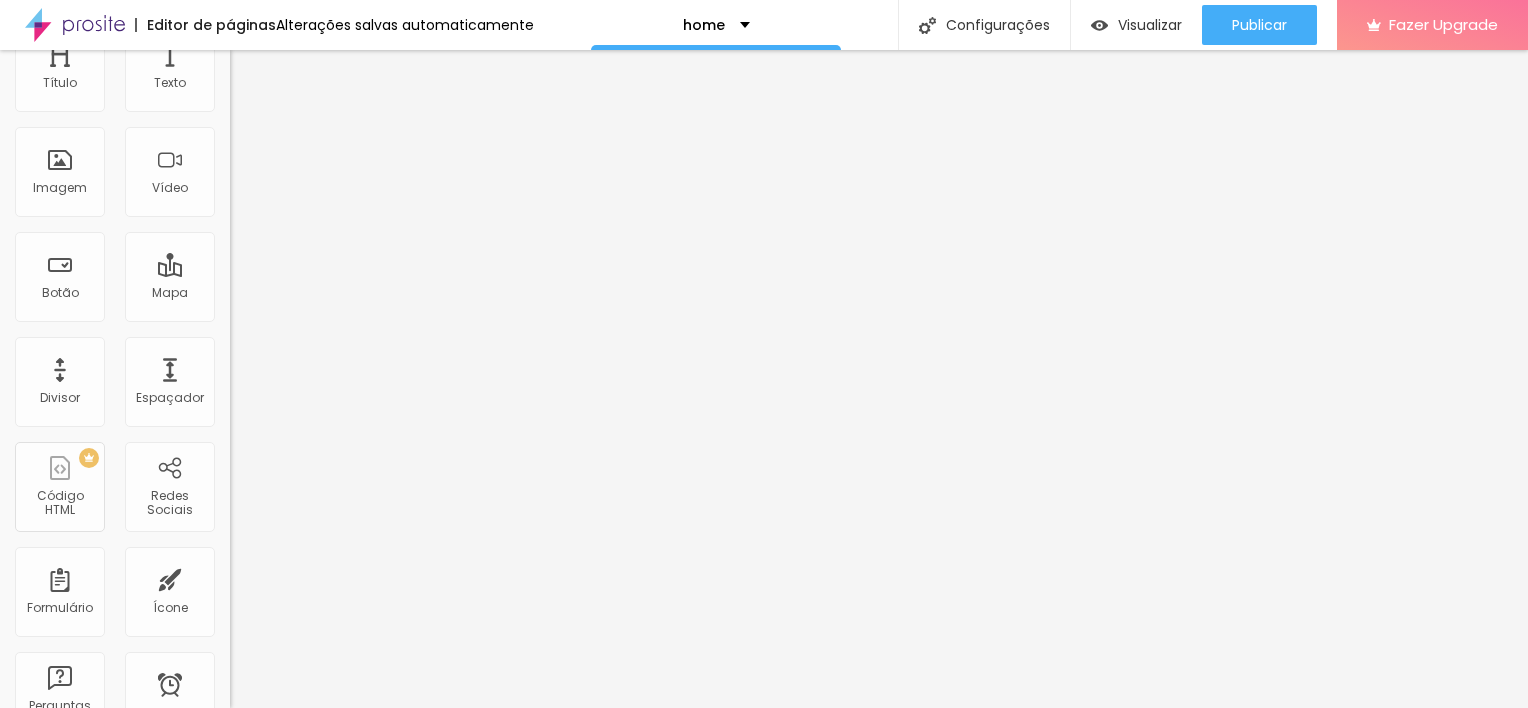 click on "Antes" at bounding box center [350, 110] 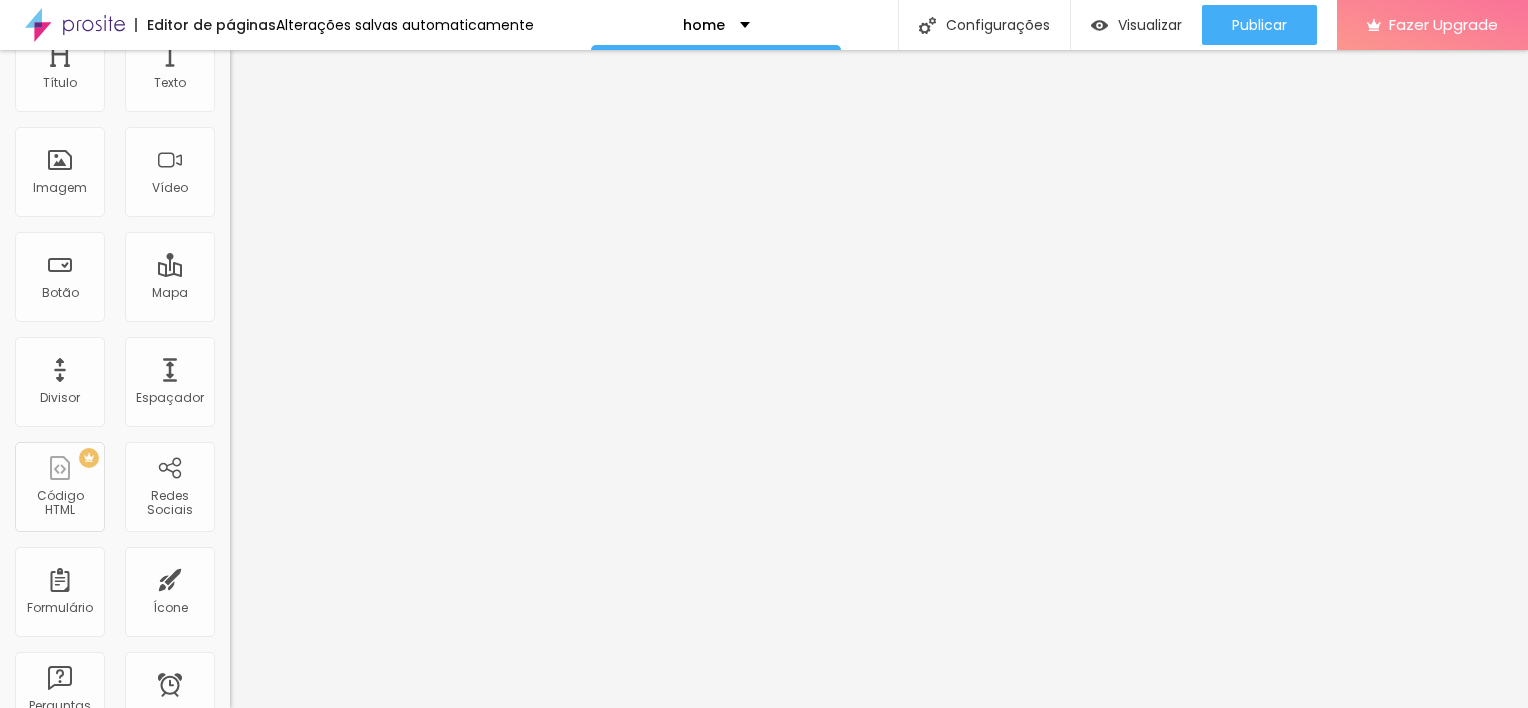 scroll, scrollTop: 0, scrollLeft: 0, axis: both 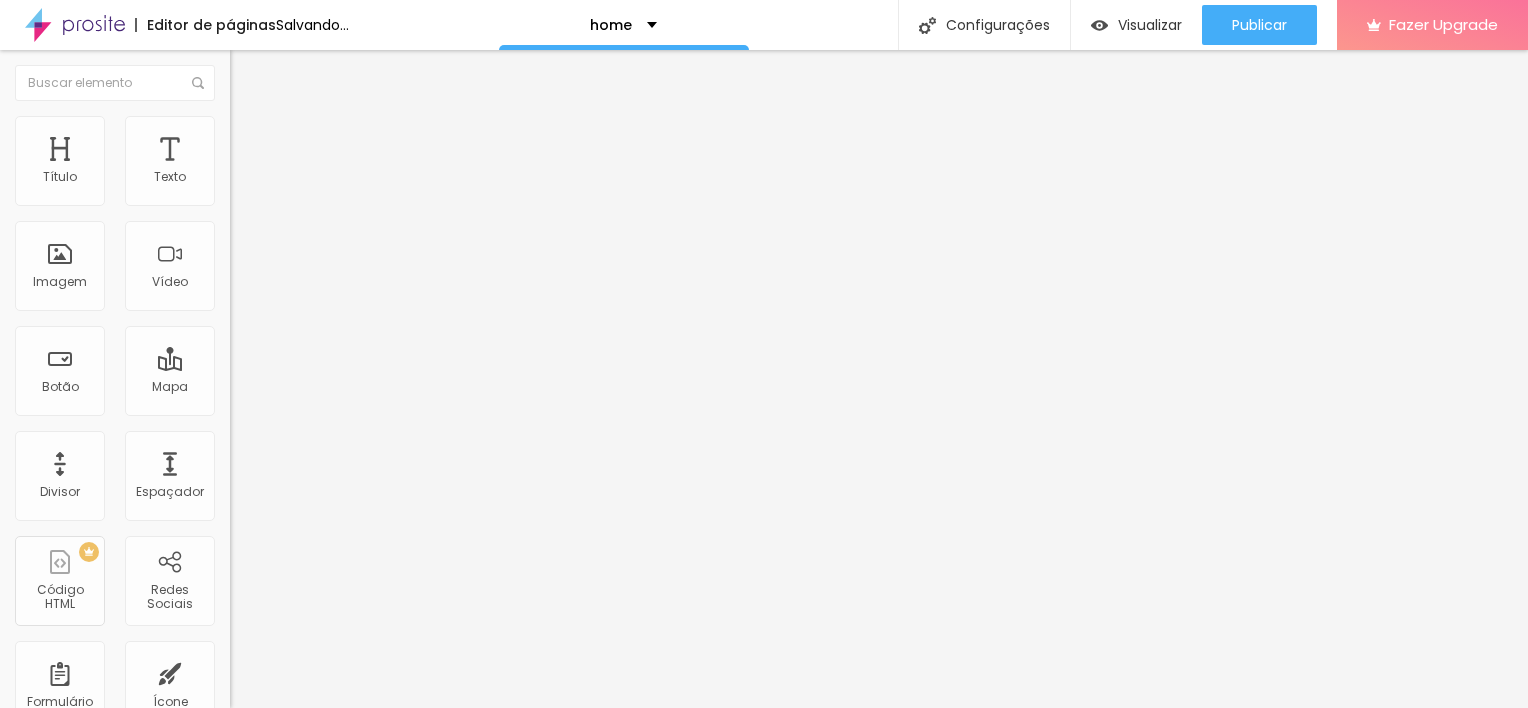 click on "Estilo" at bounding box center [263, 129] 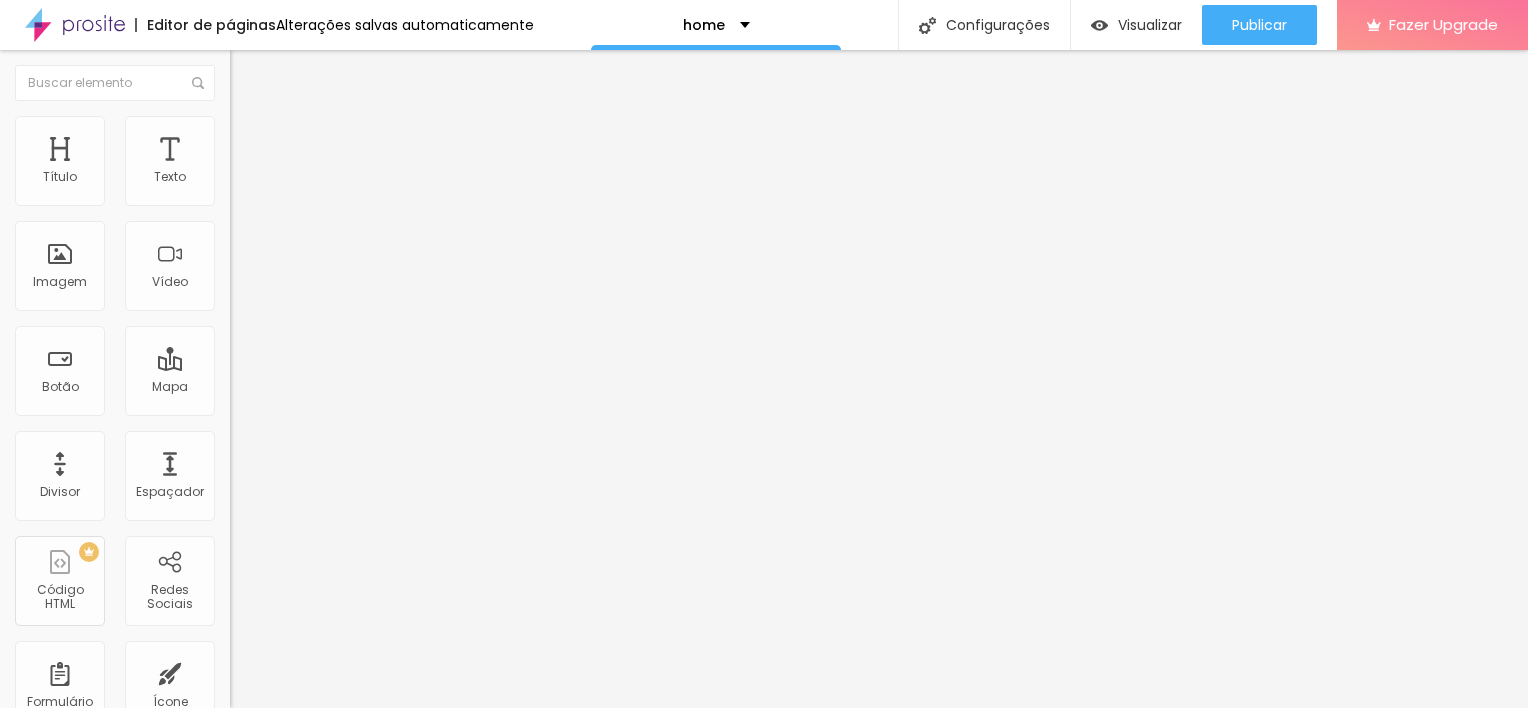 drag, startPoint x: 184, startPoint y: 213, endPoint x: 283, endPoint y: 229, distance: 100.28459 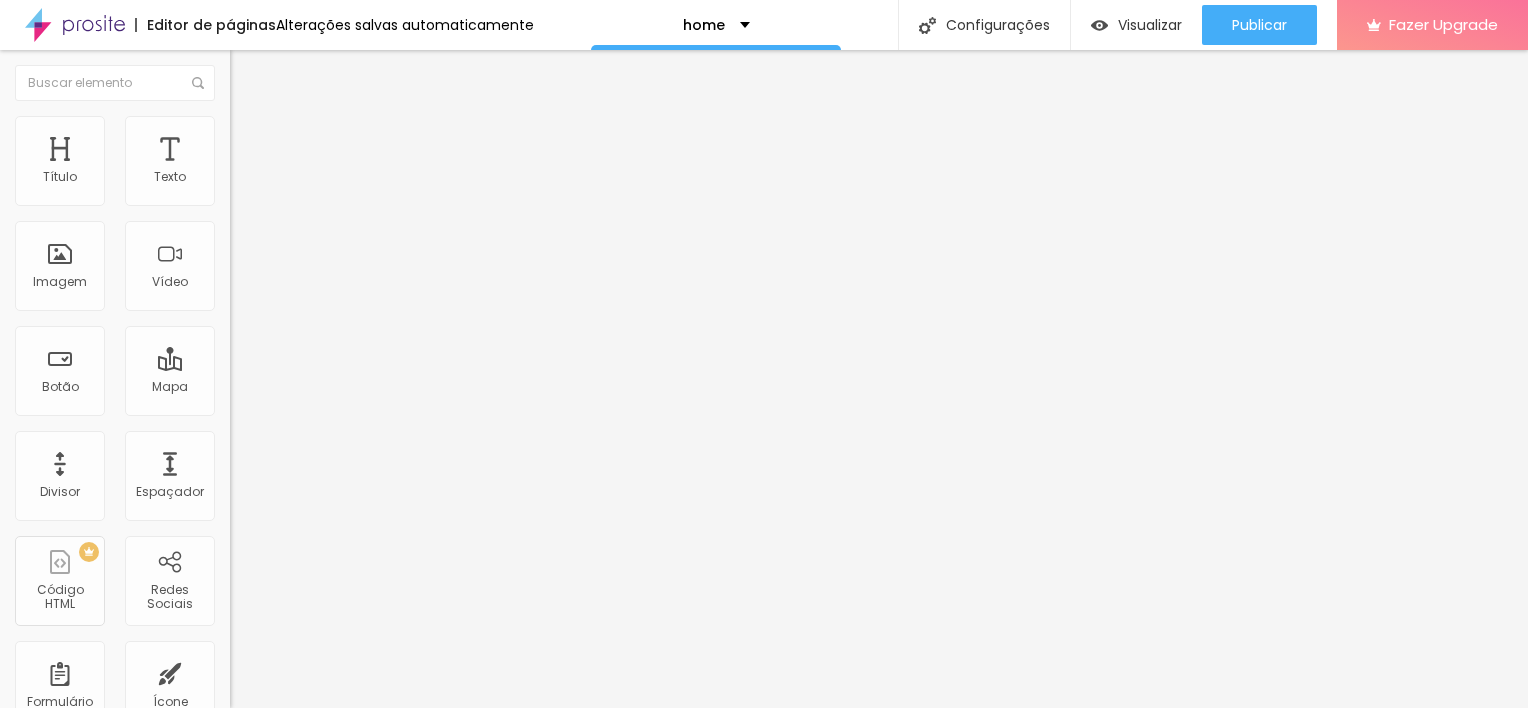 click on "Avançado" at bounding box center (345, 146) 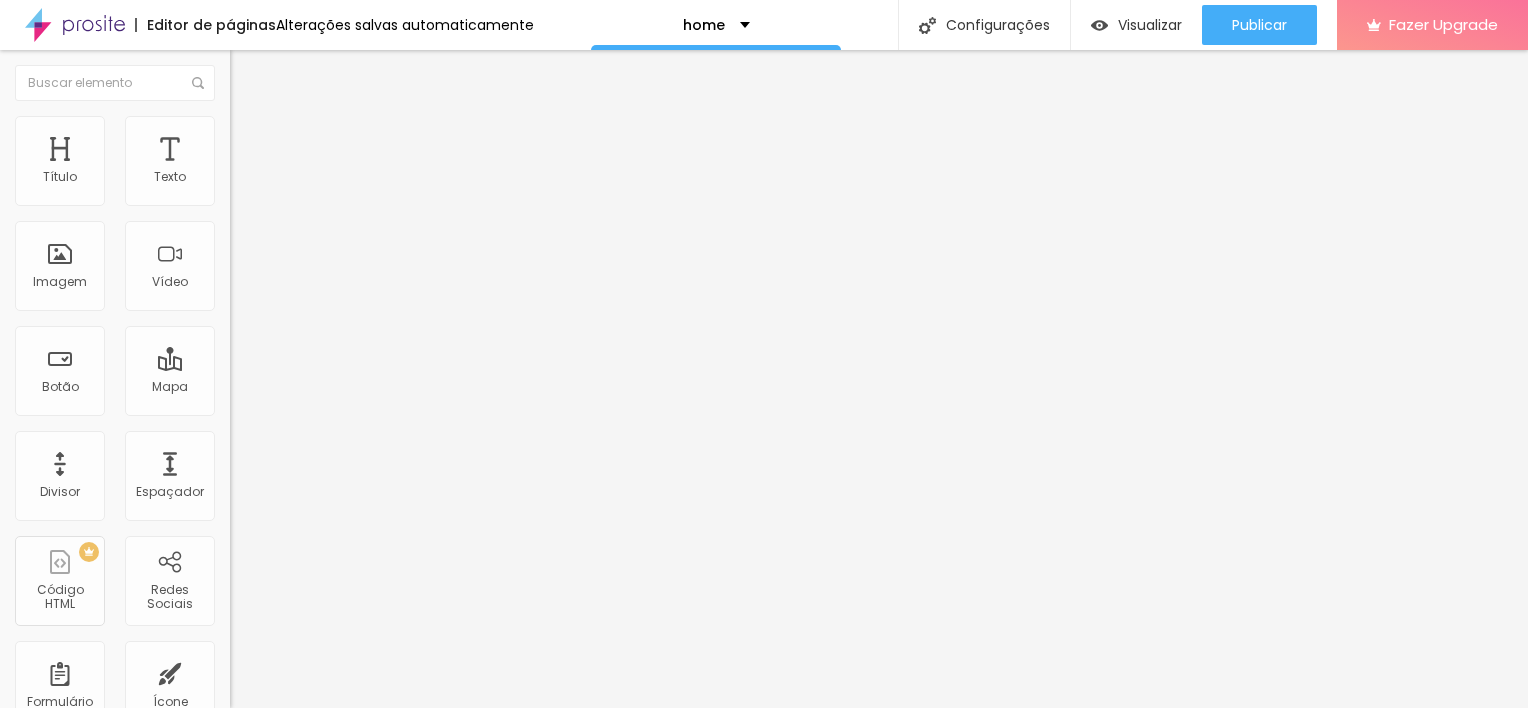 drag, startPoint x: 60, startPoint y: 196, endPoint x: 178, endPoint y: 161, distance: 123.081276 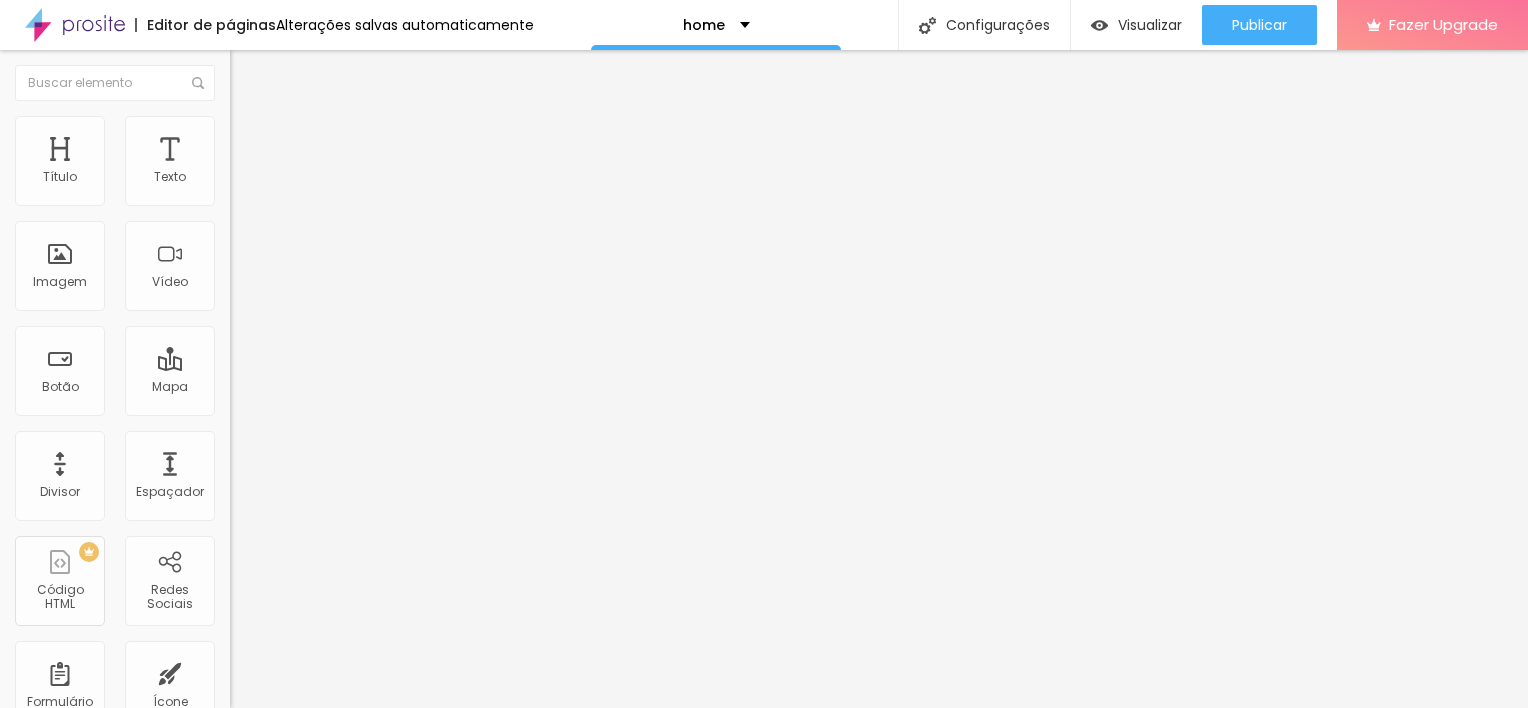 scroll, scrollTop: 0, scrollLeft: 0, axis: both 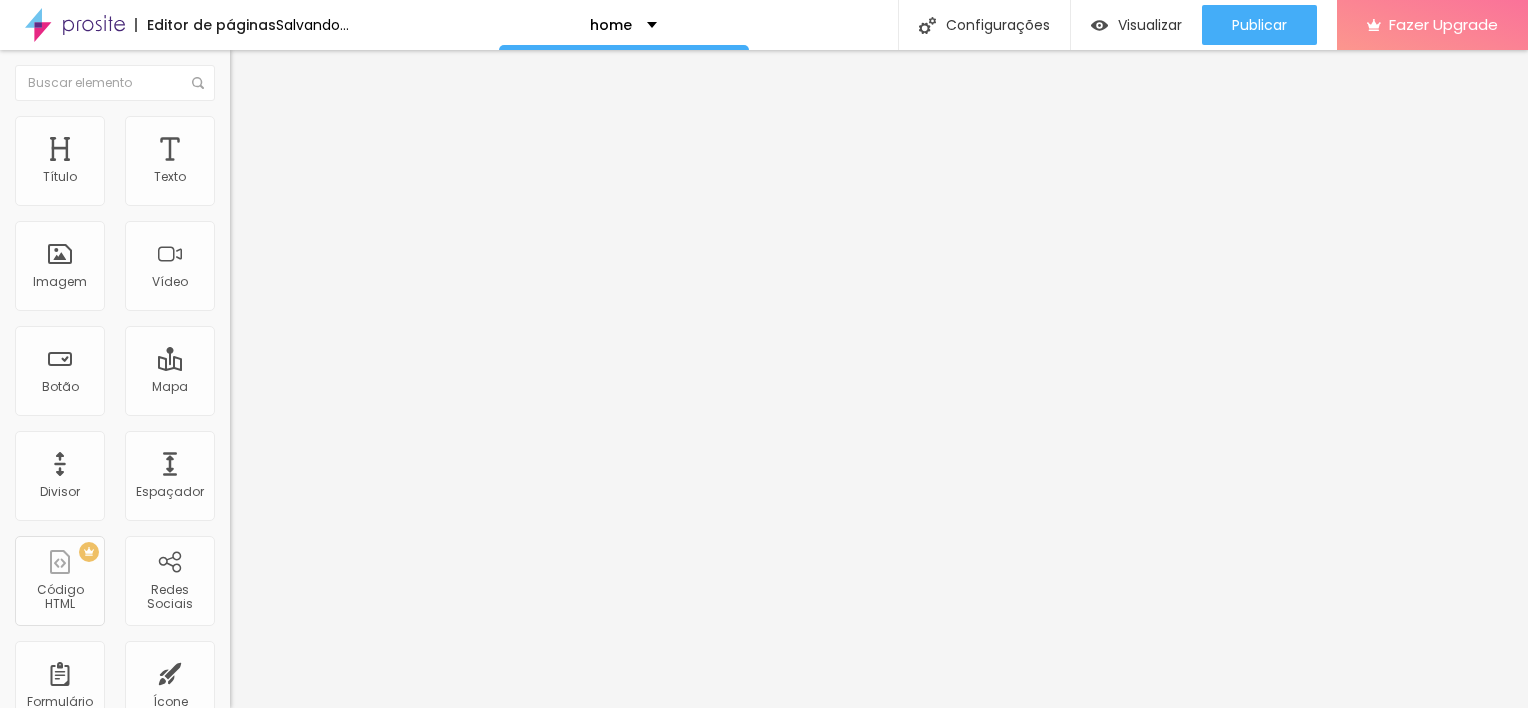 click on "Trocar imagem" at bounding box center [284, 163] 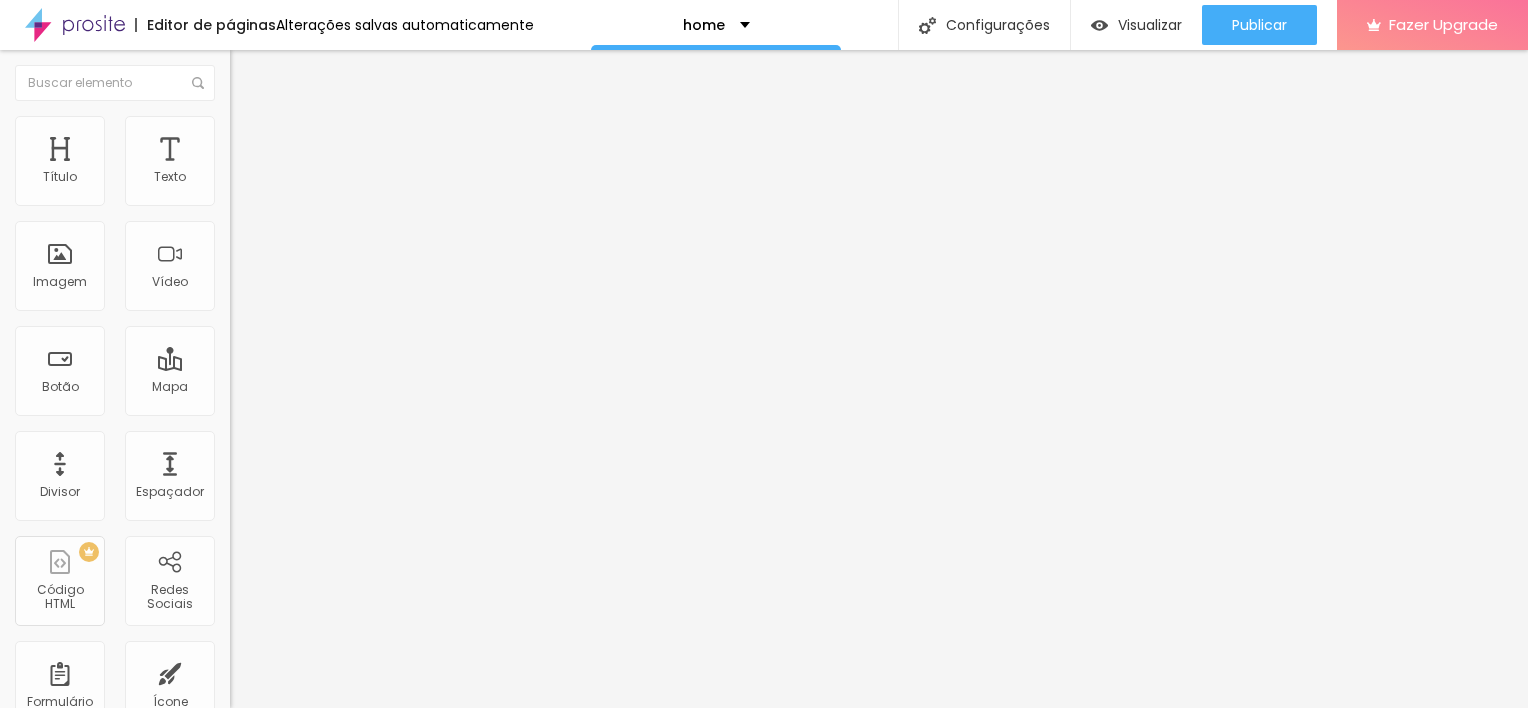 click at bounding box center [764, 835] 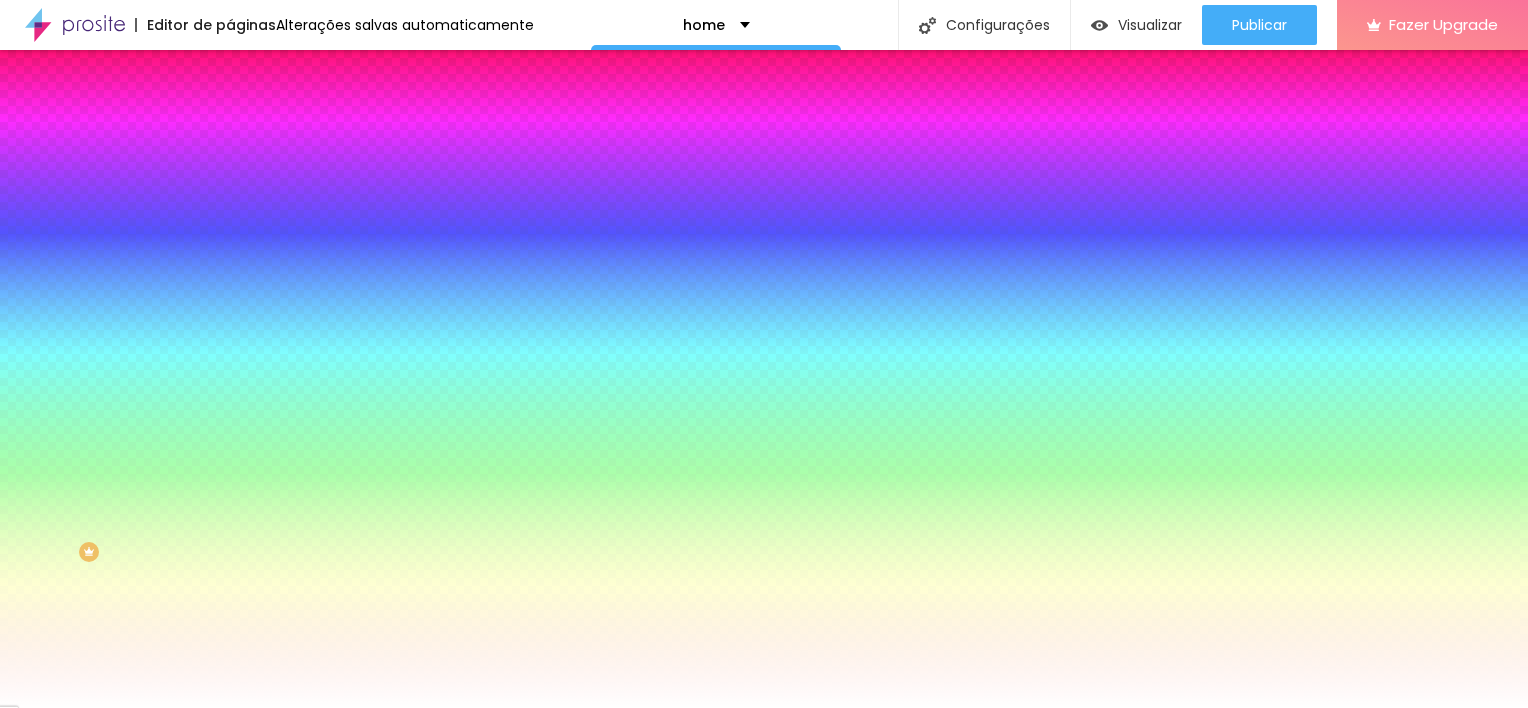 click at bounding box center (345, 174) 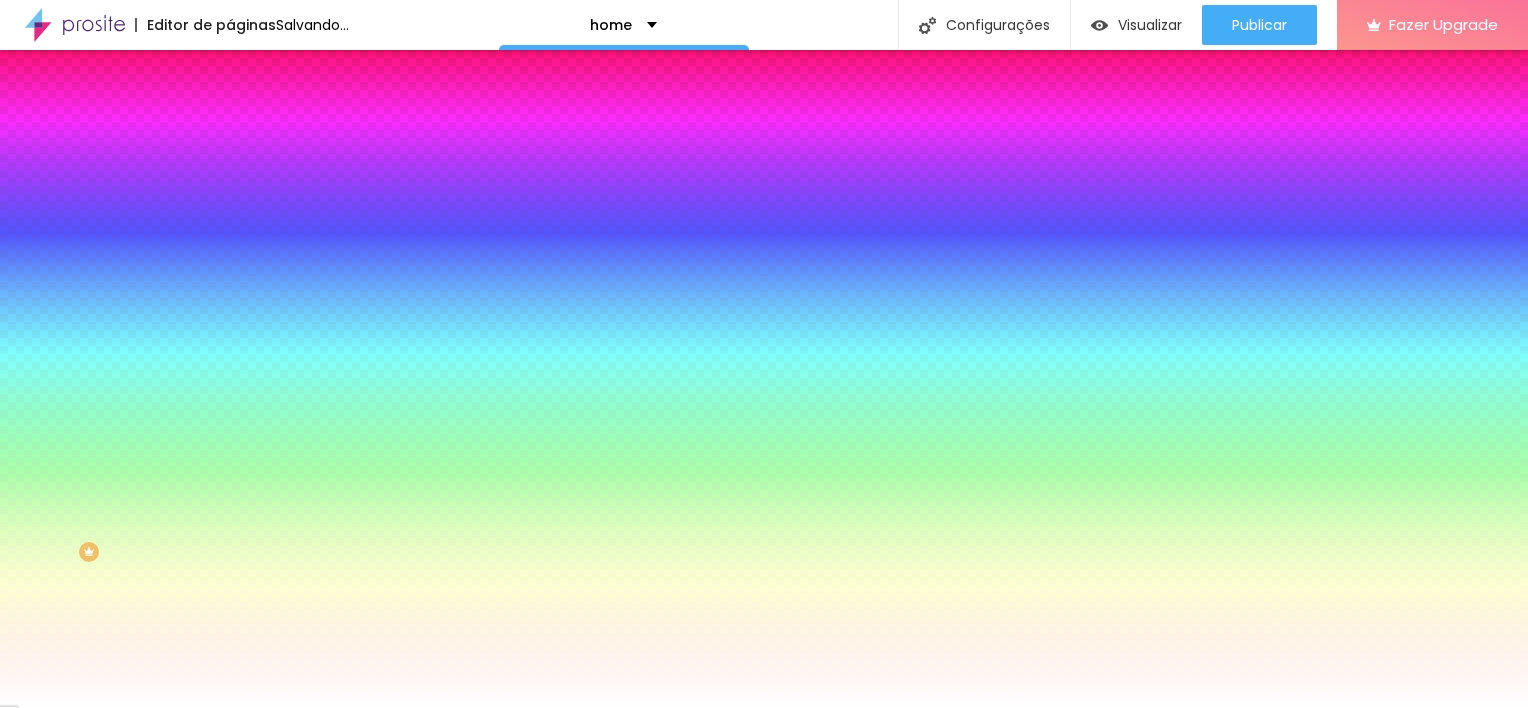 click on "Meus Arquivos Upload Ordem :  Data de upload 19.png 18.png 17.png 16.png 15.png 14.png 13.png 12.png 11.png 10.png 9.png 8.png 7.png 6.png 5.png 4.png 3.png 2.png 1.png convite-de-...s-verde.png sabrinaewesley-334.jpg sabrinaewesley-177.jpg sabrinaewesley-200.jpg sabrinaewesley-328.jpg sabrinaewesley-349.jpg sabrinaewesley-166.jpg sabrinaewesley-244.jpg sabrinaewesley-147.jpg sabrinaewesley-244.jpg sabrinaewesley-147.jpg porestudioj...otoo-44.jpg porestudioj...oto-106.jpg cristalefer...ando-23.jpg cristalefer...ando-16.jpg cristalefer...ando-12.jpg cristalefernando-5.jpg elzagestante-66.jpg elzagestante-68.jpg elzagestante-62.jpg elzagestante-60.jpg elzagestante-55.jpg elzagestante-38.jpg elzagestante-11.jpg elzagestante-7.jpg nataldathai...dro-101.jpg nataldathai...dro-100.jpg nataldathai...edro-91.jpg glauciaehelena-117.jpg glauciaehelena-111.jpg glauciaehelena-98.jpg alinegestante-77.jpg alinegestante-20.jpg alinegestante-19.jpg alinegestante-11.jpg alinegestante2-37.jpg alinegestante2-21.jpg 1-10.jpg ou" at bounding box center [764, 2257] 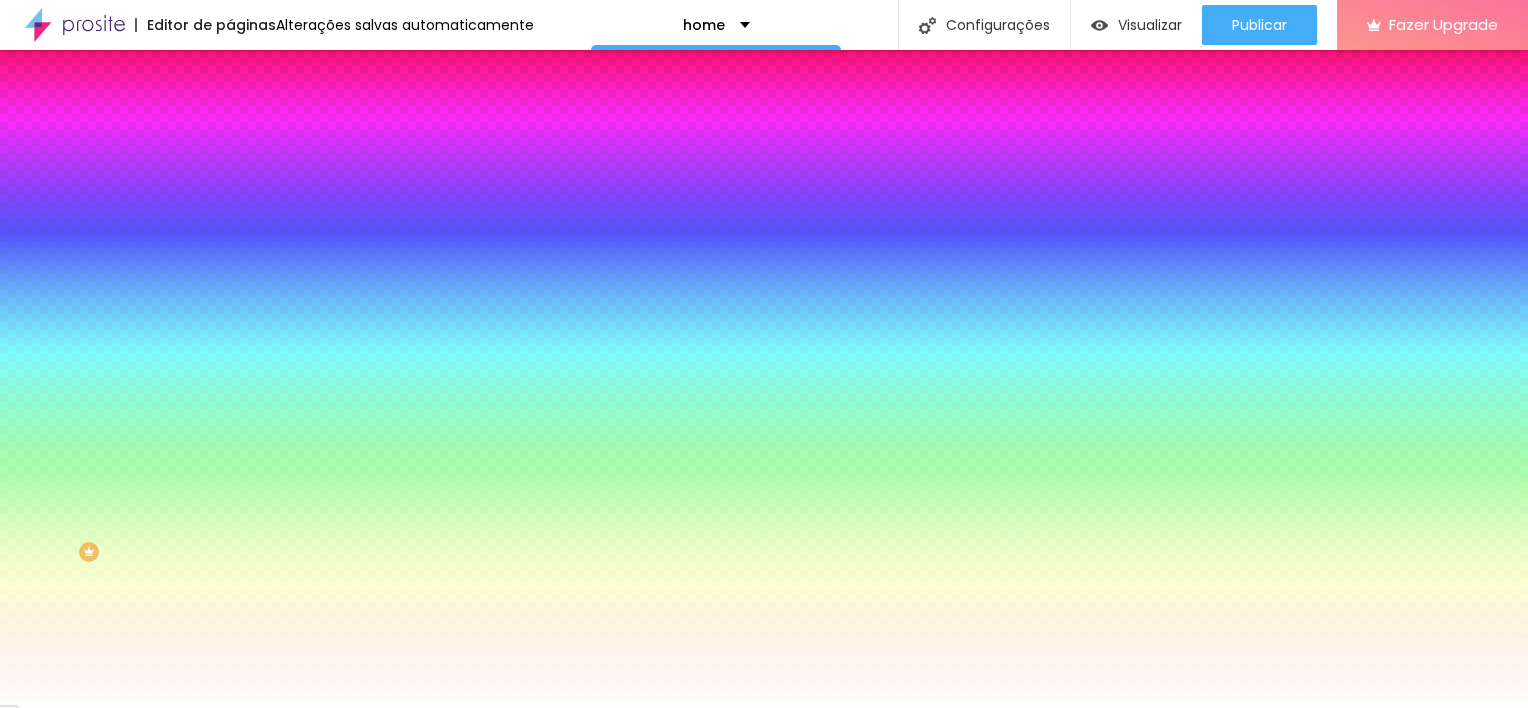 scroll, scrollTop: 4349, scrollLeft: 0, axis: vertical 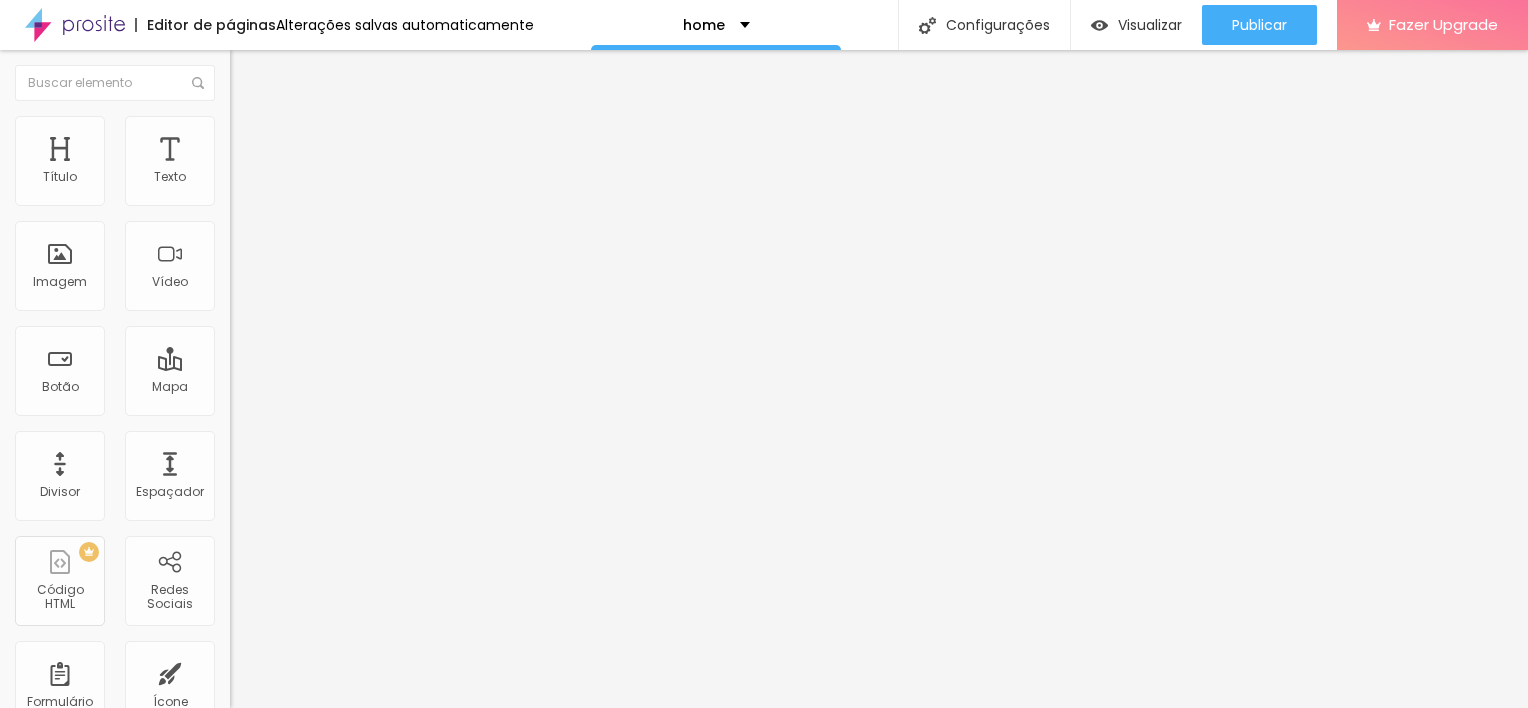 click at bounding box center (345, 162) 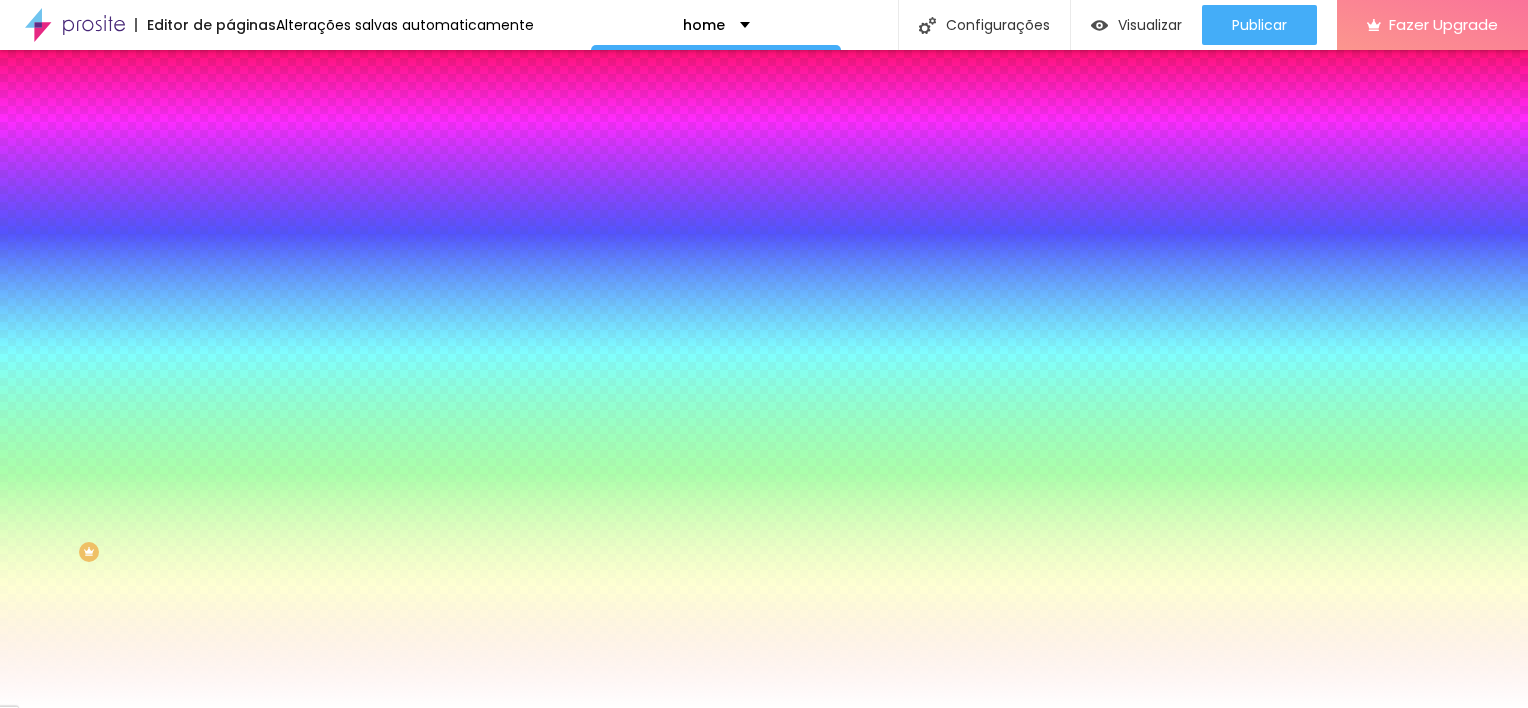 click at bounding box center (345, 175) 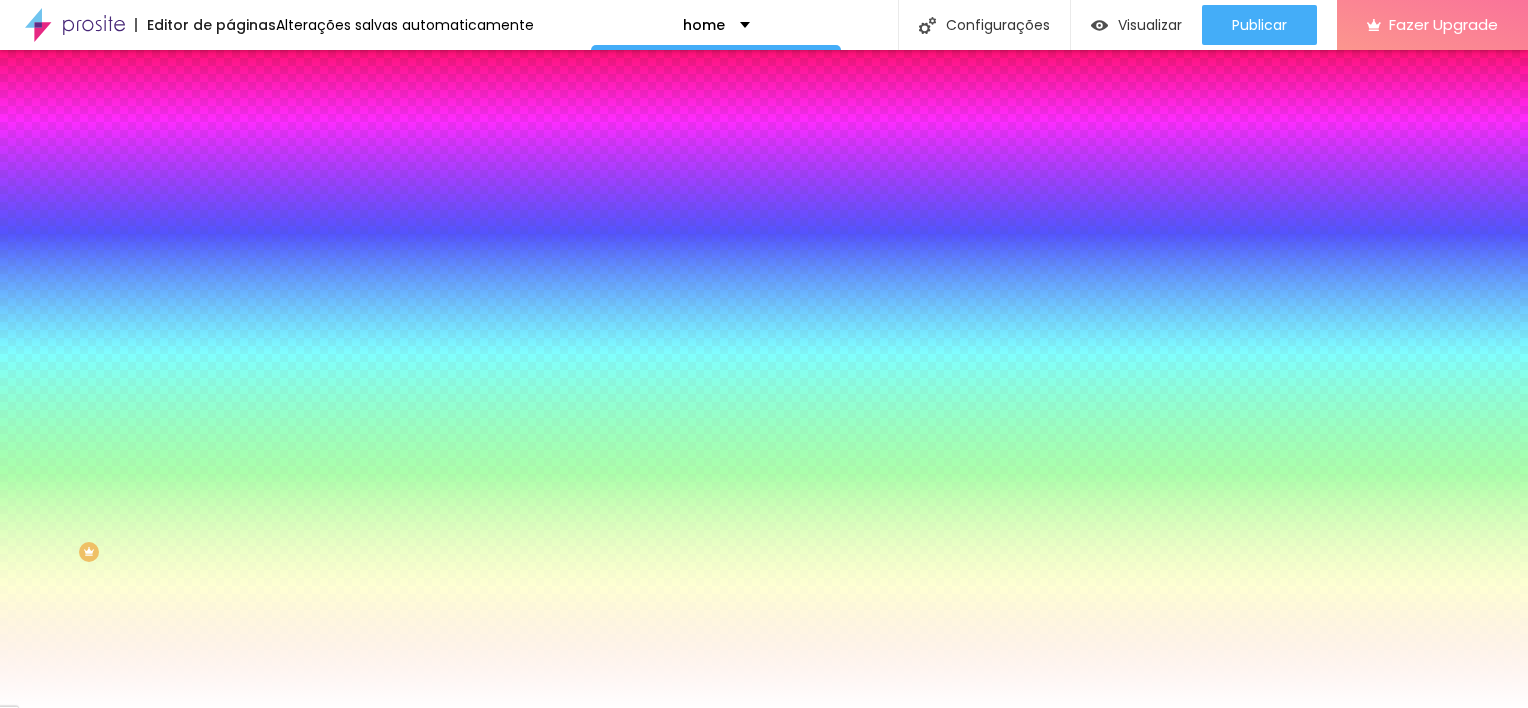 click on "Upload" at bounding box center [66, 769] 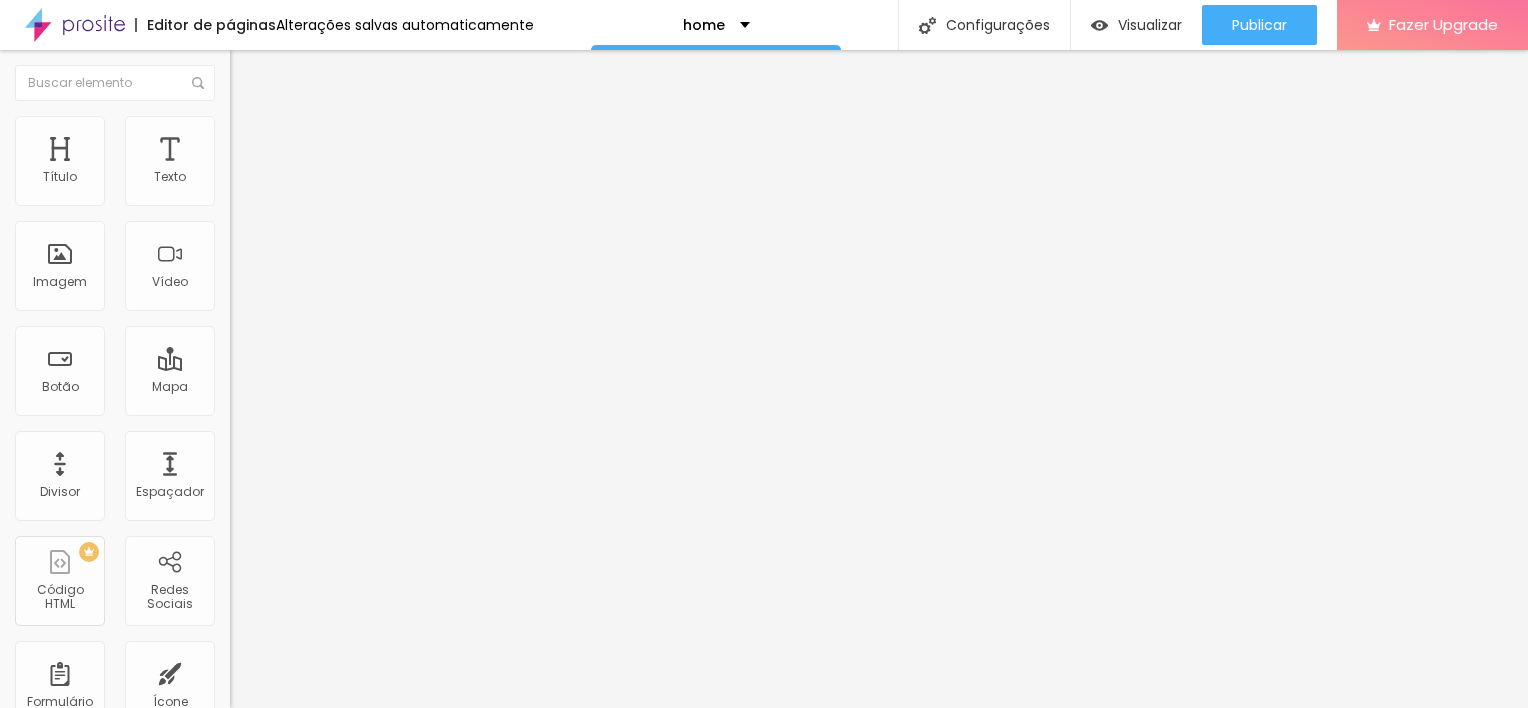 click on "Adicionar imagem" at bounding box center [294, 163] 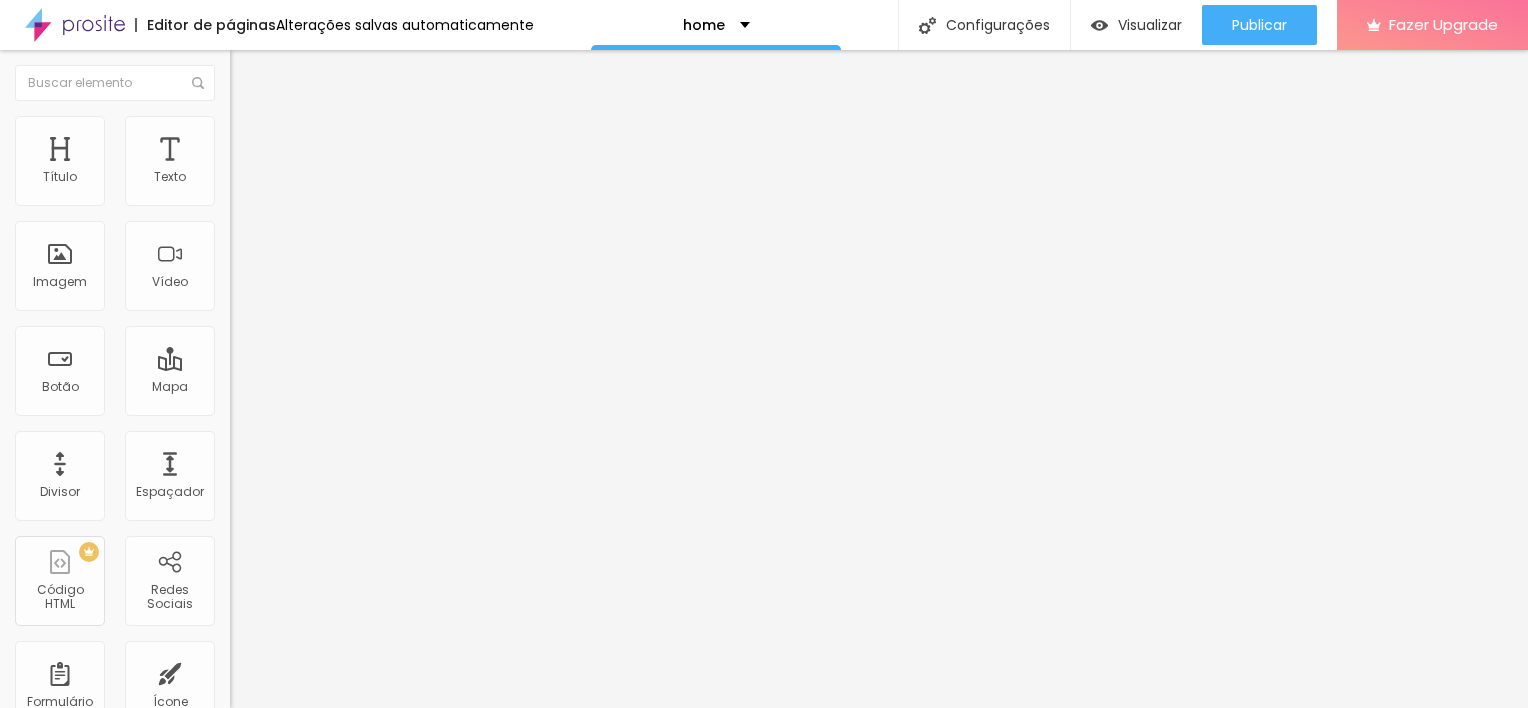 click at bounding box center [764, 957] 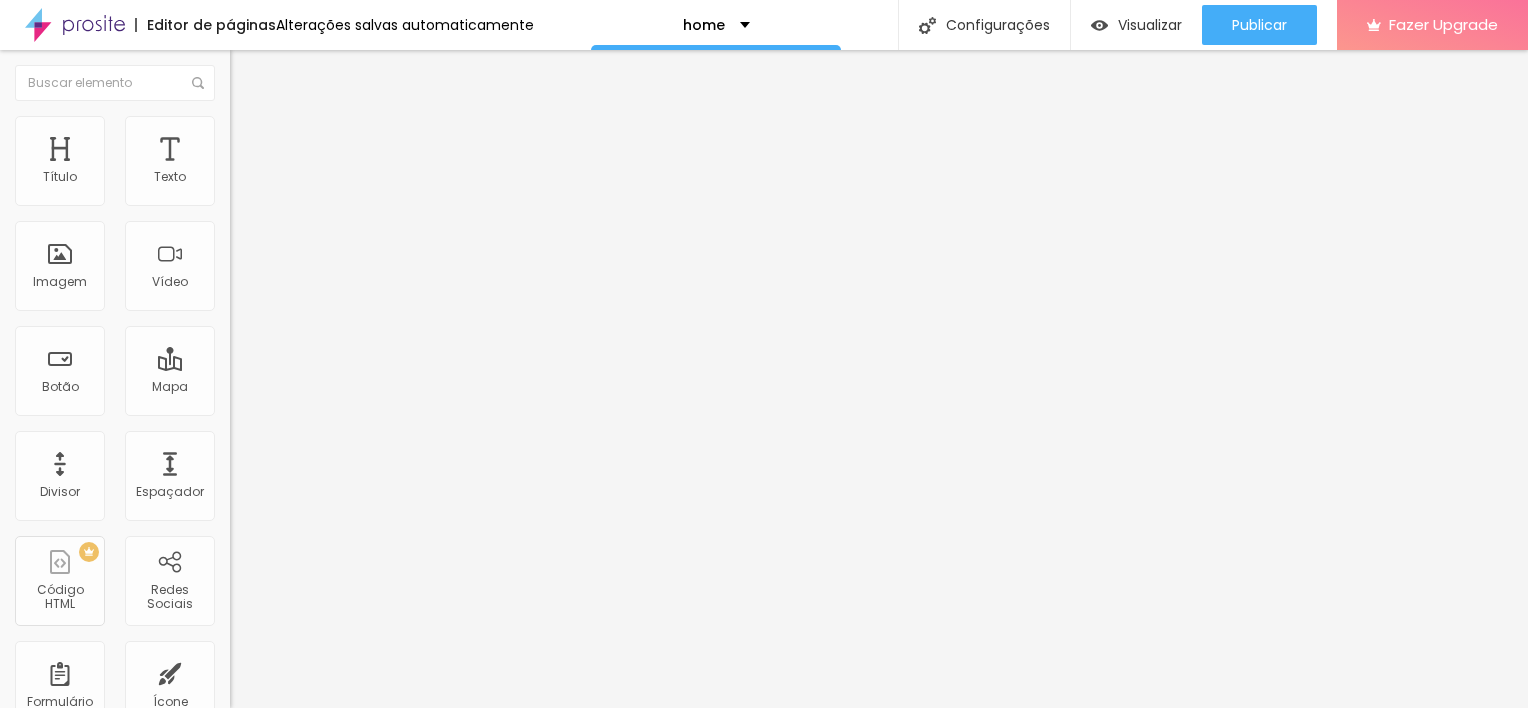 click on "Estilo" at bounding box center (345, 126) 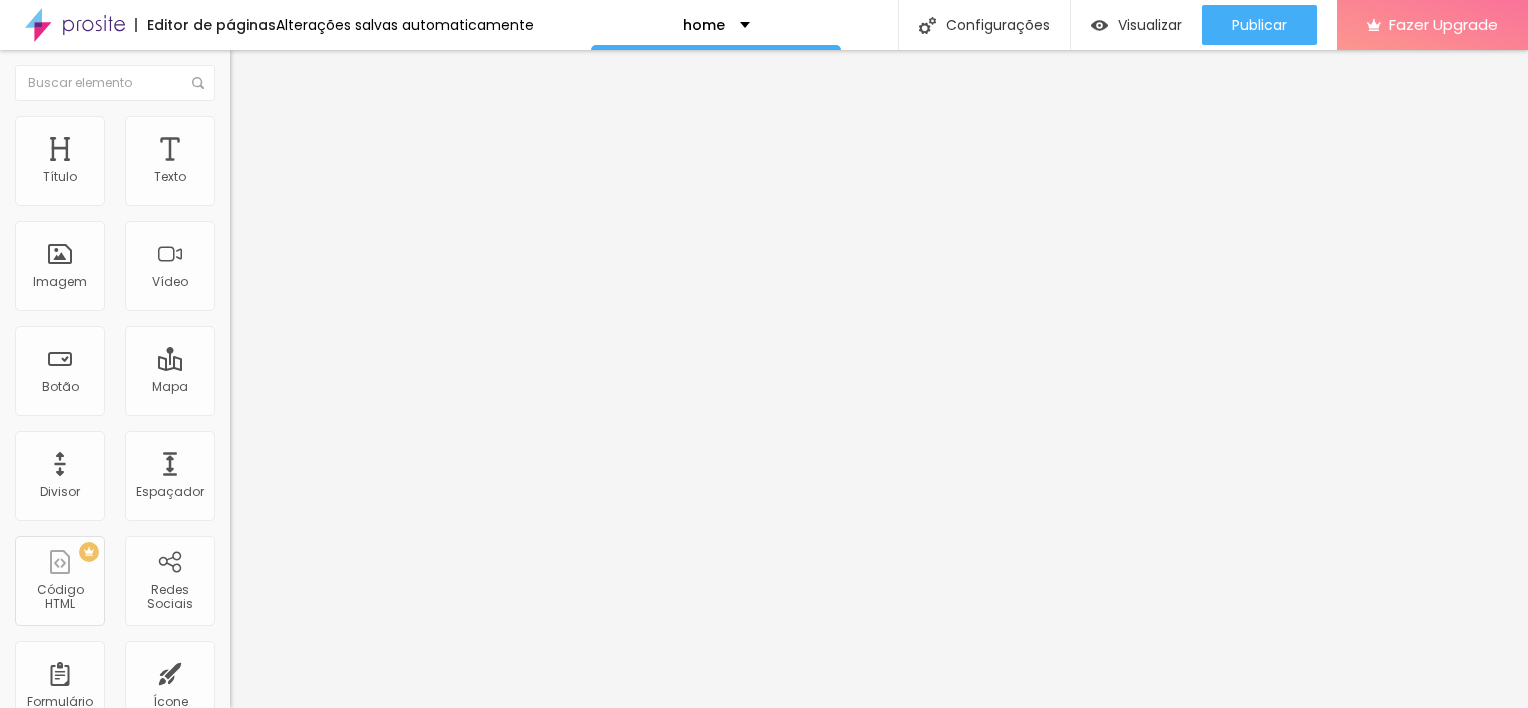 drag, startPoint x: 137, startPoint y: 217, endPoint x: 227, endPoint y: 221, distance: 90.088844 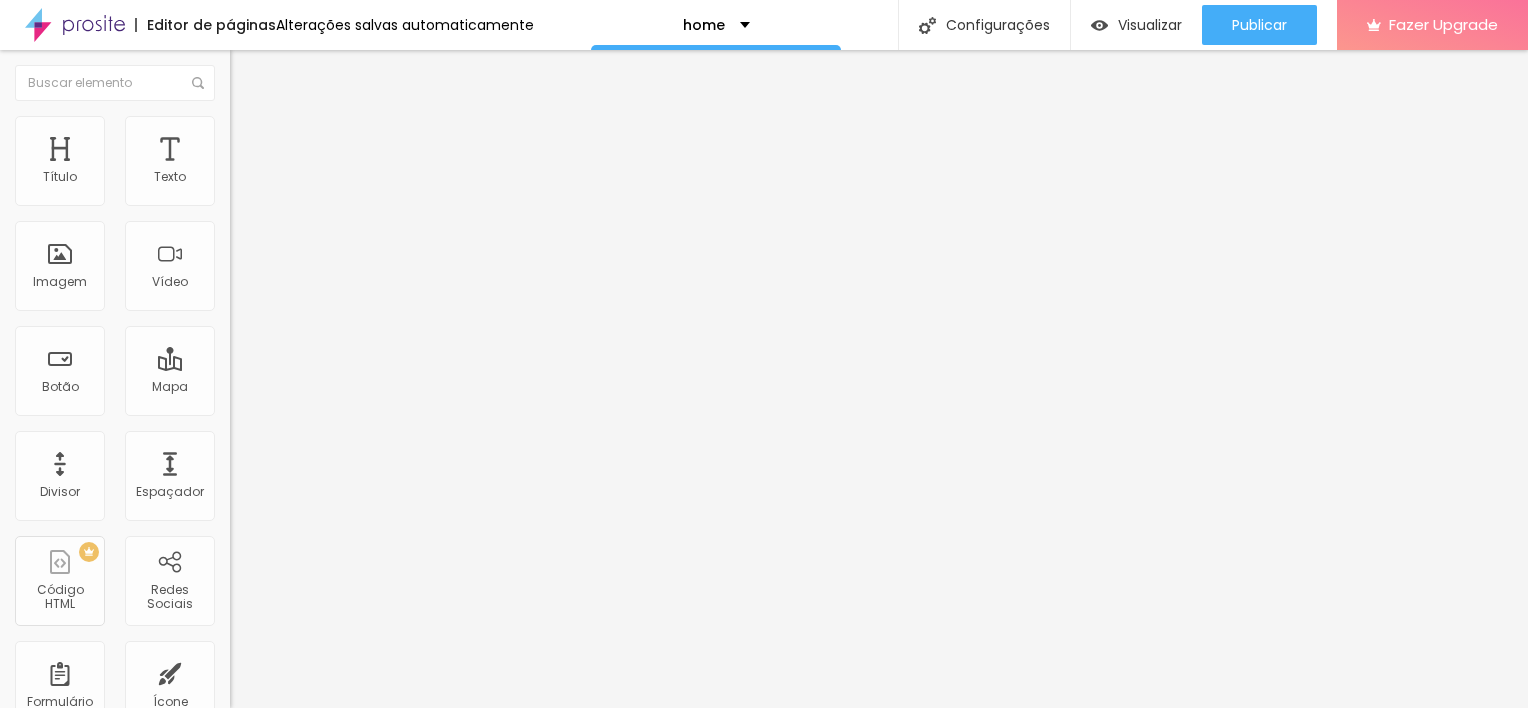 click at bounding box center [294, 197] 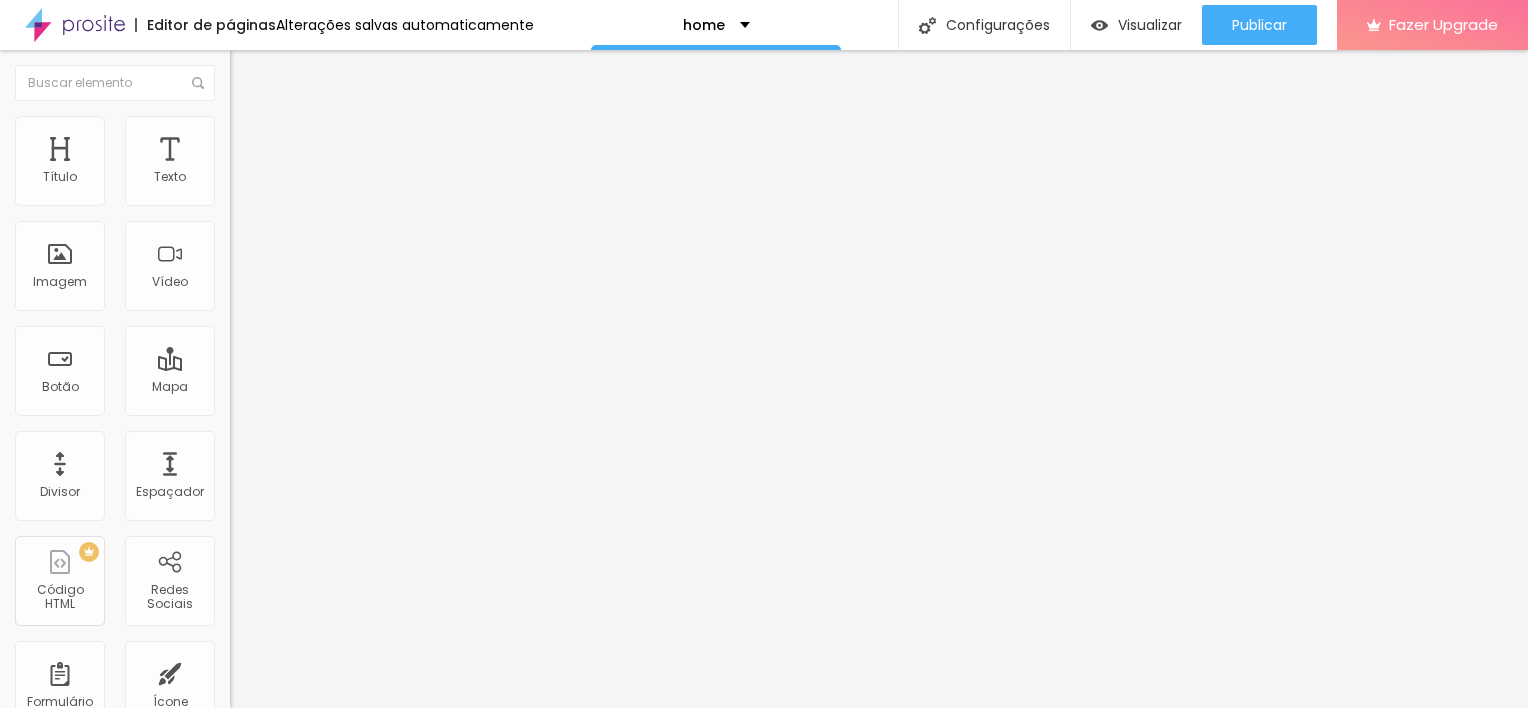 click at bounding box center (239, 105) 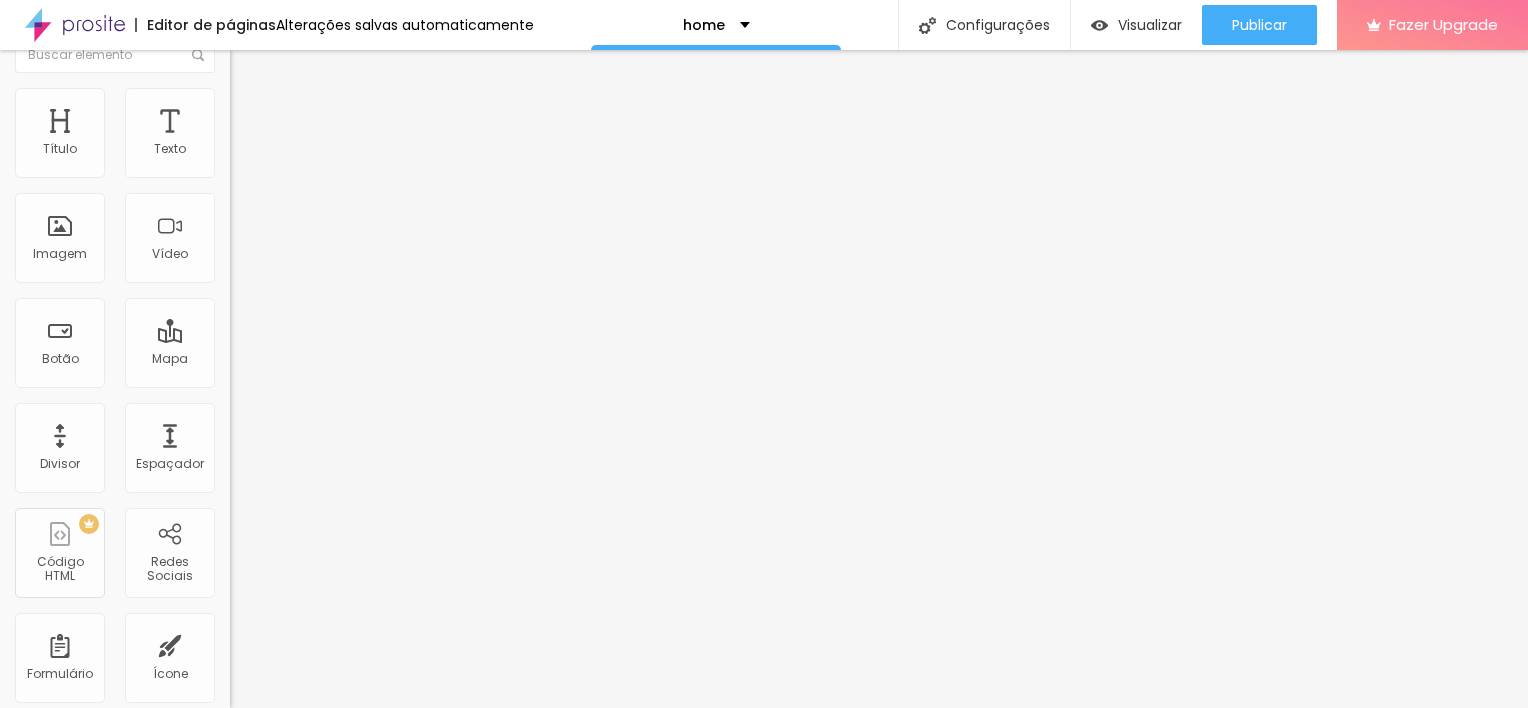 scroll, scrollTop: 0, scrollLeft: 0, axis: both 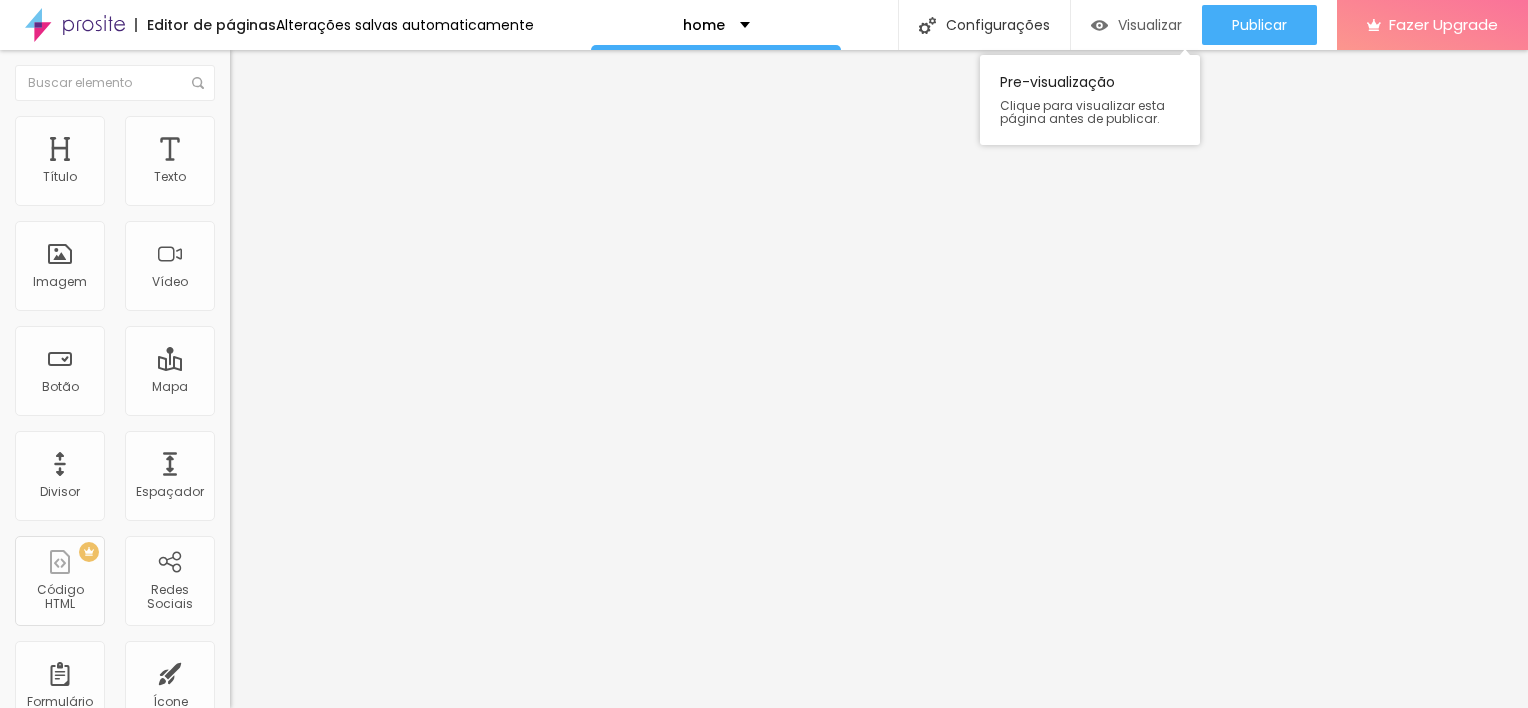 click on "Visualizar" at bounding box center [1136, 25] 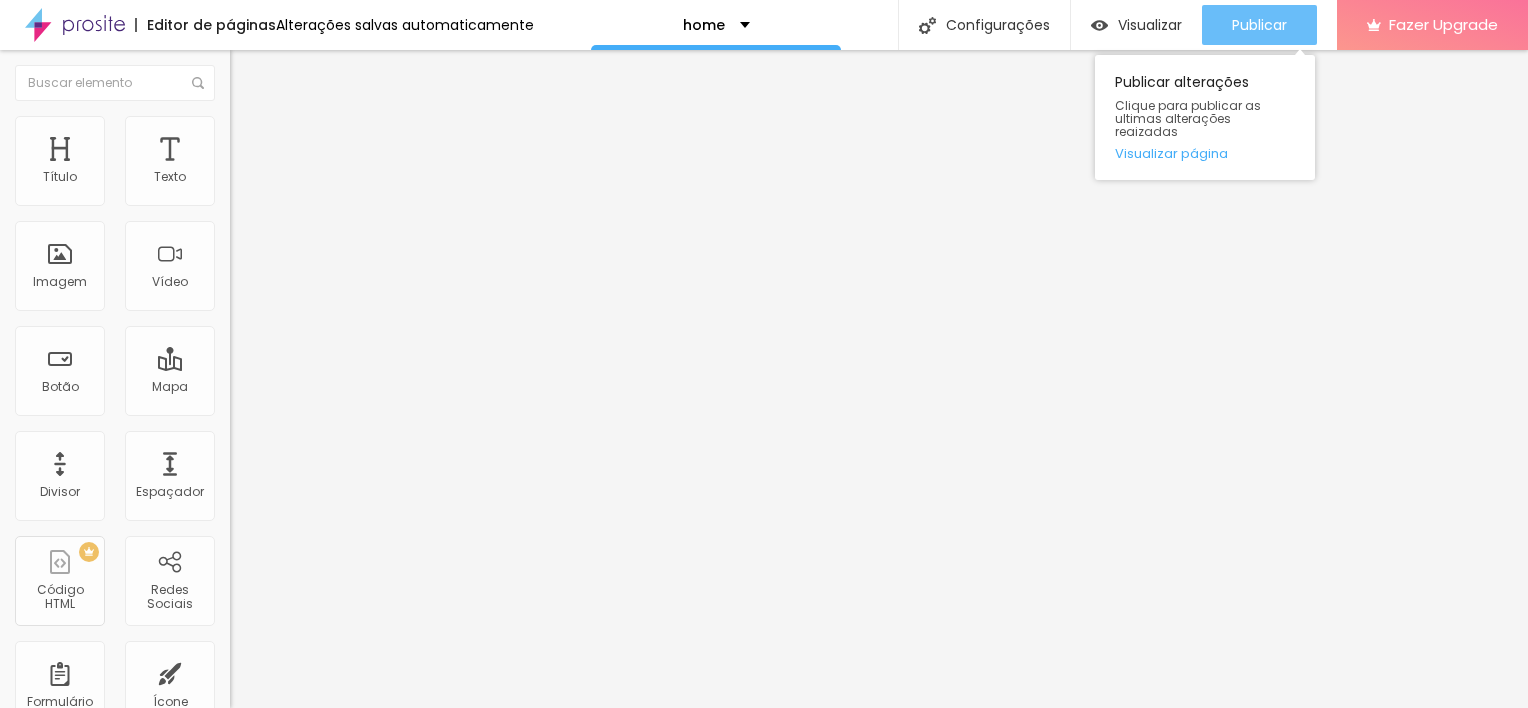 click on "Publicar" at bounding box center [1259, 25] 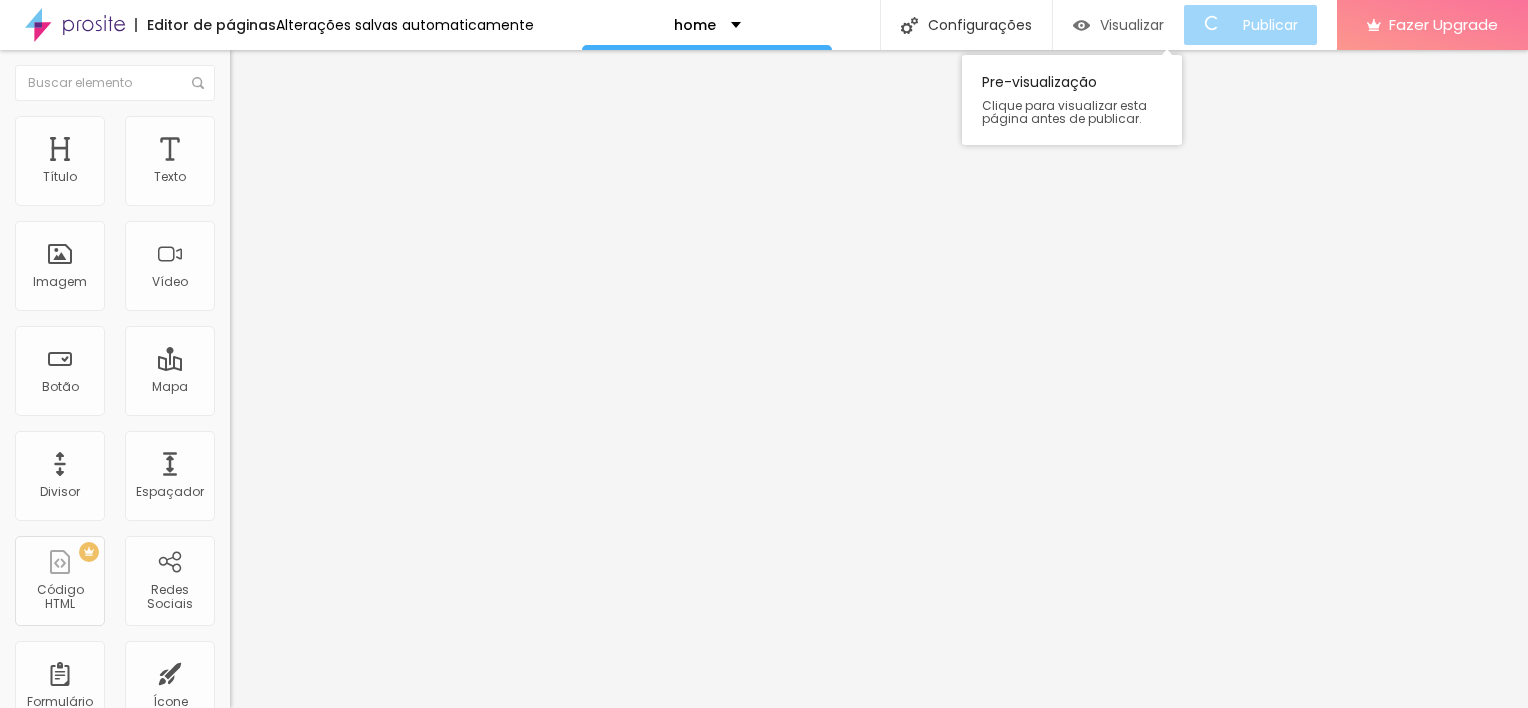click on "Visualizar" at bounding box center (1132, 25) 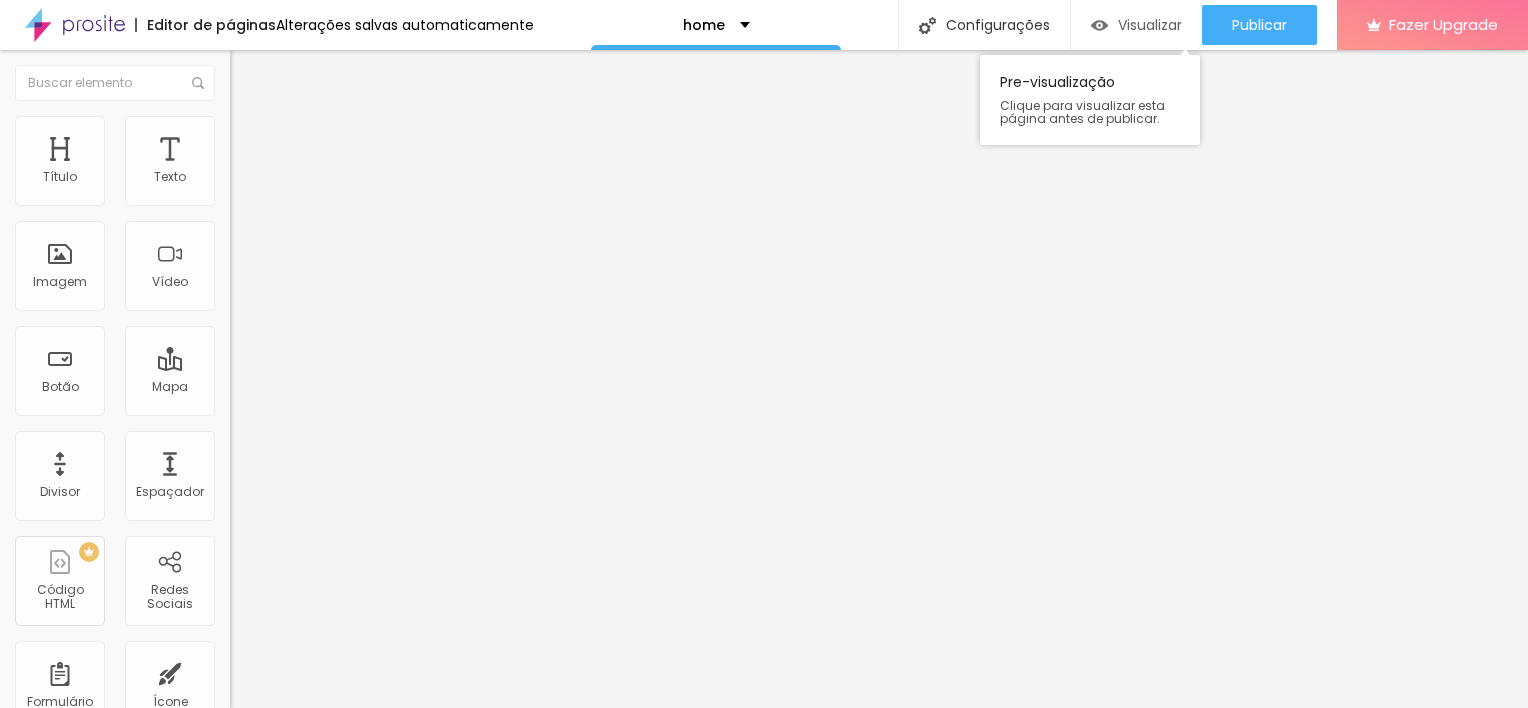 click on "Visualizar" at bounding box center [1136, 25] 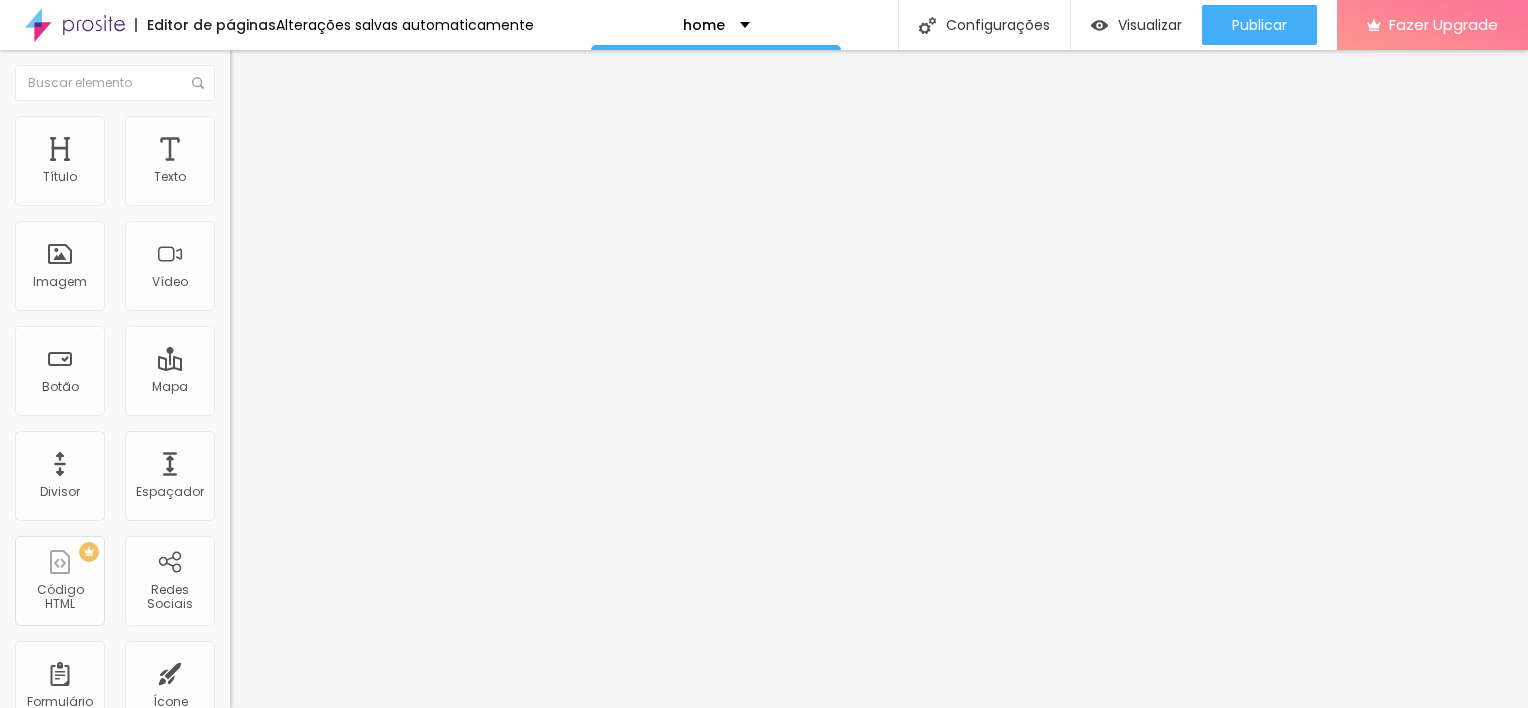 click on "Estilo" at bounding box center (263, 129) 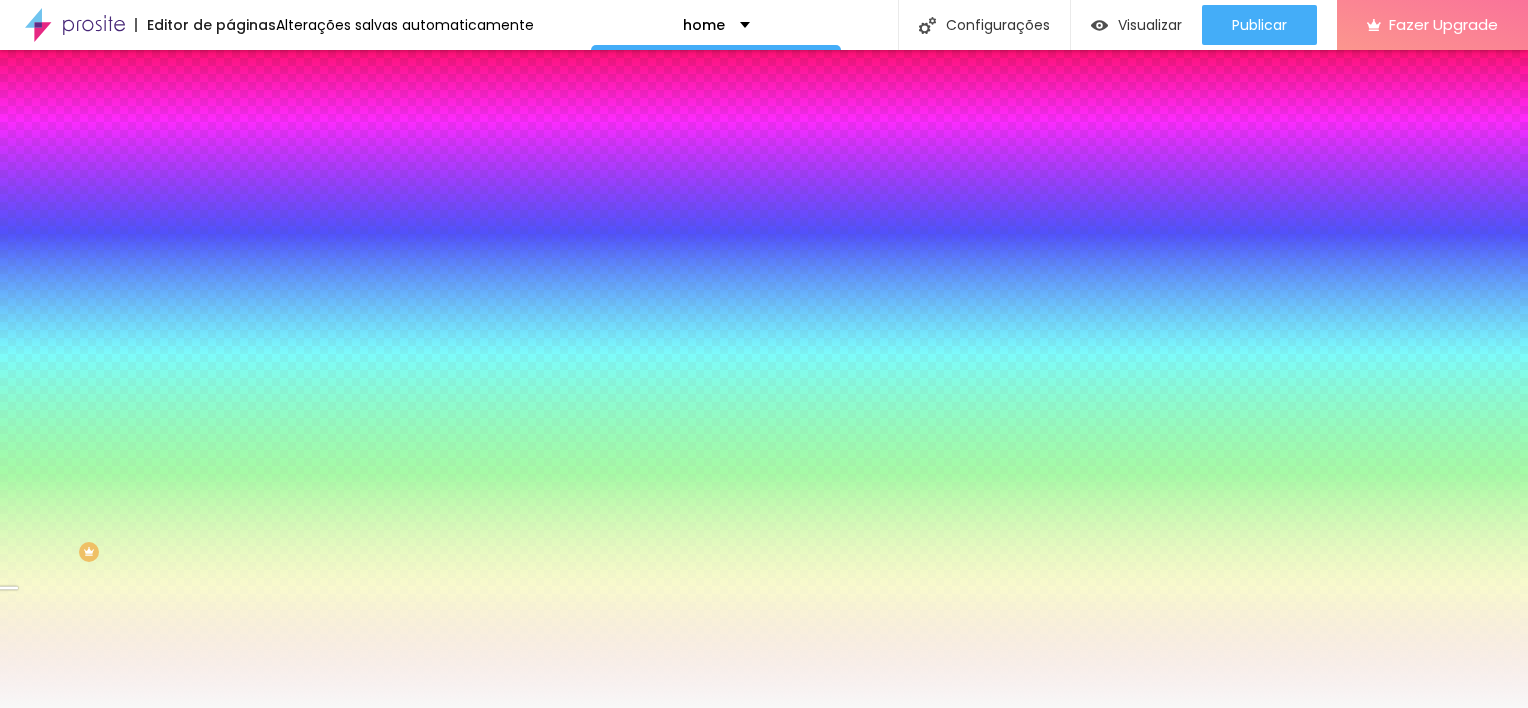 click at bounding box center (345, 175) 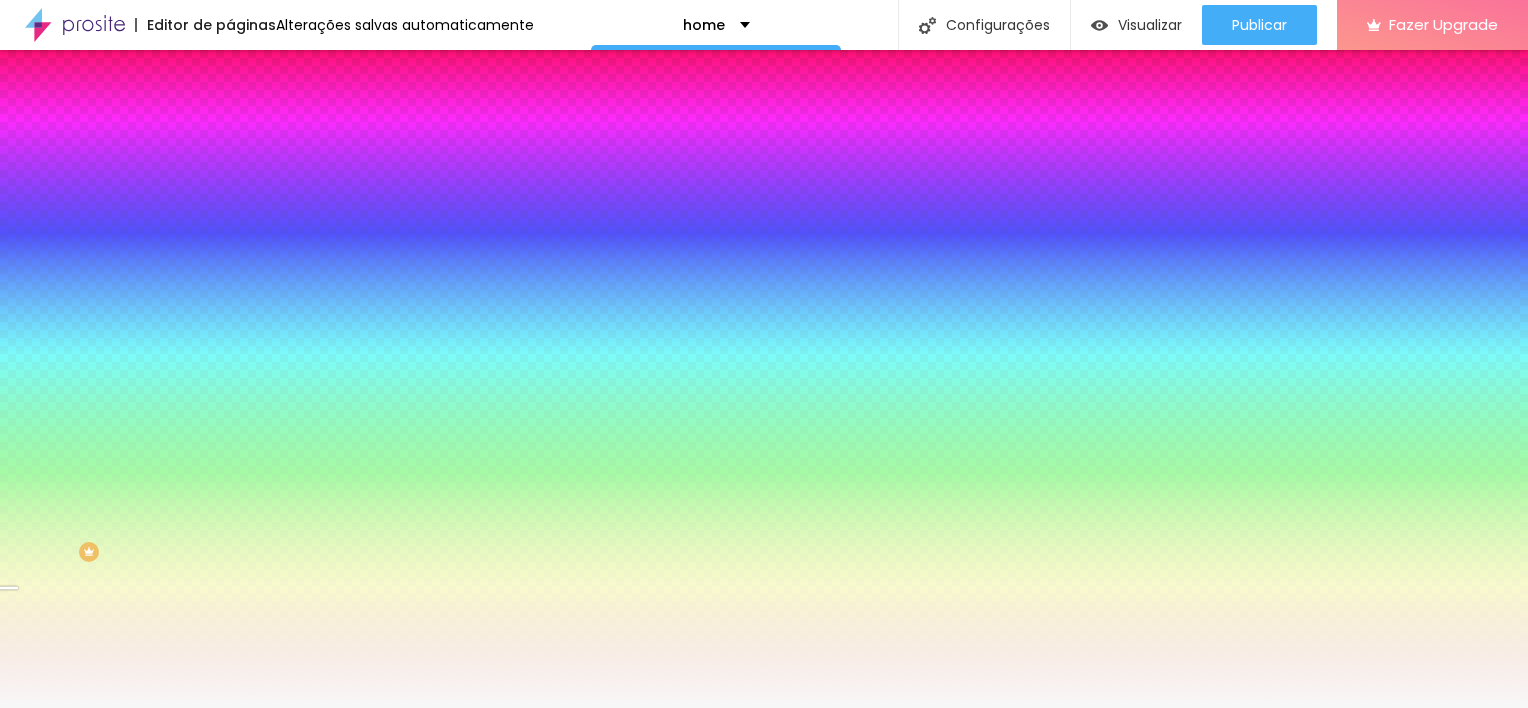 scroll, scrollTop: 116, scrollLeft: 0, axis: vertical 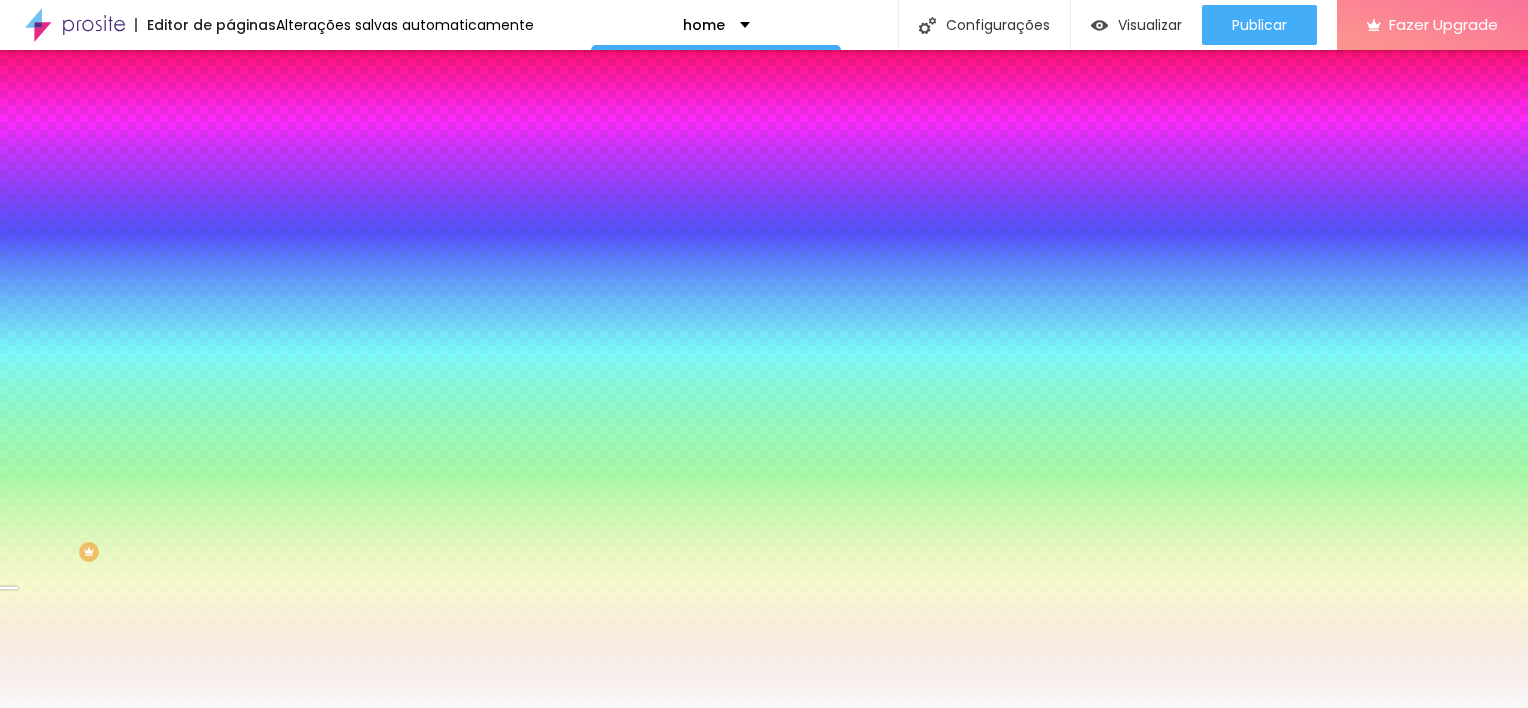 click at bounding box center (345, 174) 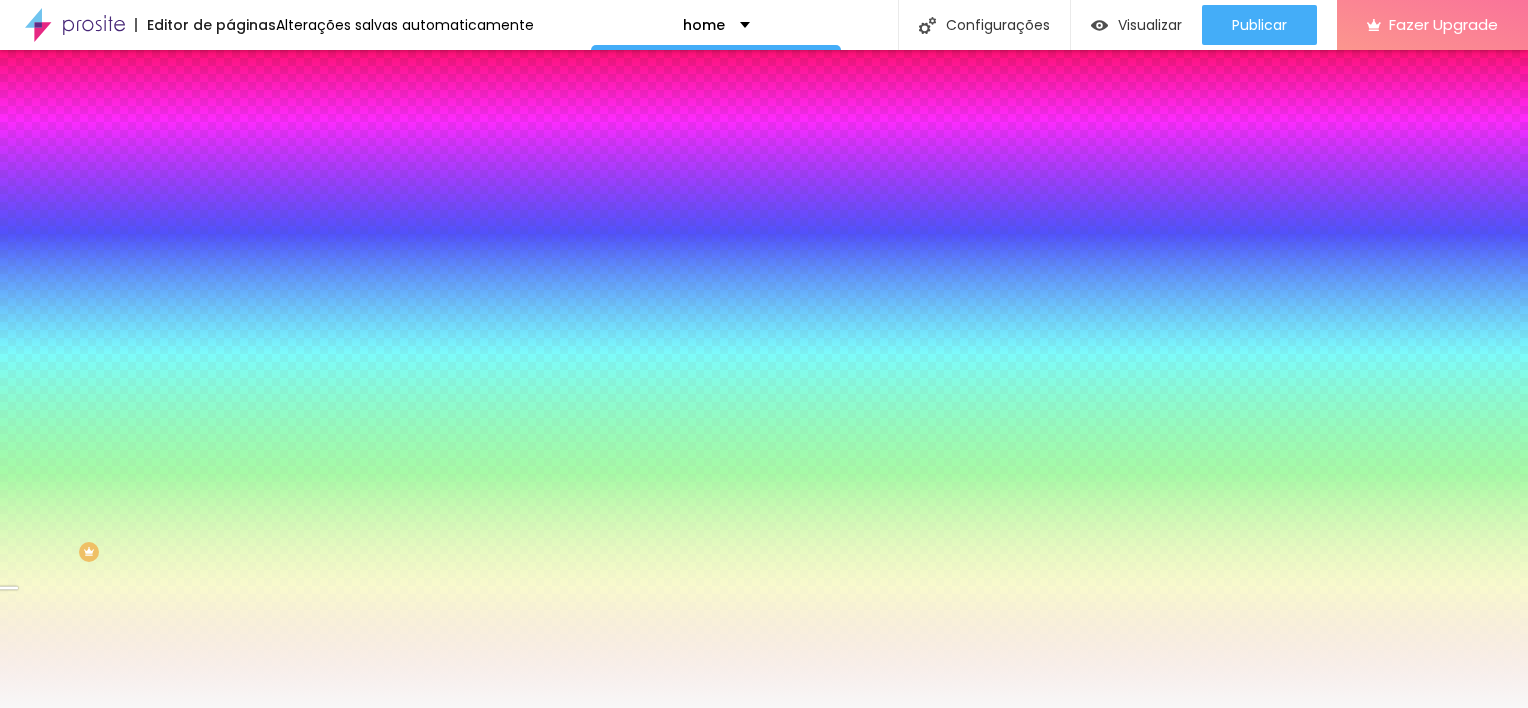 click on "Upload" at bounding box center (66, 769) 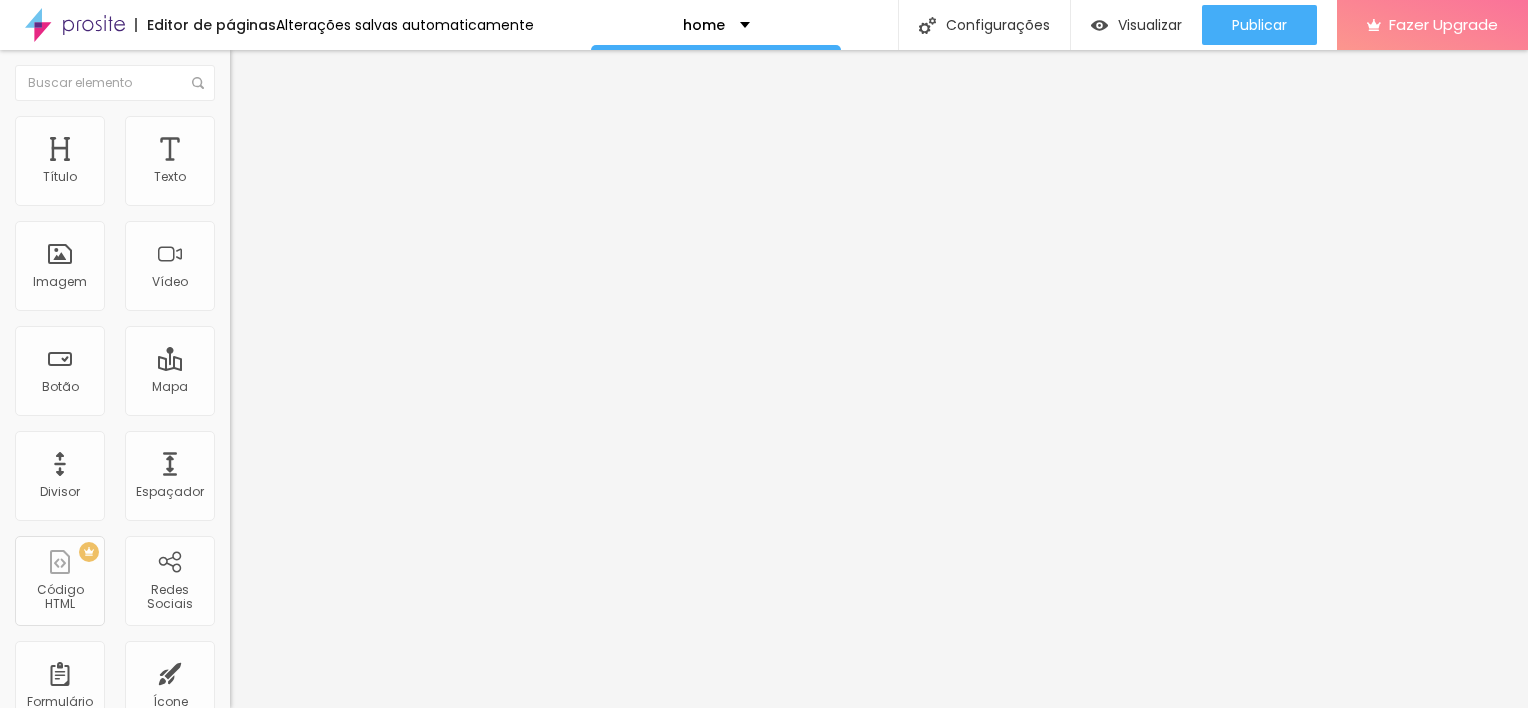 click on "Conteúdo Estilo Avançado" at bounding box center [345, 126] 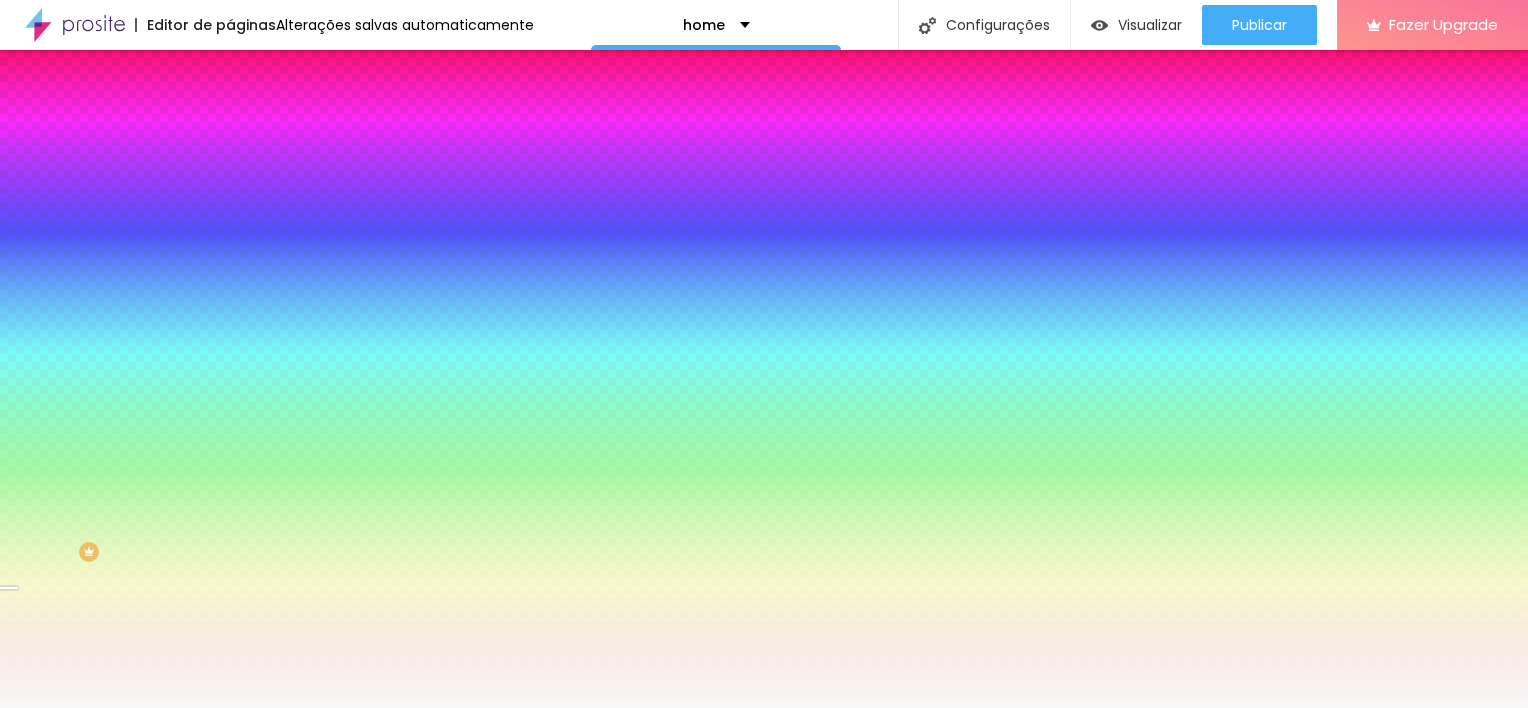click at bounding box center (345, 174) 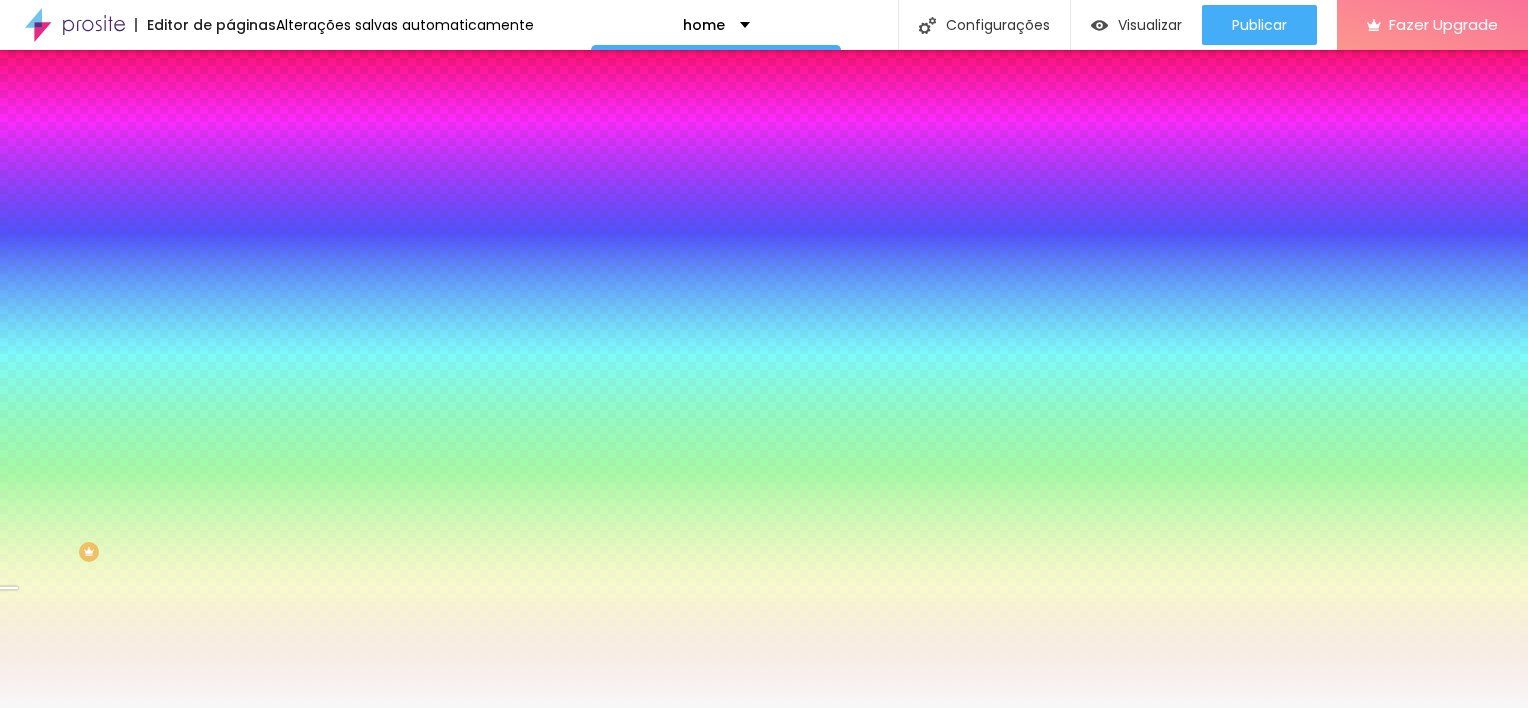 scroll, scrollTop: 5088, scrollLeft: 0, axis: vertical 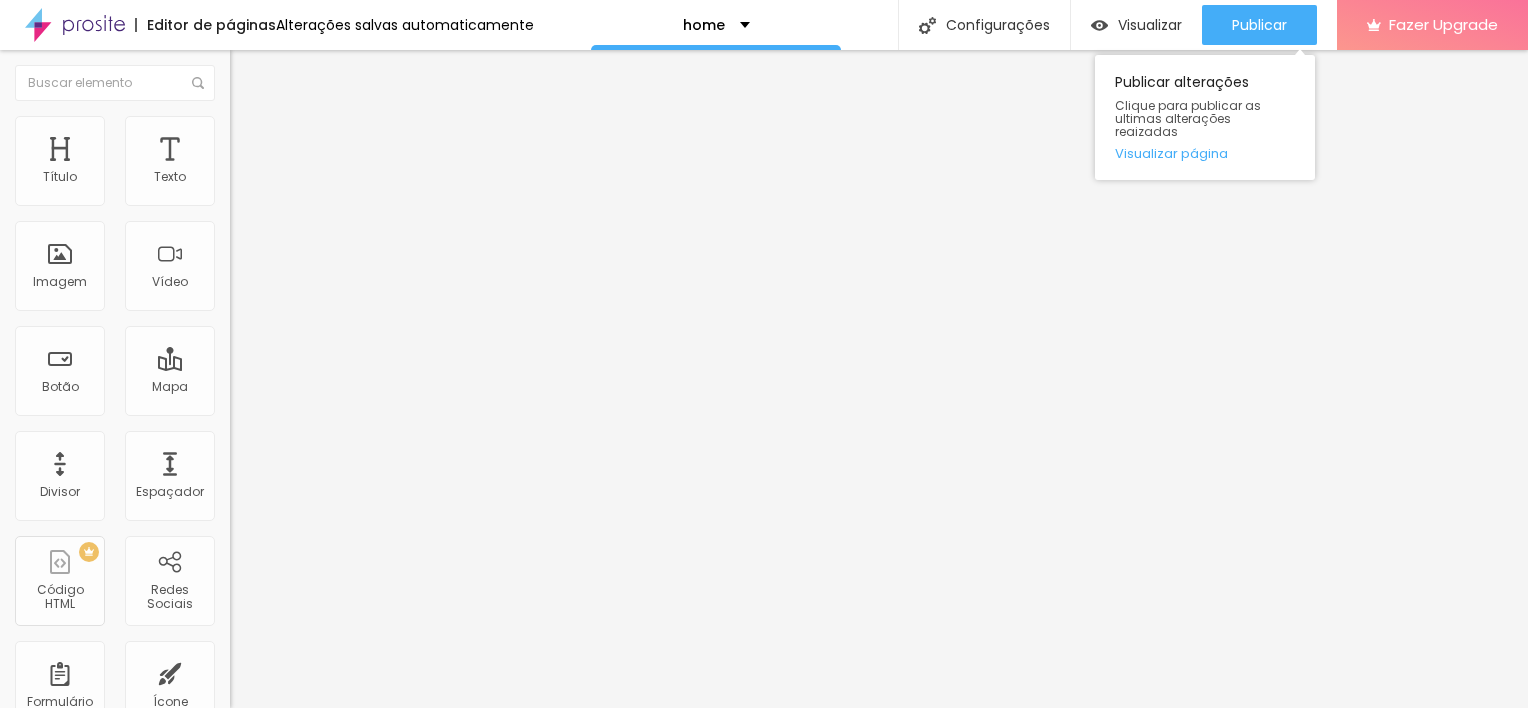 click on "Publicar Publicar alterações Clique para publicar as ultimas alterações reaizadas Visualizar página" at bounding box center (1259, 25) 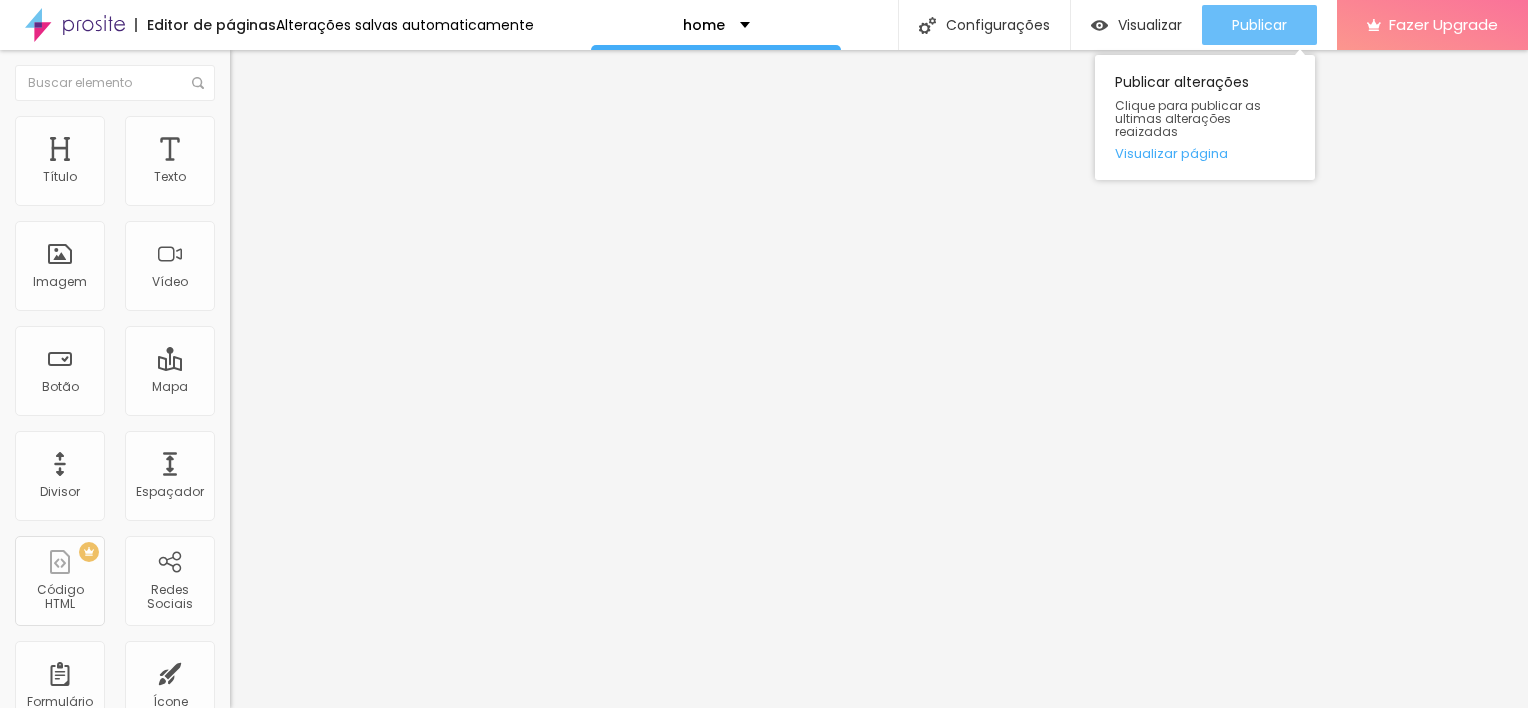 click on "Publicar" at bounding box center (1259, 25) 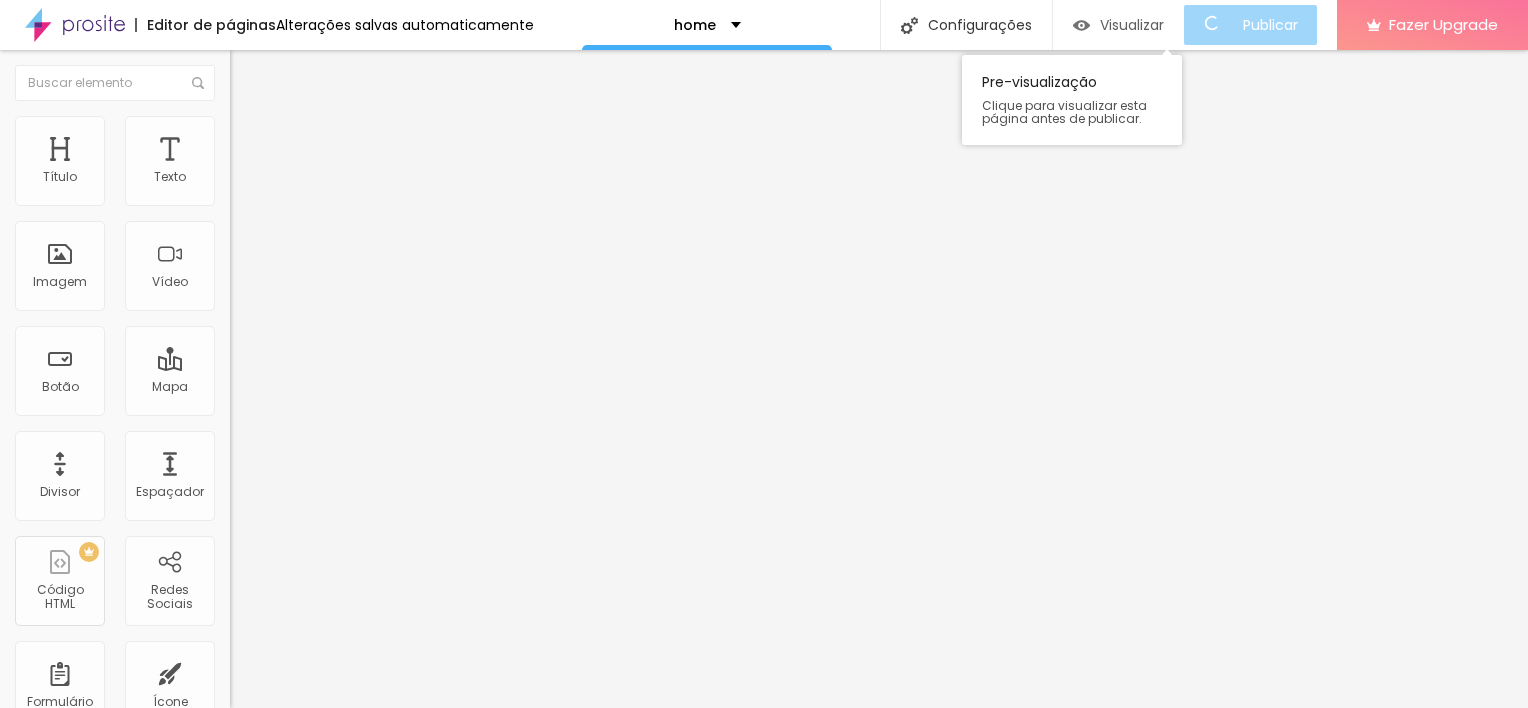 click on "Visualizar" at bounding box center (1118, 25) 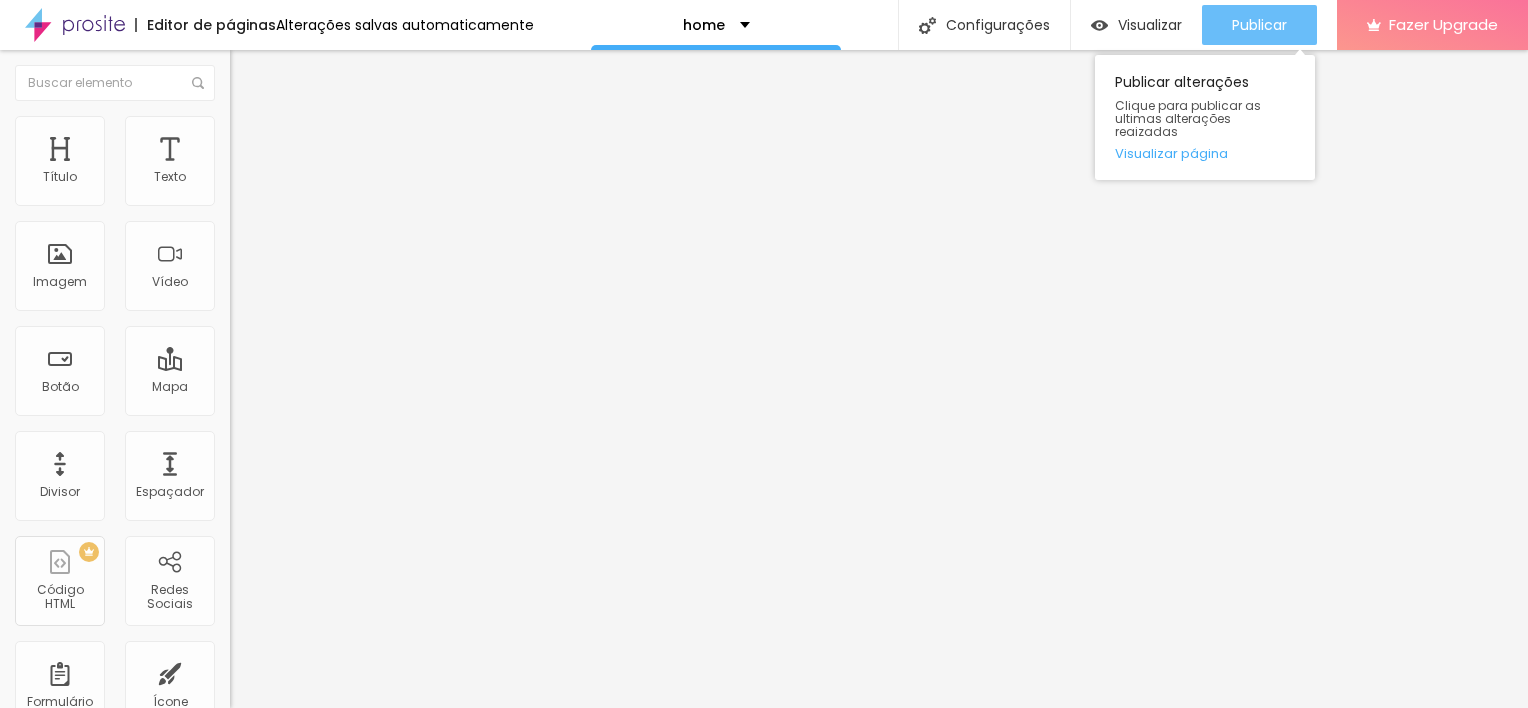 click on "Publicar" at bounding box center (1259, 25) 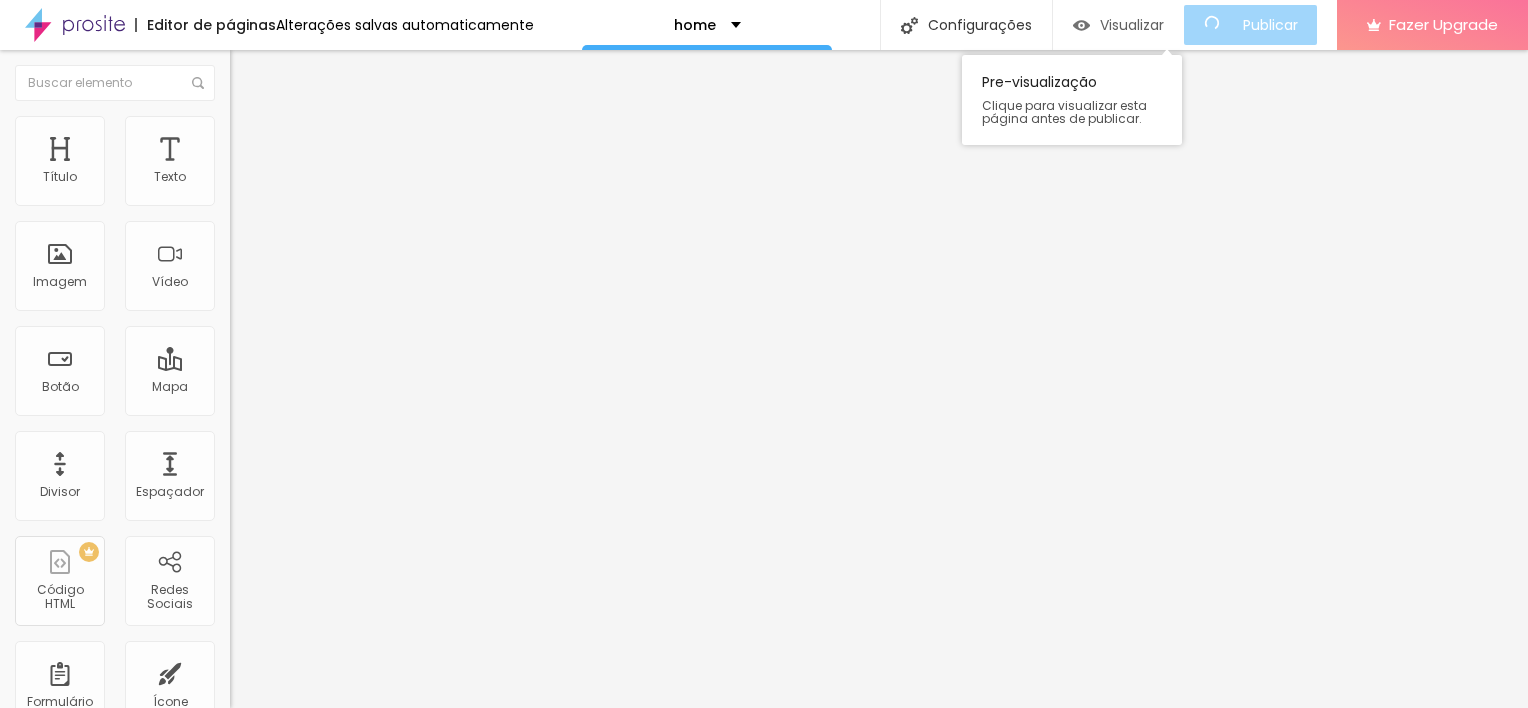 click on "Visualizar" at bounding box center [1132, 25] 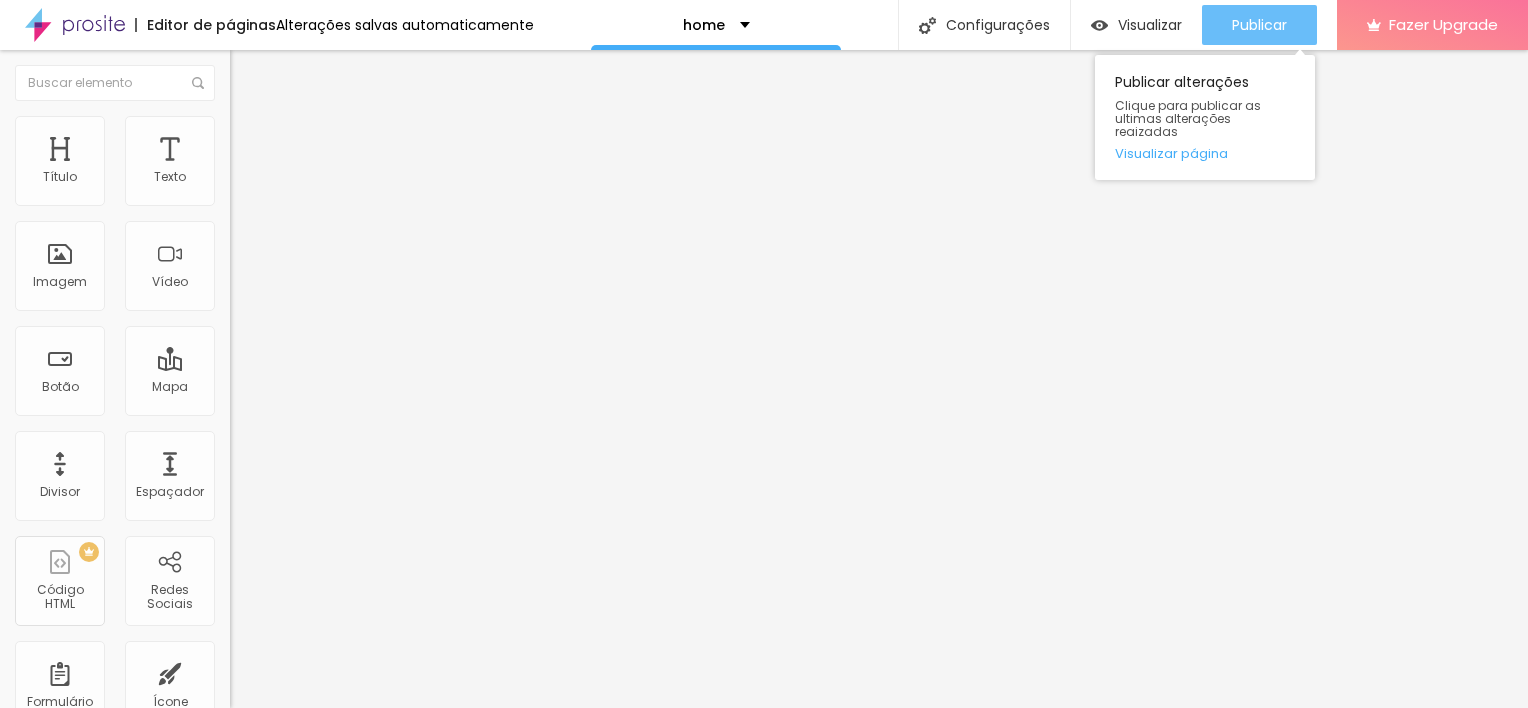 click on "Publicar" at bounding box center [1259, 25] 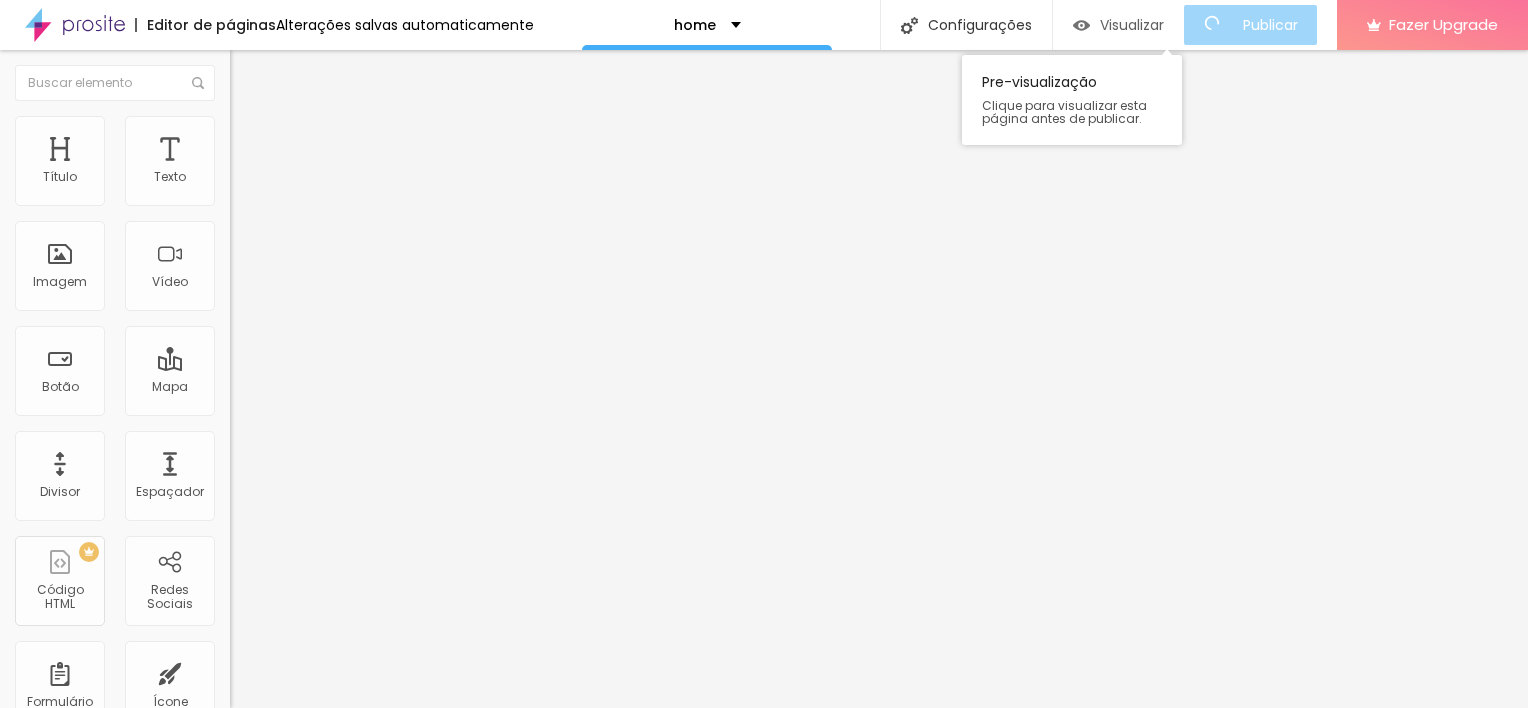 click on "Visualizar" at bounding box center [1118, 25] 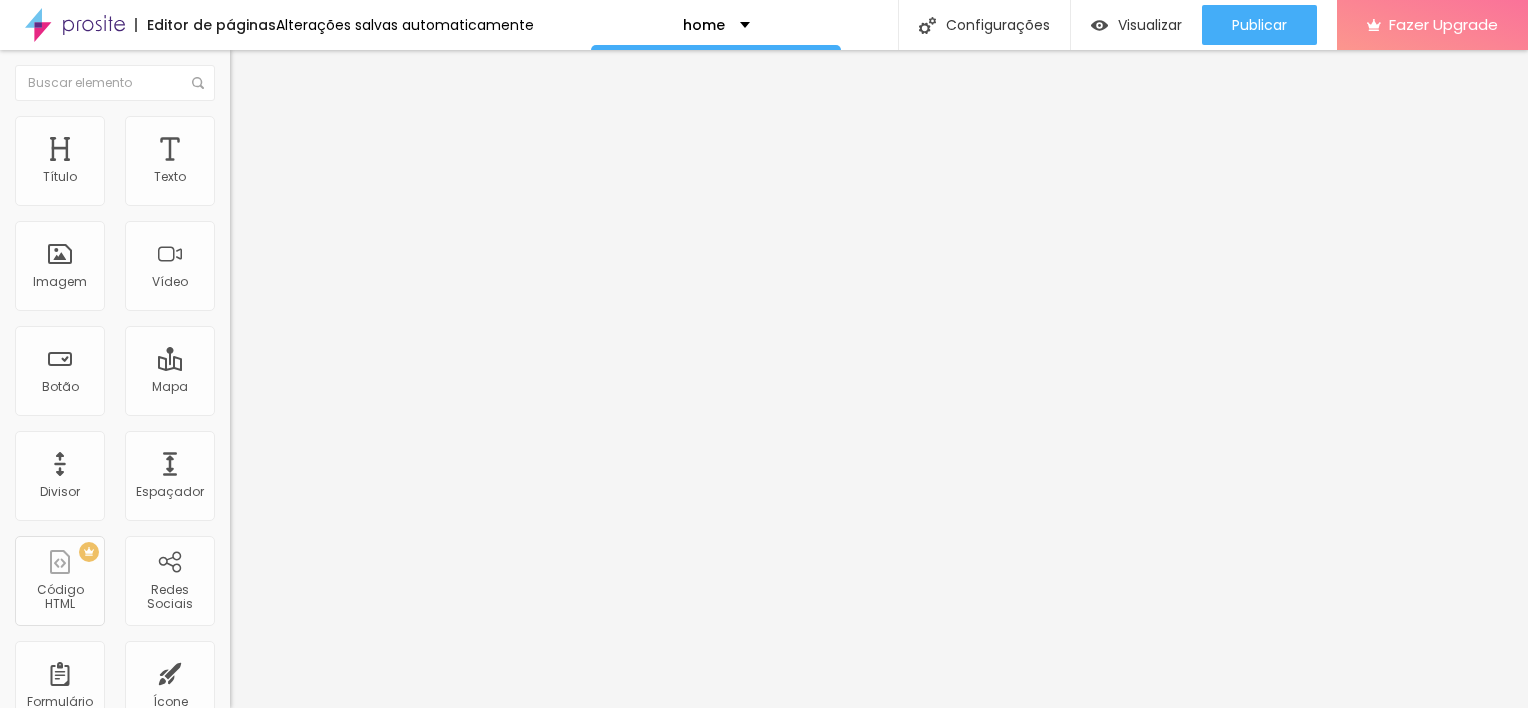 click on "Titulo 1" at bounding box center [262, 158] 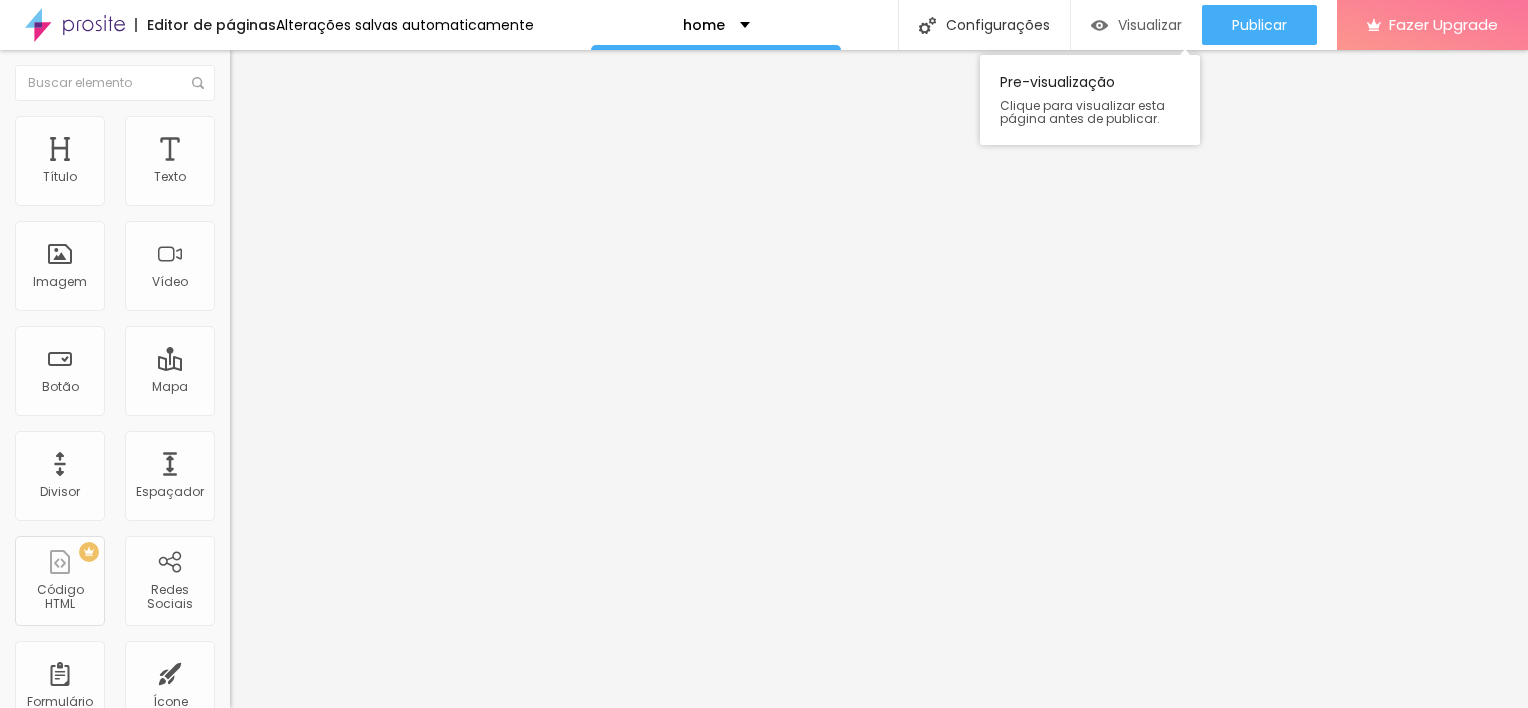 click on "Visualizar" at bounding box center [1136, 25] 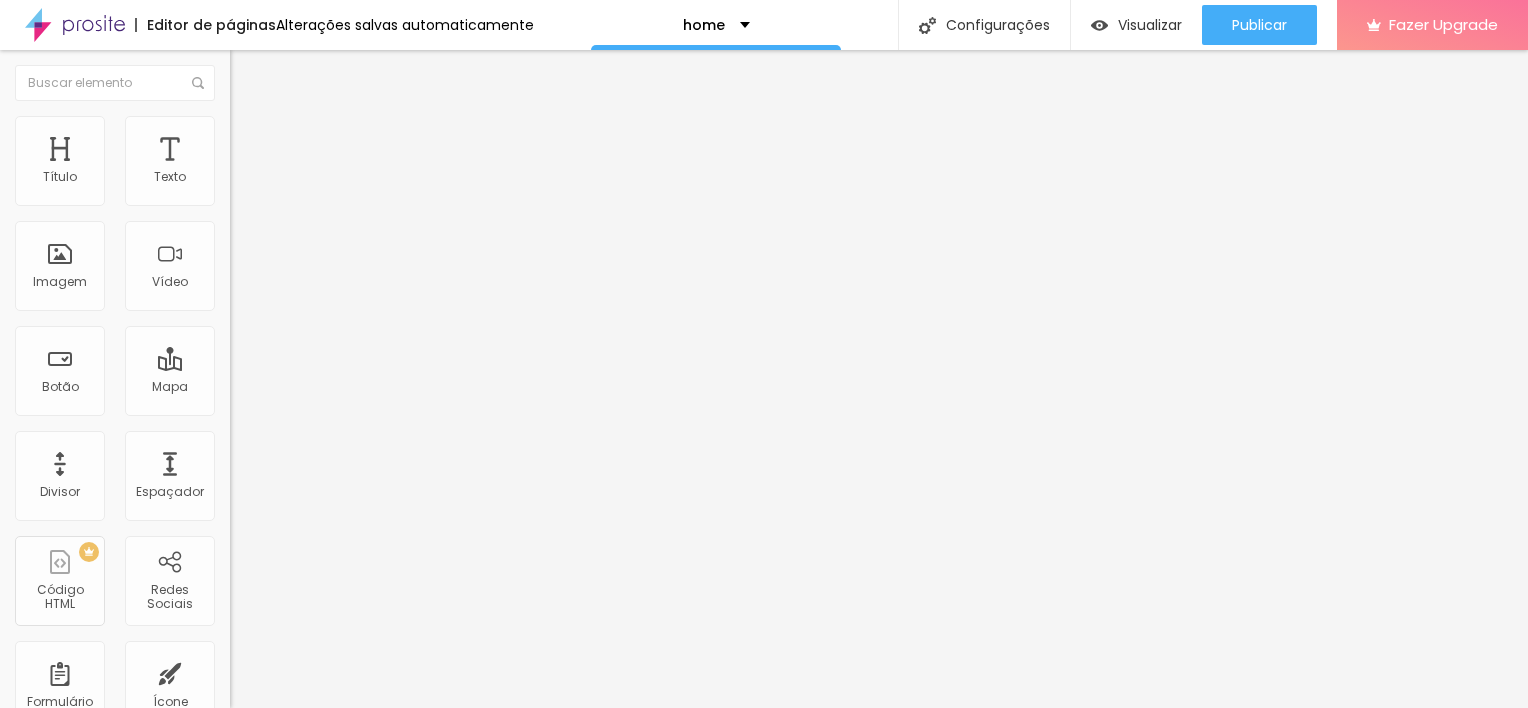 drag, startPoint x: 92, startPoint y: 418, endPoint x: 114, endPoint y: 424, distance: 22.803509 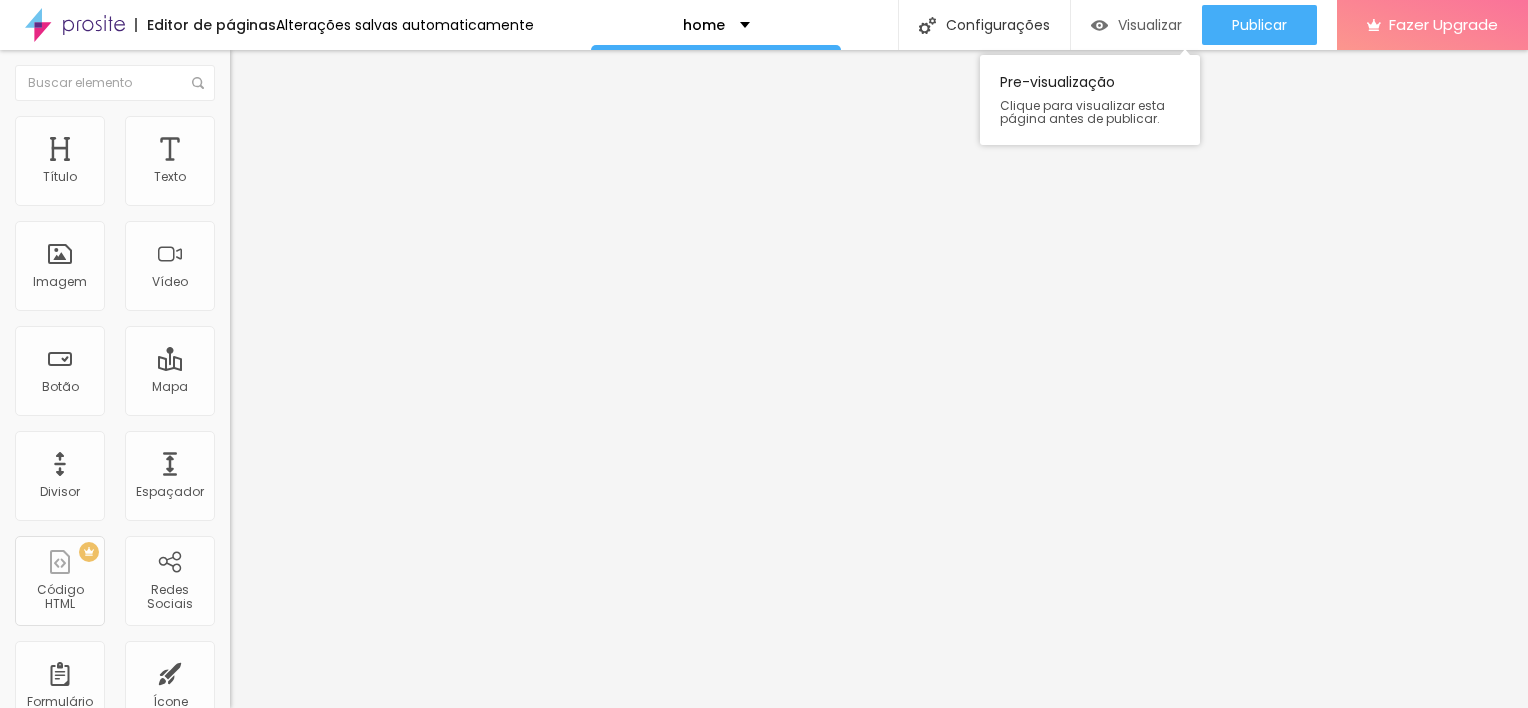 click on "Visualizar" at bounding box center [1136, 25] 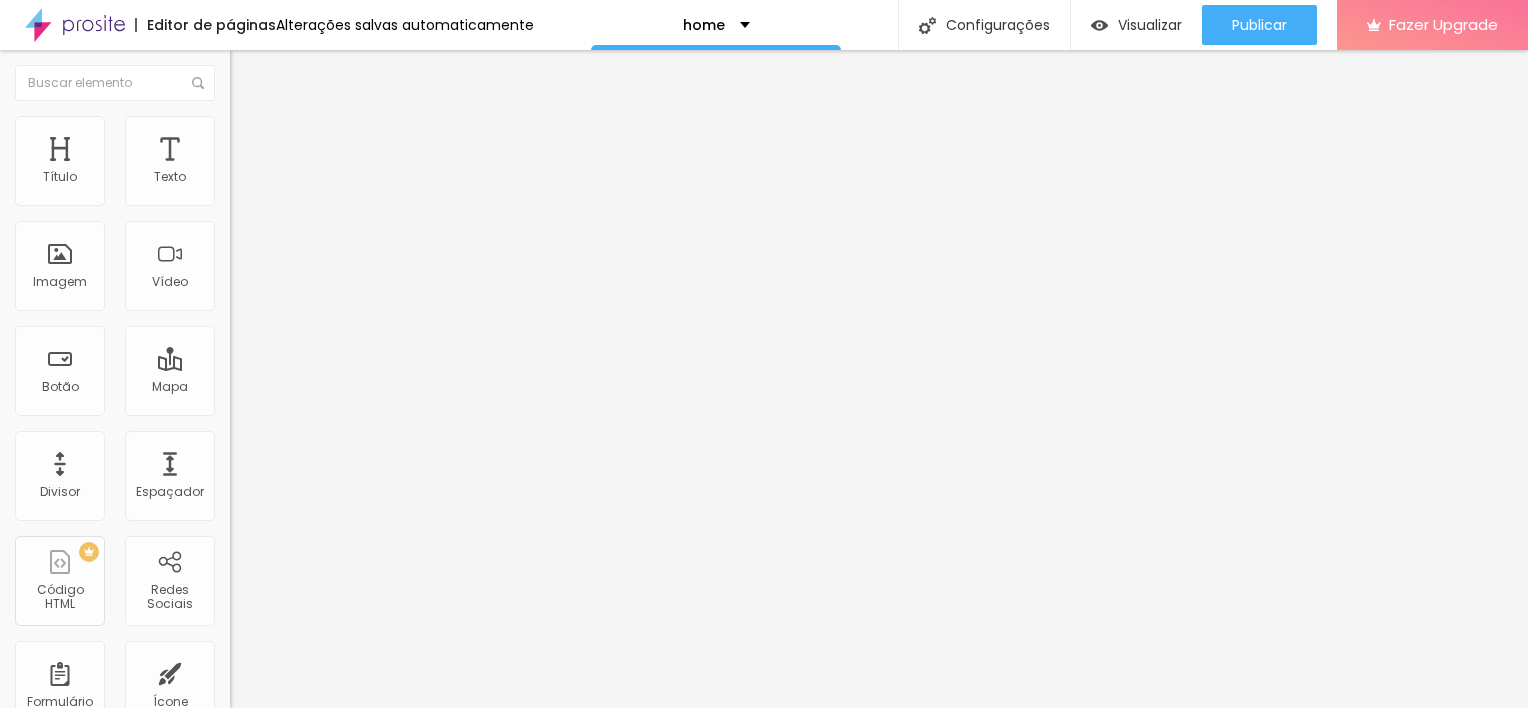 click on "Titulo 2" at bounding box center [262, 176] 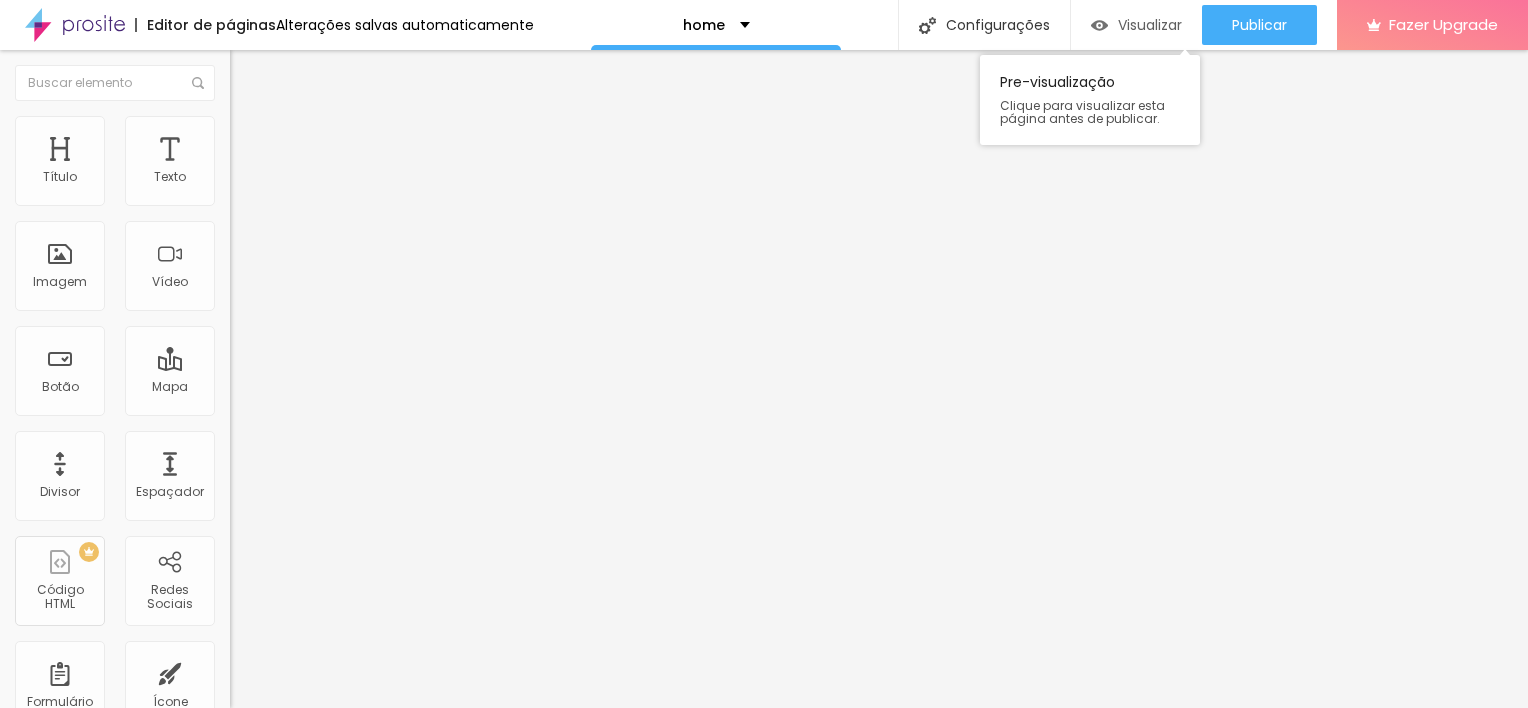 click on "Visualizar" at bounding box center [1150, 25] 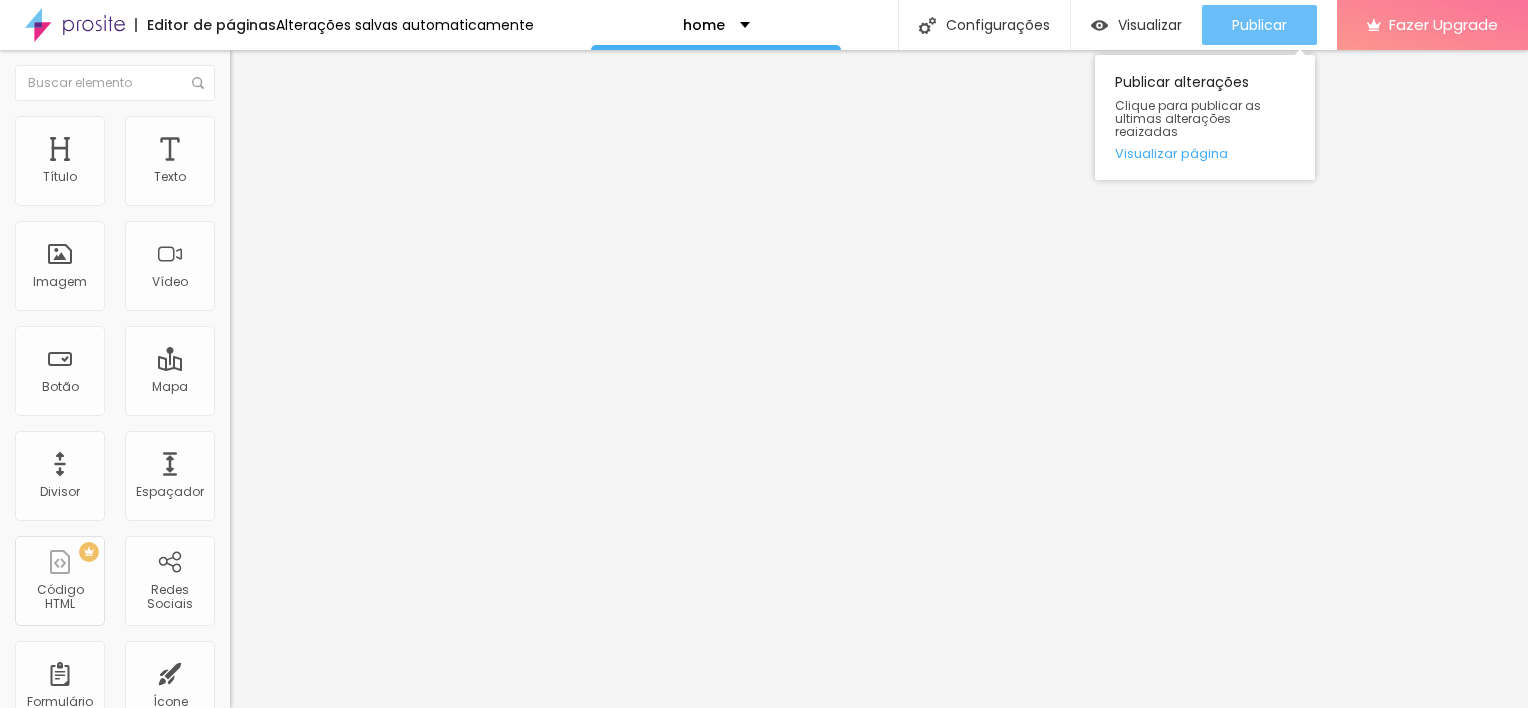 click on "Publicar" at bounding box center (1259, 25) 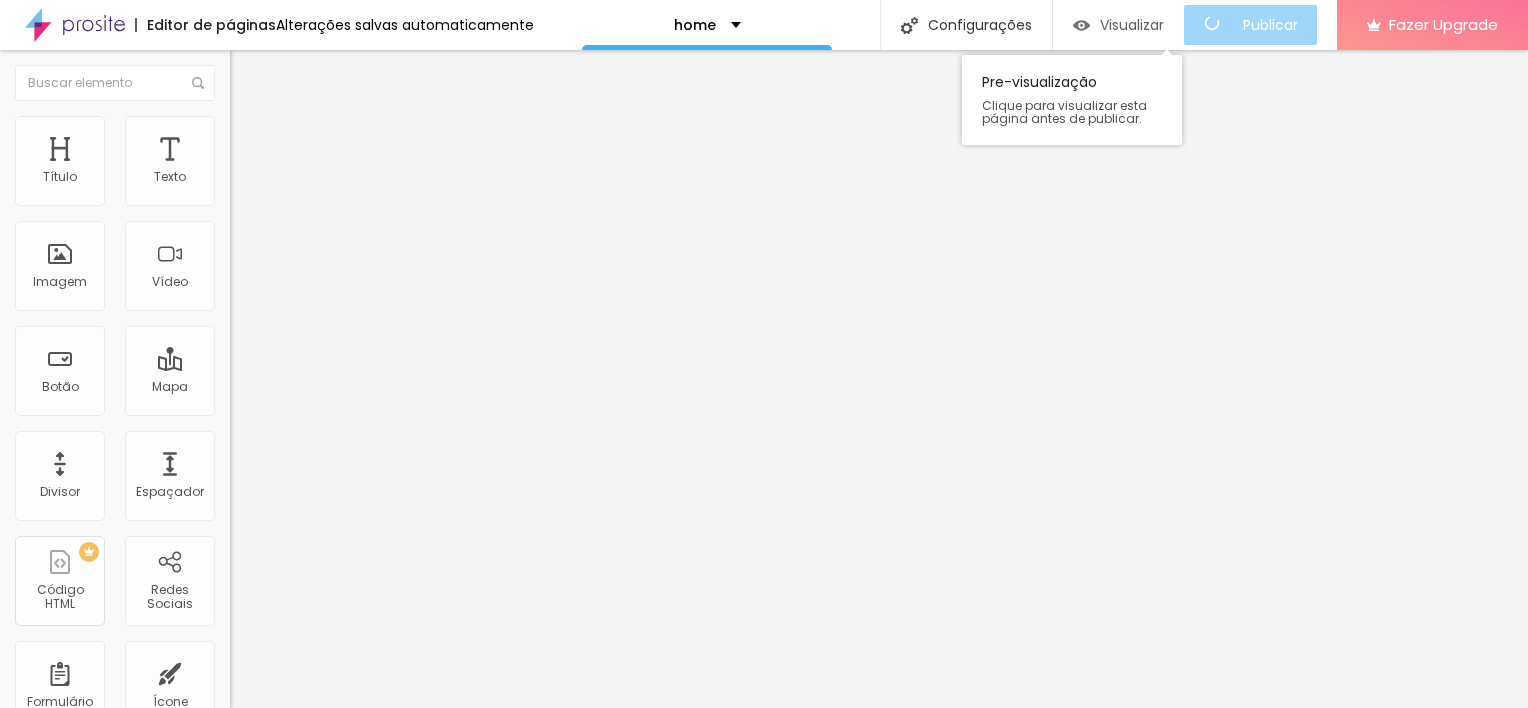 click on "Visualizar" at bounding box center [1132, 25] 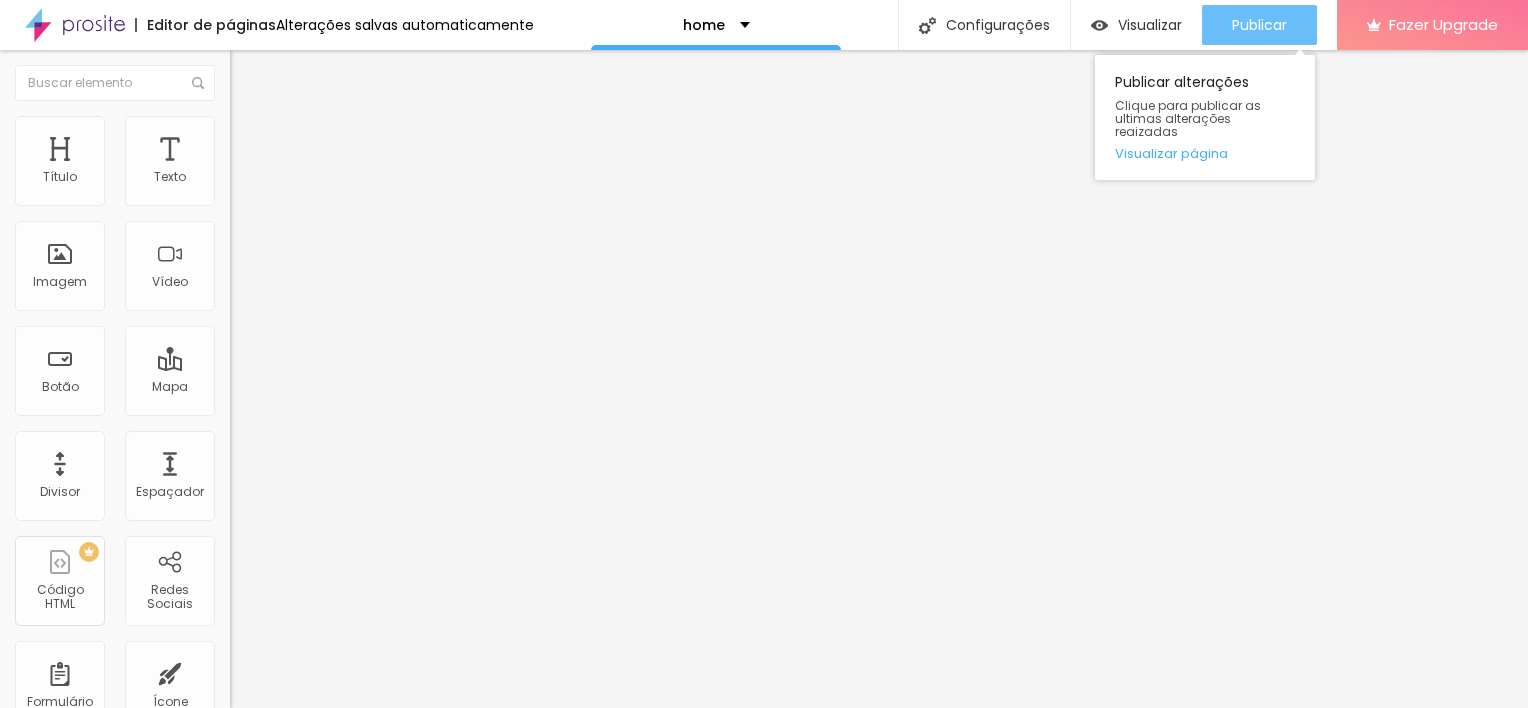 click on "Publicar" at bounding box center [1259, 25] 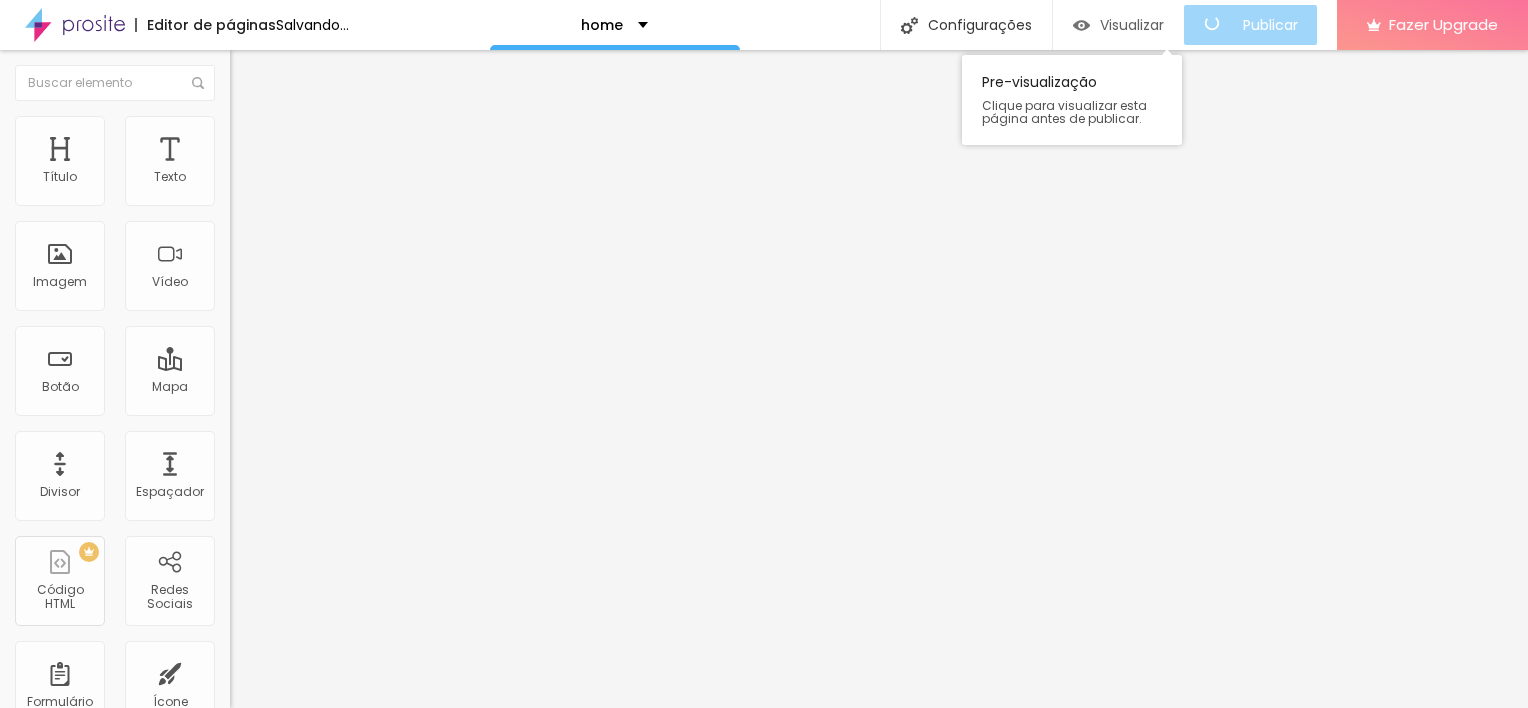 click on "Visualizar" at bounding box center [1132, 25] 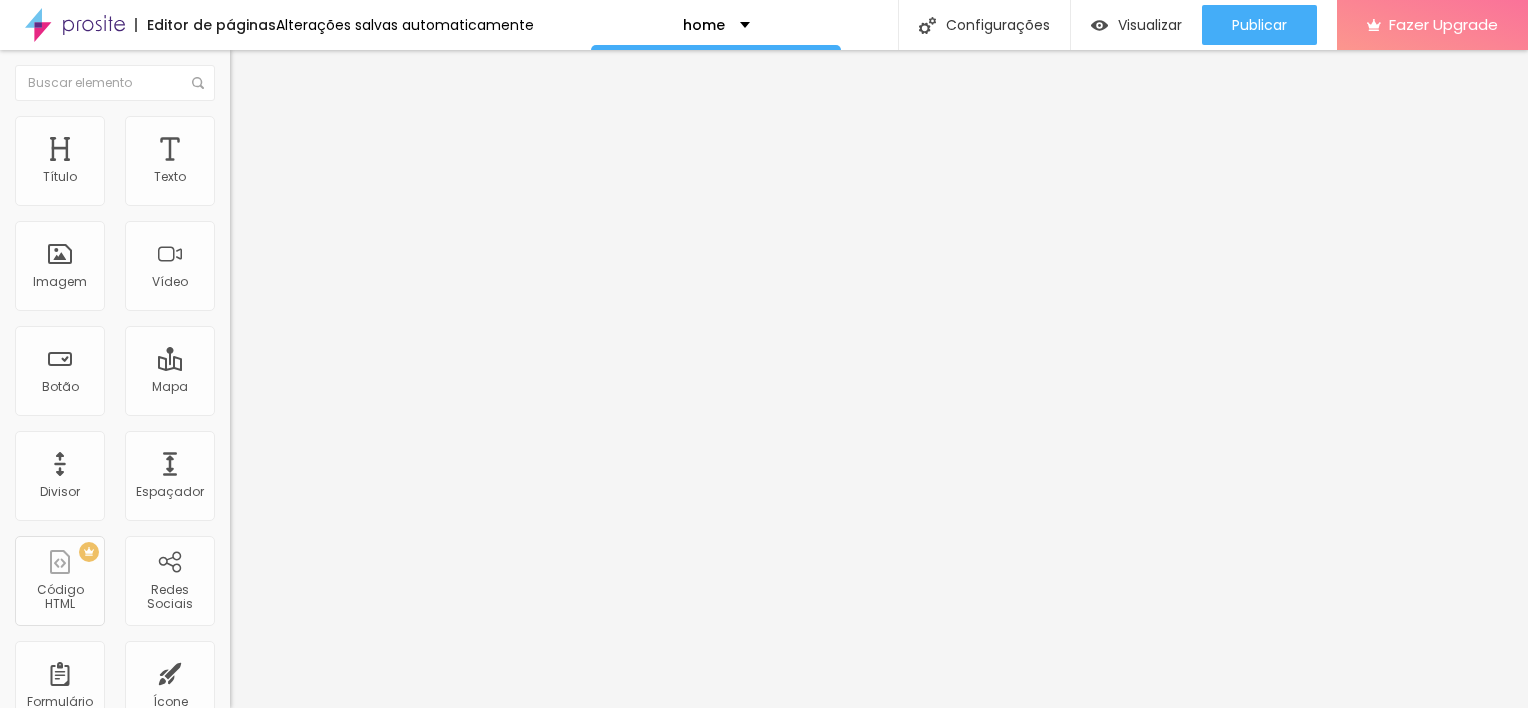 click on "Estilo" at bounding box center [345, 126] 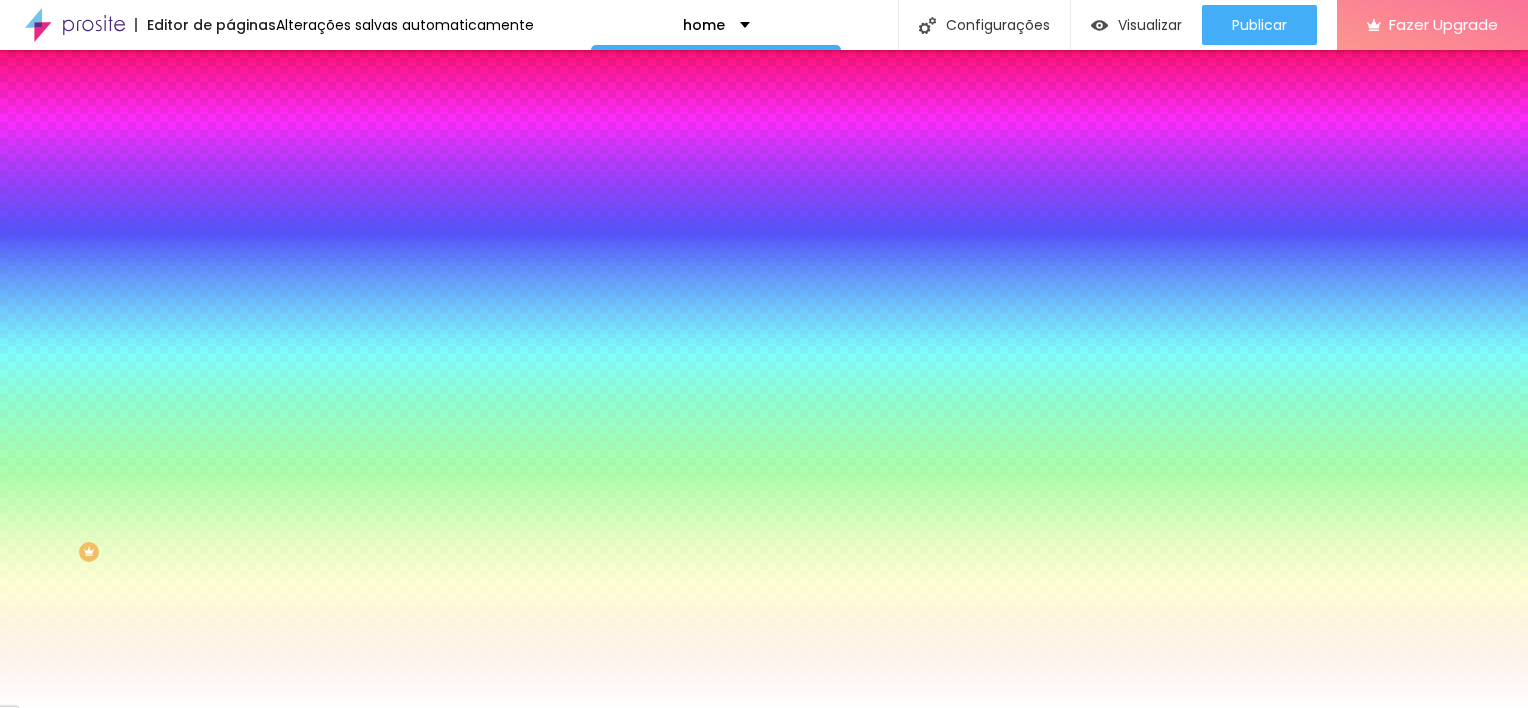 click on "Conteúdo" at bounding box center (279, 109) 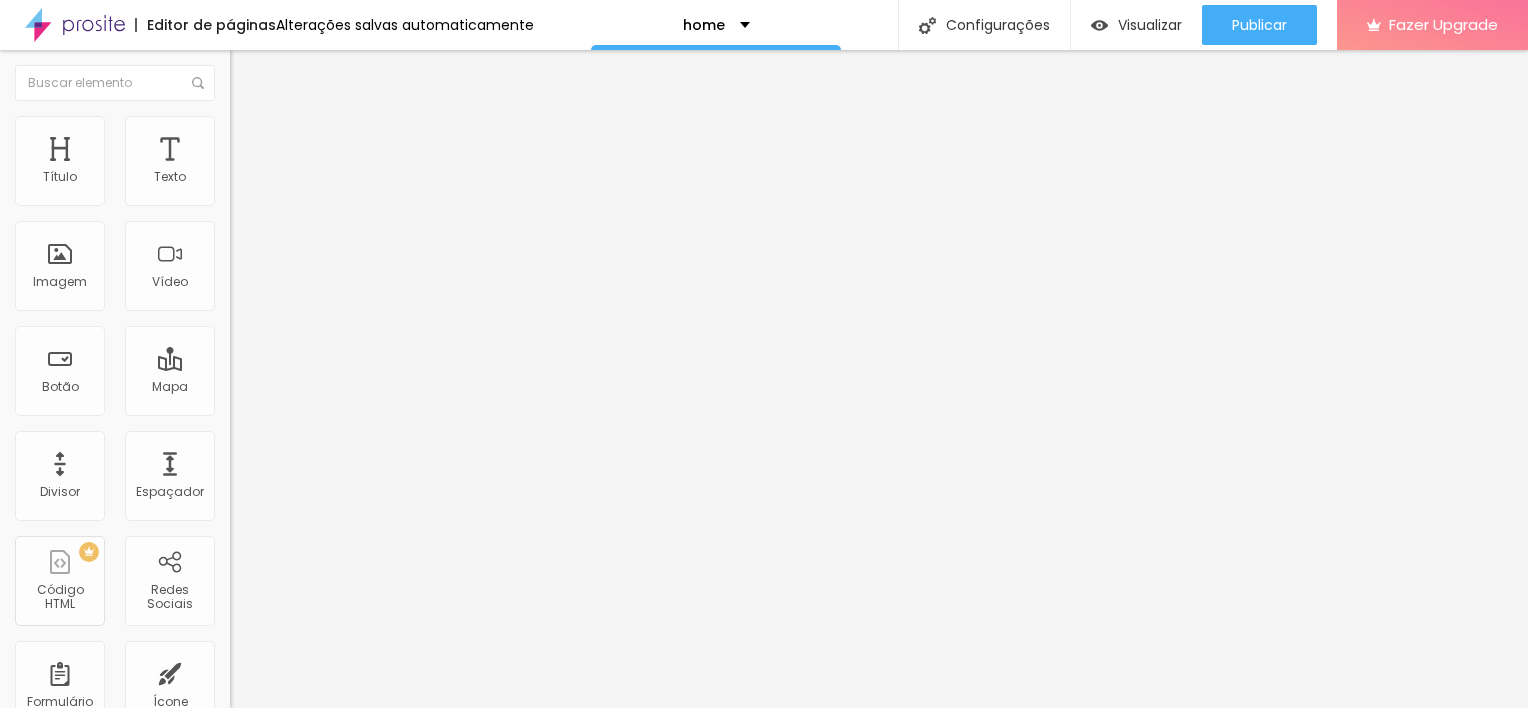 click on "Trocar icone" at bounding box center (286, 175) 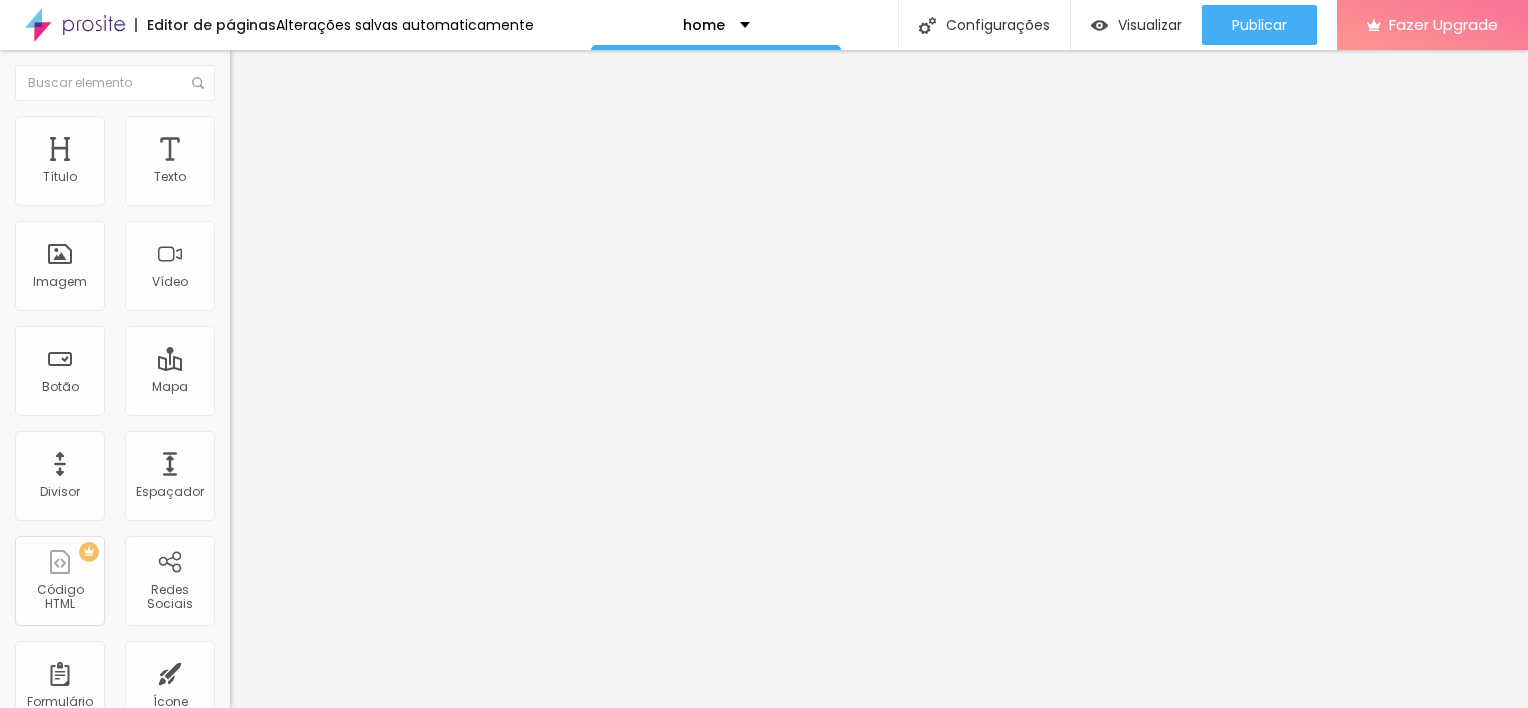 scroll, scrollTop: 16, scrollLeft: 16, axis: both 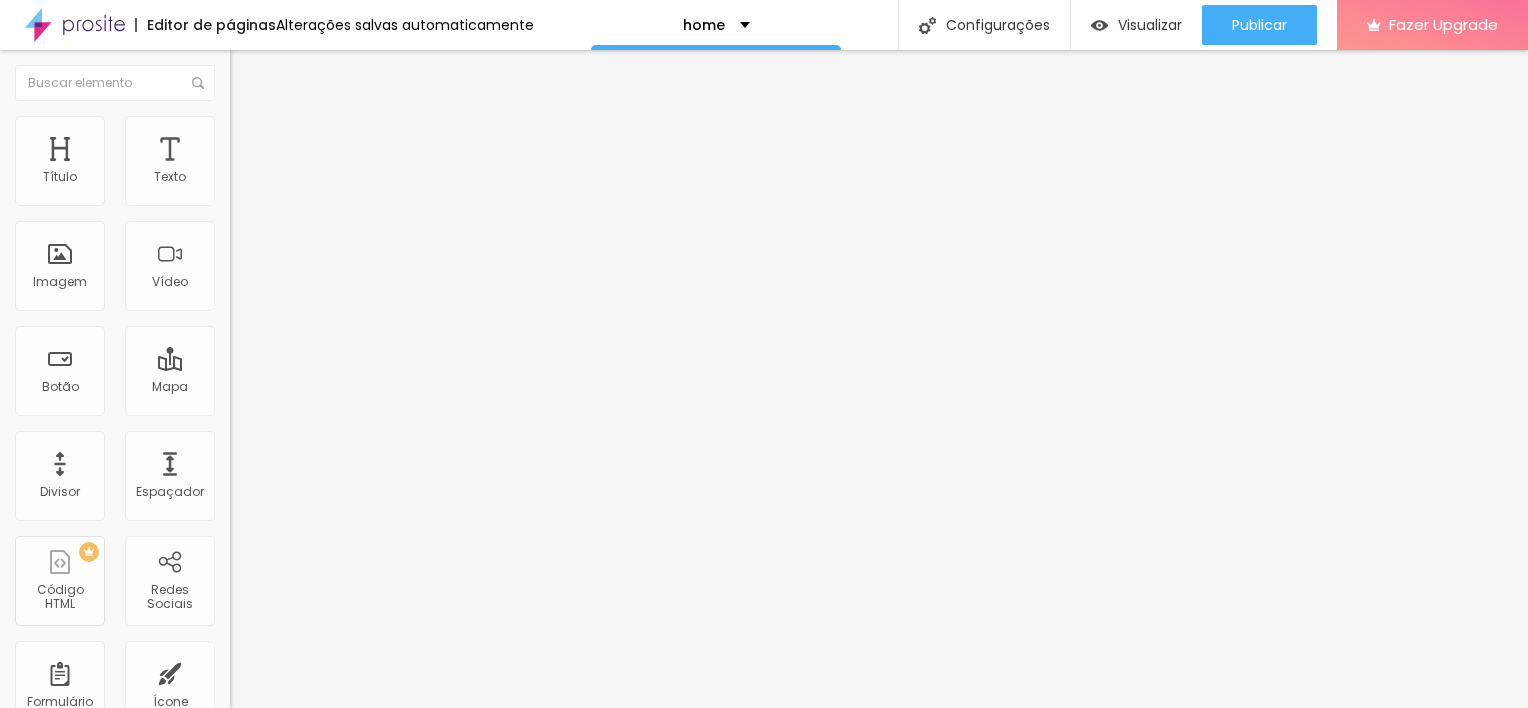 click at bounding box center [772, 755] 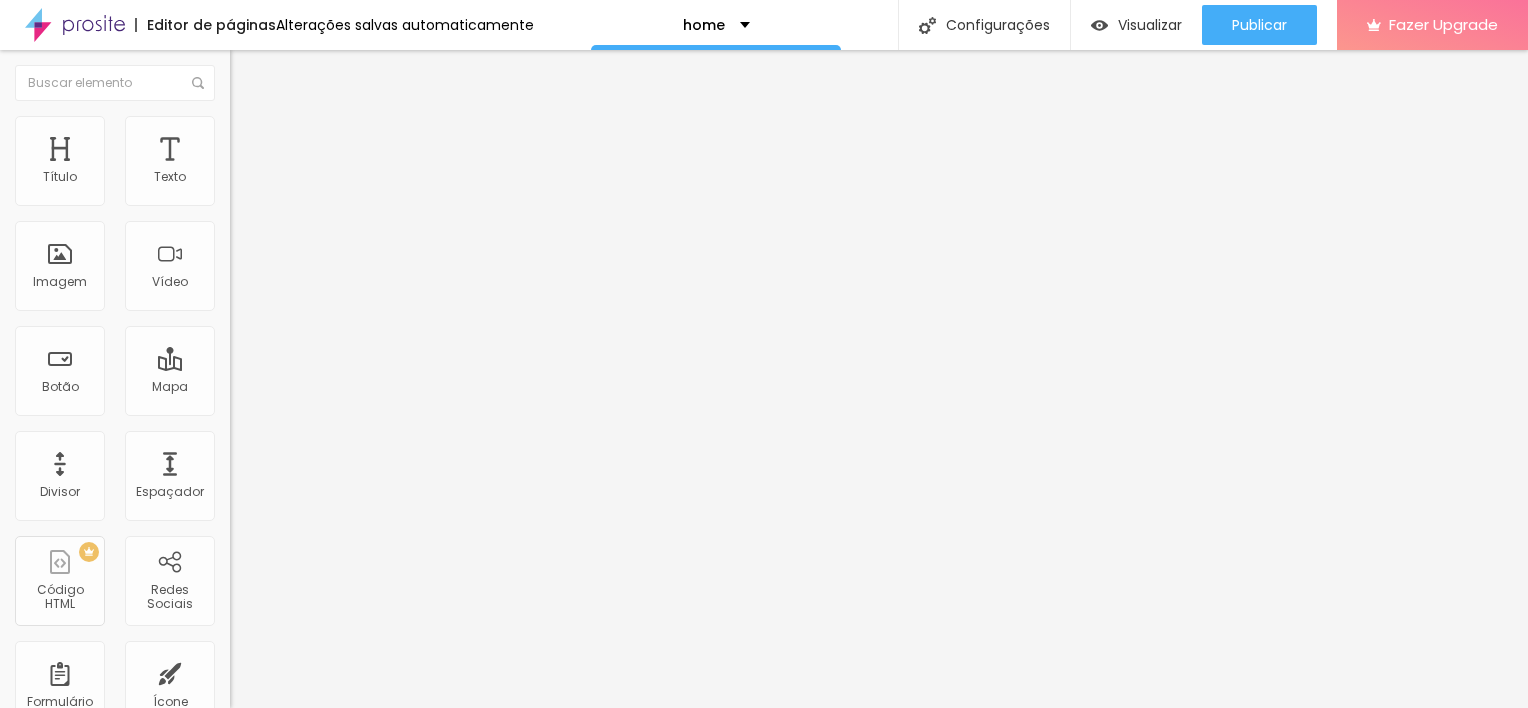 click at bounding box center [6, 973] 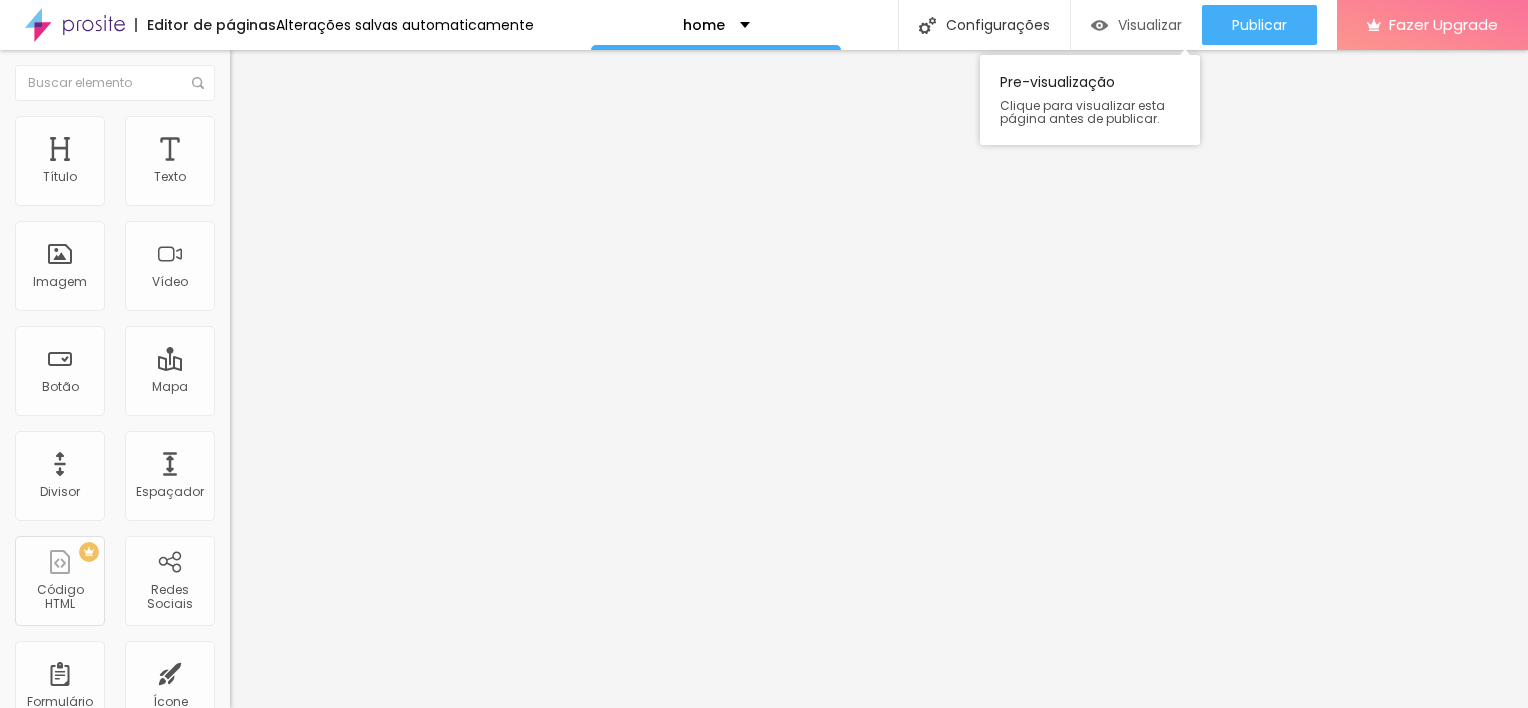 click on "Visualizar" at bounding box center (1136, 25) 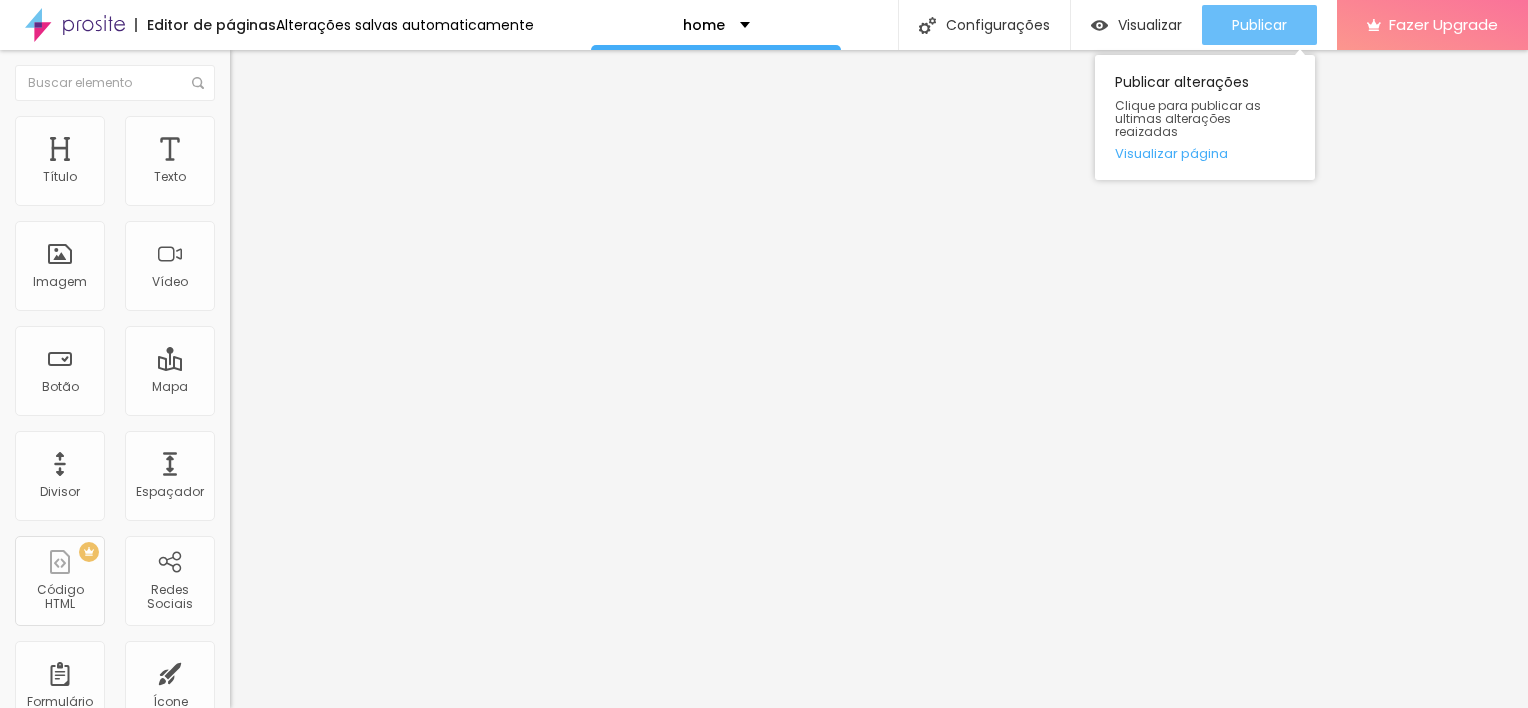 click on "Publicar" at bounding box center [1259, 25] 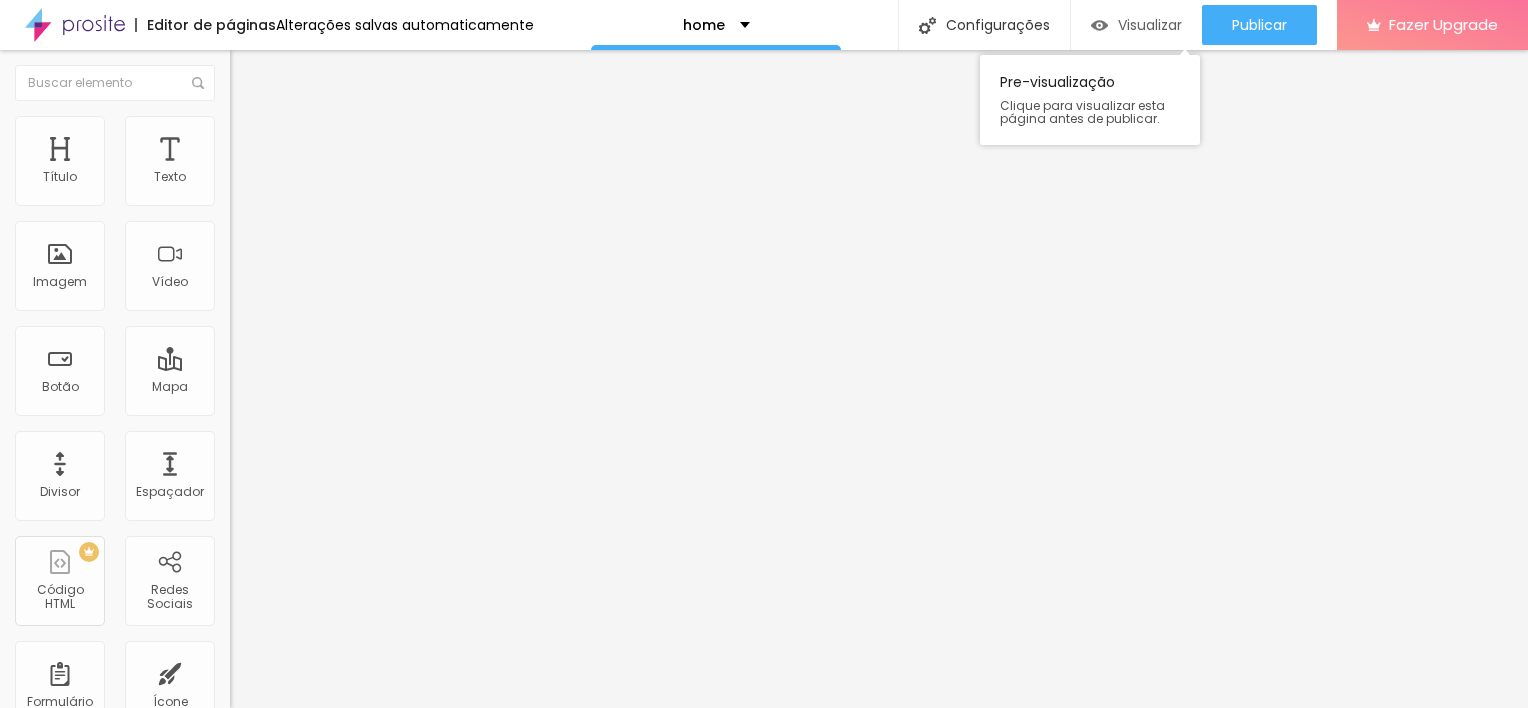 click on "Visualizar" at bounding box center (1136, 25) 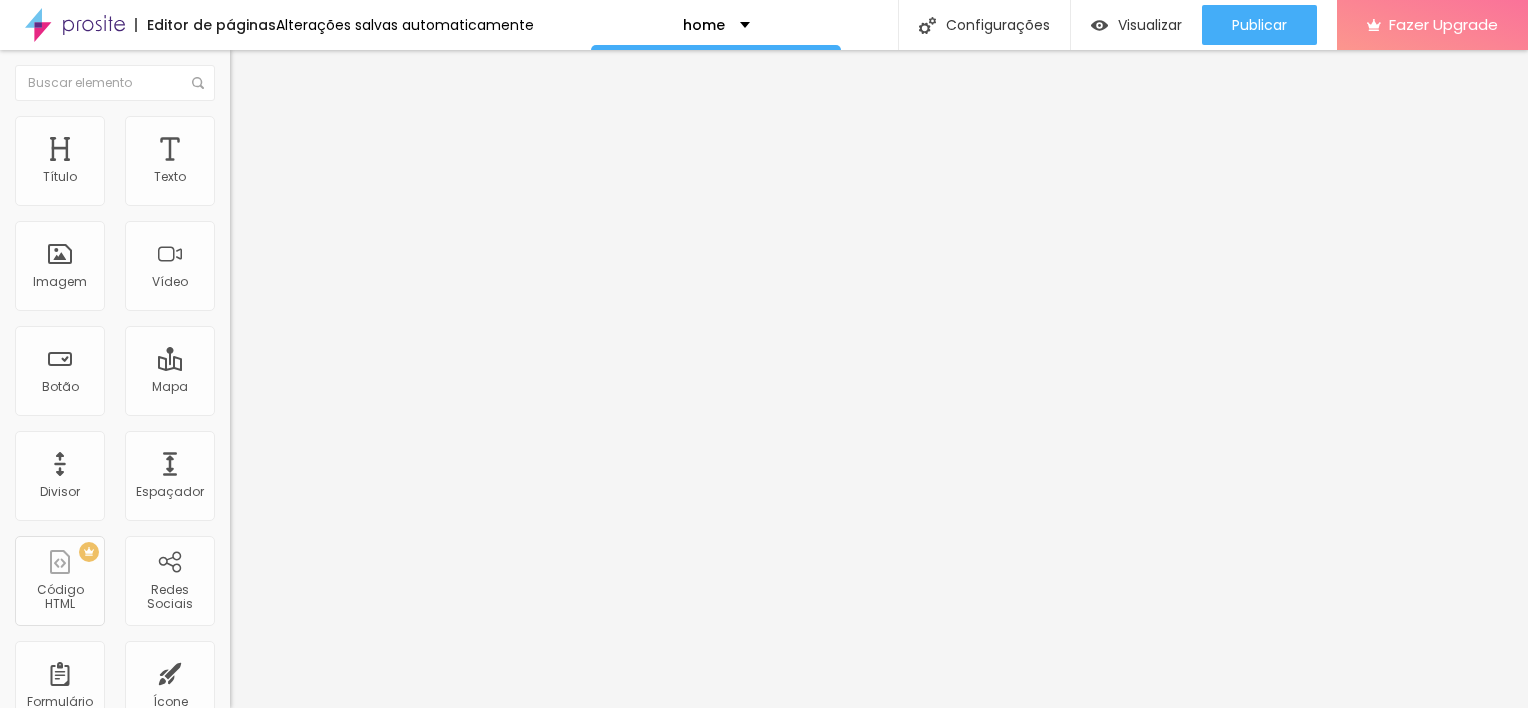 click on "Estilo" at bounding box center [345, 126] 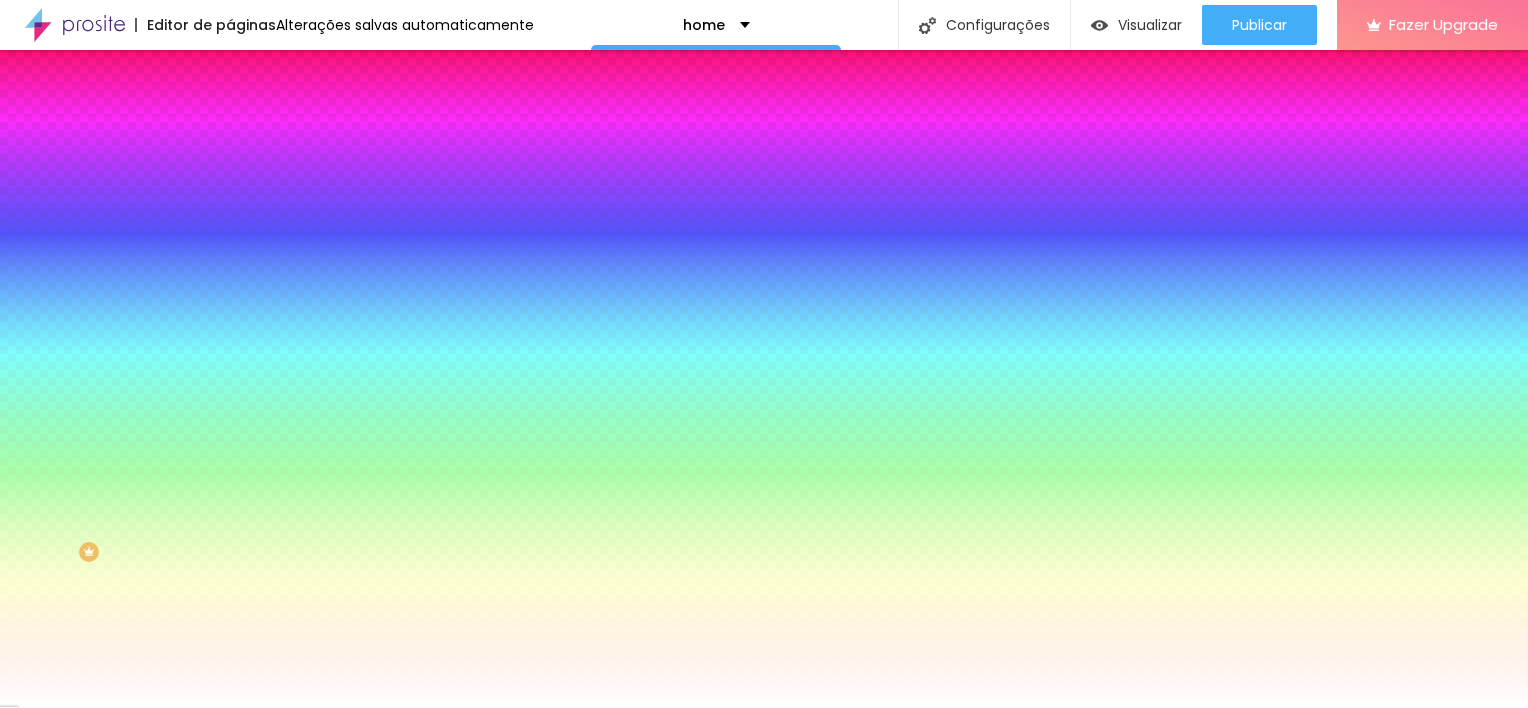 click at bounding box center [345, 272] 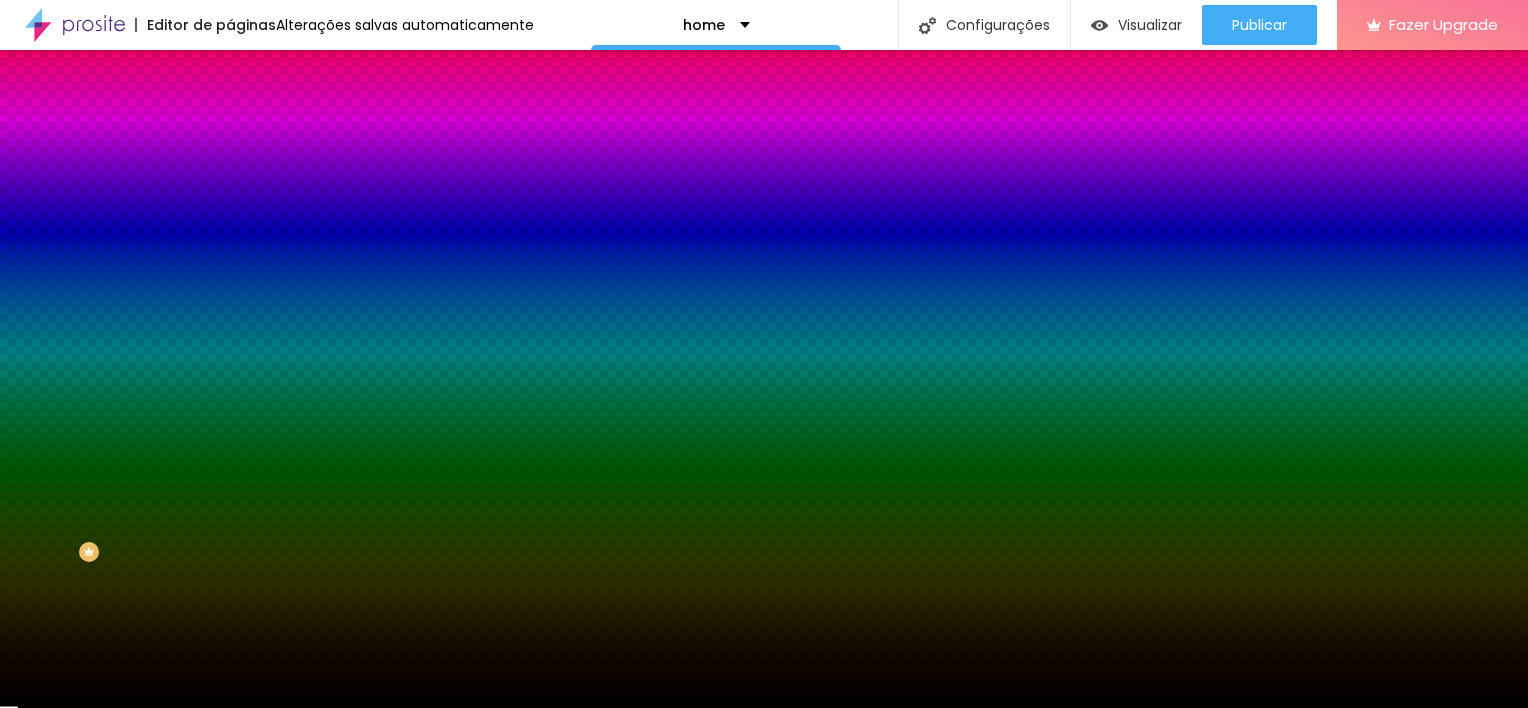 drag, startPoint x: 122, startPoint y: 438, endPoint x: 138, endPoint y: 535, distance: 98.31073 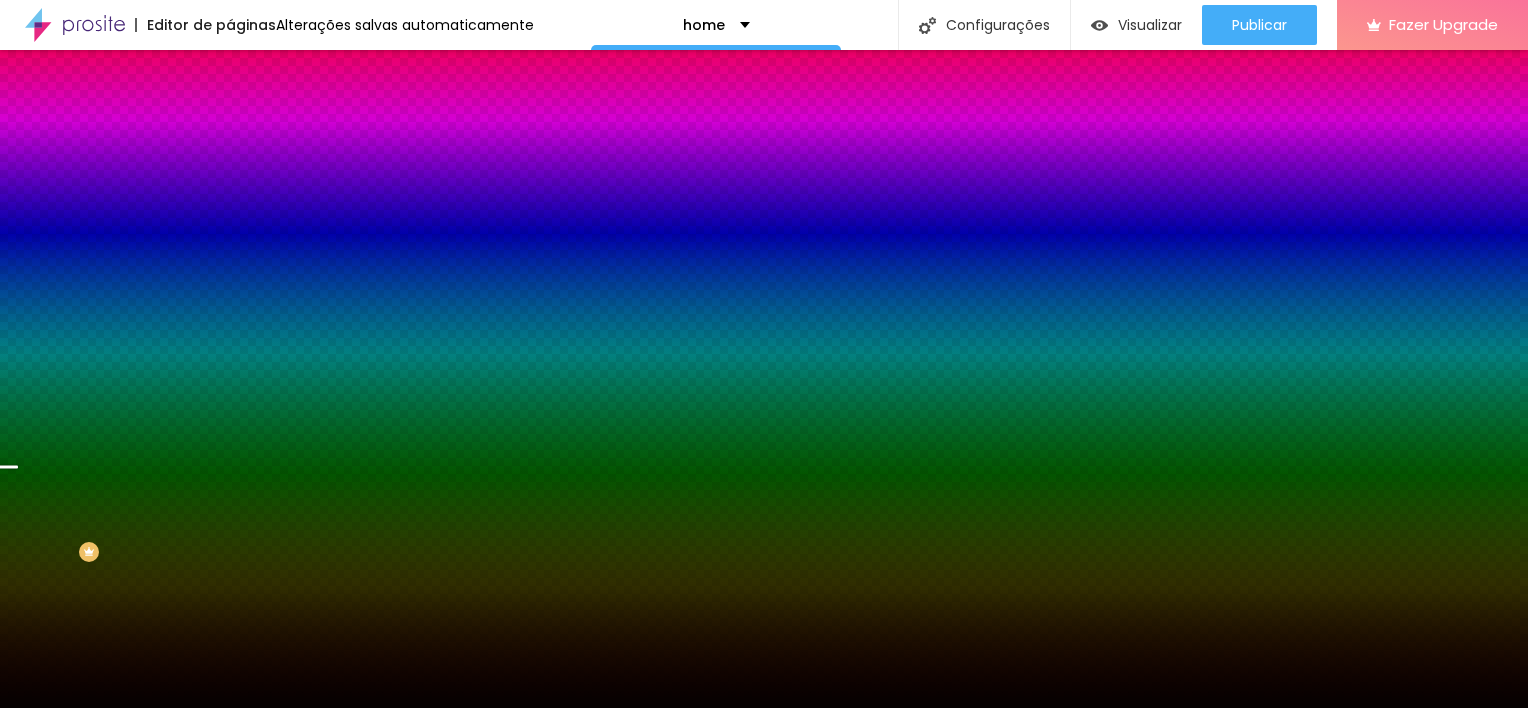drag, startPoint x: 205, startPoint y: 513, endPoint x: 194, endPoint y: 486, distance: 29.15476 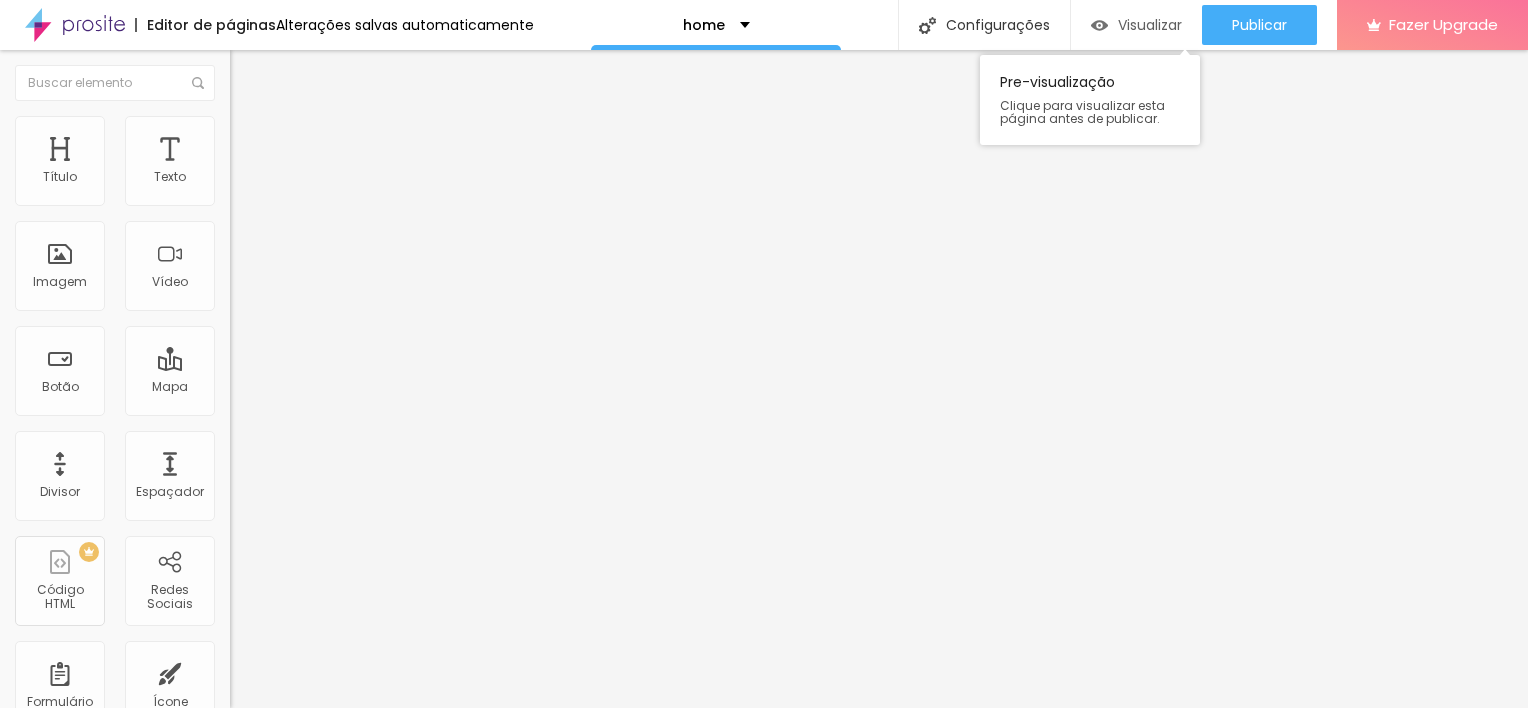 click on "Visualizar" at bounding box center (1150, 25) 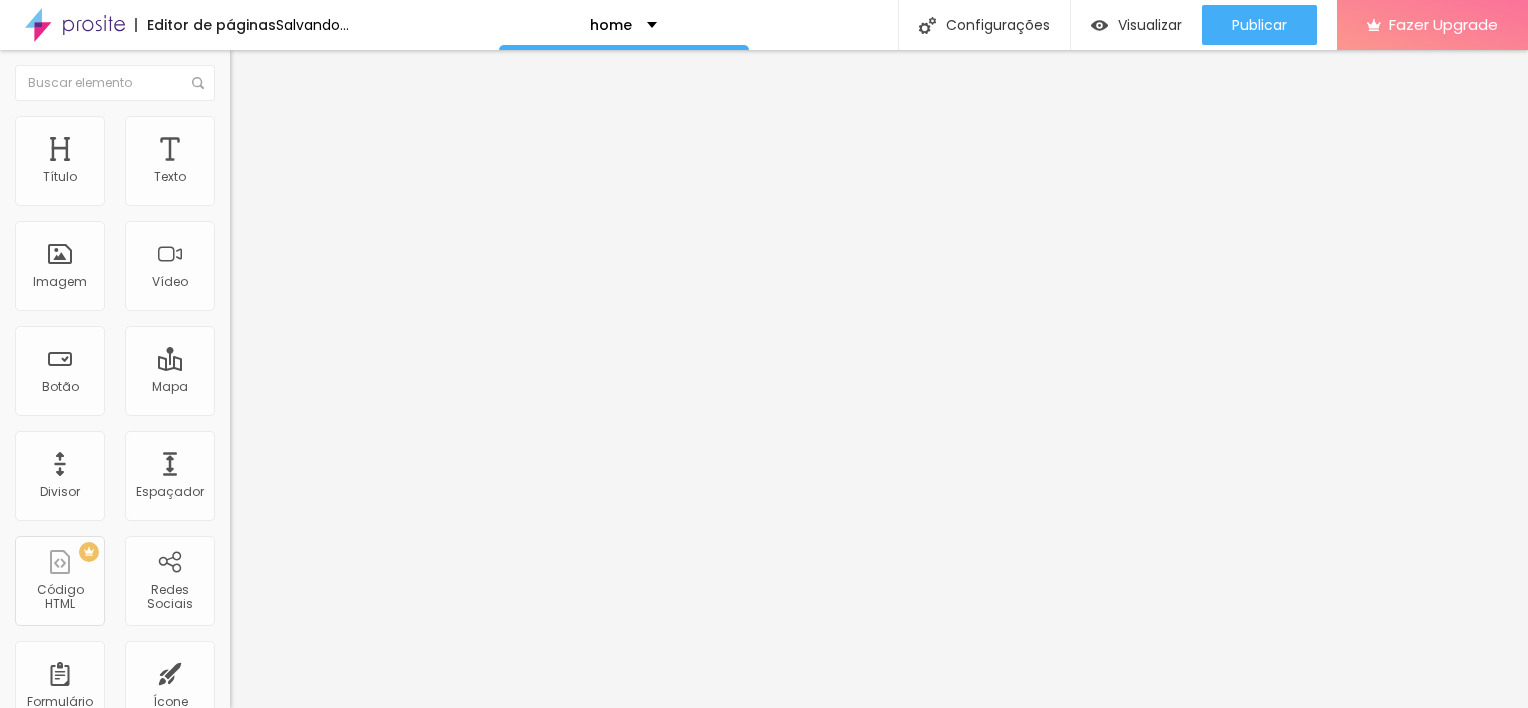click on "Estilo" at bounding box center (263, 129) 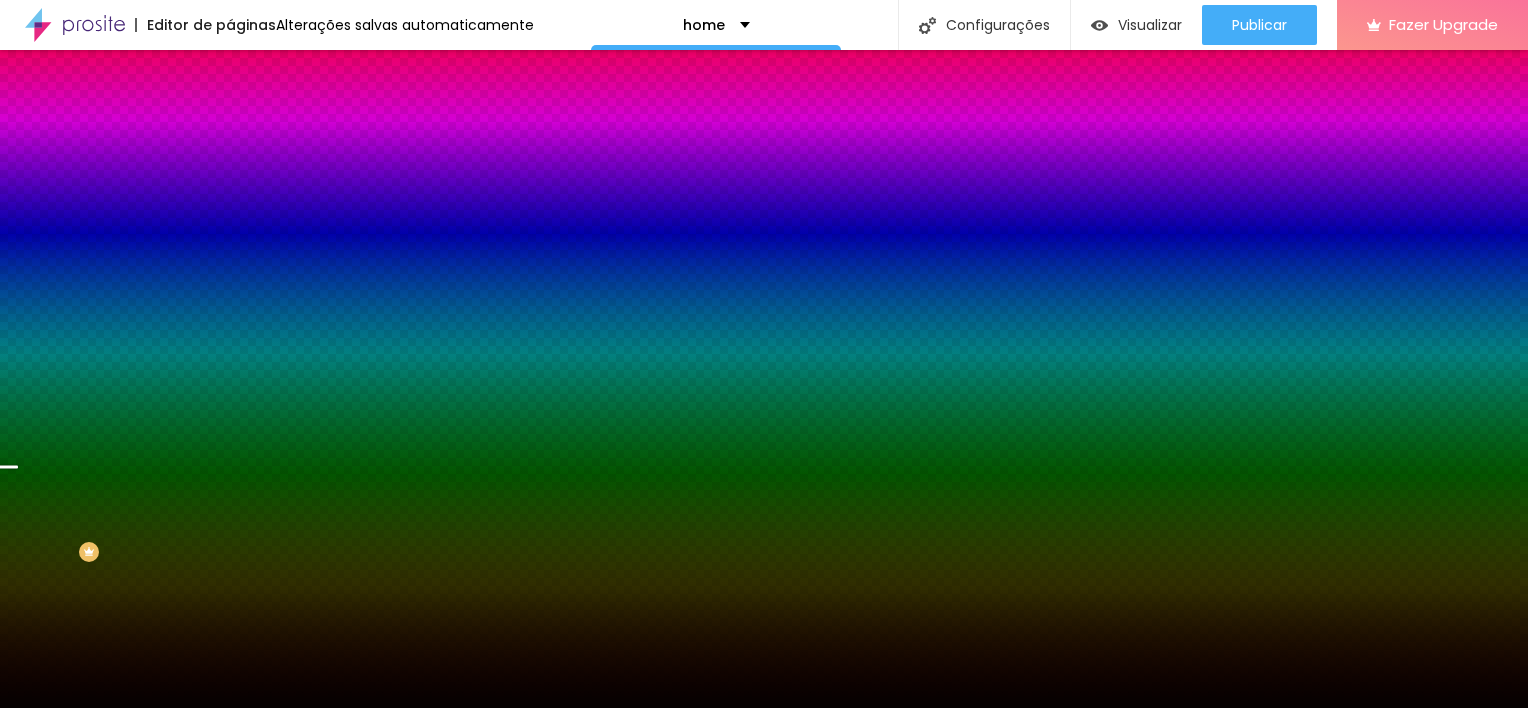 click at bounding box center (345, 272) 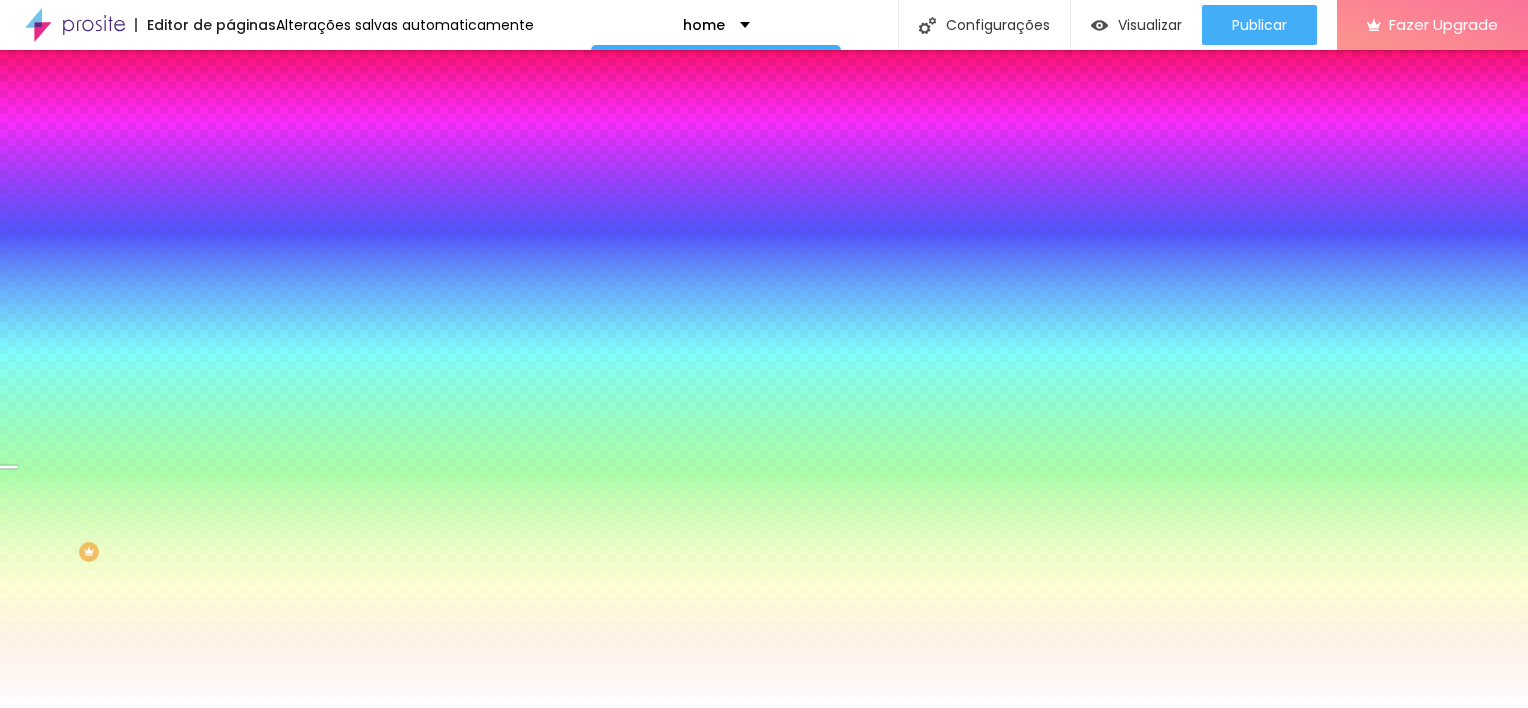 drag, startPoint x: 119, startPoint y: 460, endPoint x: -4, endPoint y: 349, distance: 165.68042 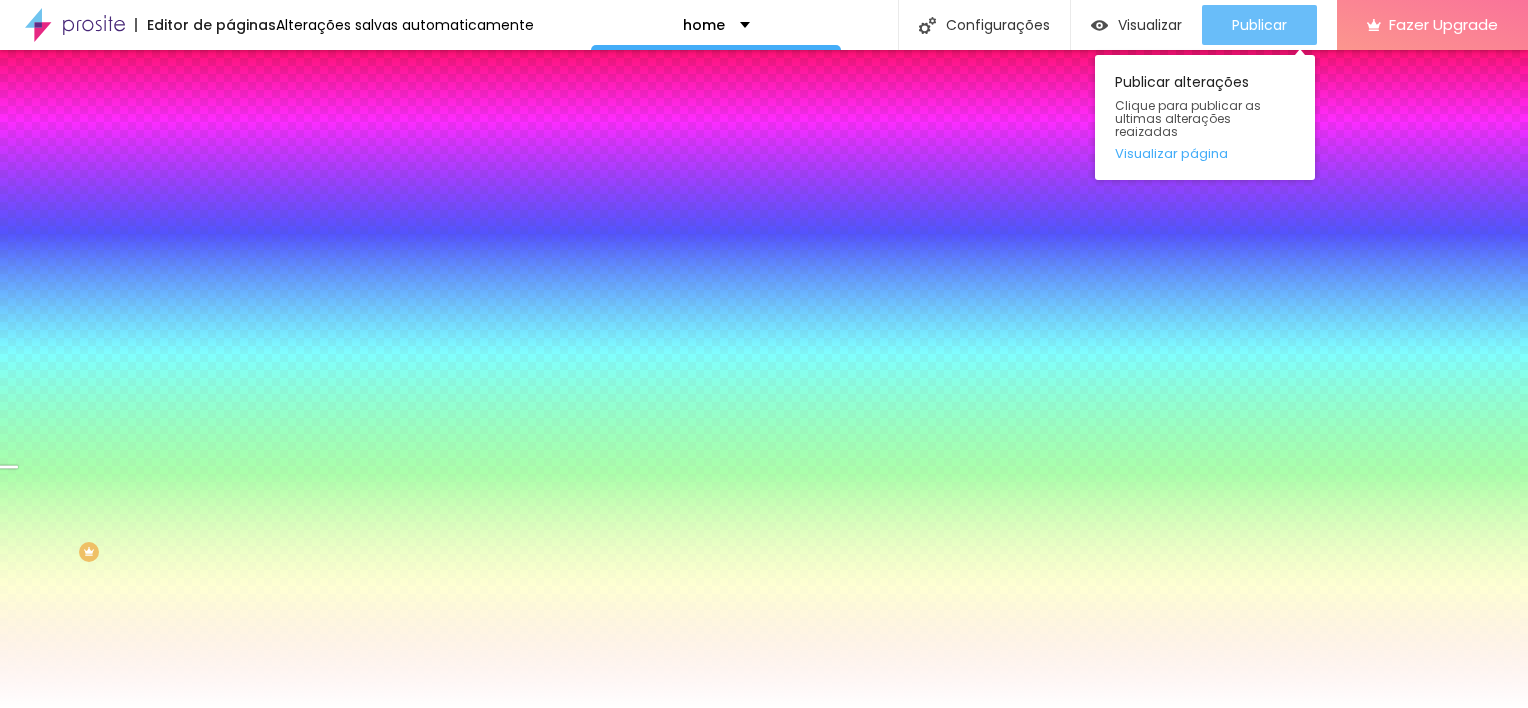 click on "Publicar" at bounding box center (1259, 25) 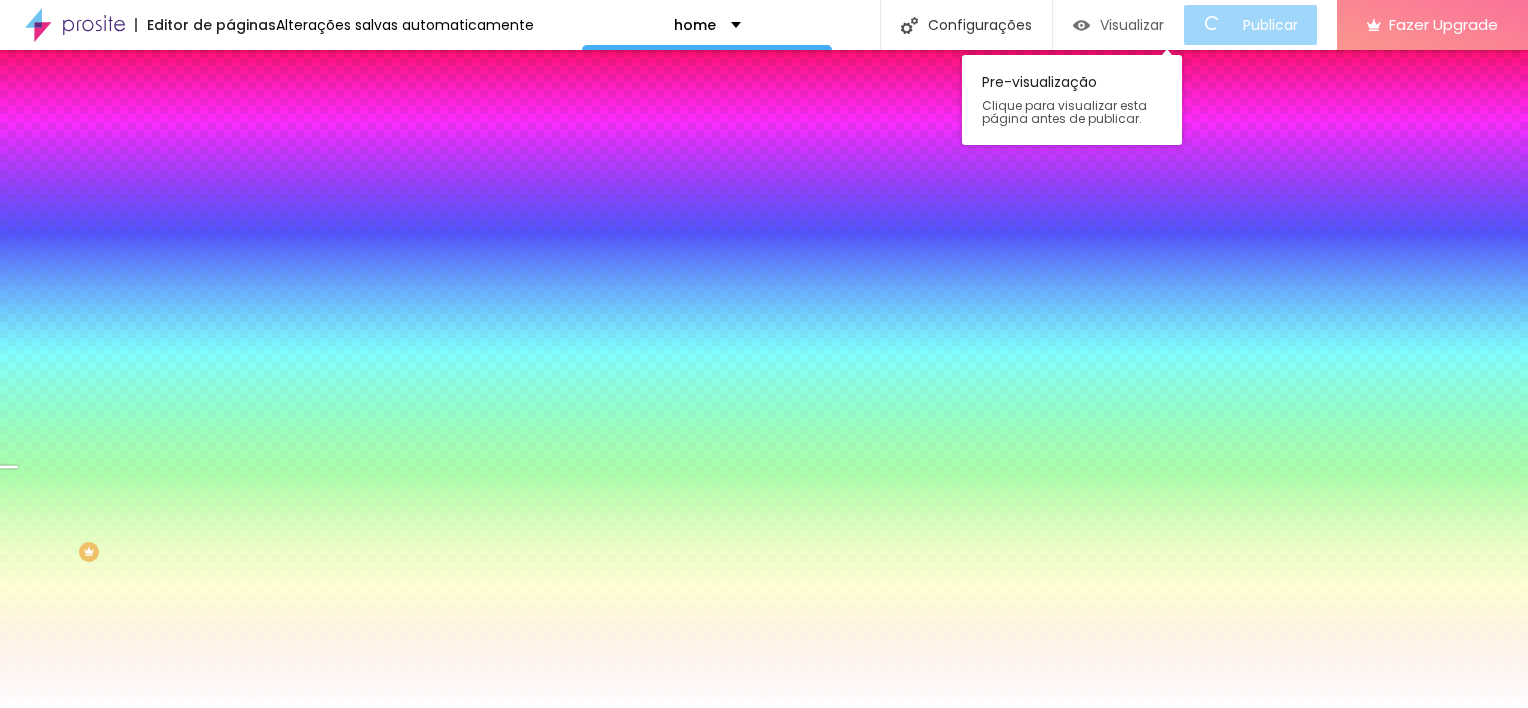 click on "Visualizar" at bounding box center (1132, 25) 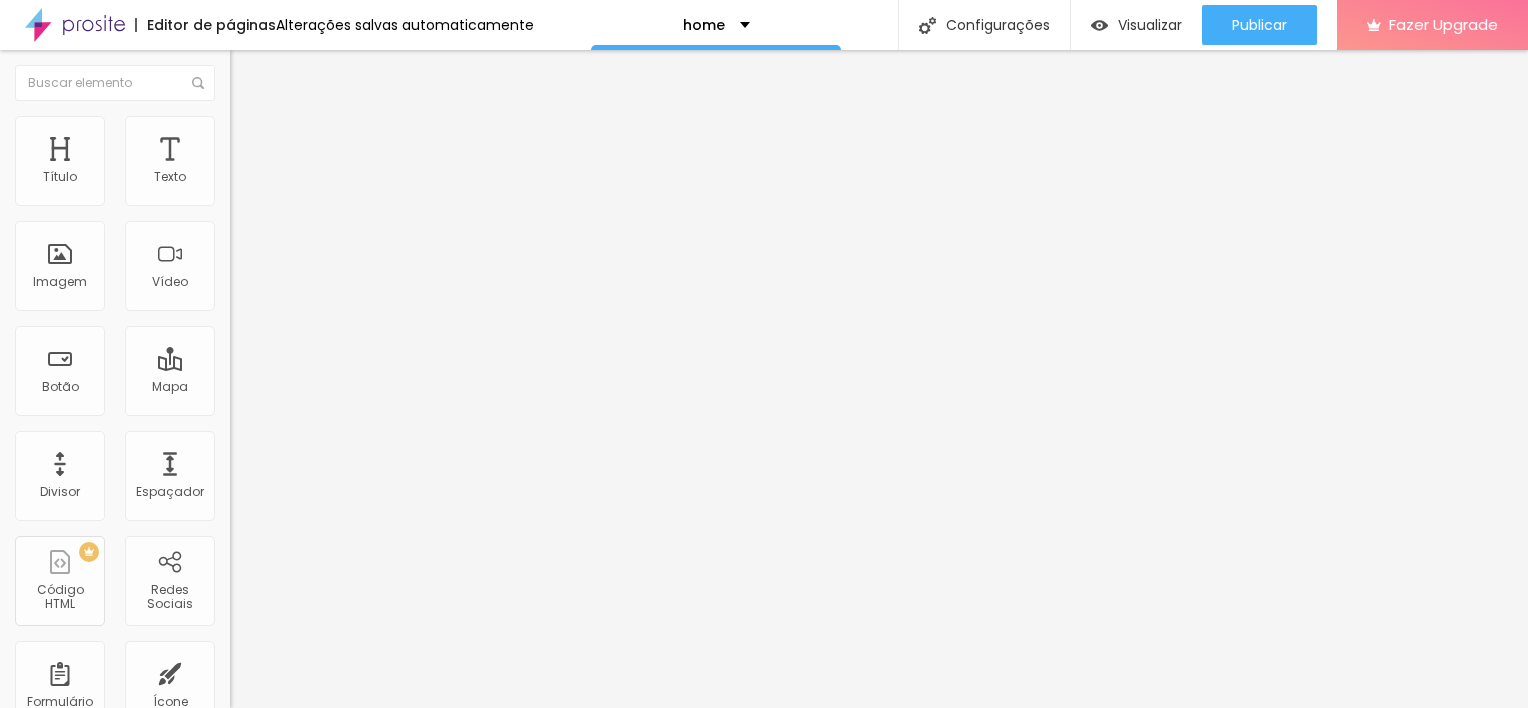 click on "Estilo" at bounding box center [345, 126] 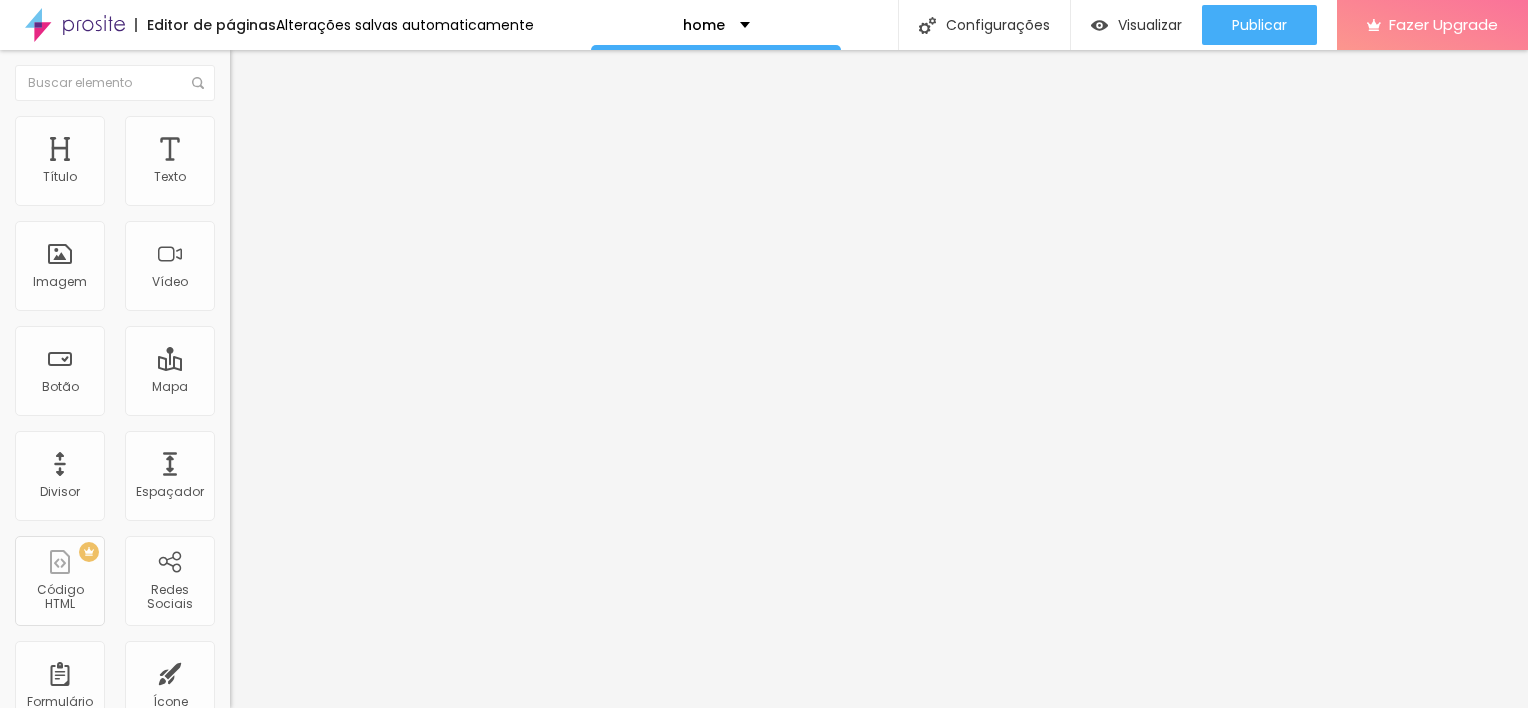 click on "Avançado" at bounding box center (345, 146) 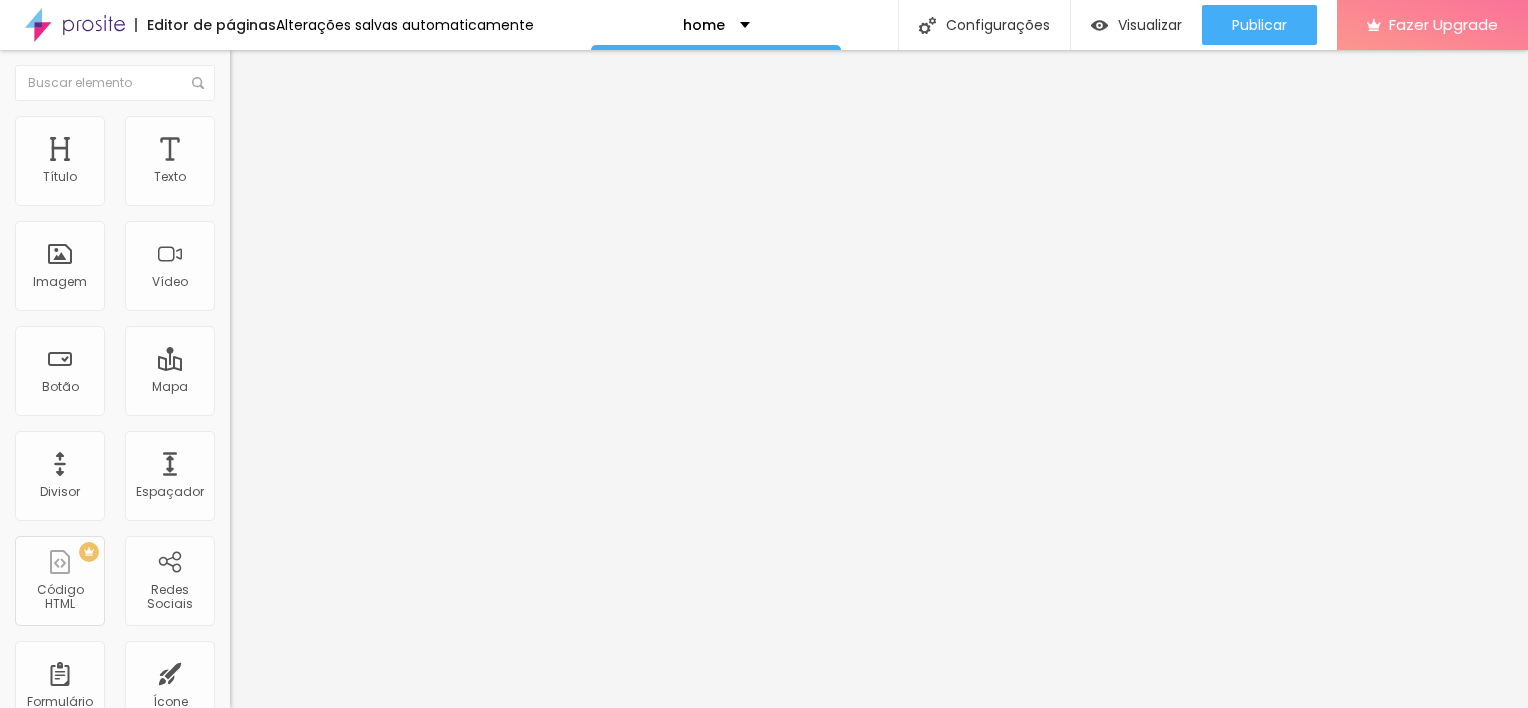 click on "Editar Imagem" at bounding box center (345, 73) 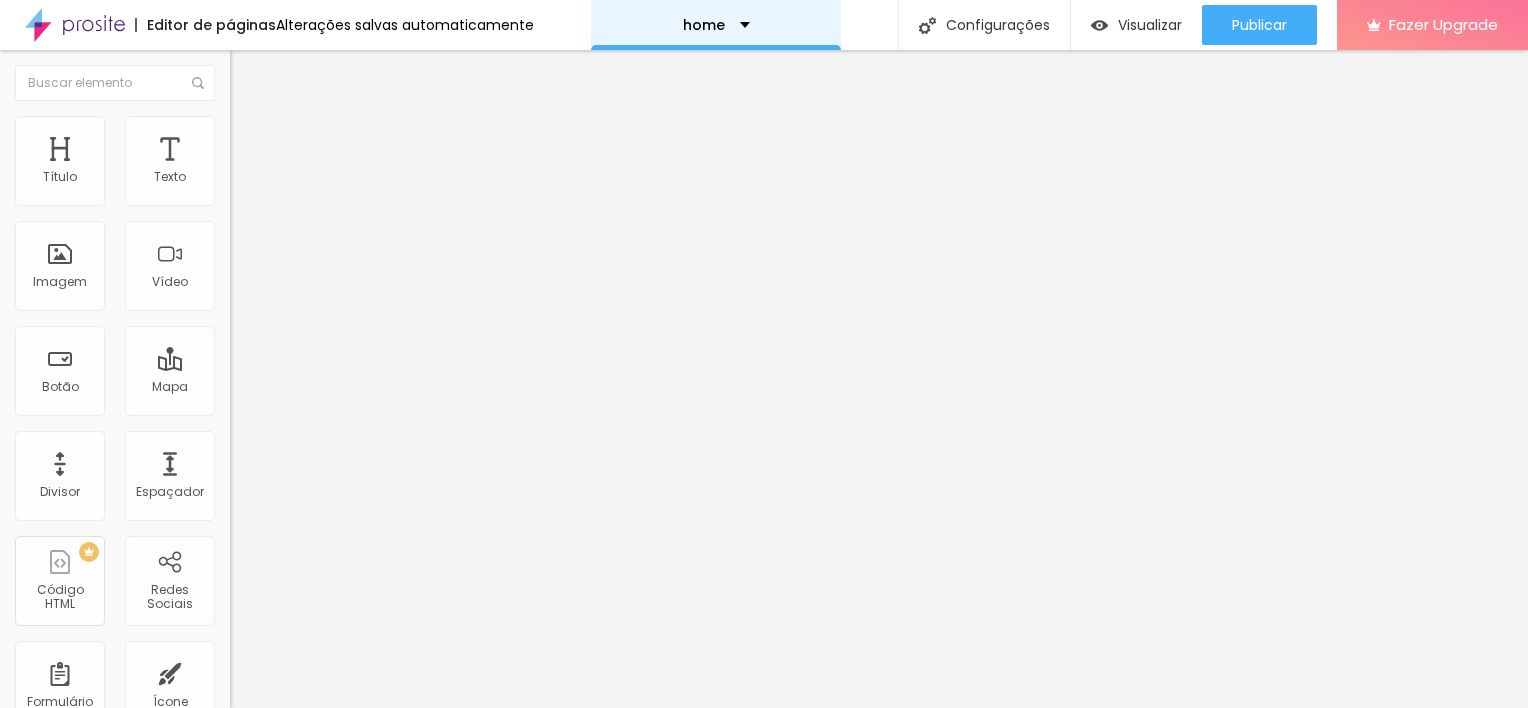 click on "home" at bounding box center [716, 25] 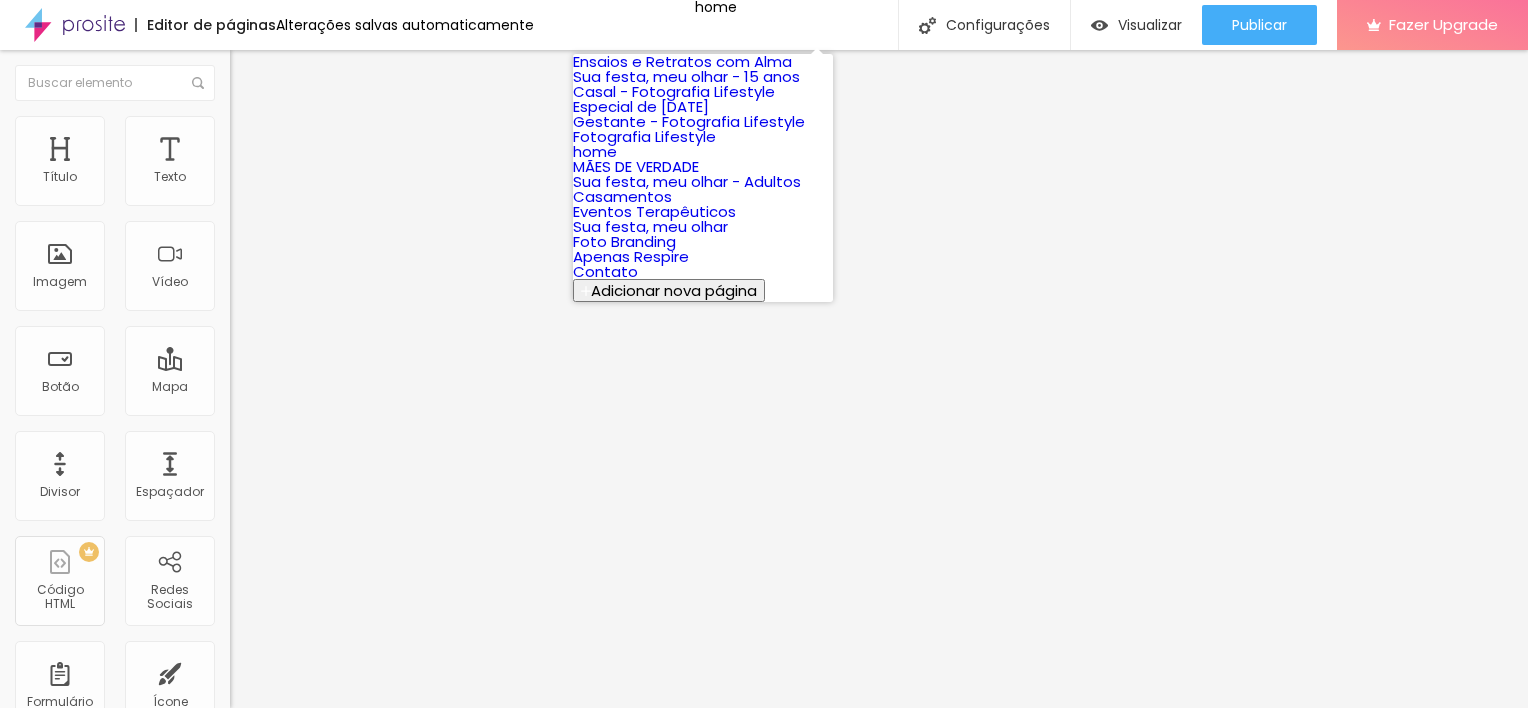 click on "Ensaios e Retratos com Alma" at bounding box center (682, 61) 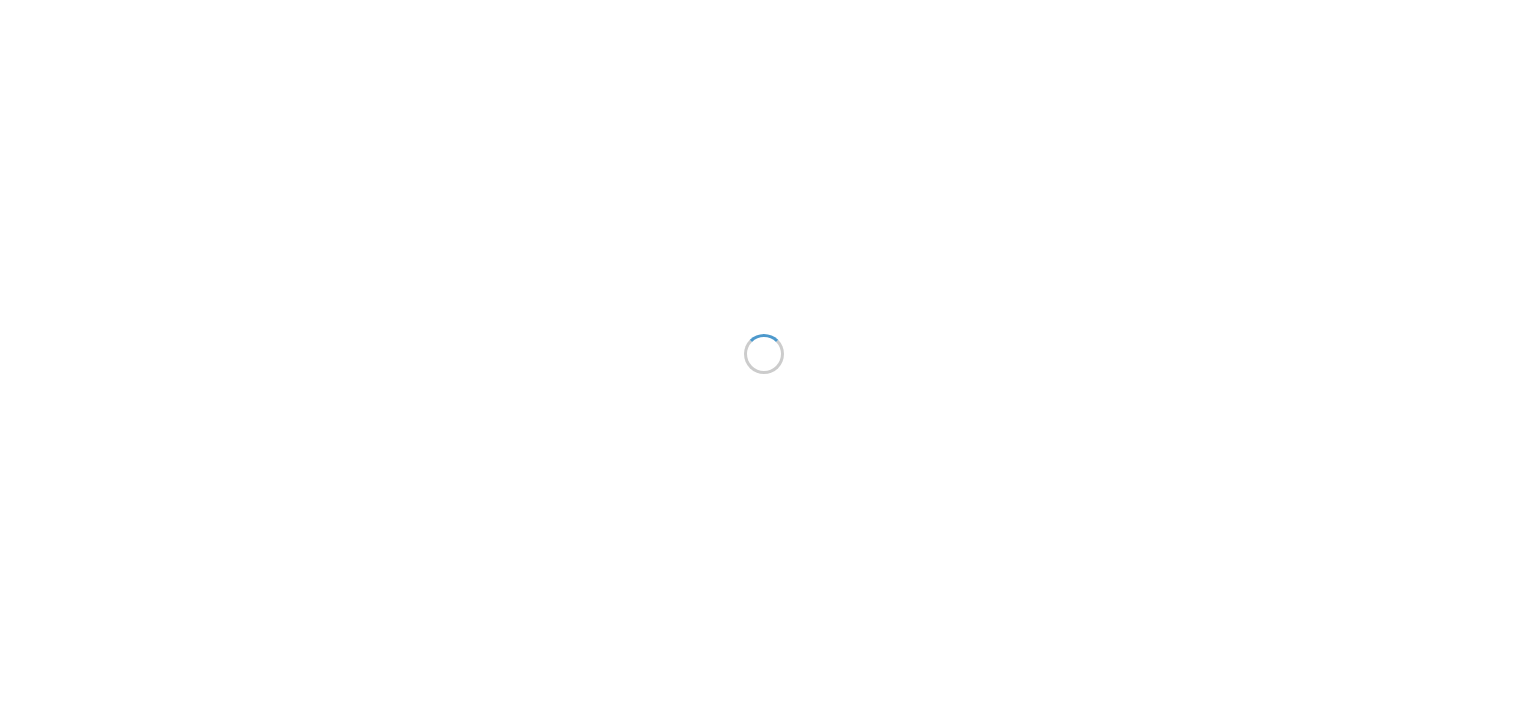scroll, scrollTop: 0, scrollLeft: 0, axis: both 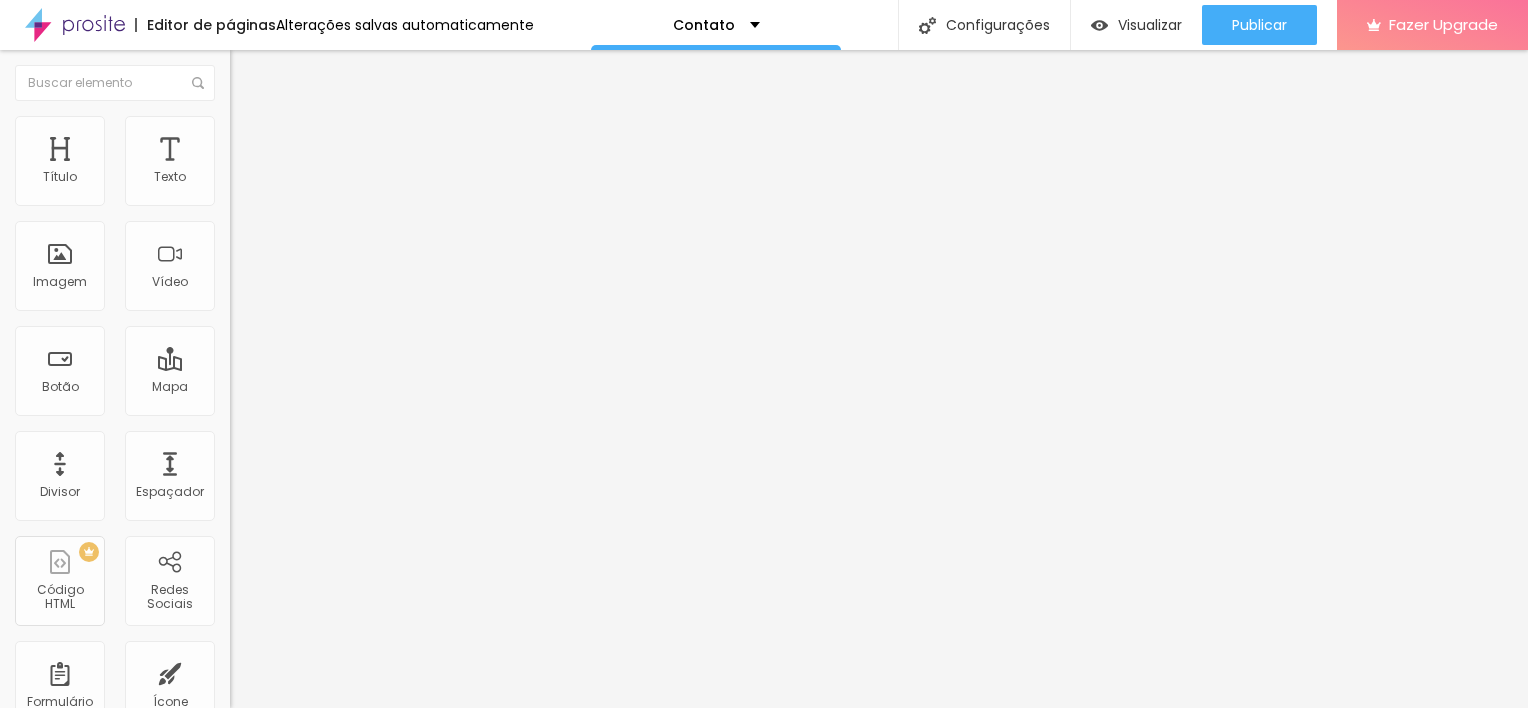 click at bounding box center [345, 163] 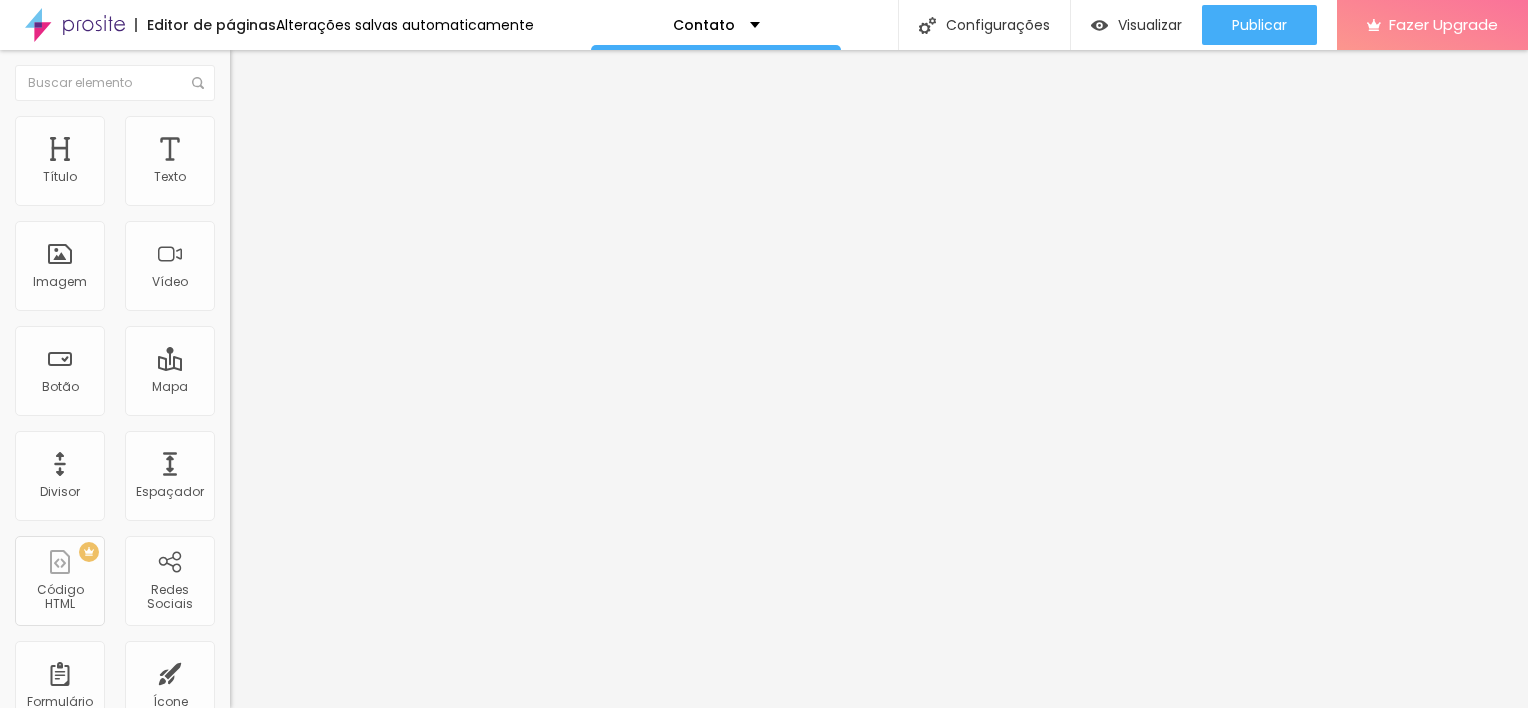click on "Adicionar imagem" at bounding box center (294, 163) 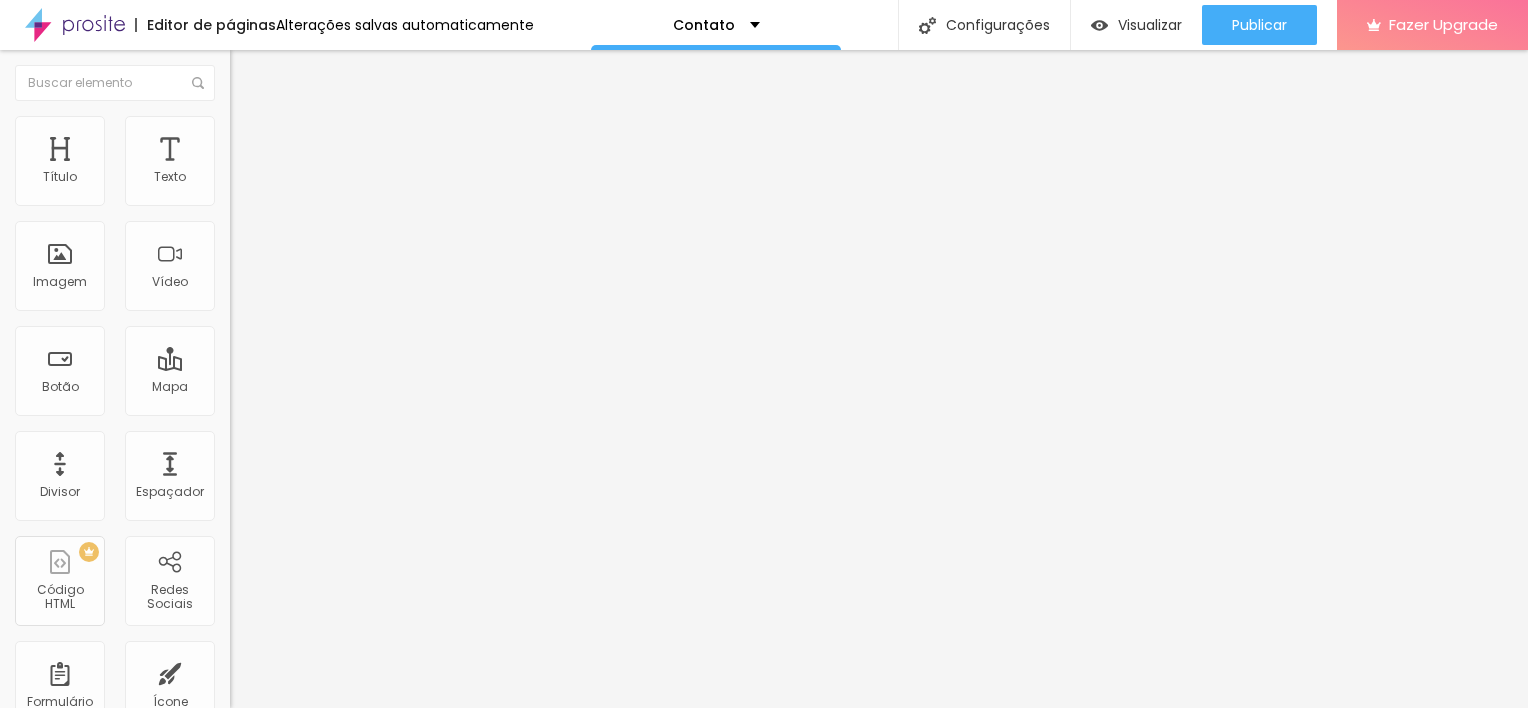 scroll, scrollTop: 968, scrollLeft: 0, axis: vertical 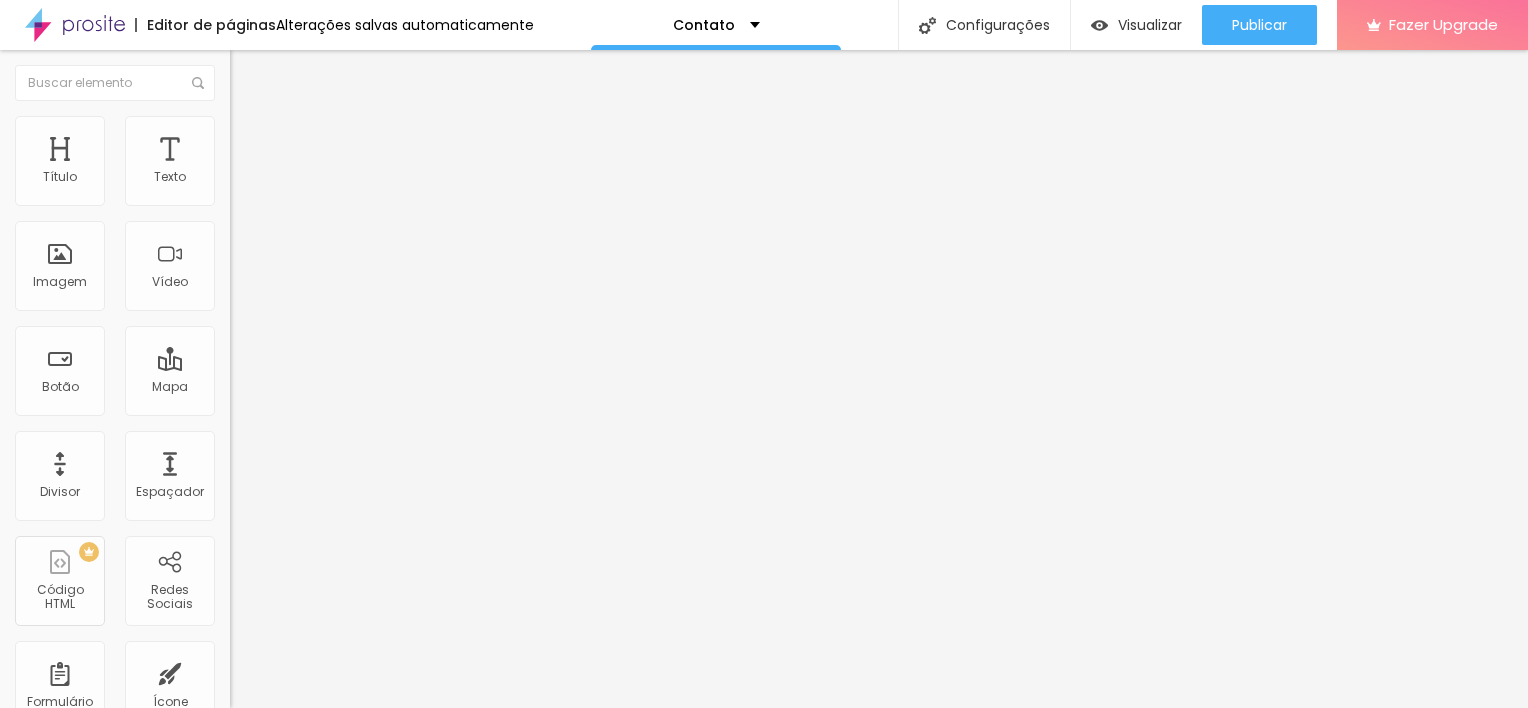 type on "142" 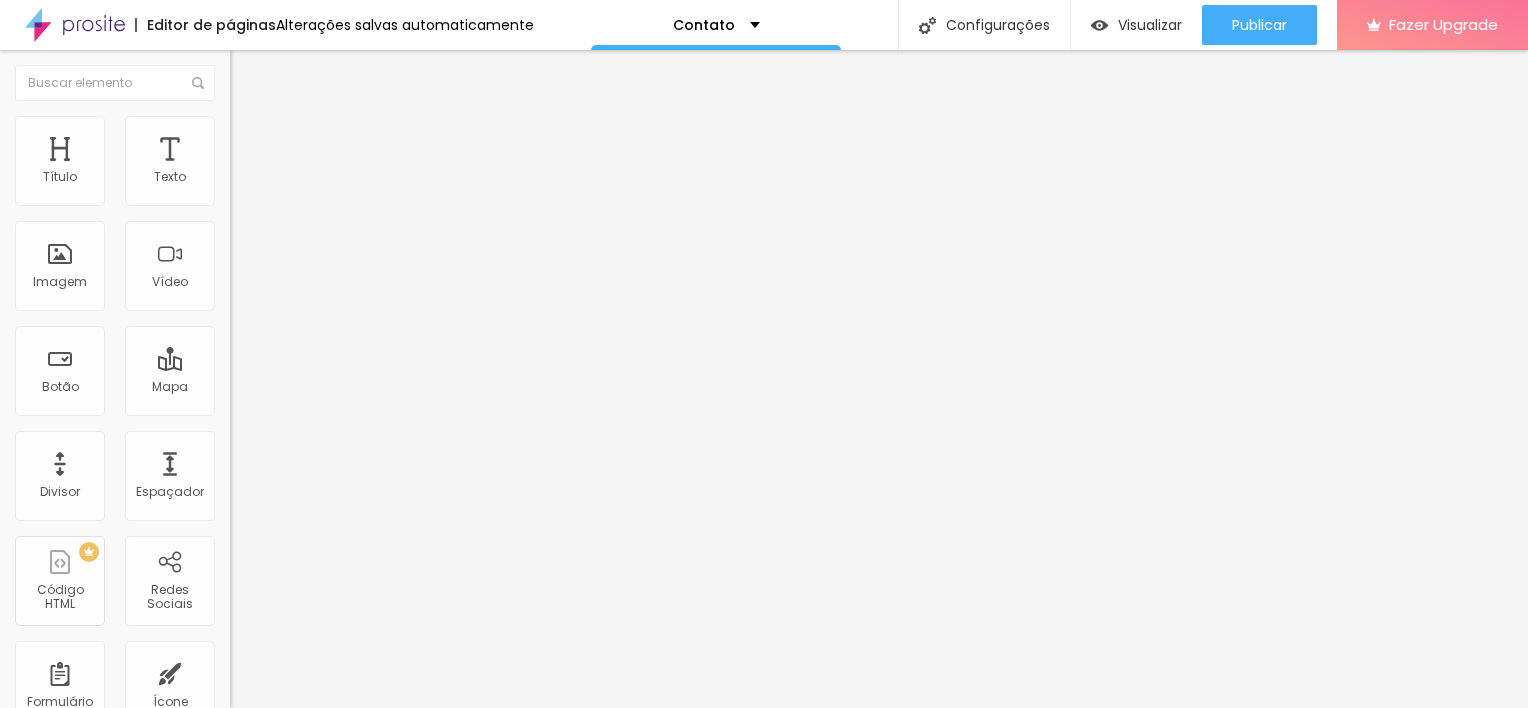 type on "49" 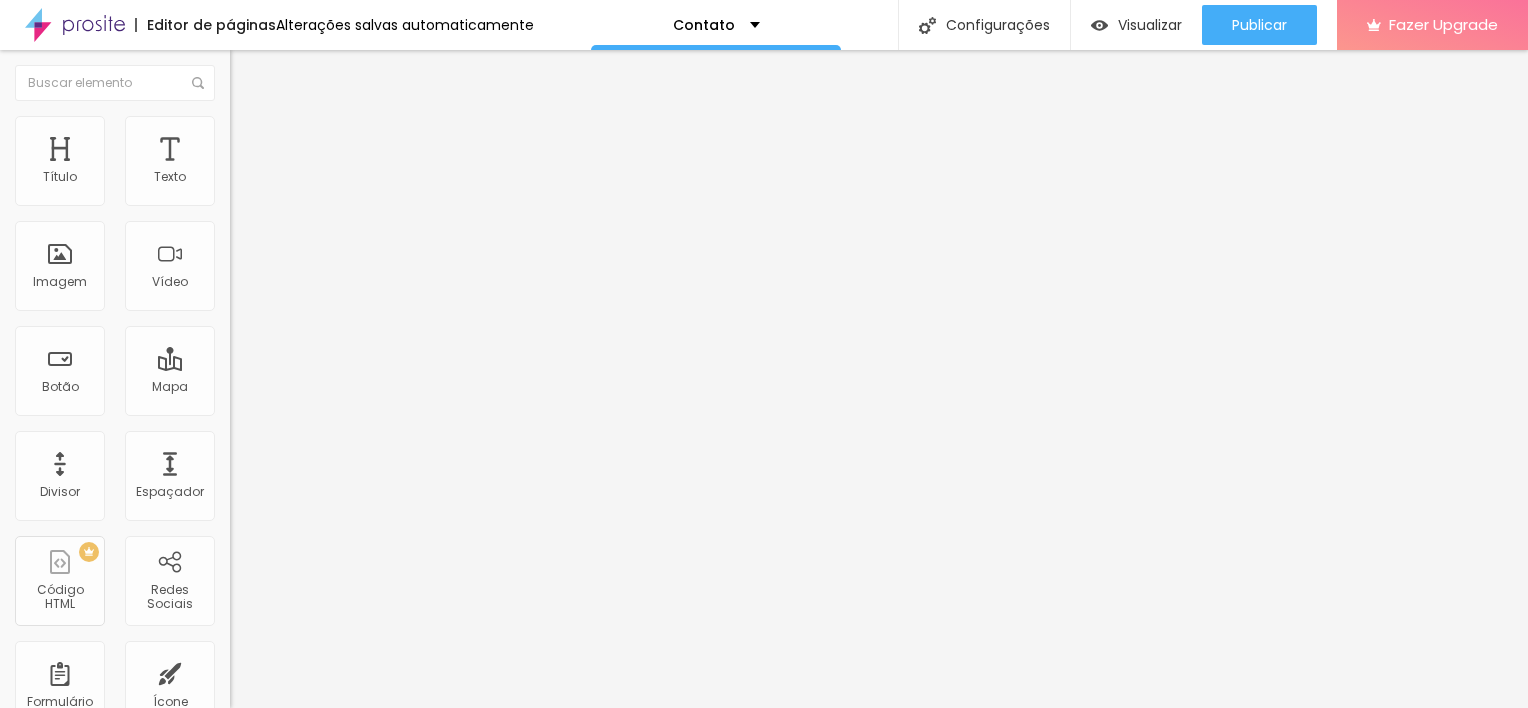 type on "49" 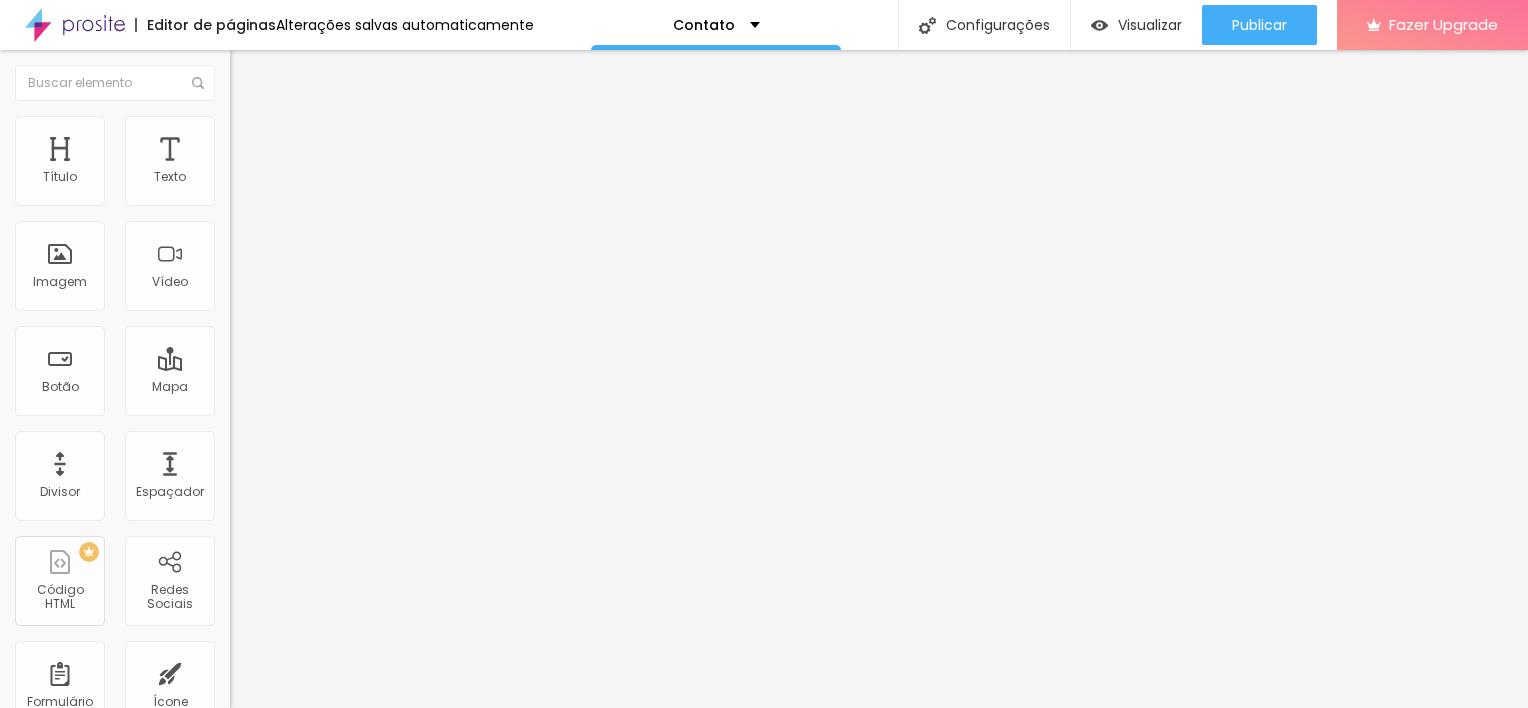type on "9" 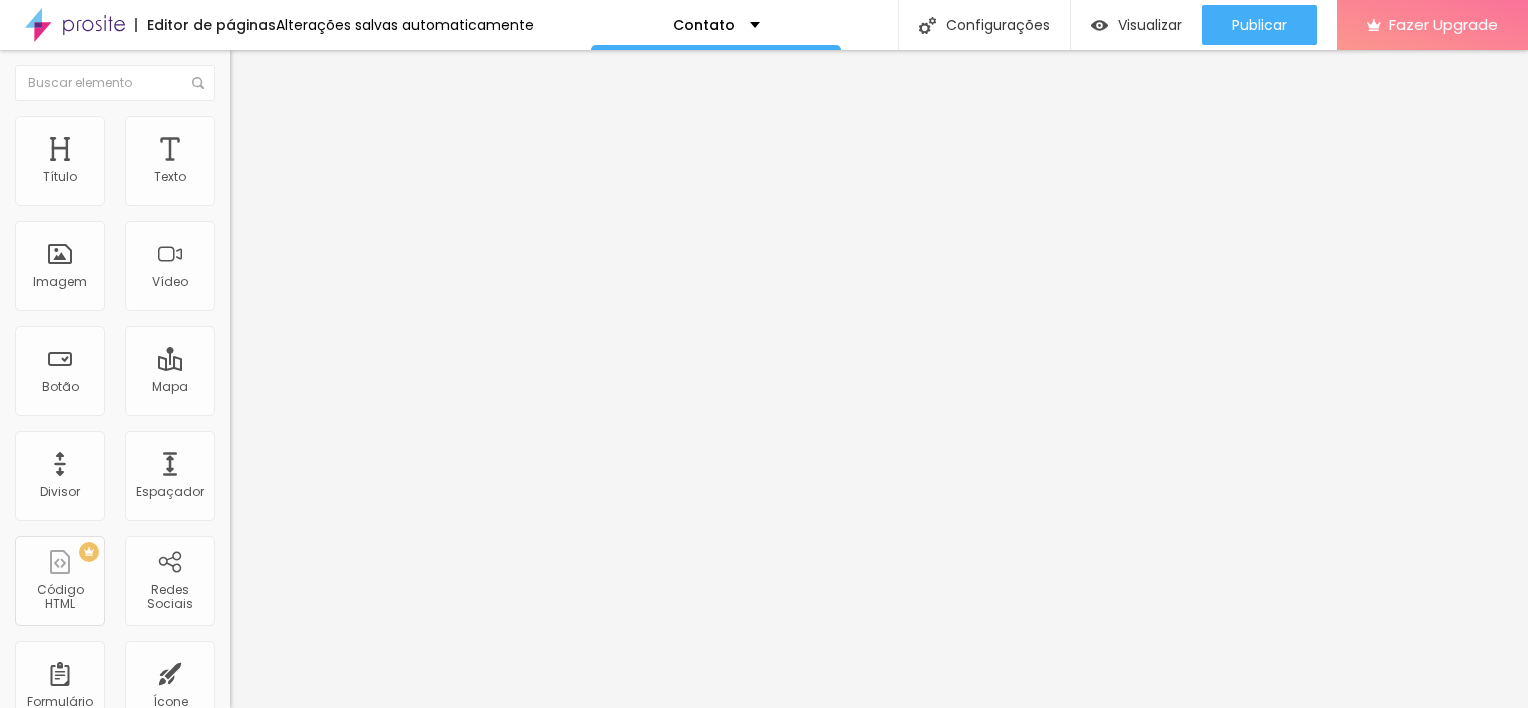 type on "9" 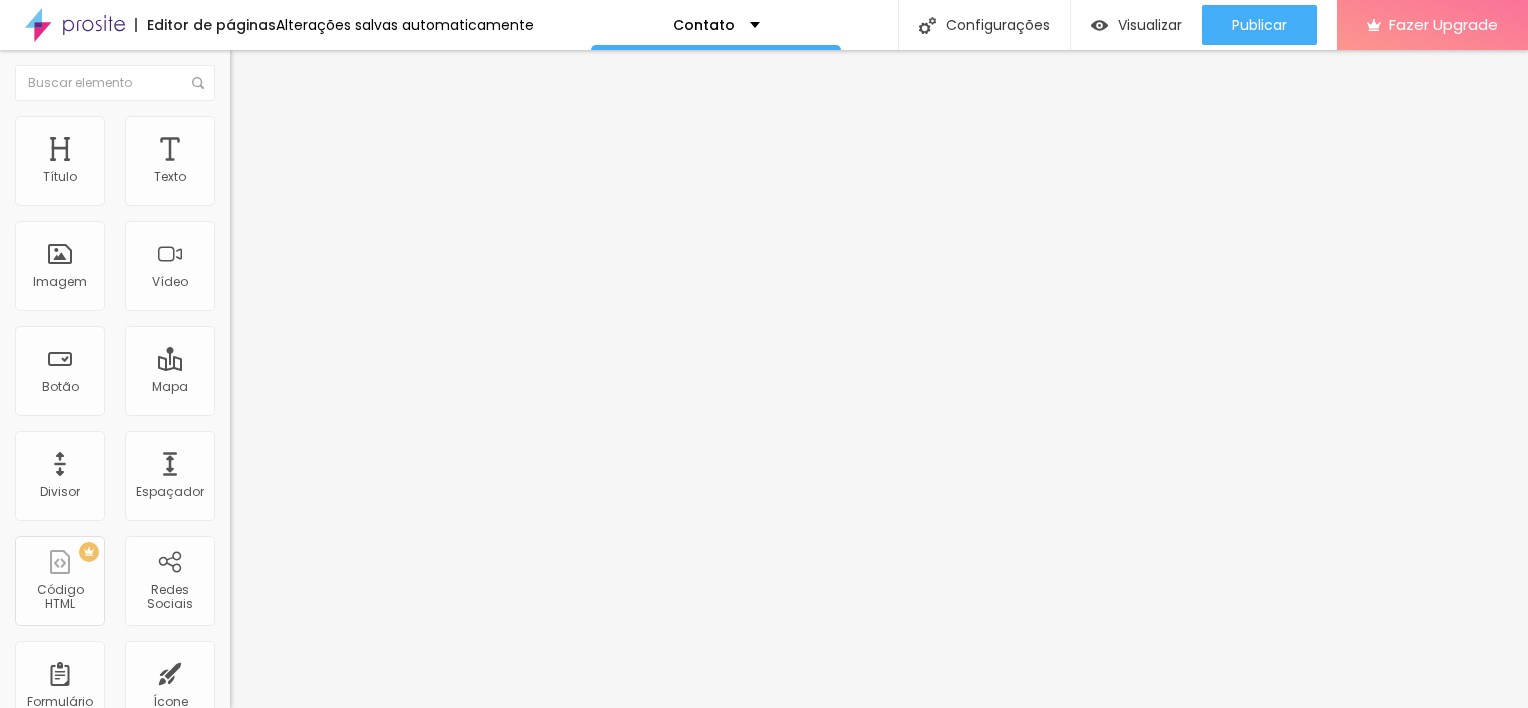 drag, startPoint x: 133, startPoint y: 252, endPoint x: 6, endPoint y: 260, distance: 127.25172 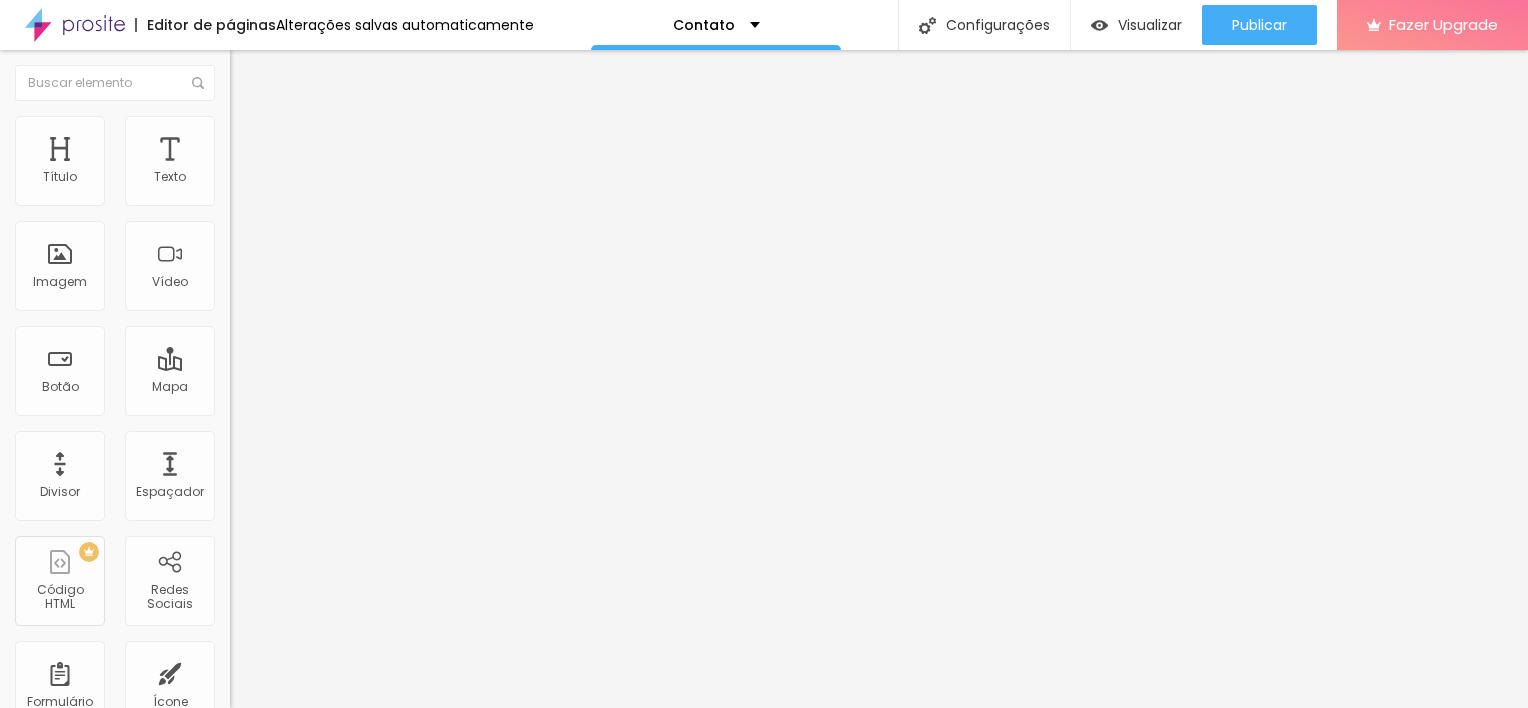 type on "0" 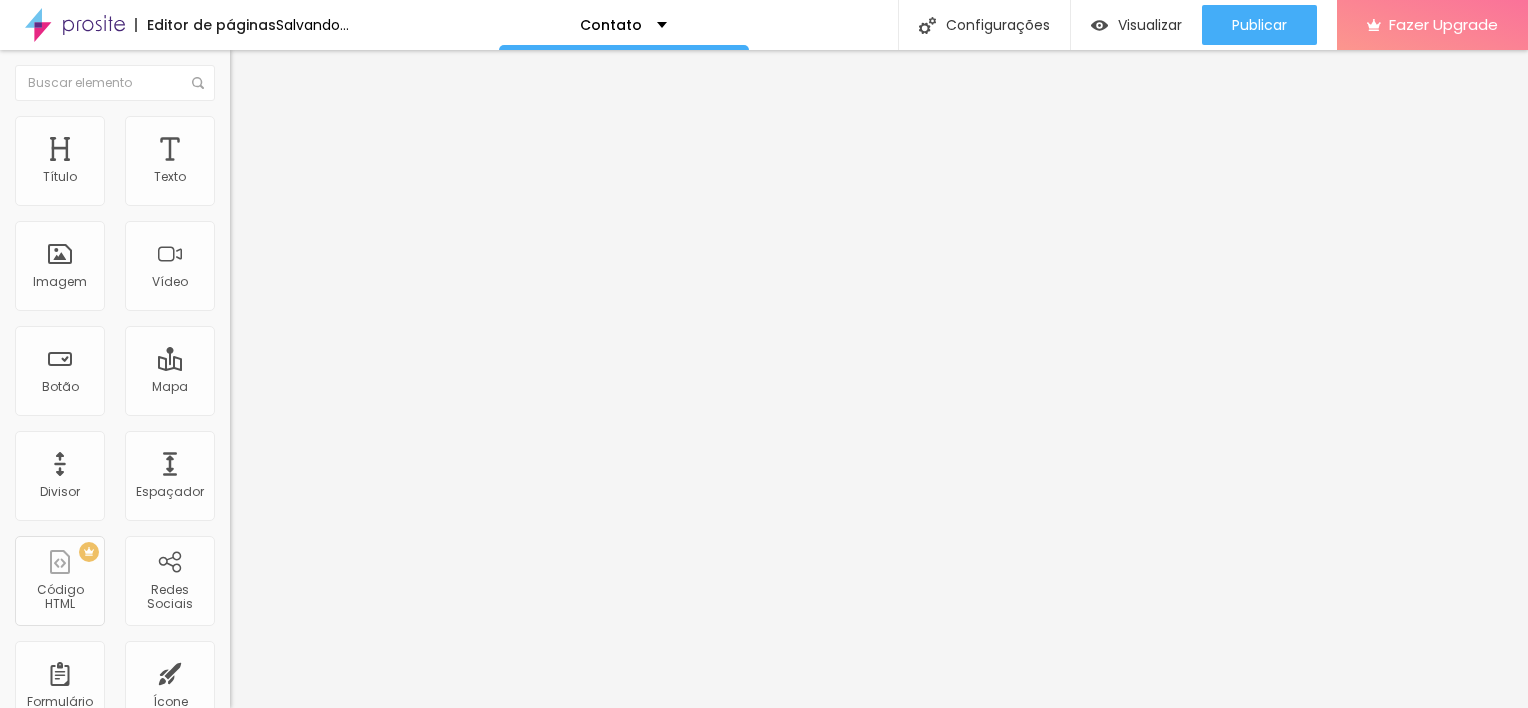 drag, startPoint x: 76, startPoint y: 220, endPoint x: 105, endPoint y: 217, distance: 29.15476 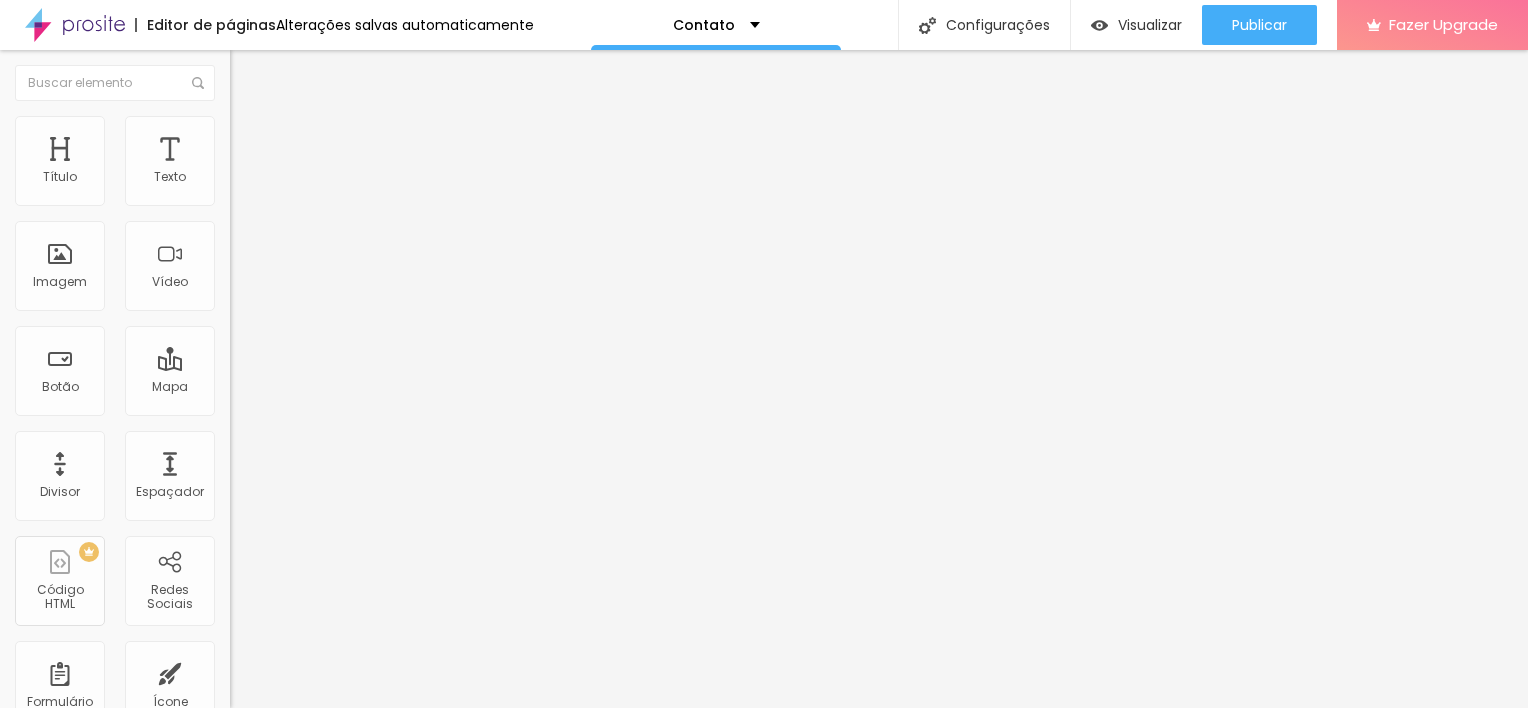 type on "660" 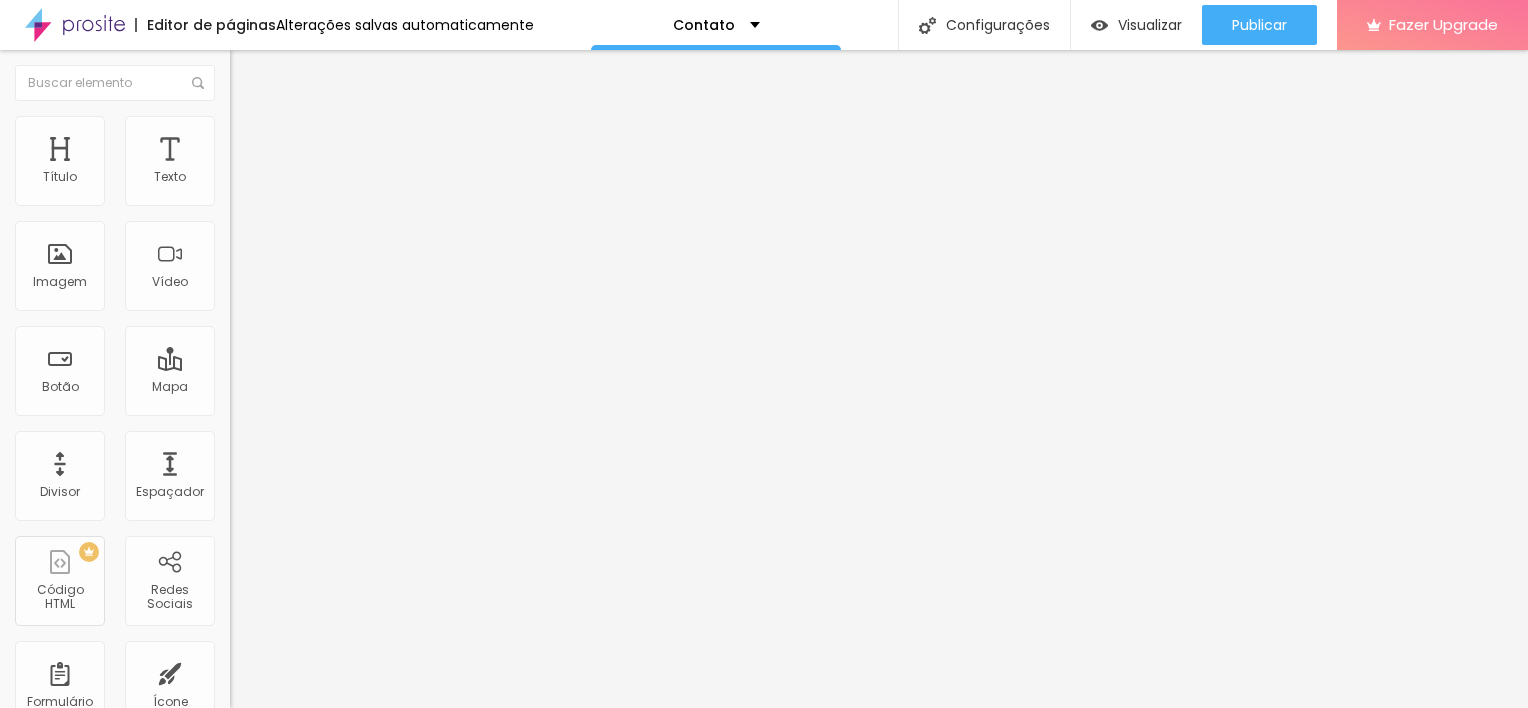 type on "670" 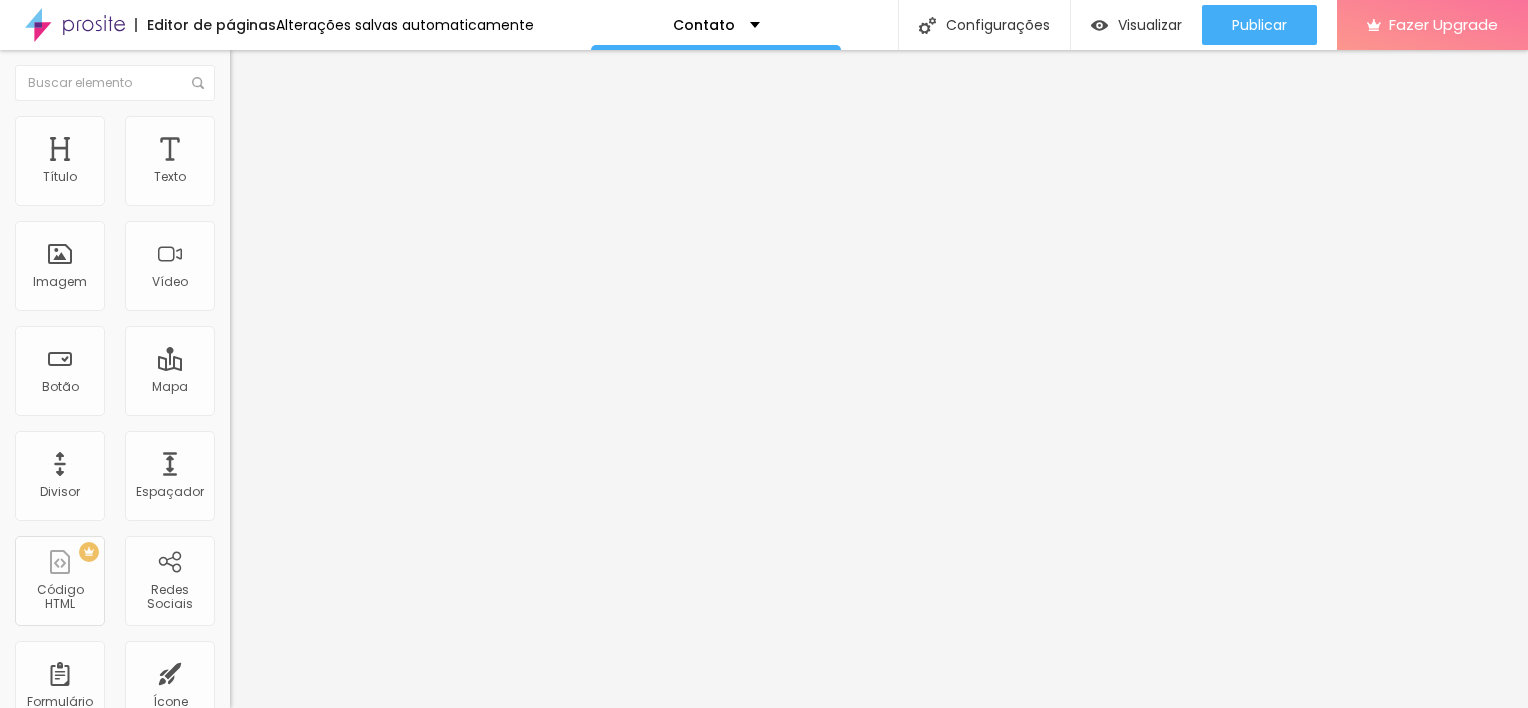 type on "670" 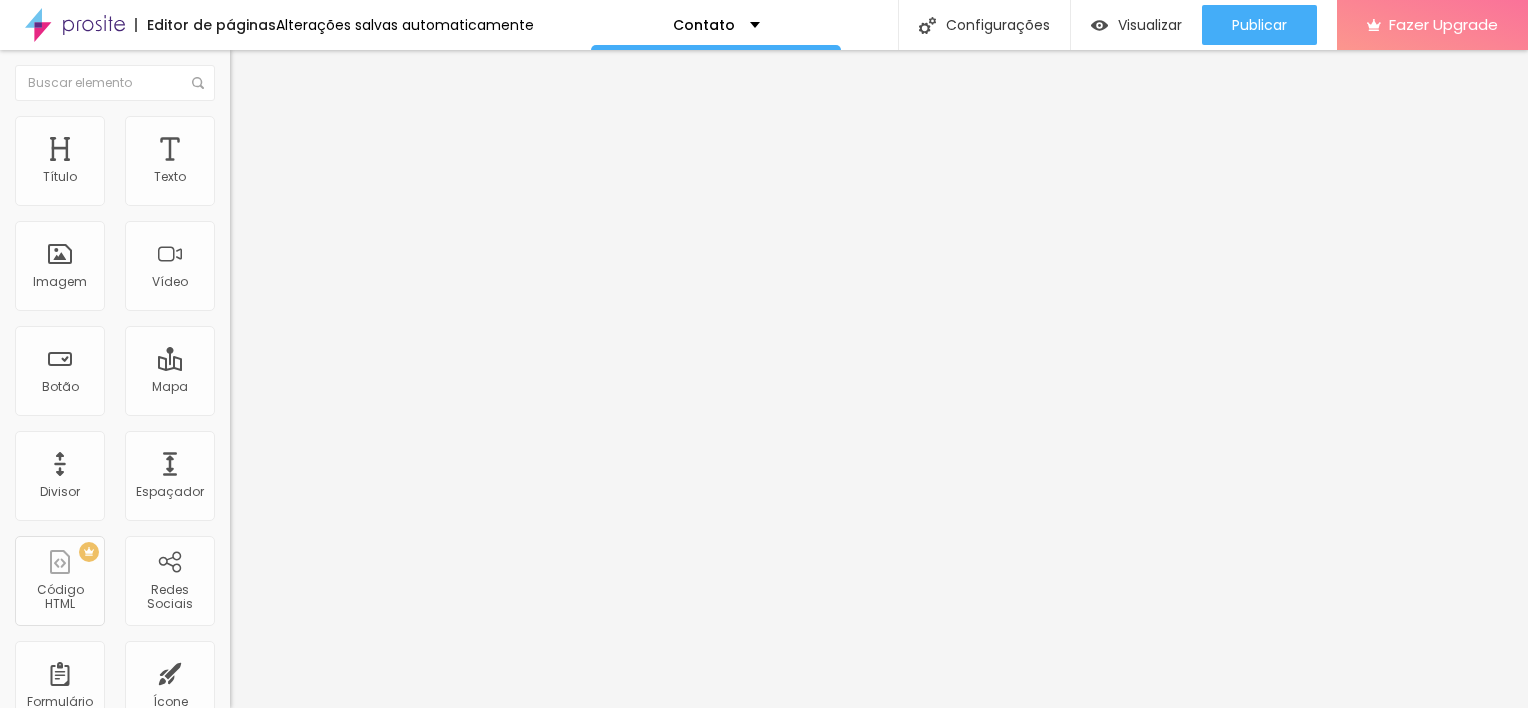type on "750" 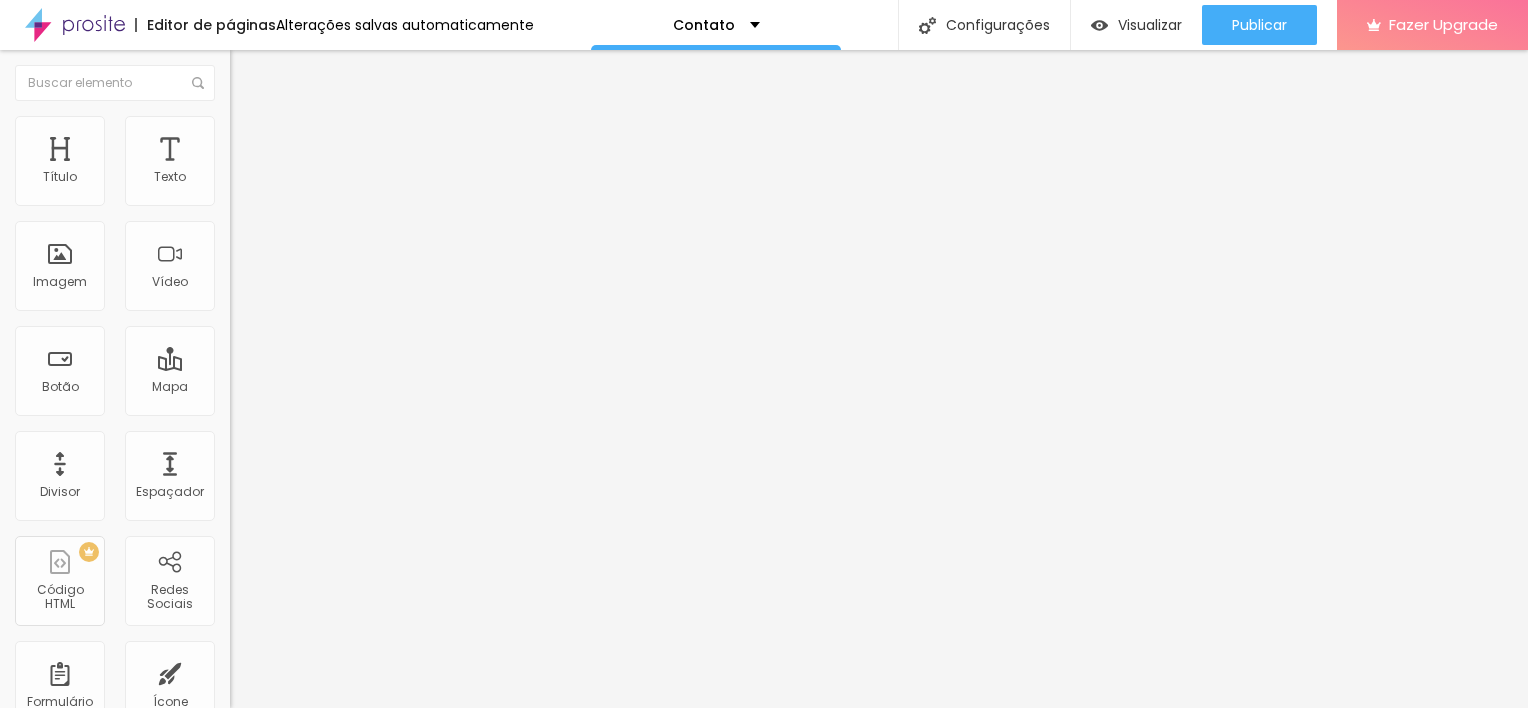 type on "780" 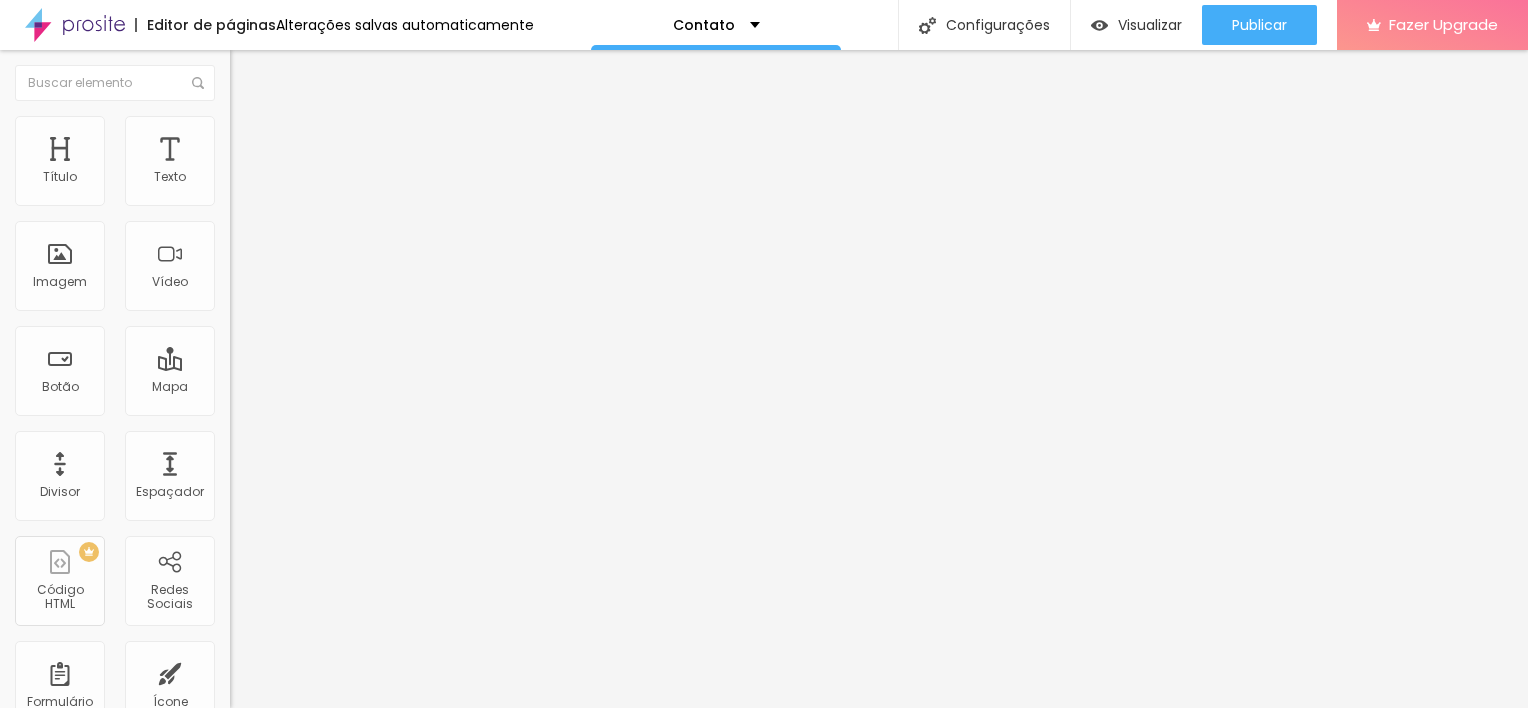 type on "780" 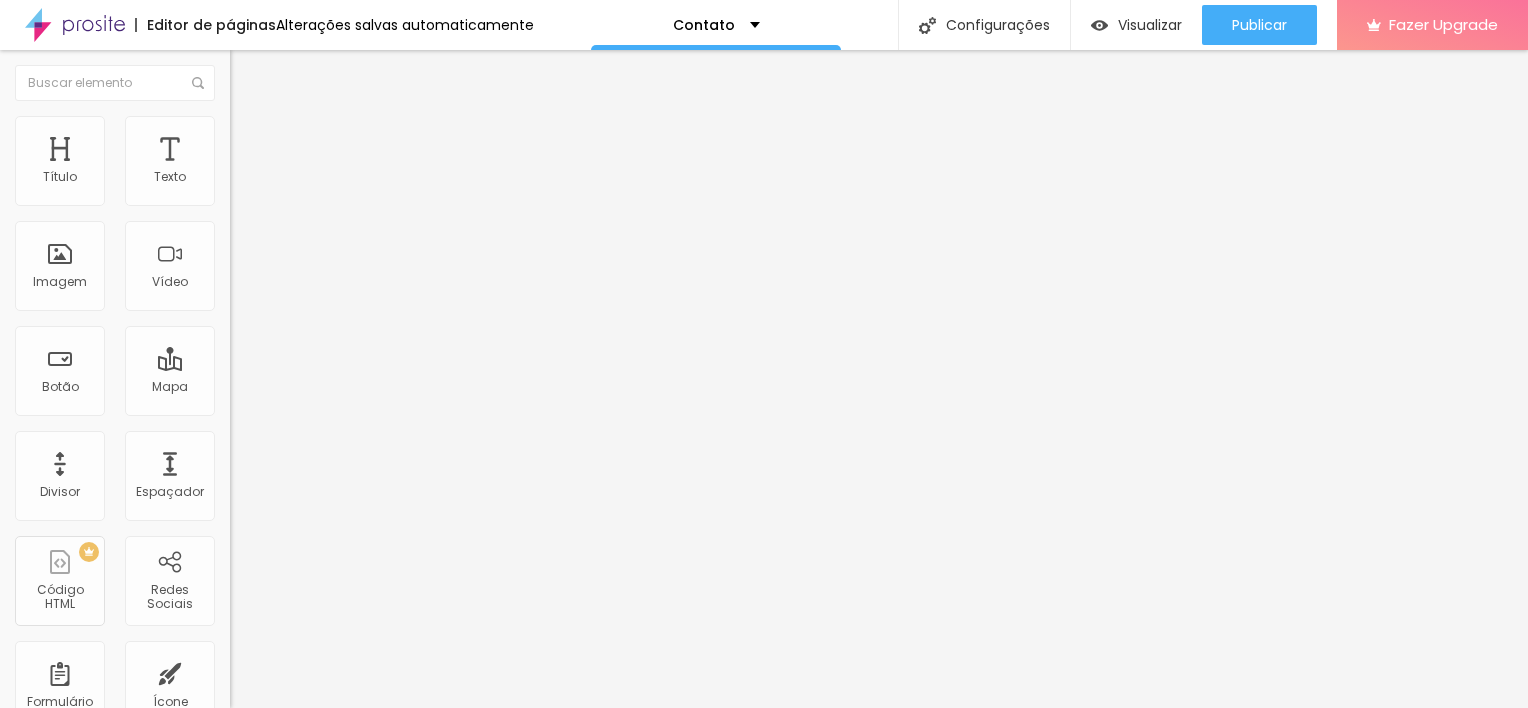 type on "800" 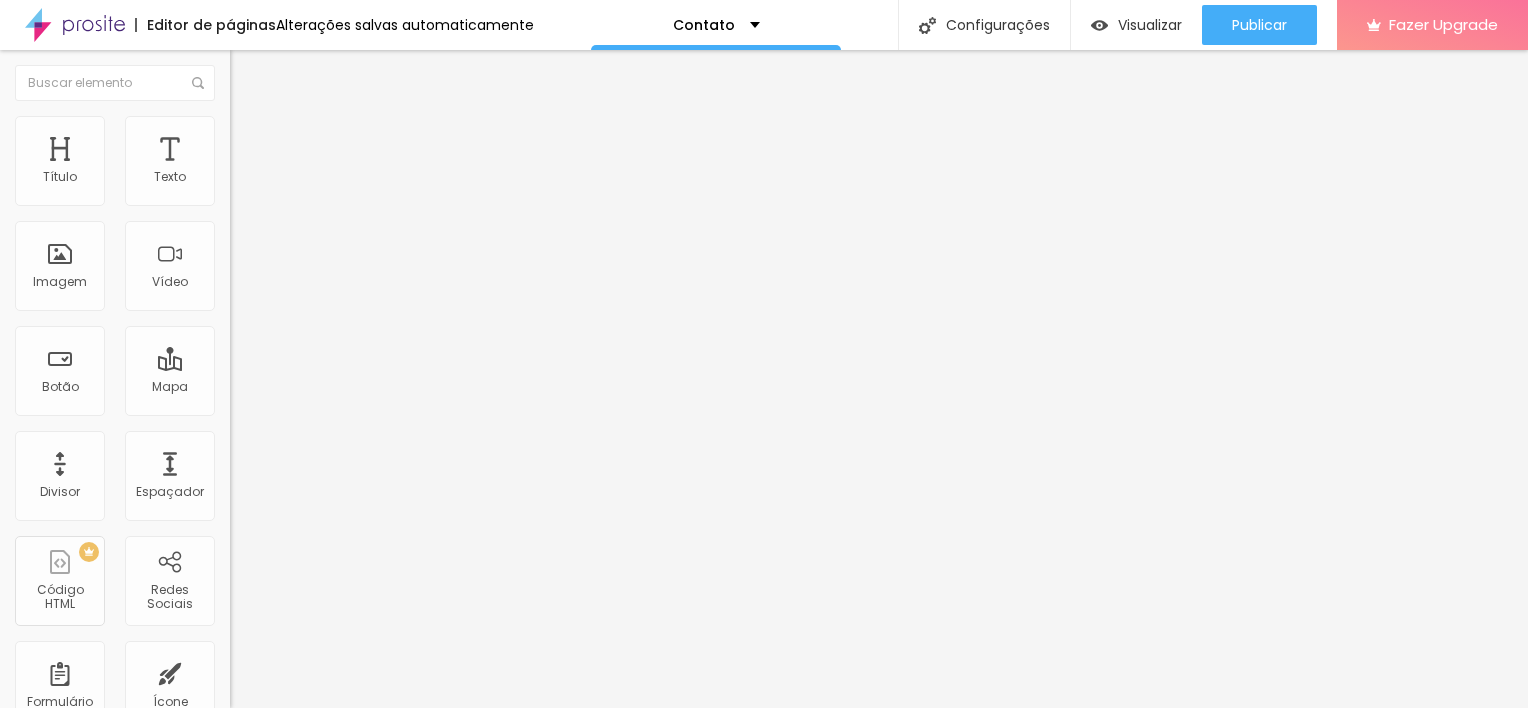 type on "850" 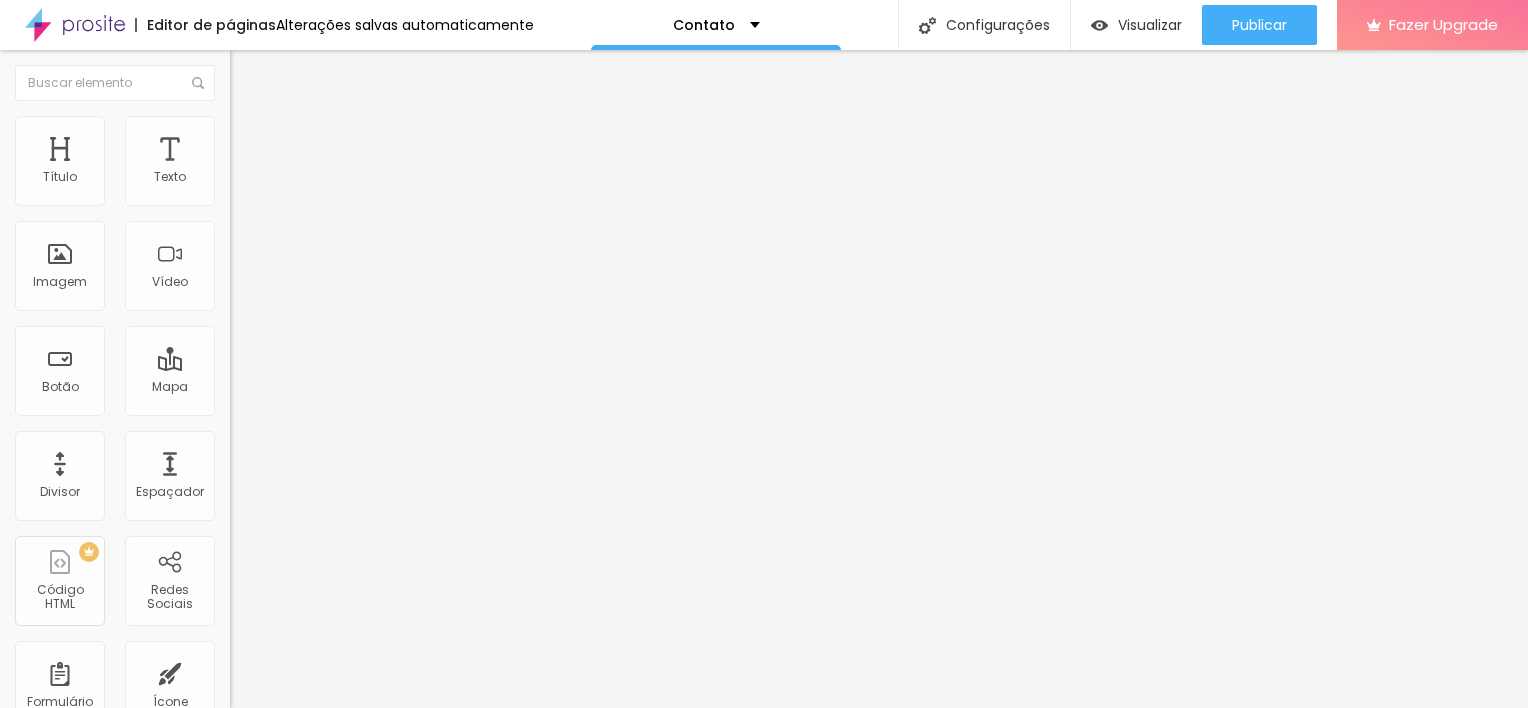 type on "850" 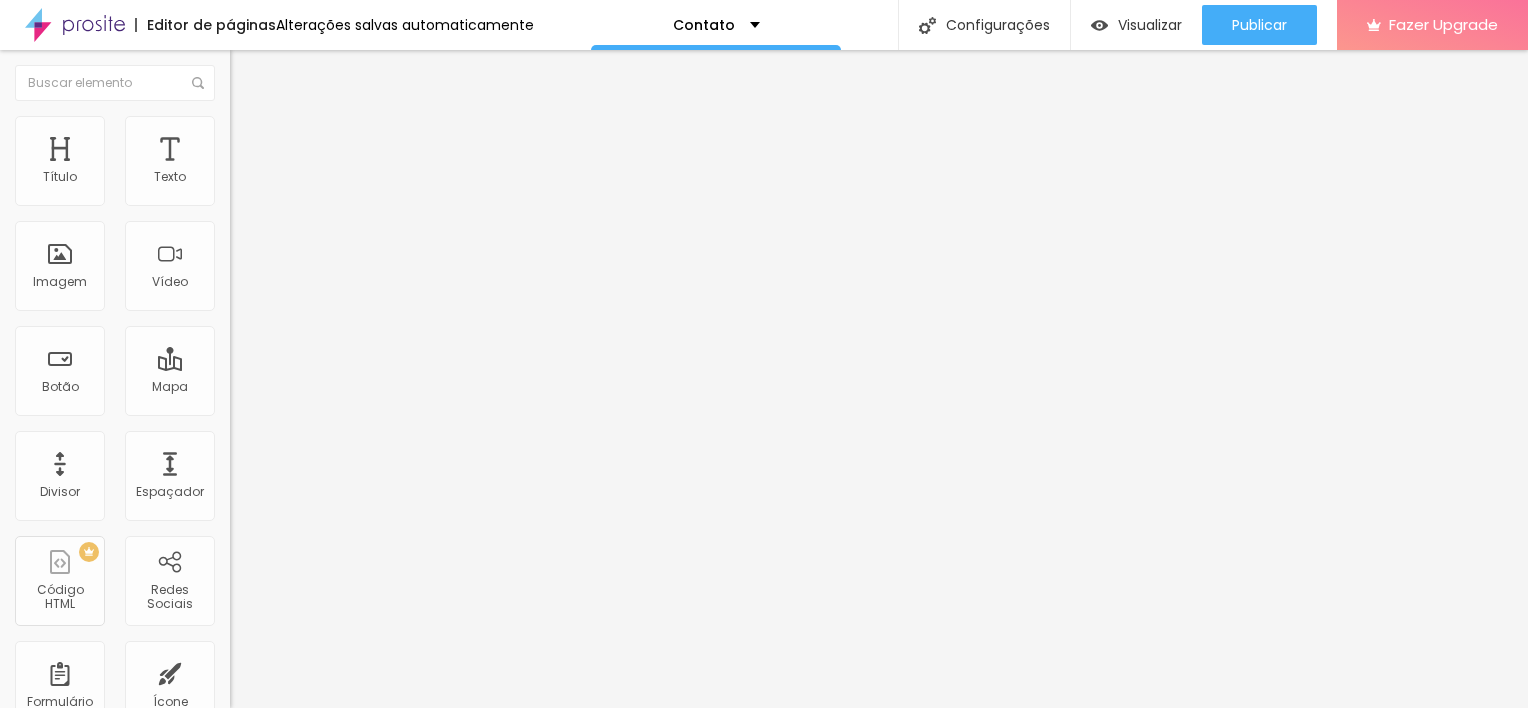 type on "840" 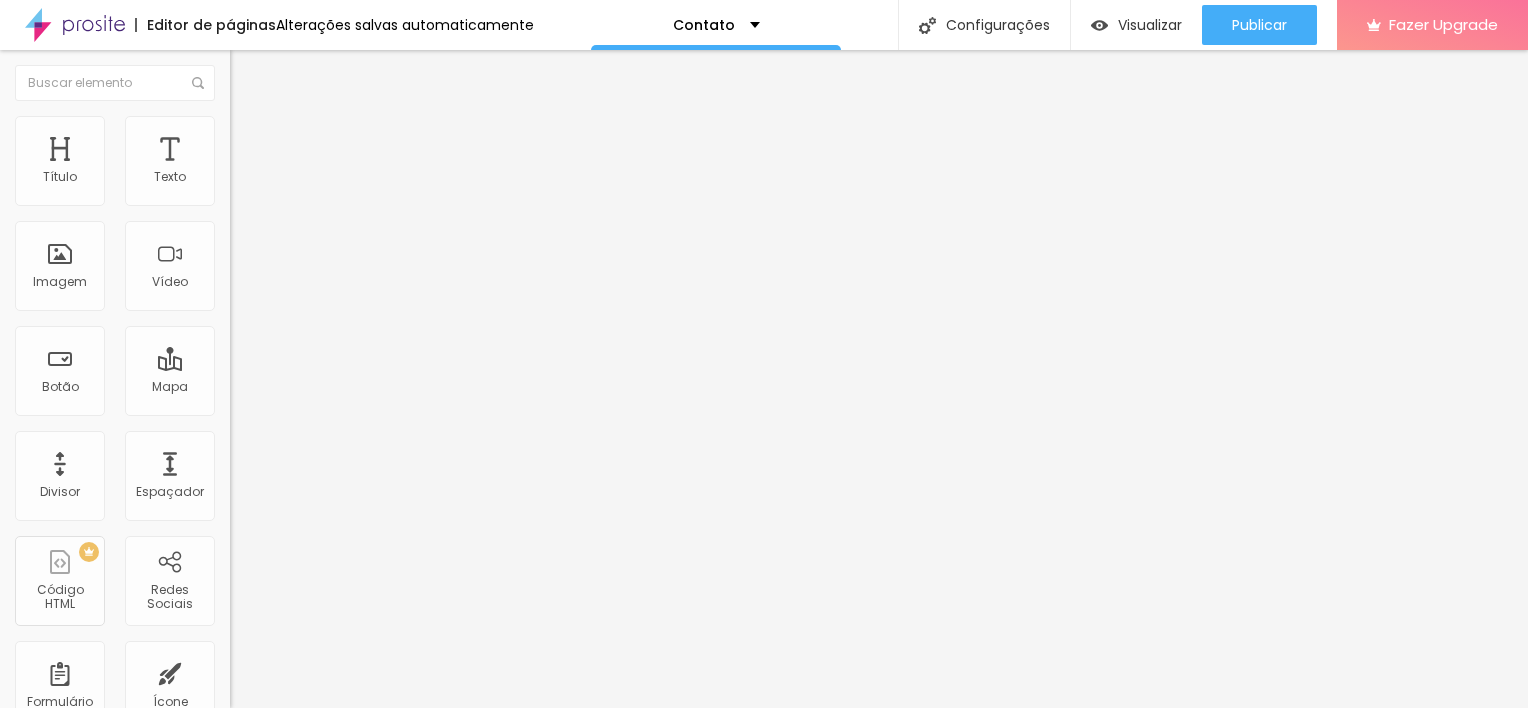 type on "790" 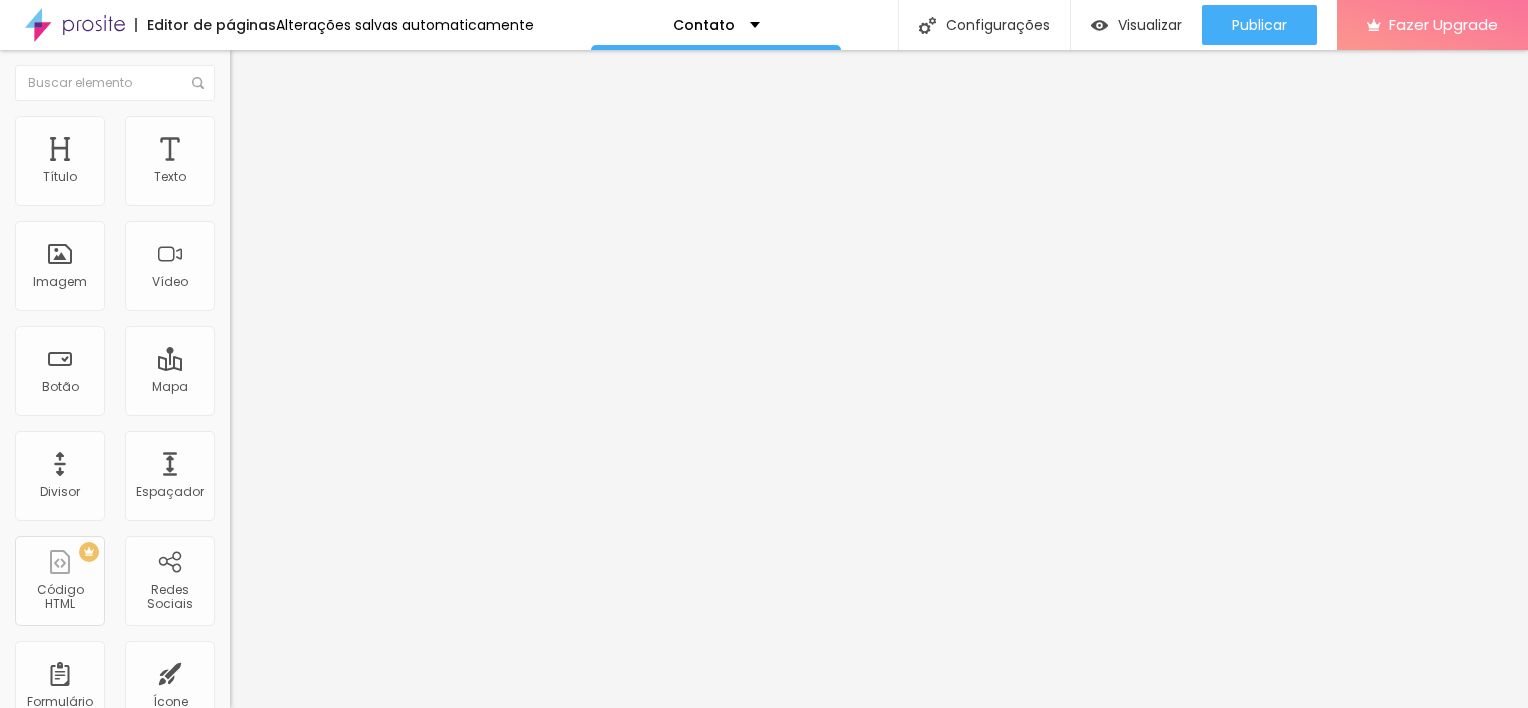 type on "790" 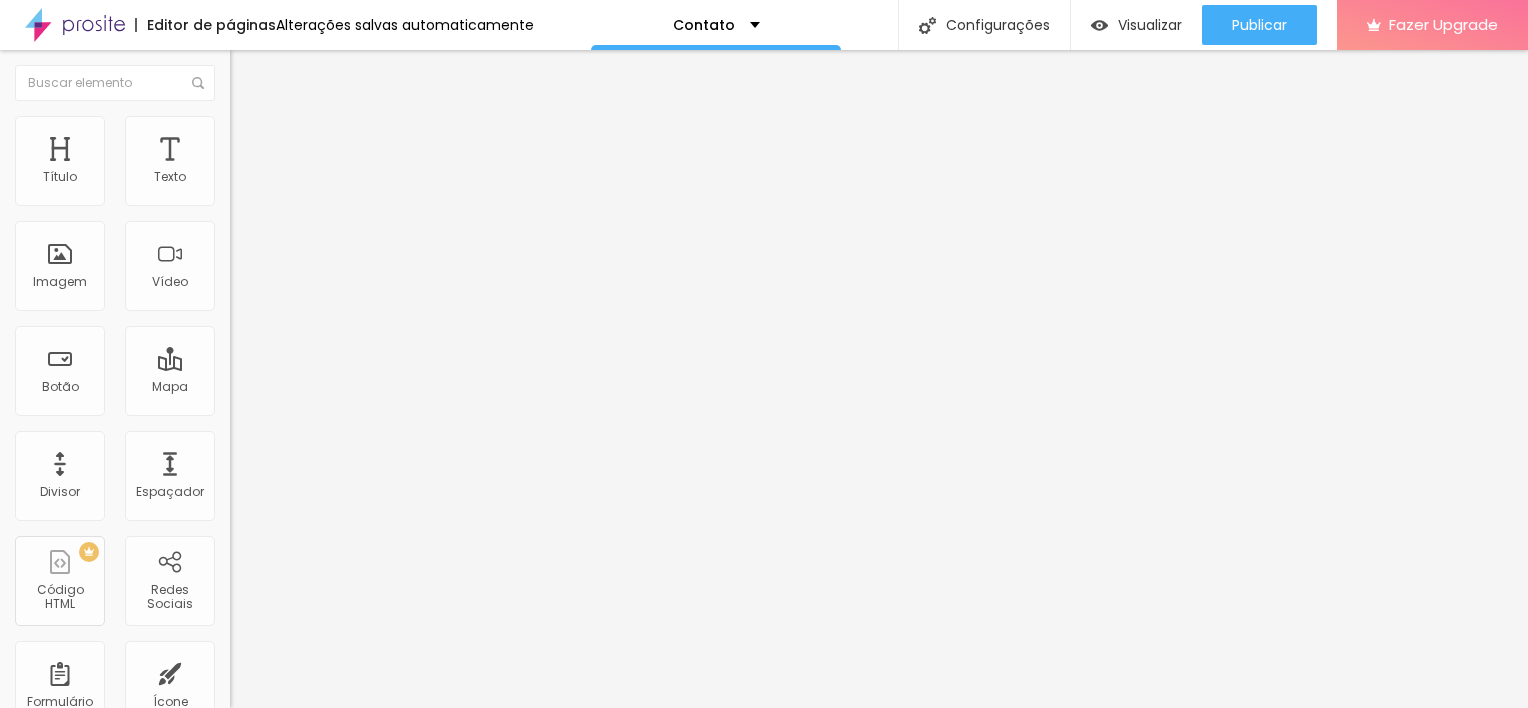 type on "700" 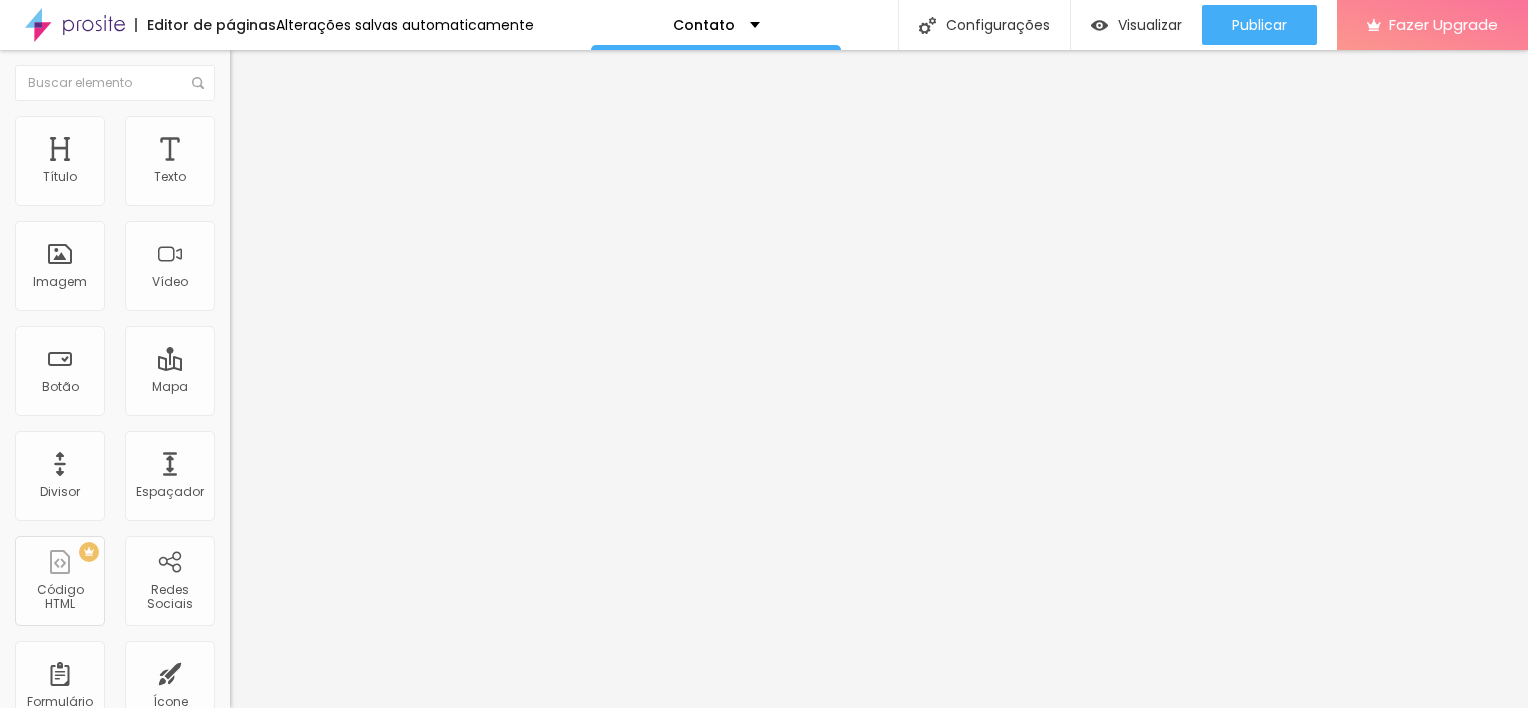 type on "700" 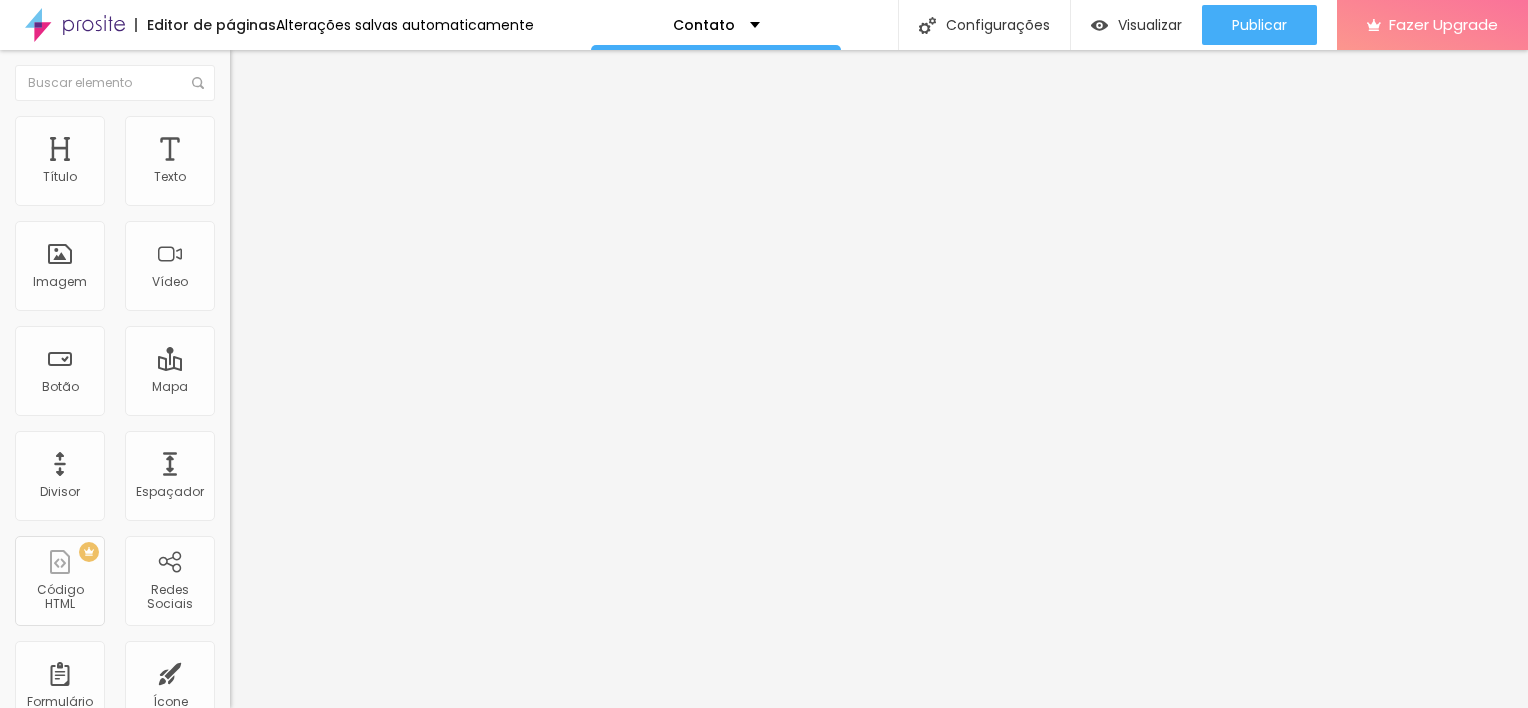 type on "670" 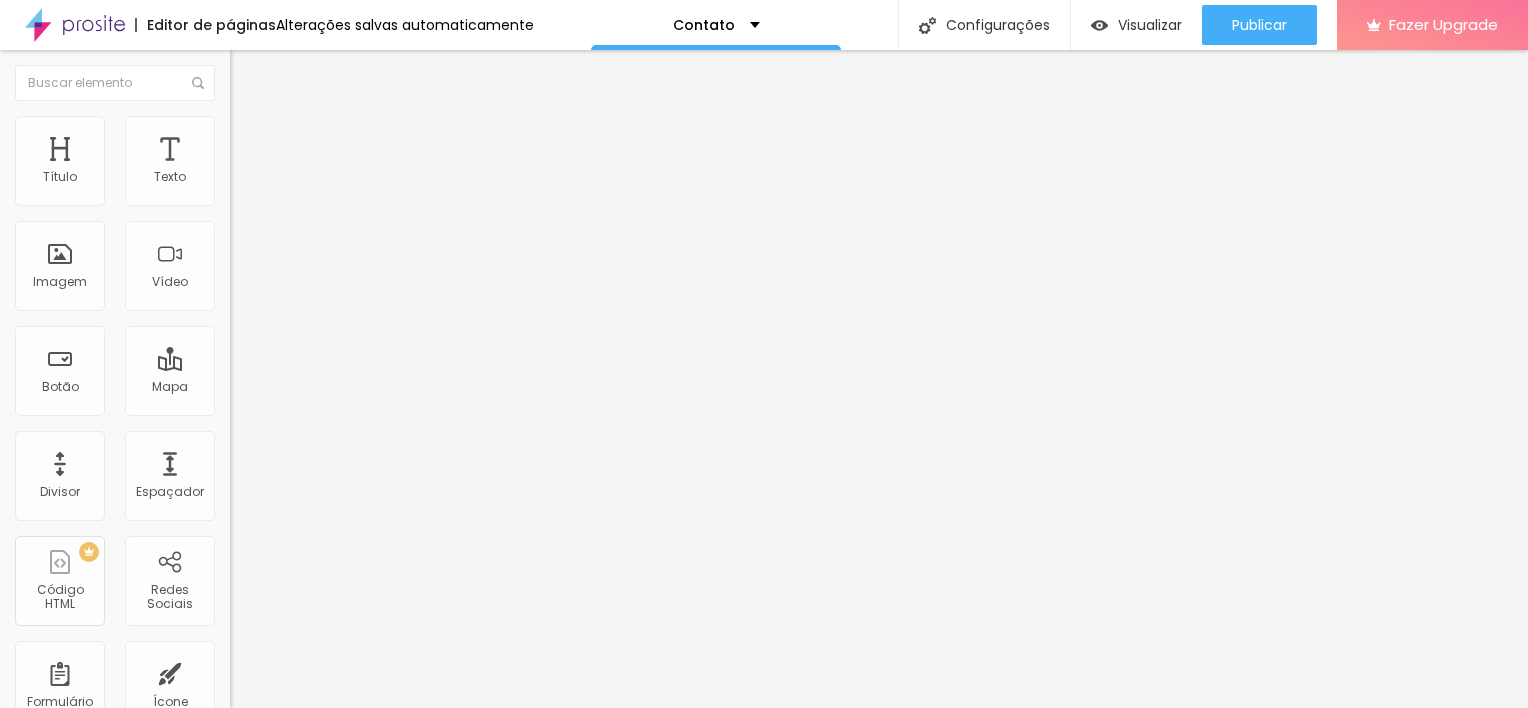 type on "670" 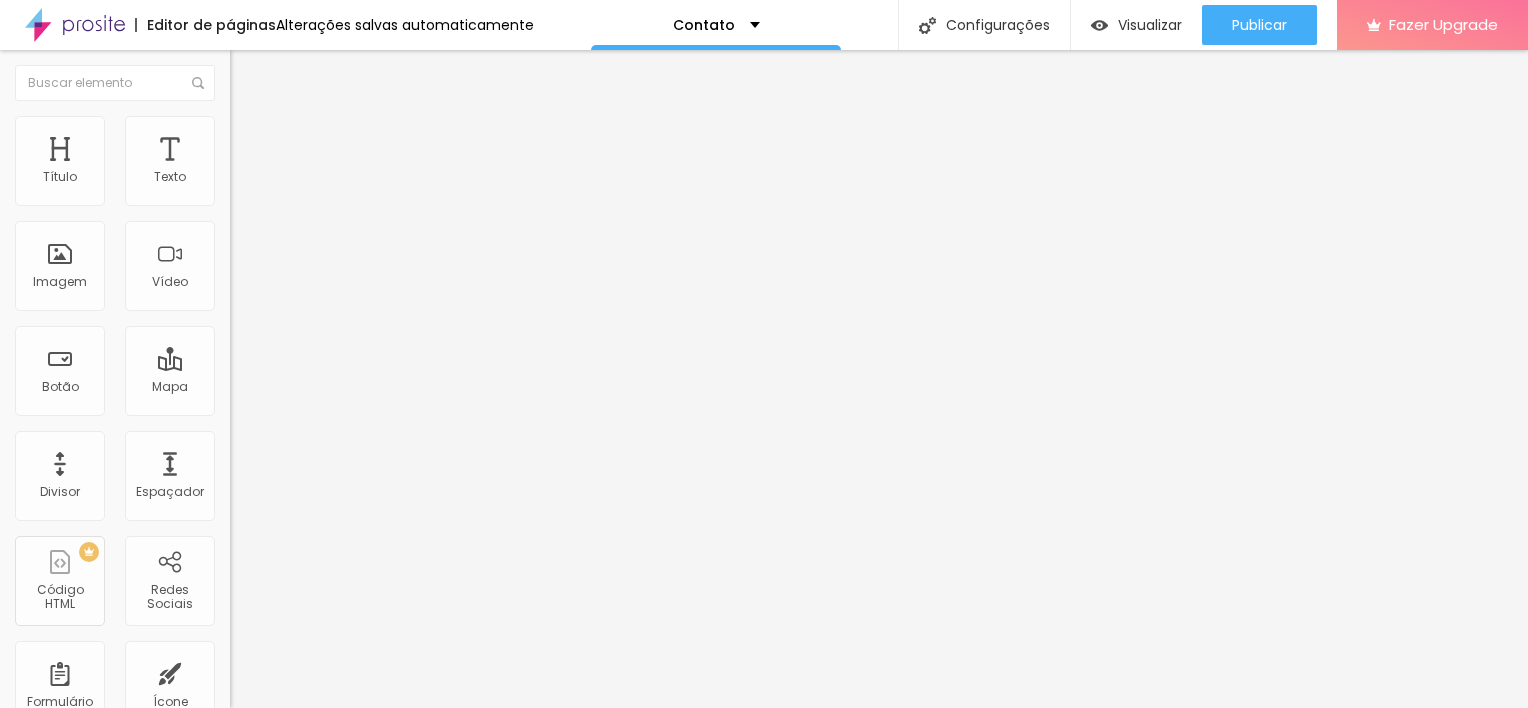 type on "650" 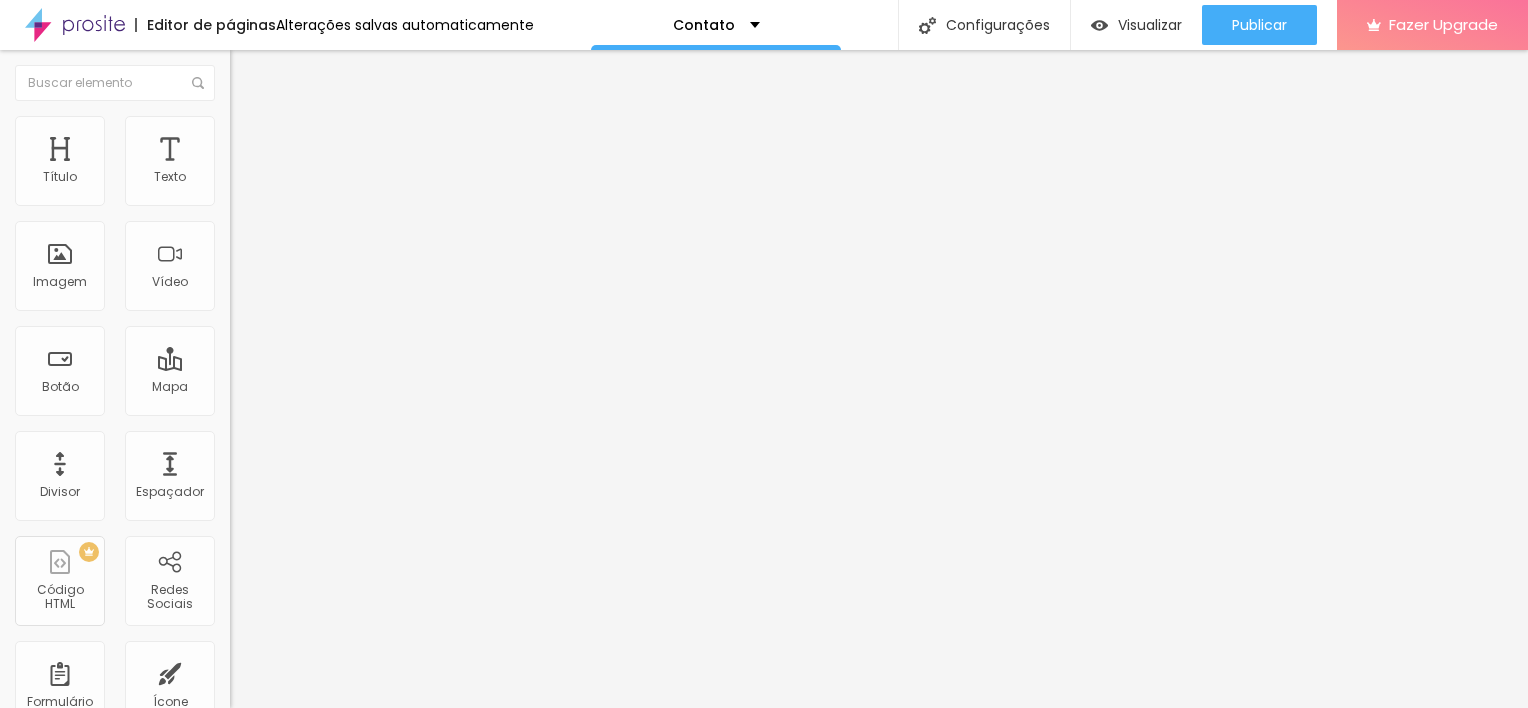 type on "650" 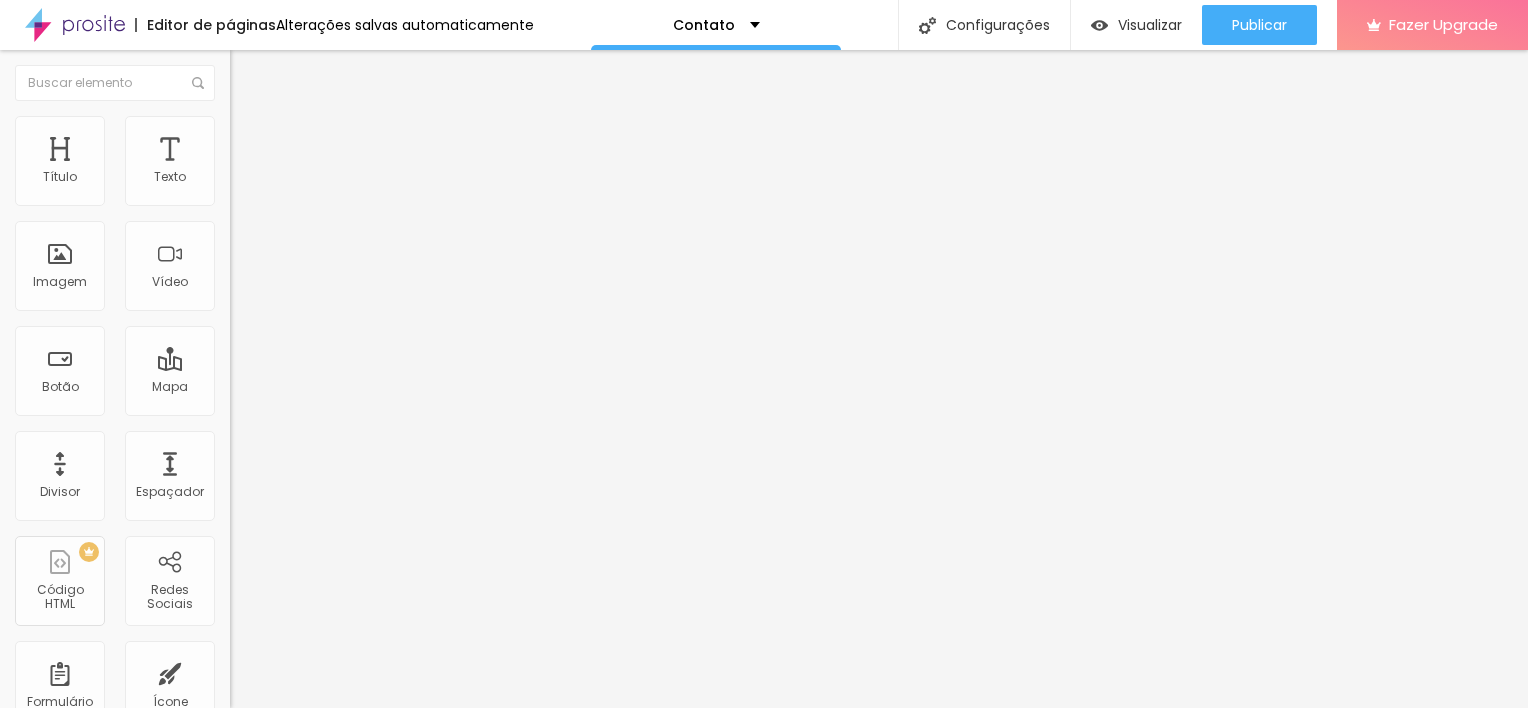 type on "630" 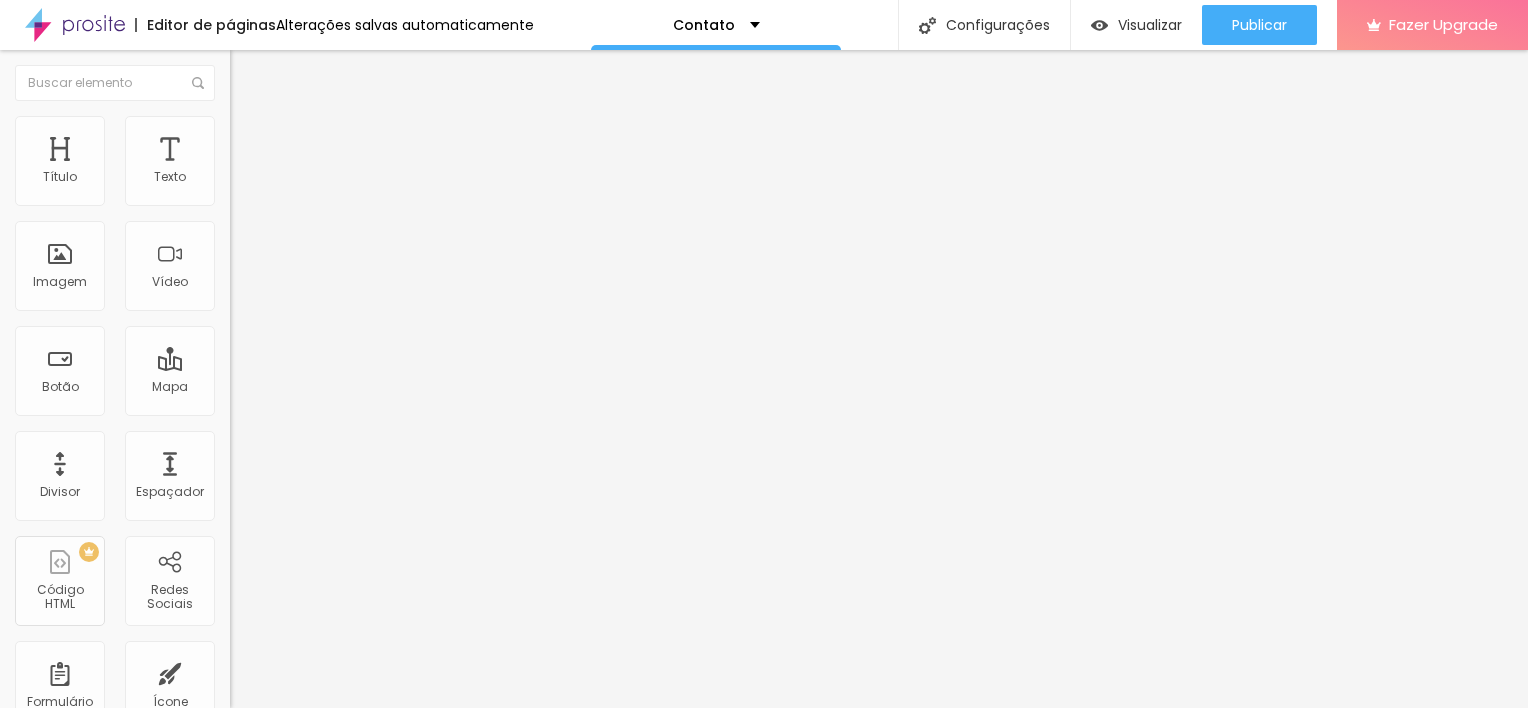 type on "610" 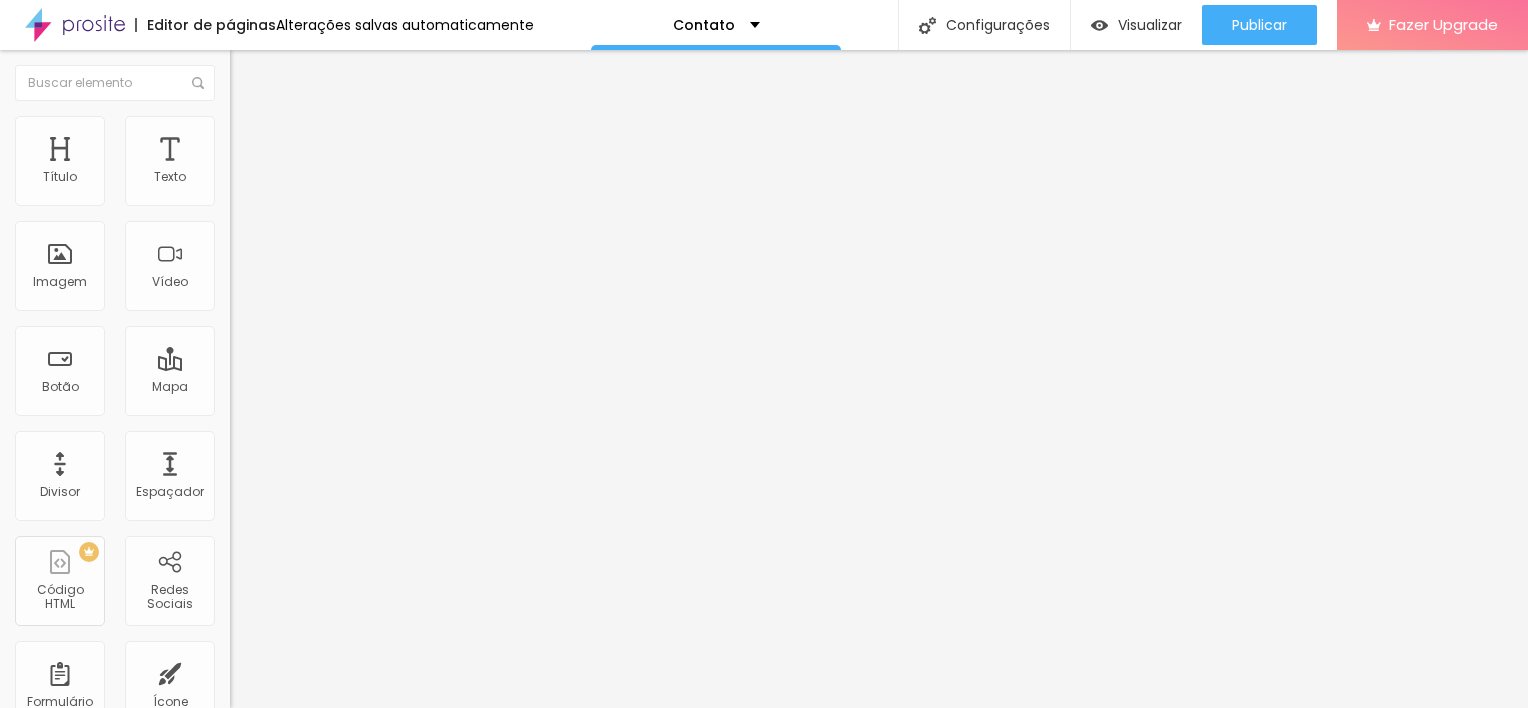 type on "600" 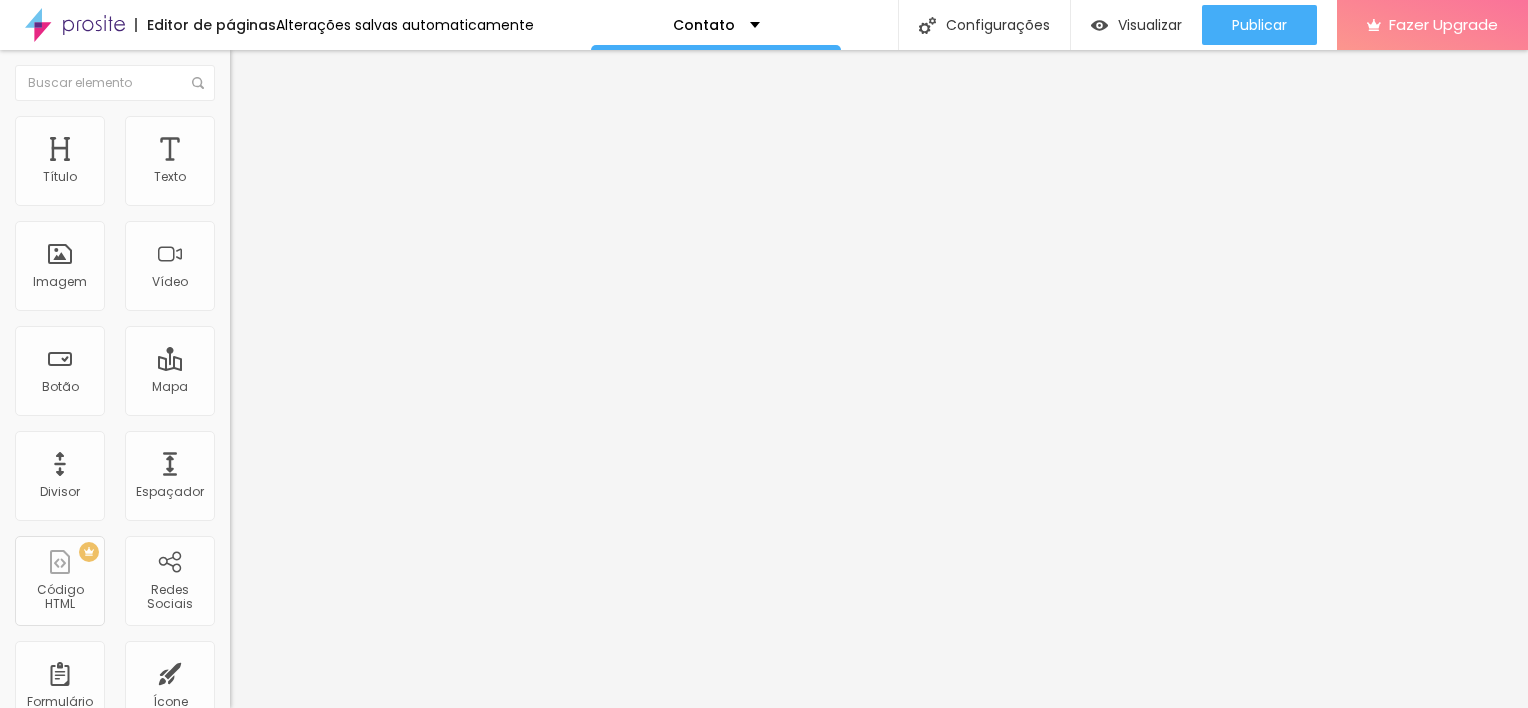 type on "610" 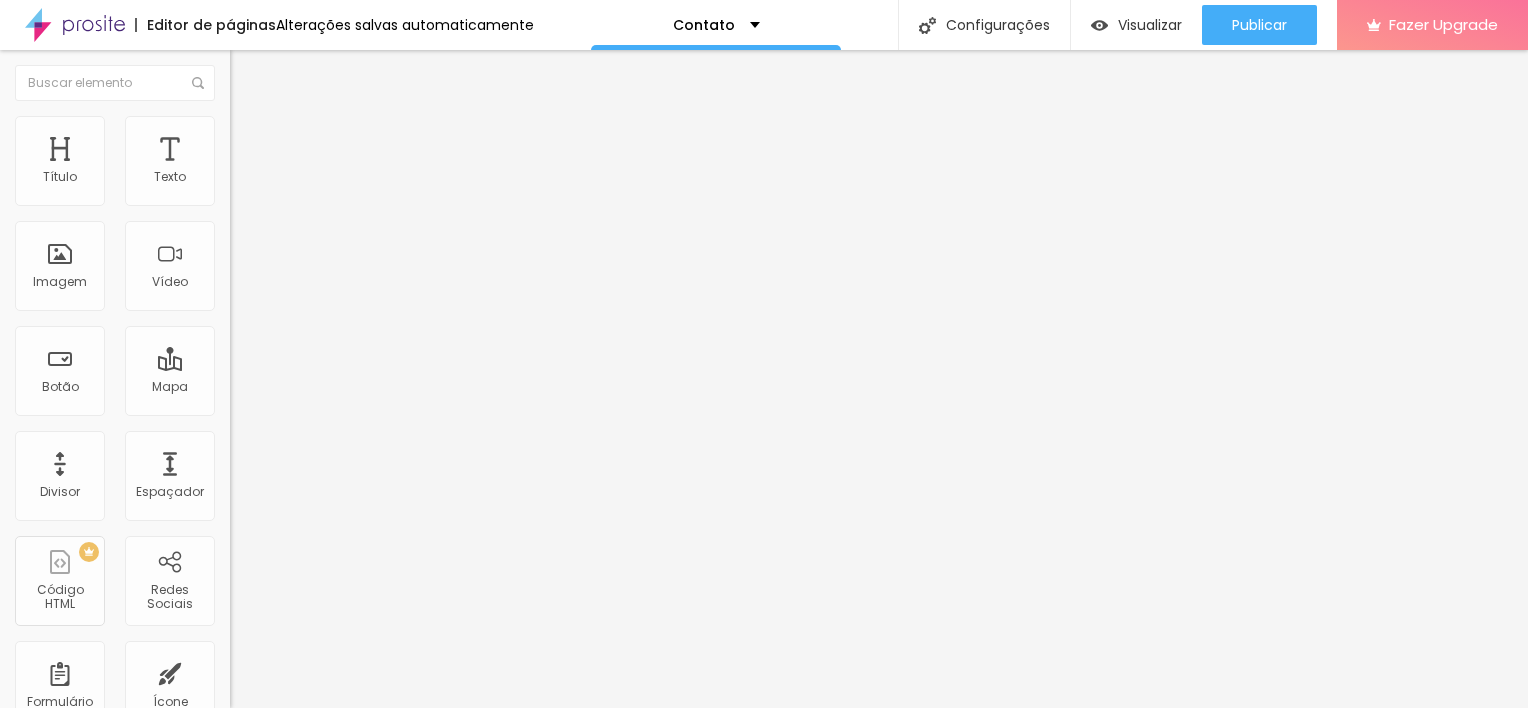 type on "610" 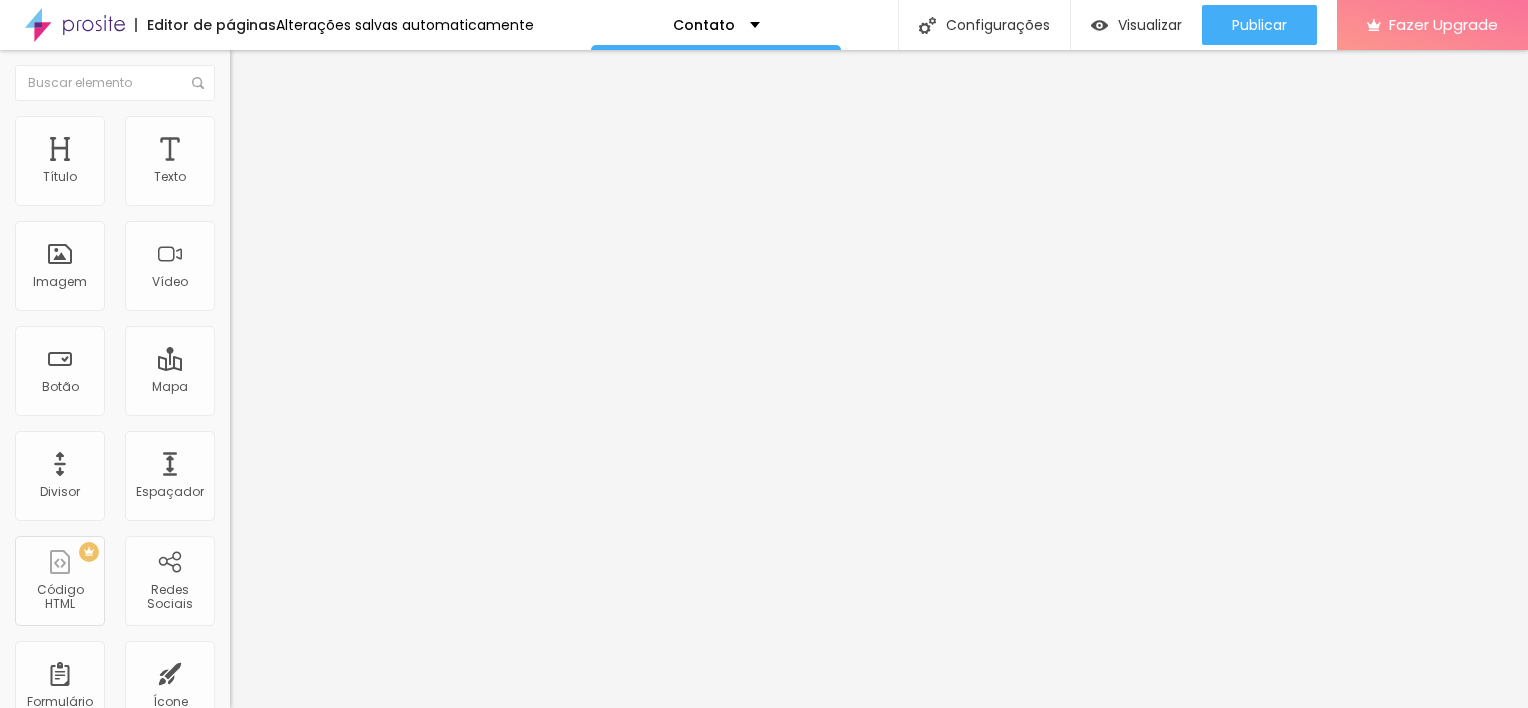type on "620" 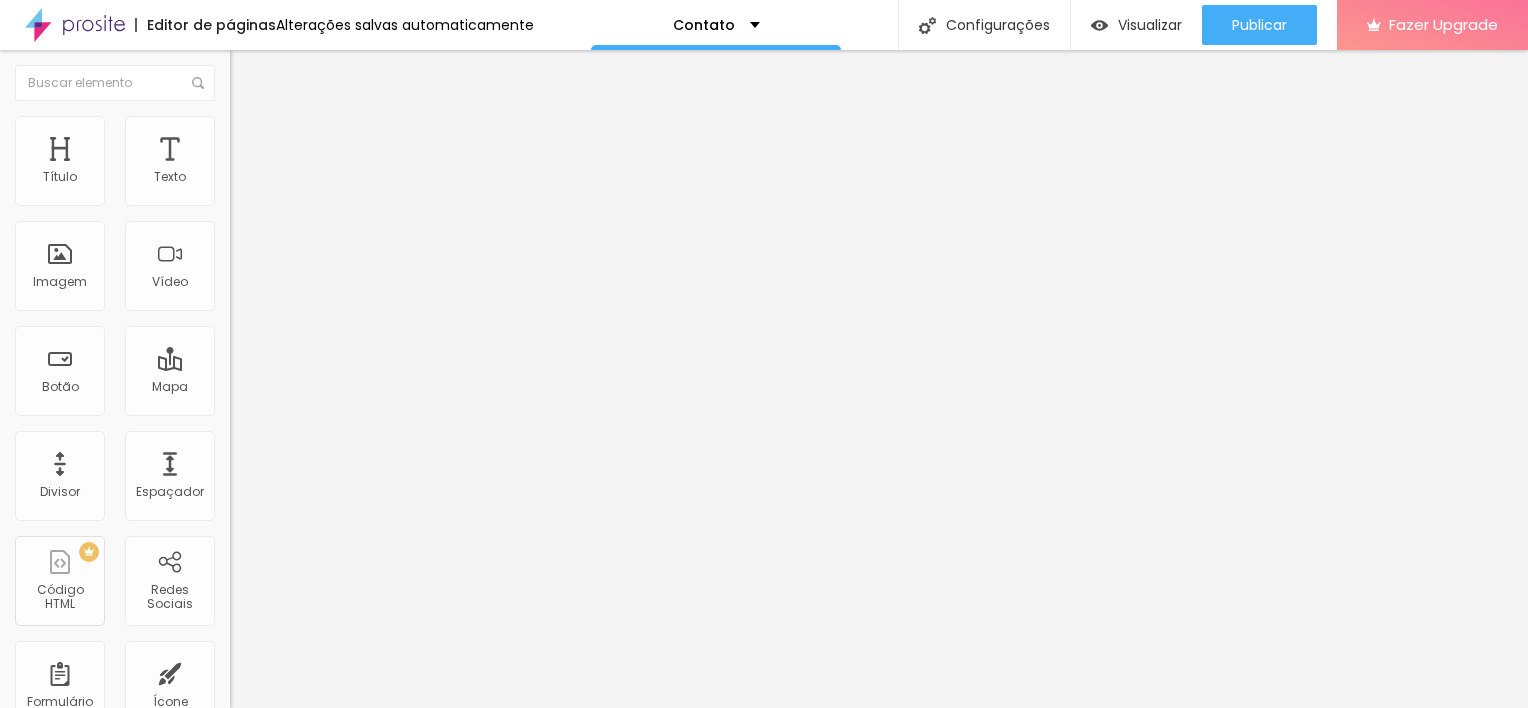 type on "660" 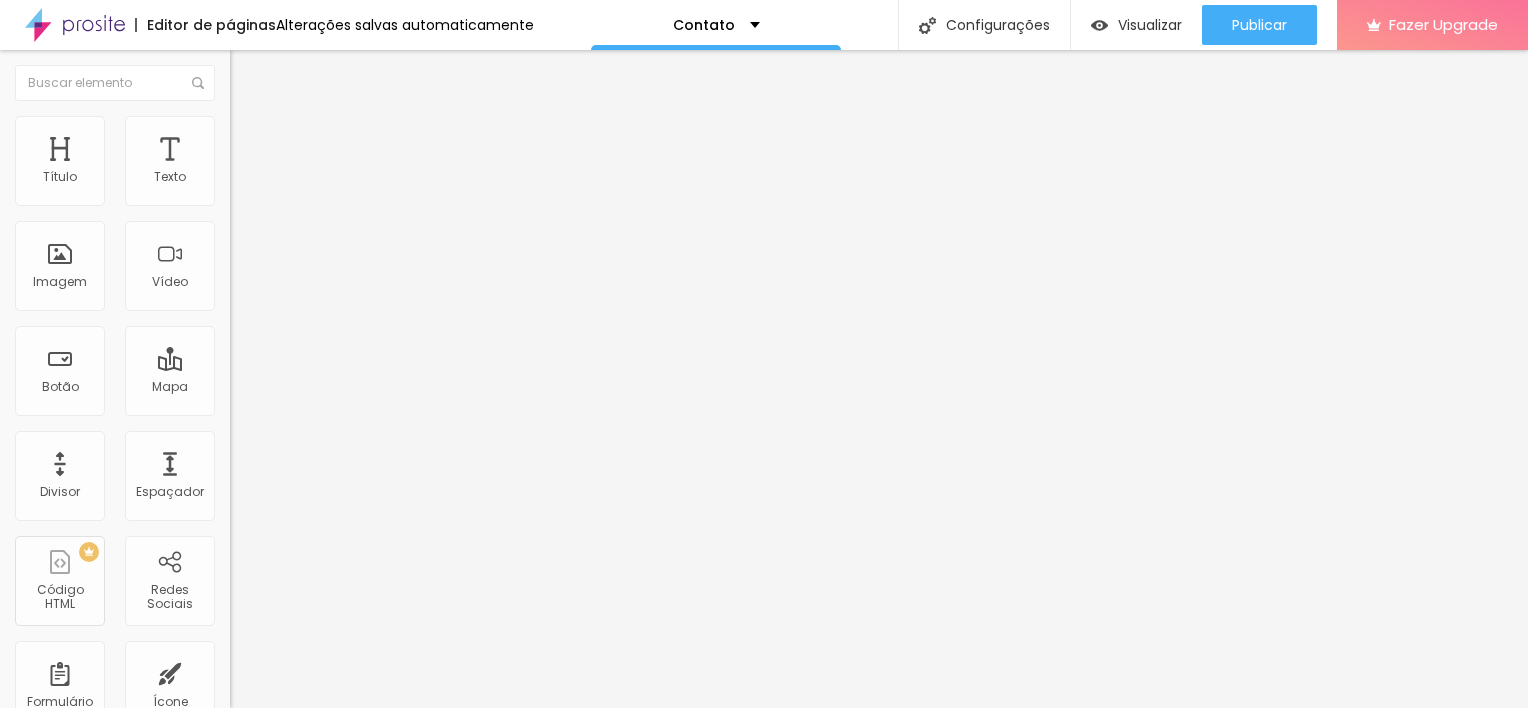type on "660" 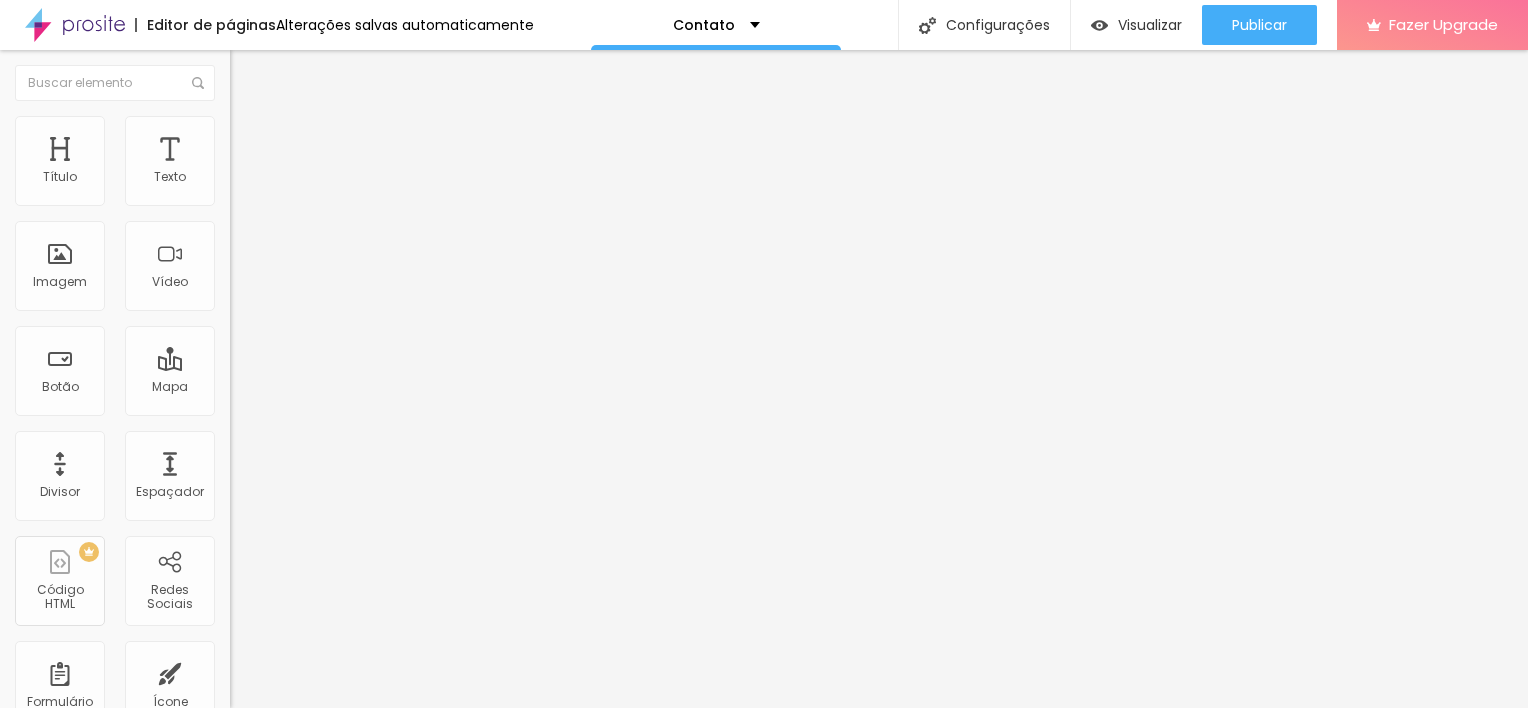 type on "670" 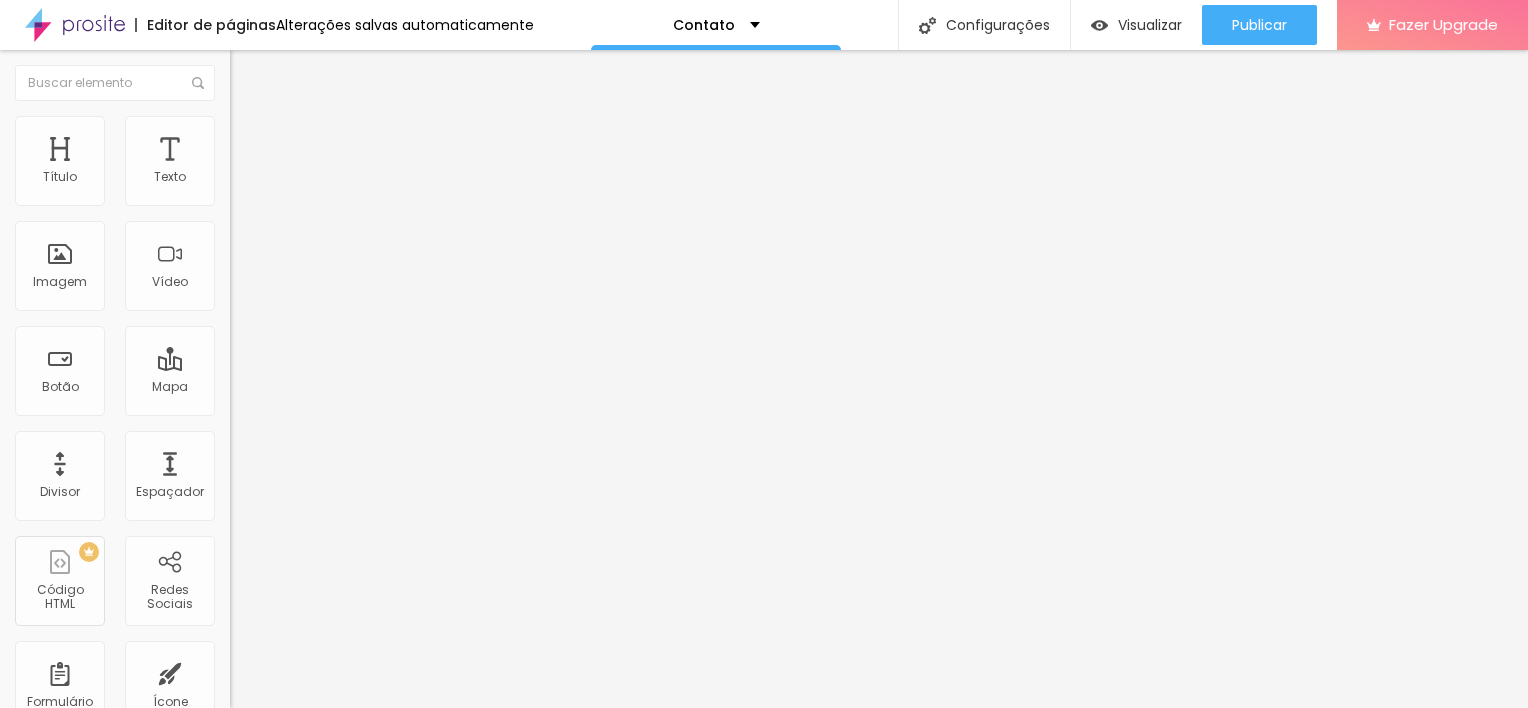 type on "670" 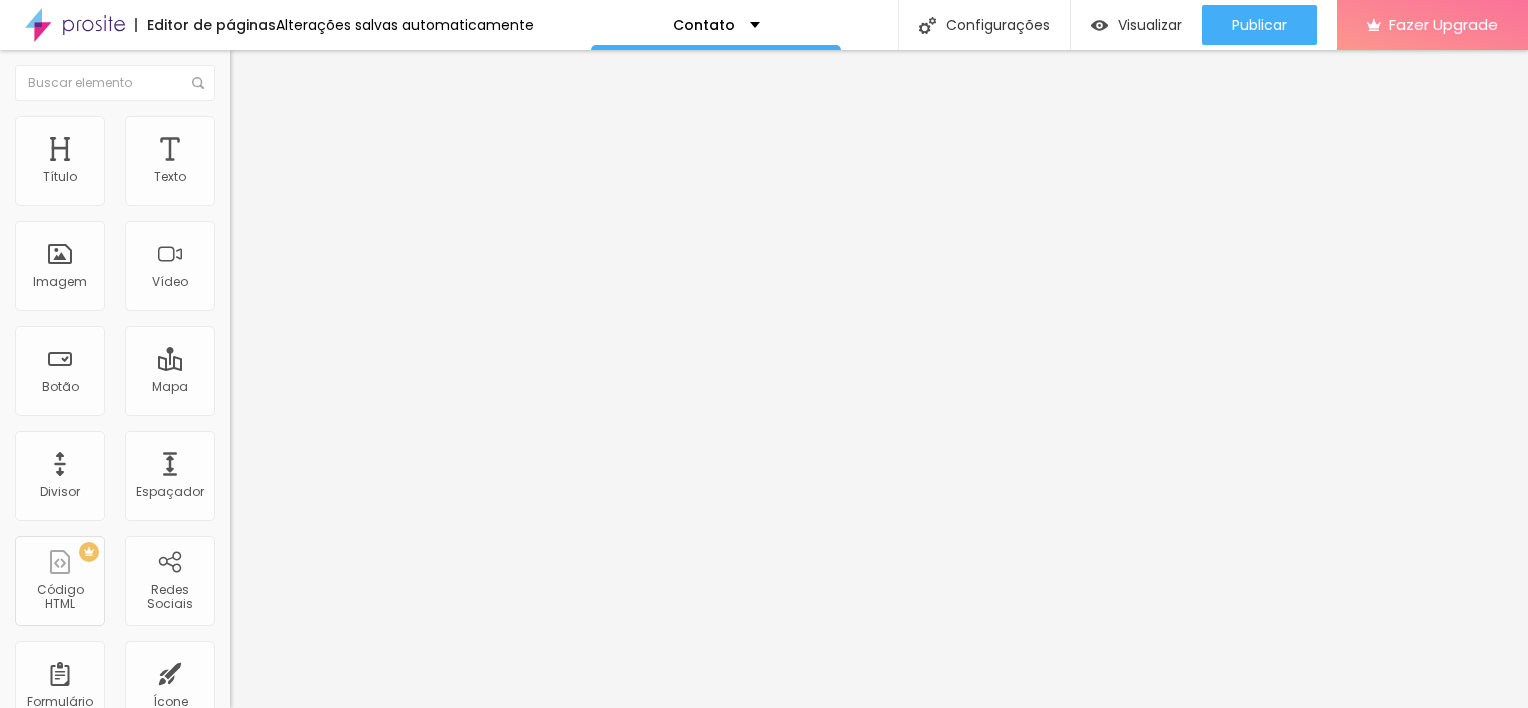 type on "690" 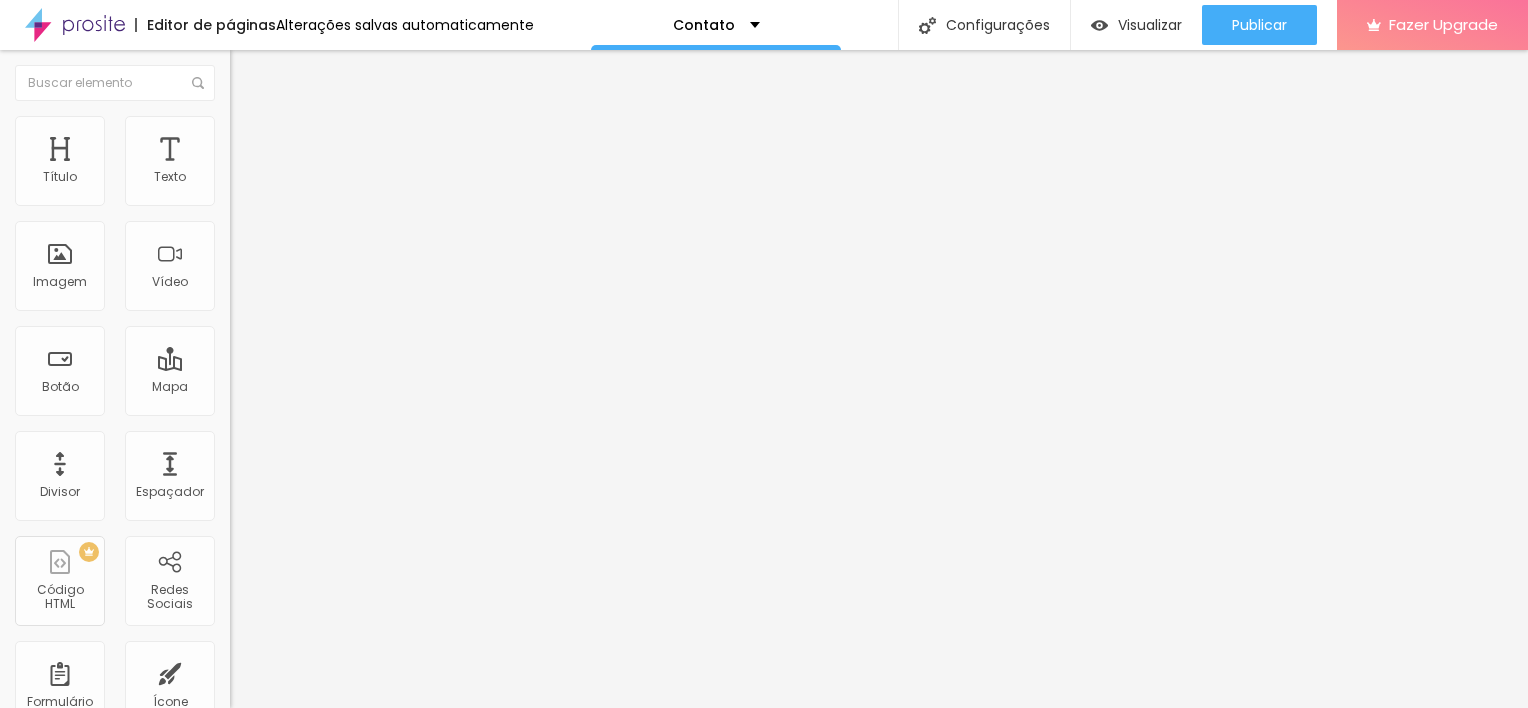 type on "690" 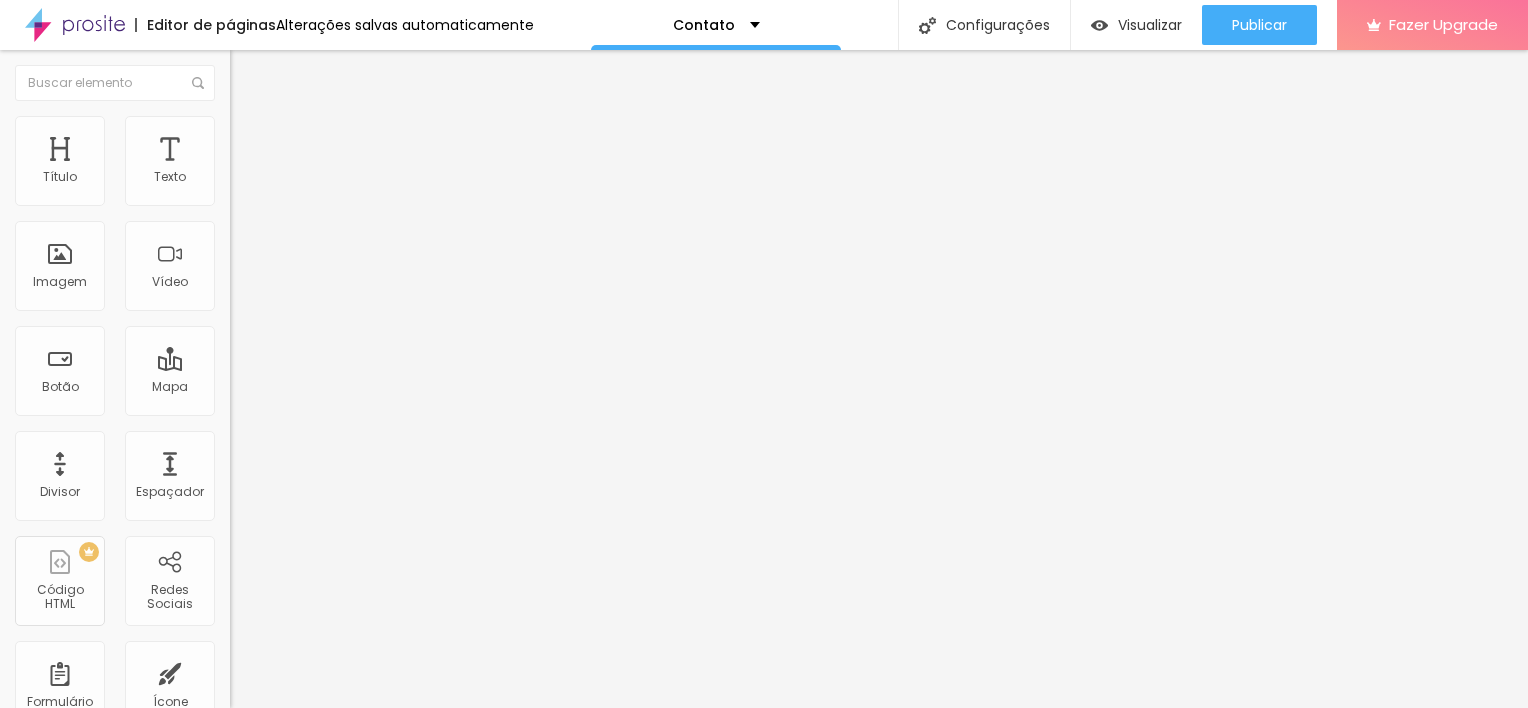 type on "700" 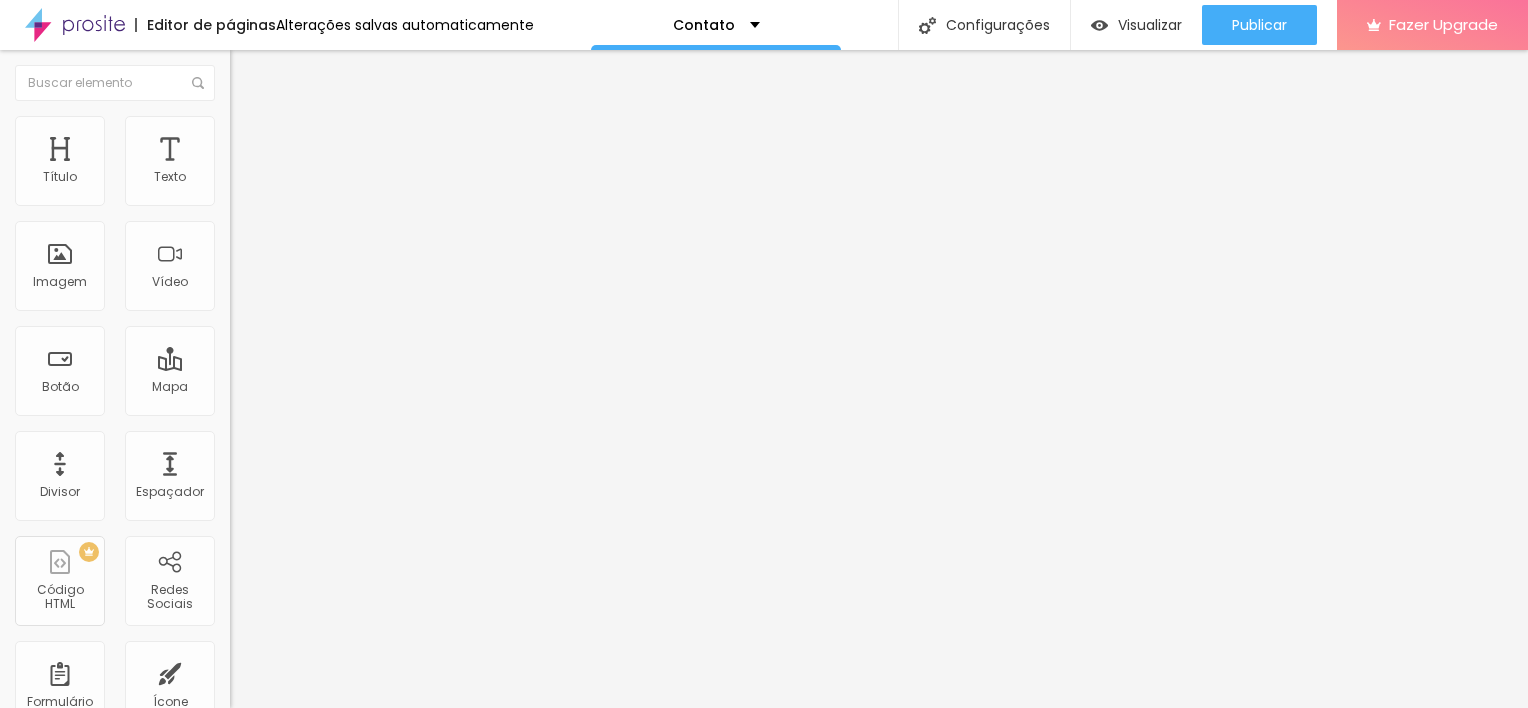 type on "700" 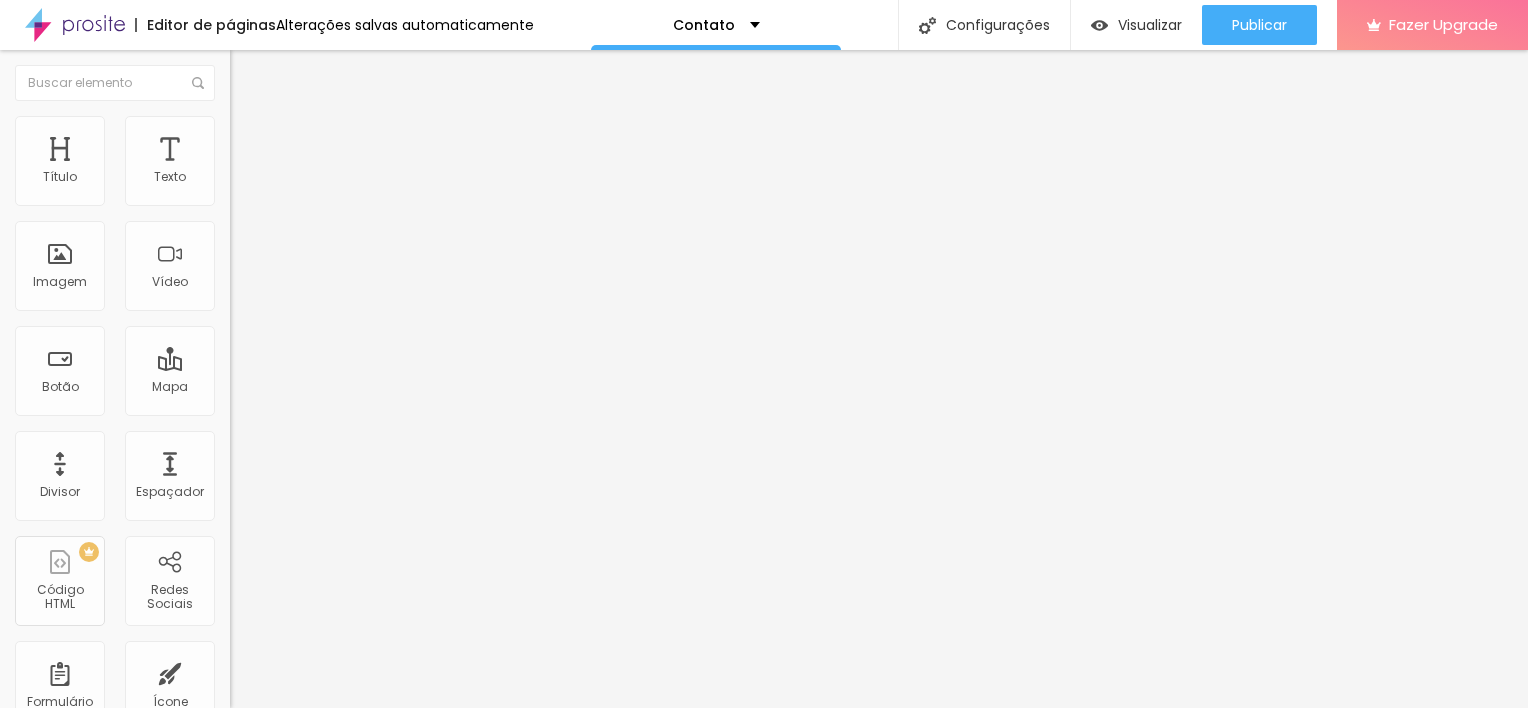 type on "730" 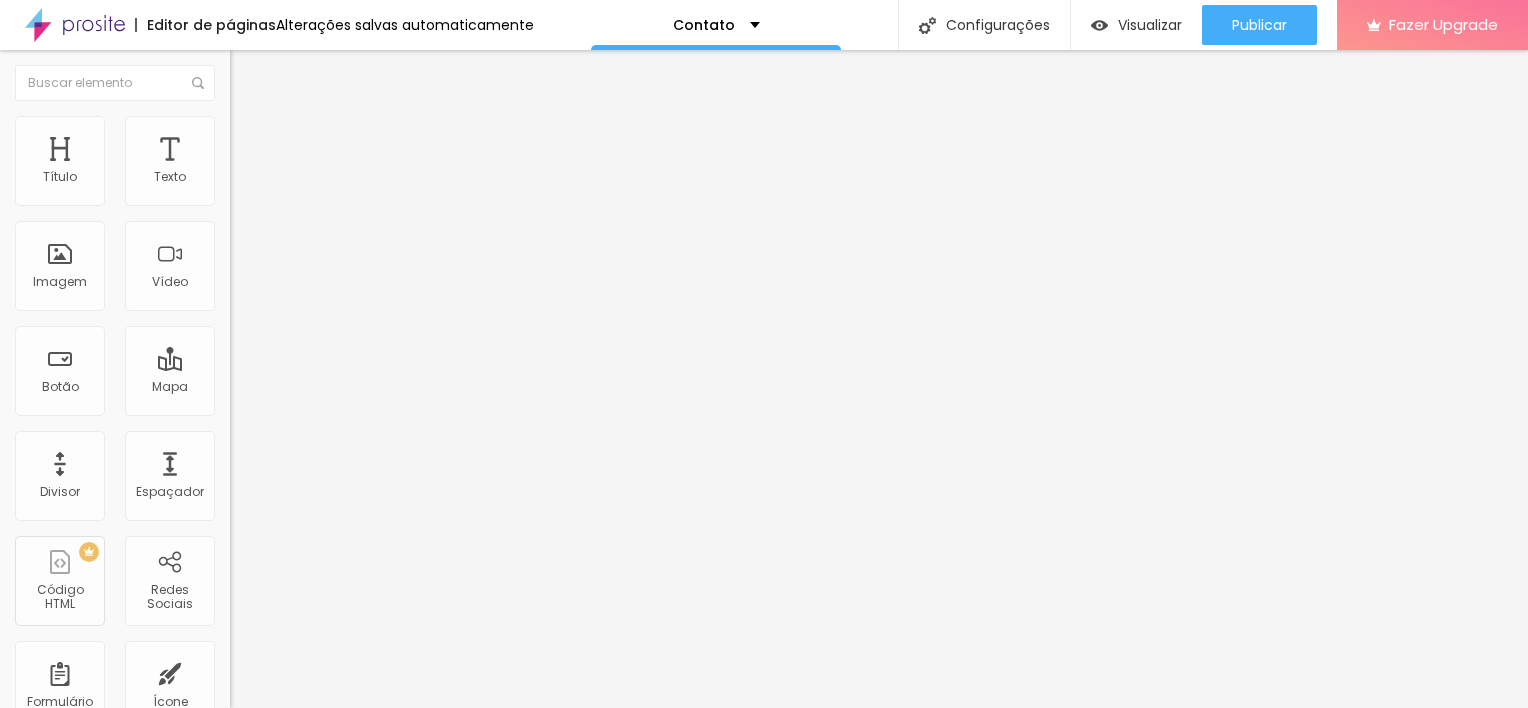 type on "740" 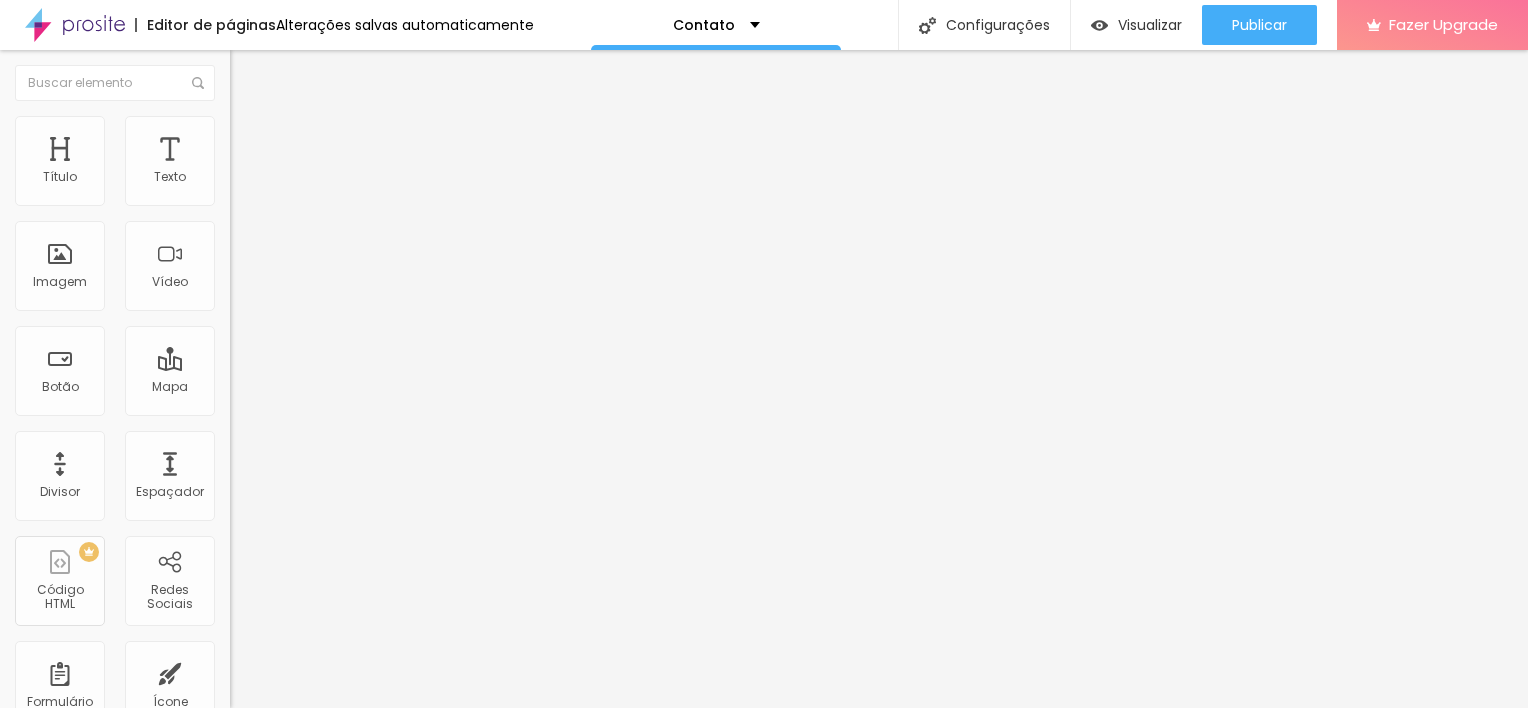 type on "740" 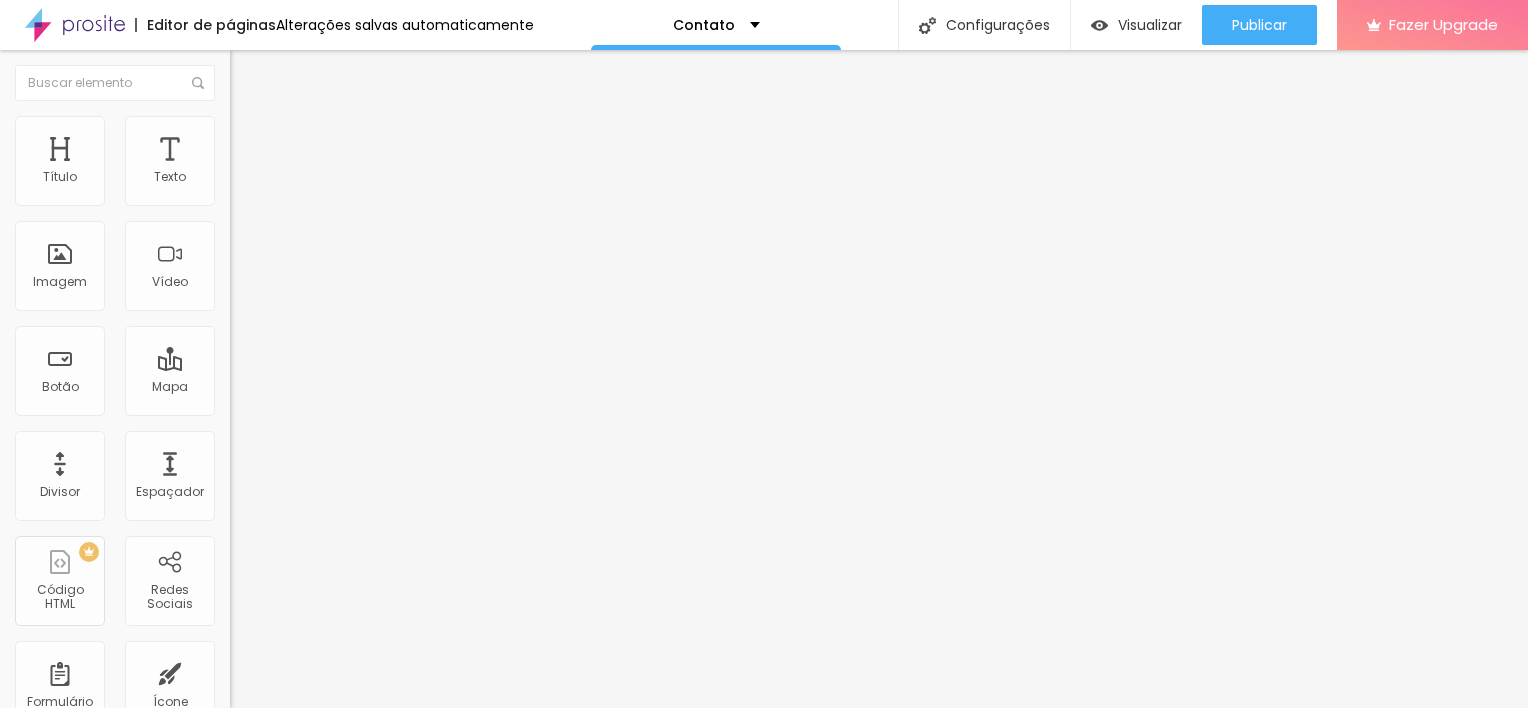 type on "750" 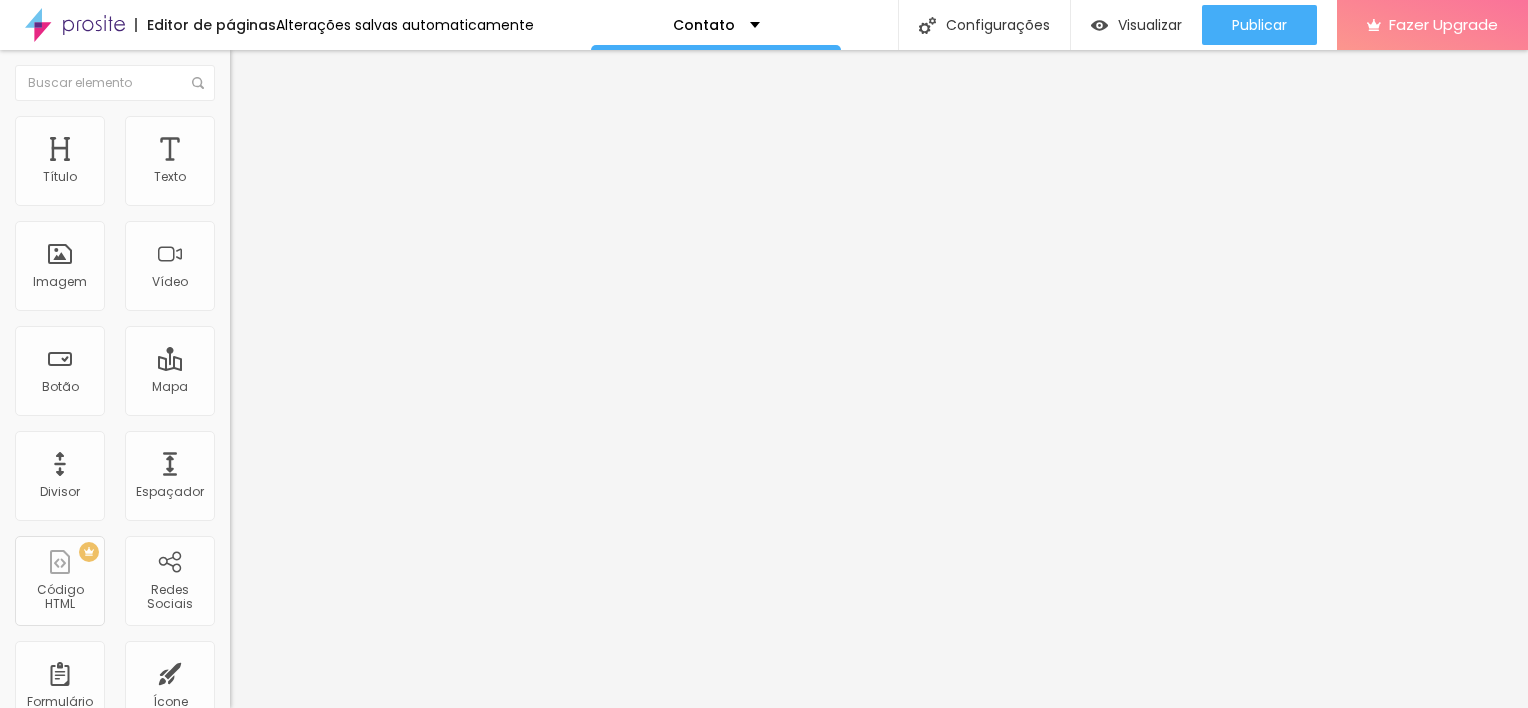 type on "760" 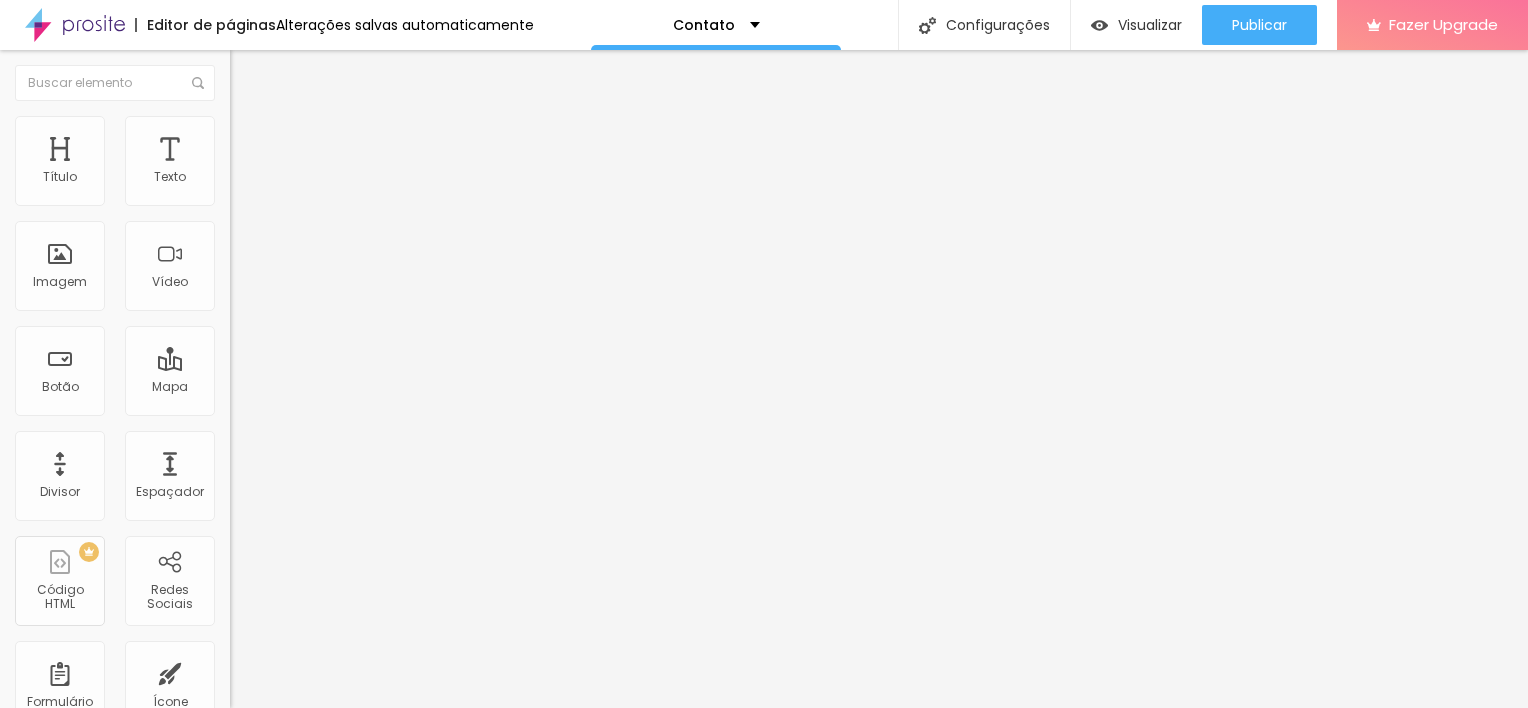 type on "770" 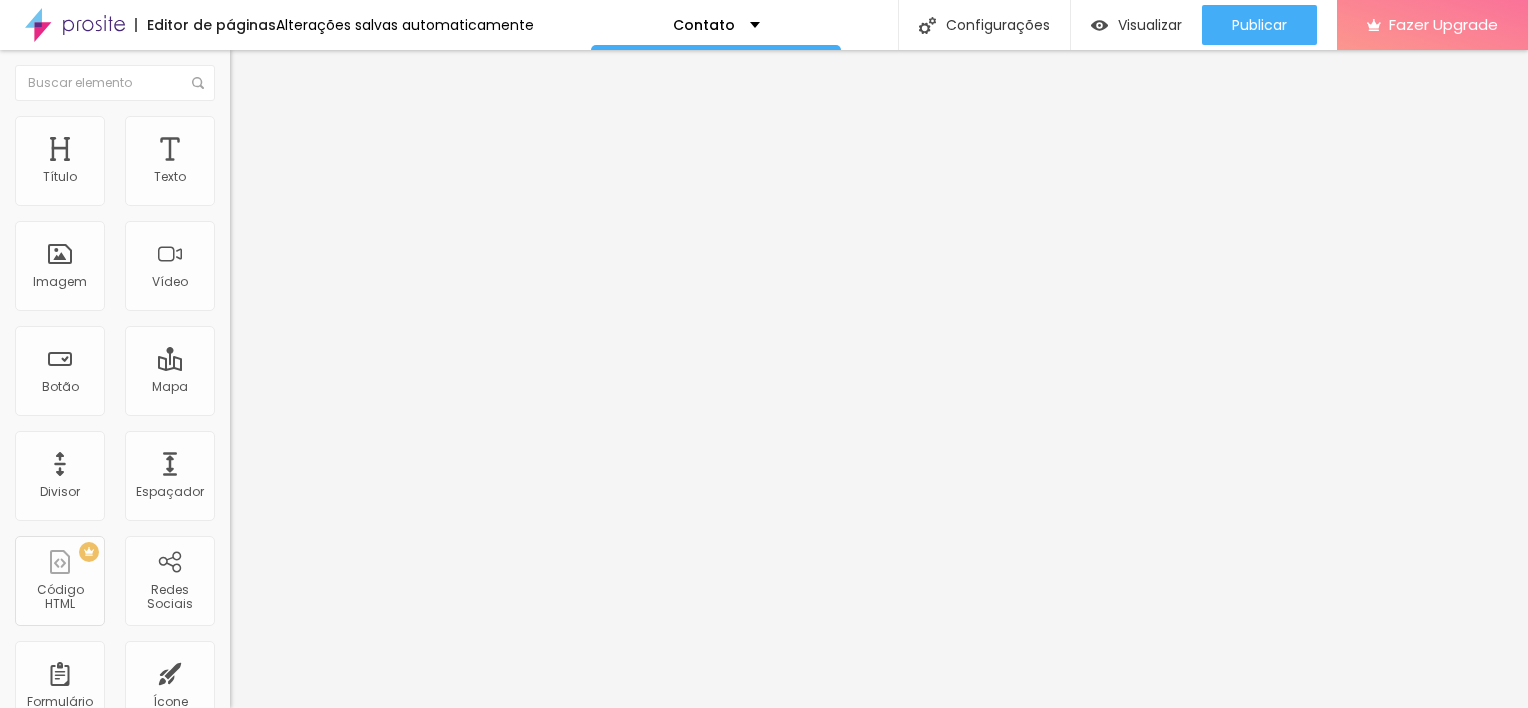 type on "780" 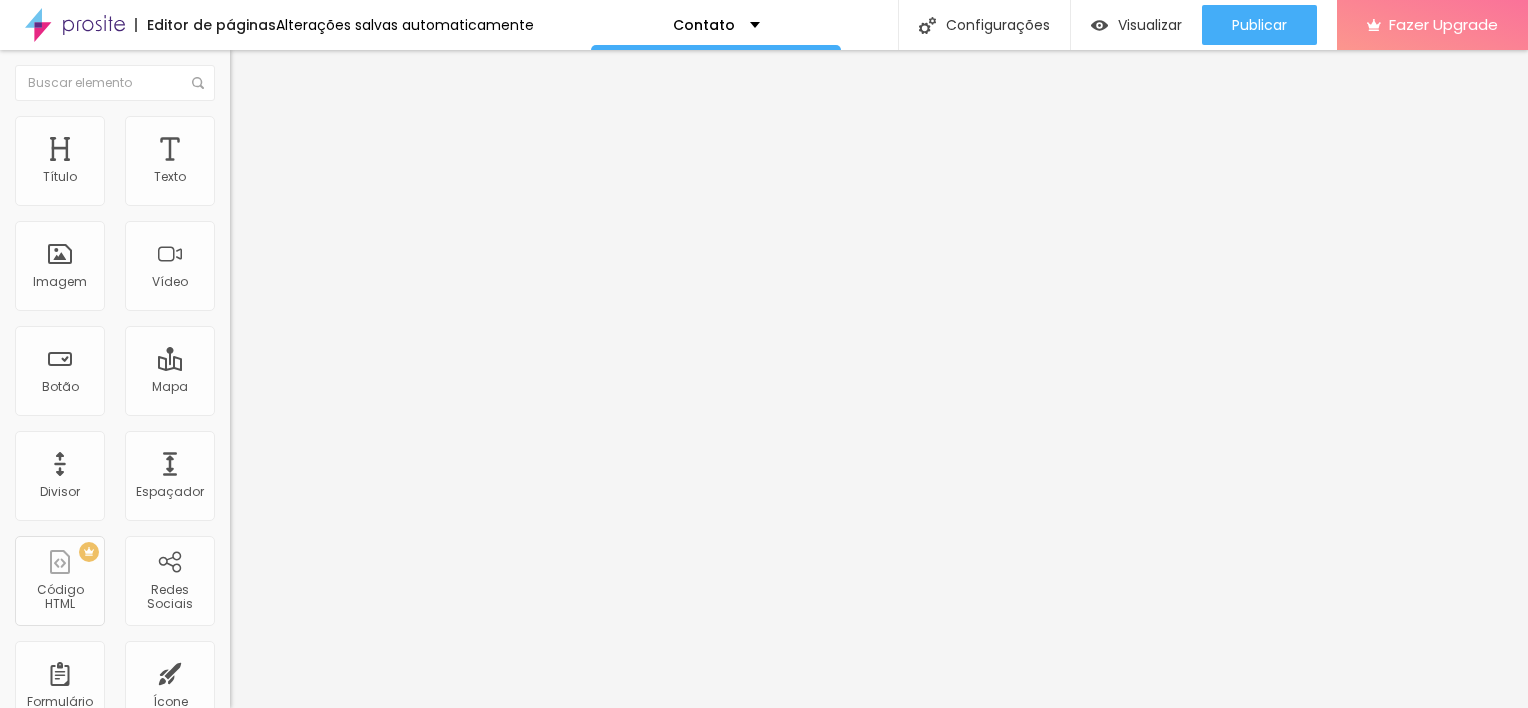 type on "830" 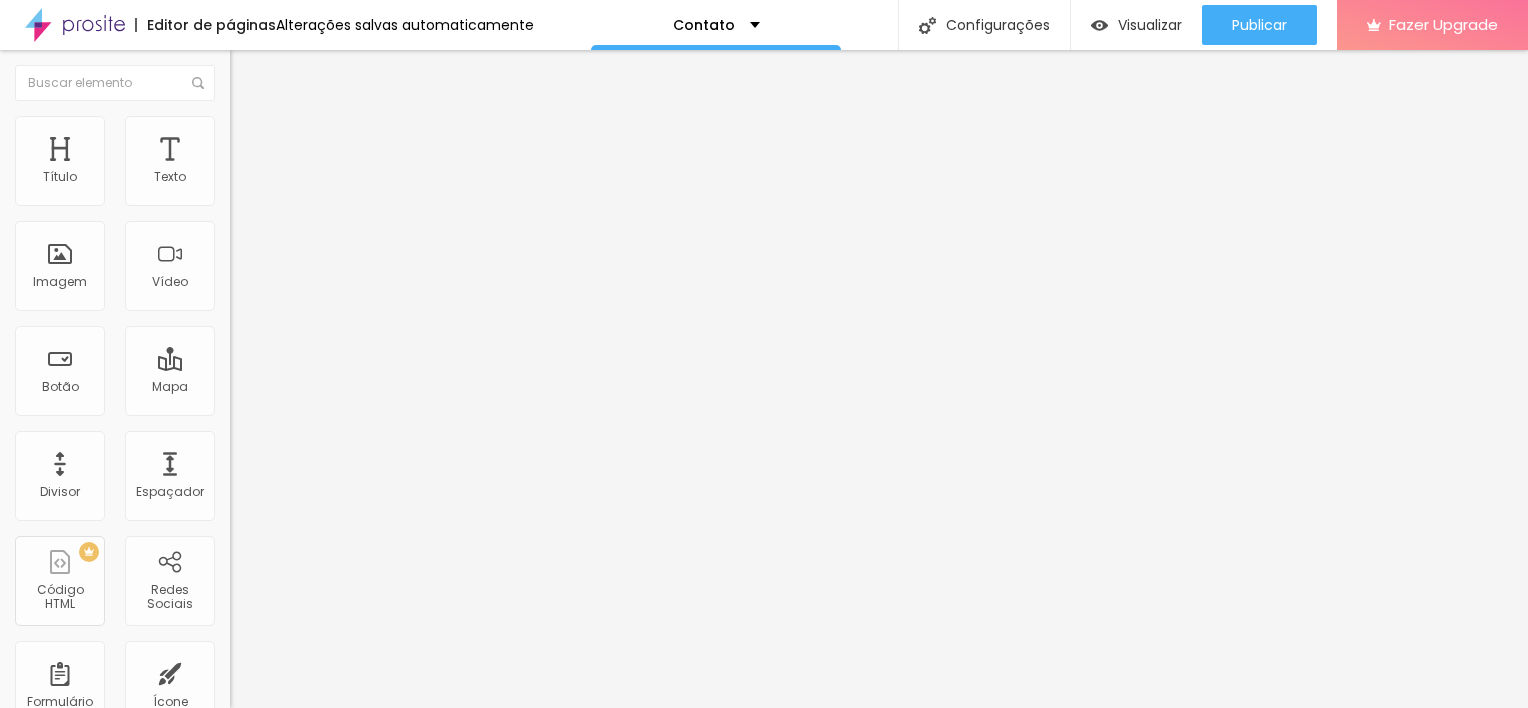 type on "840" 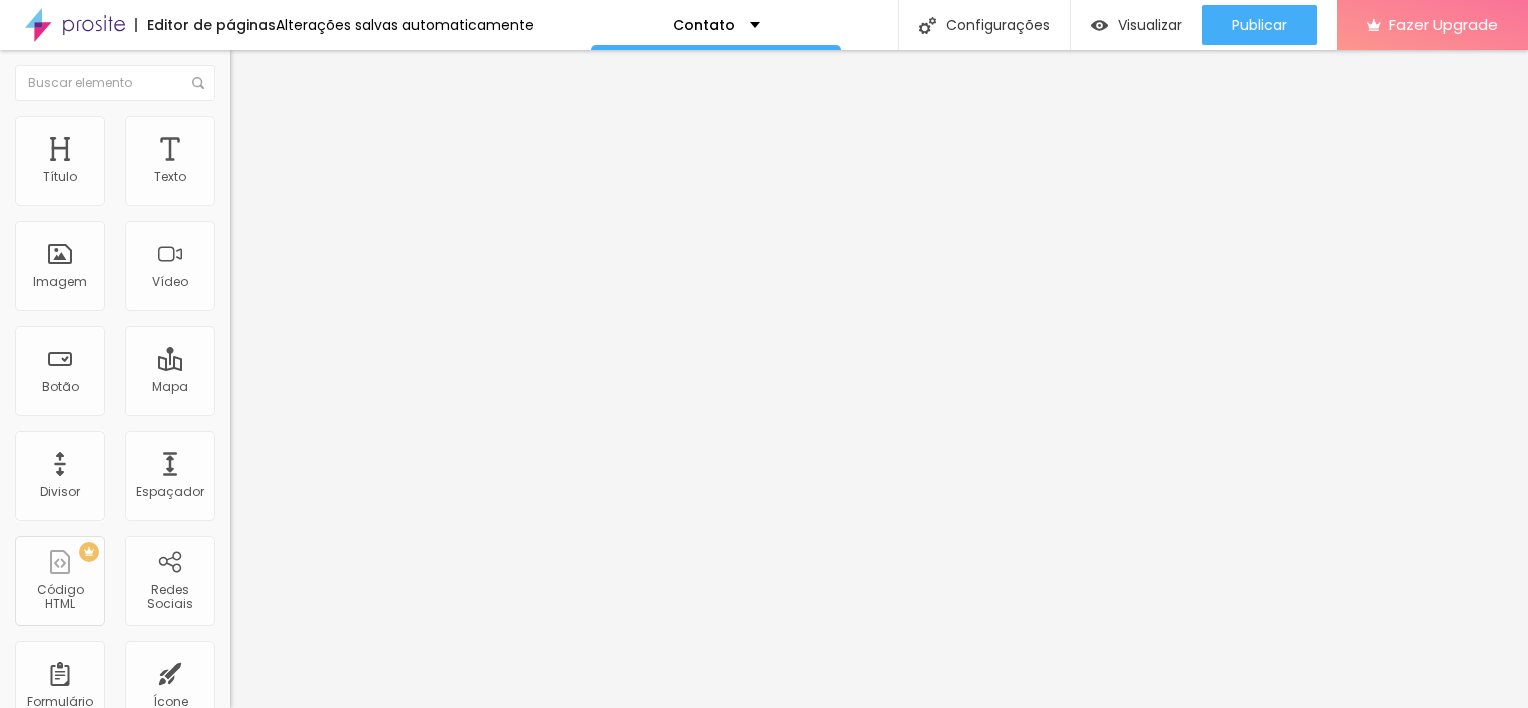 type on "850" 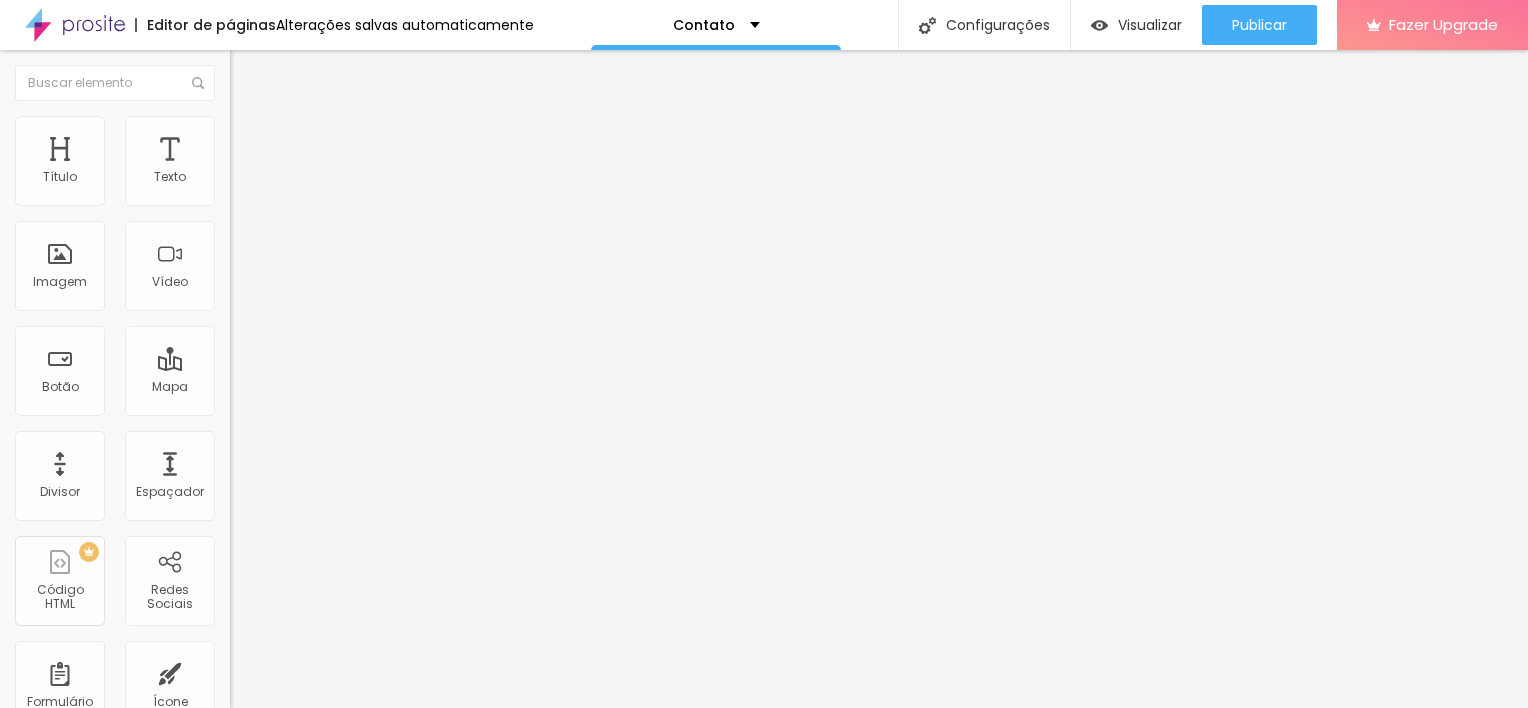 type on "910" 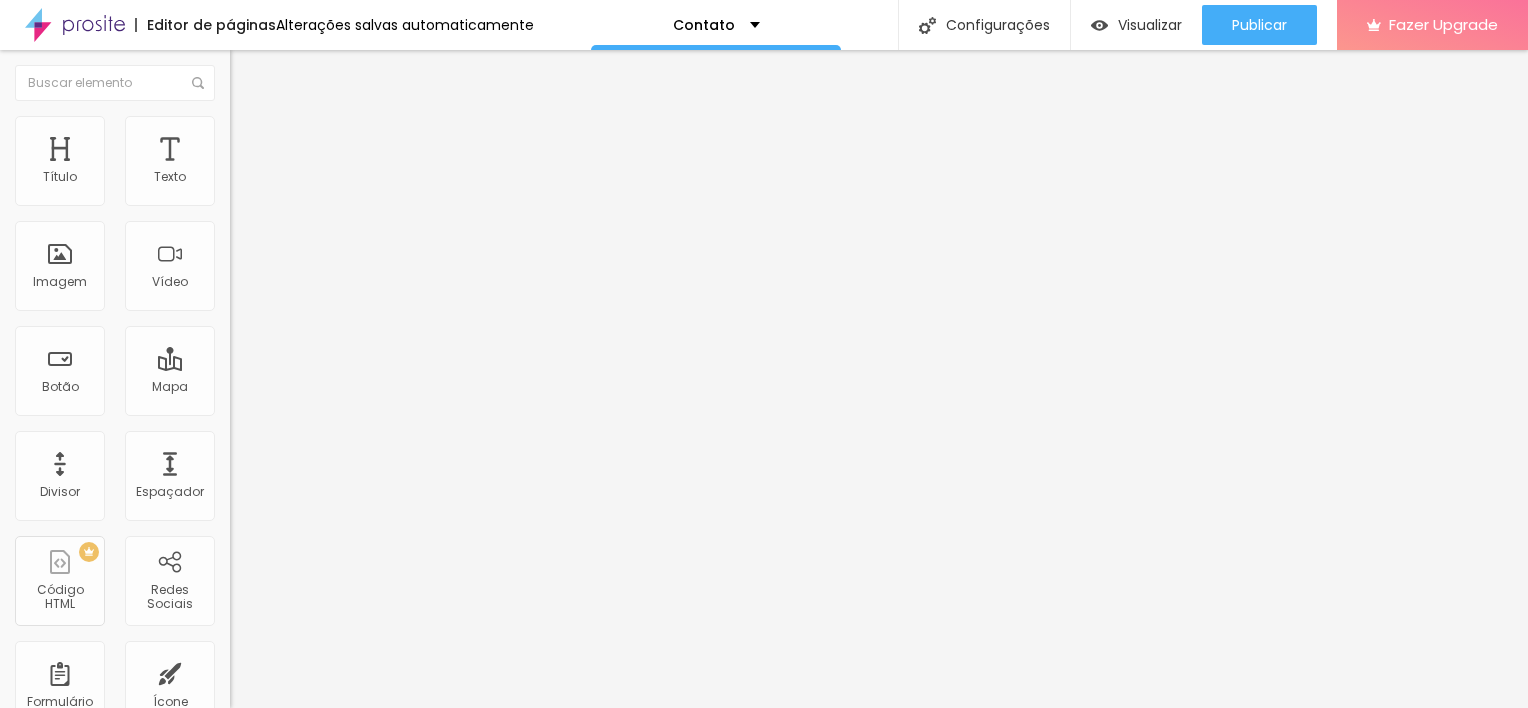 type on "910" 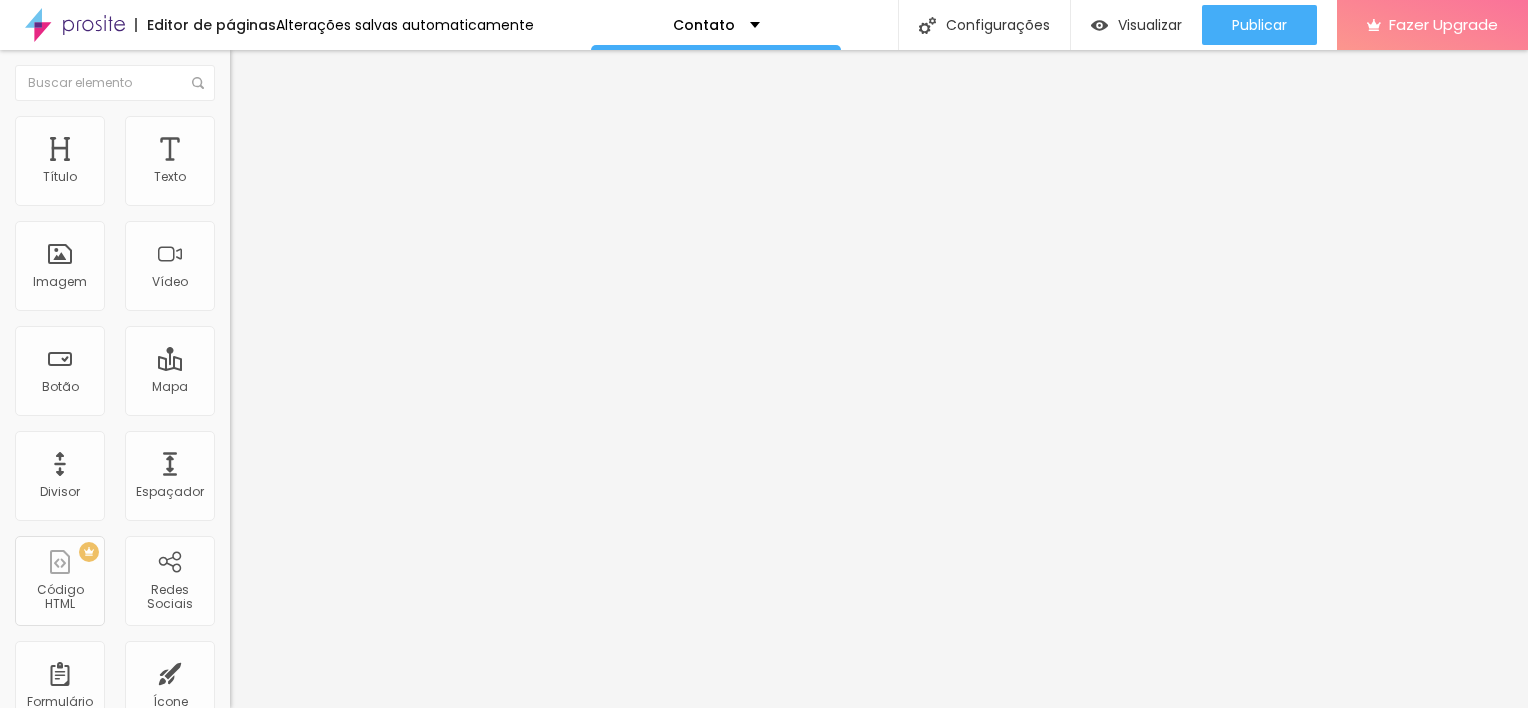 type on "950" 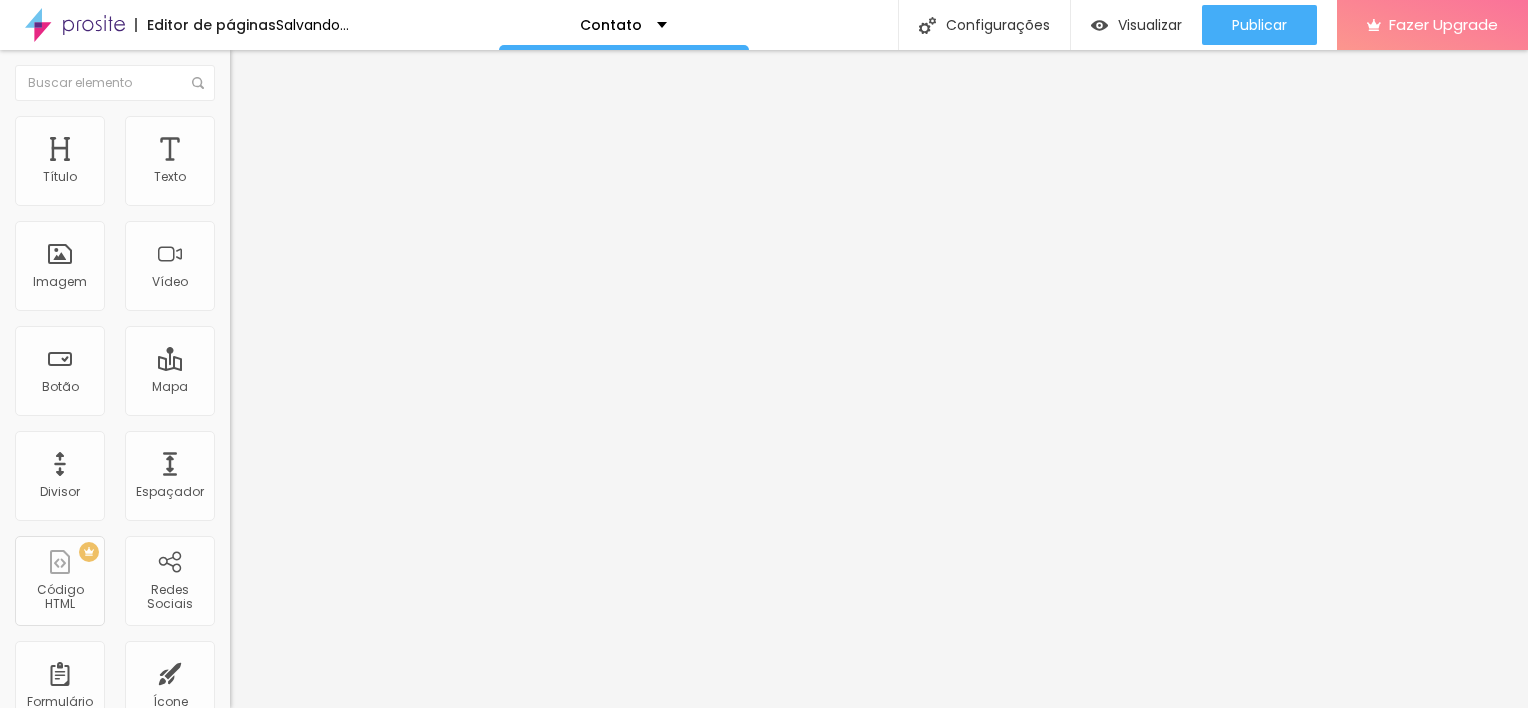 type on "930" 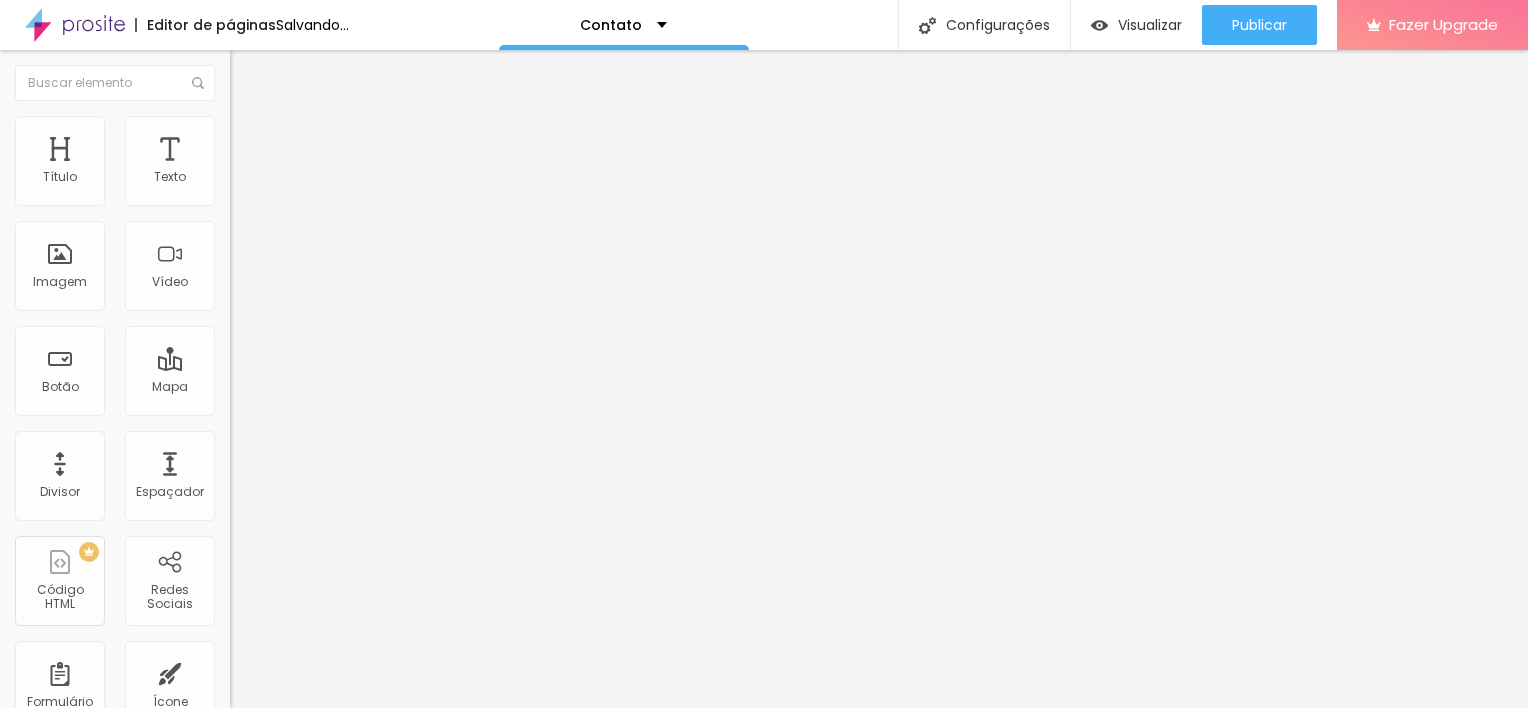 type on "830" 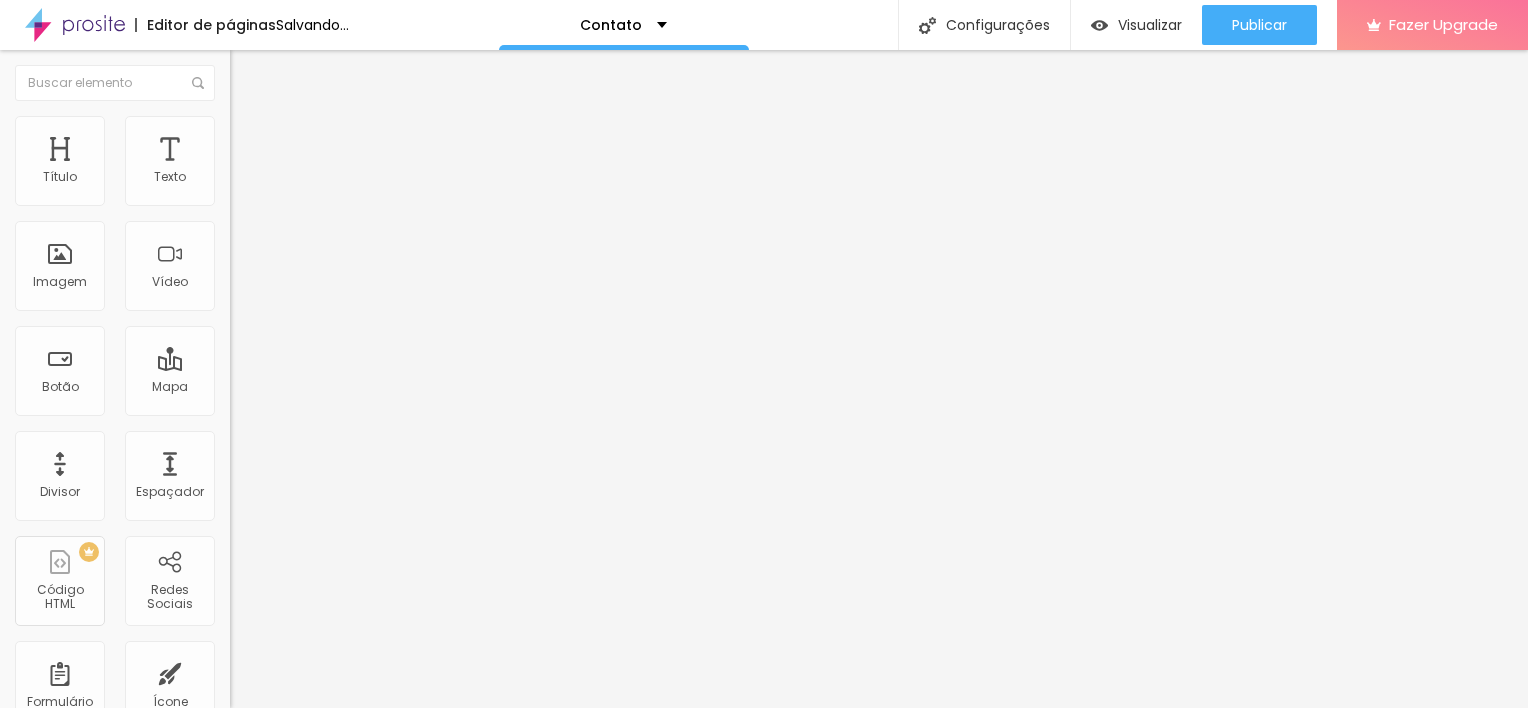 type on "830" 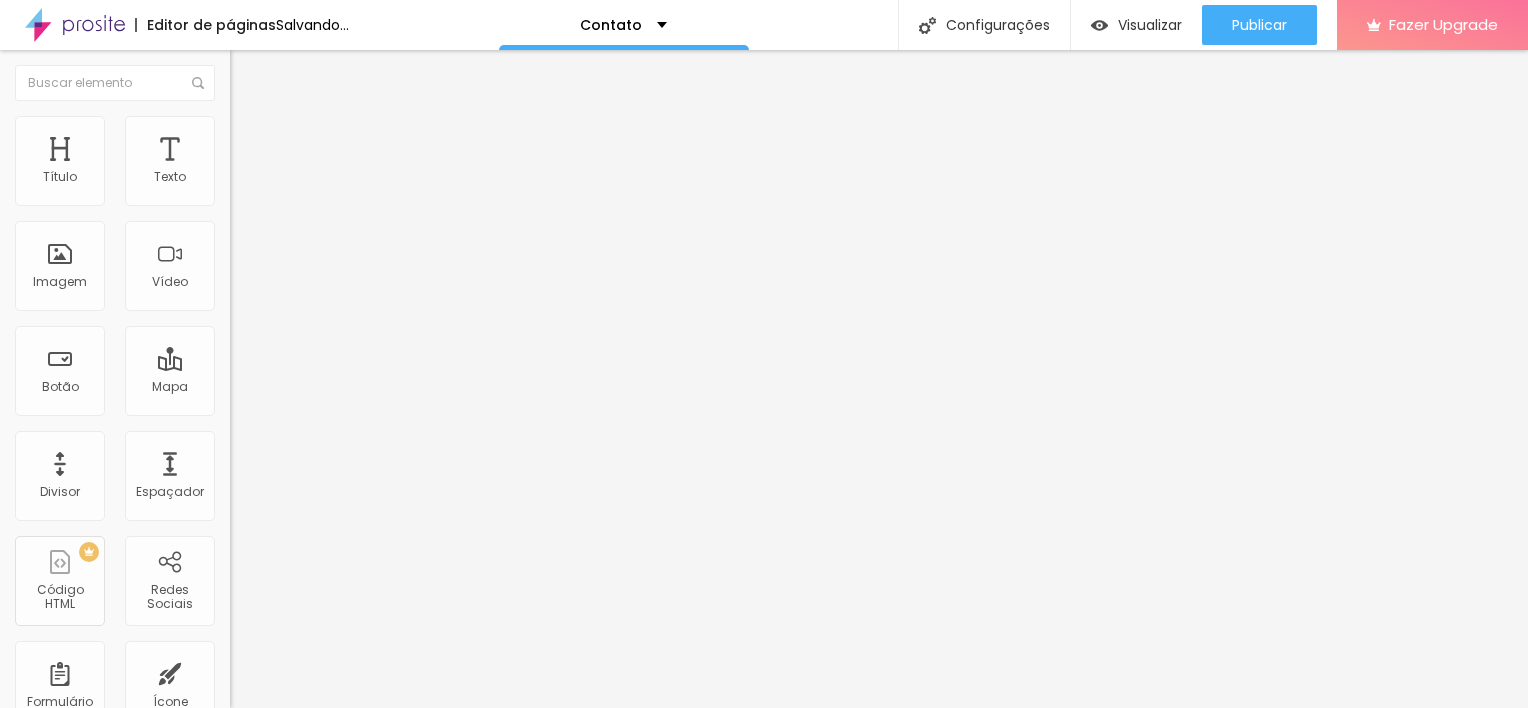 type on "820" 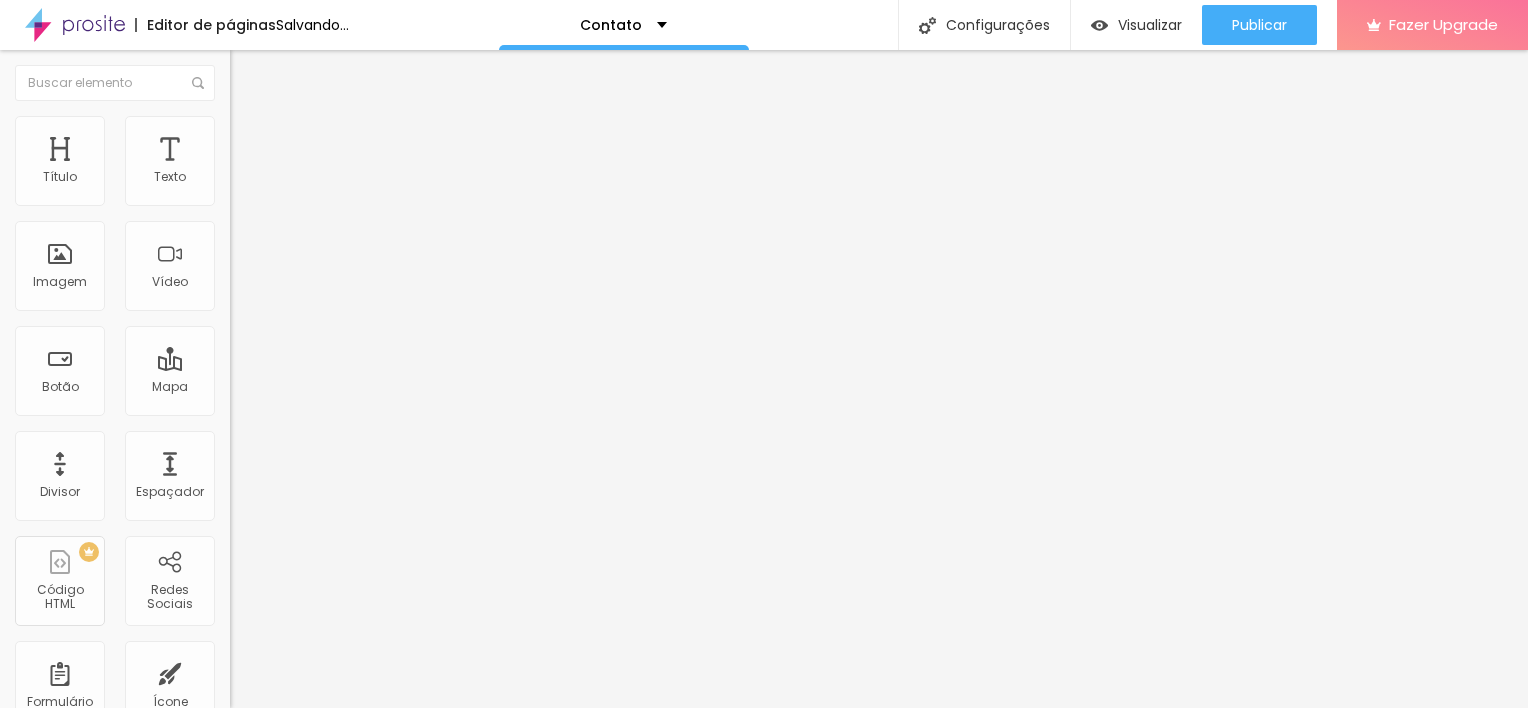type on "820" 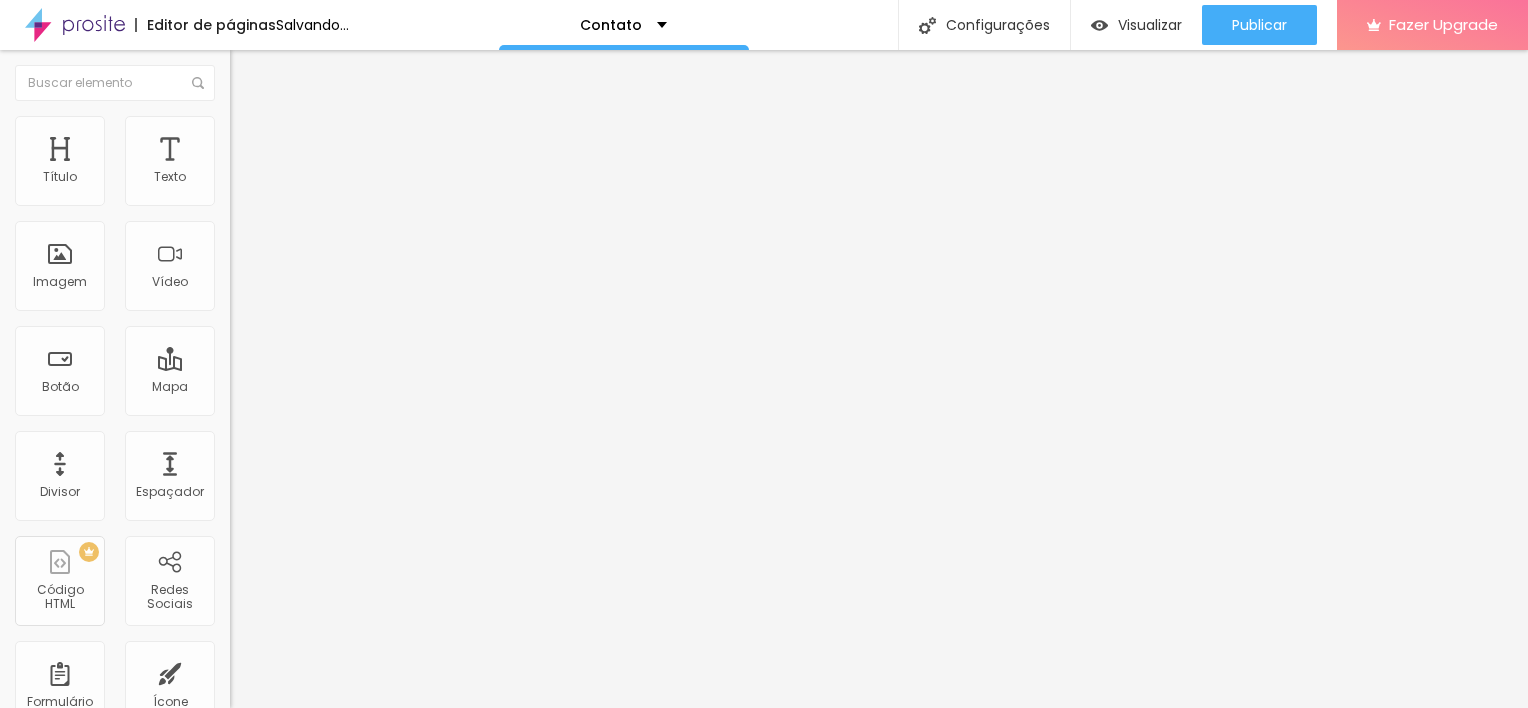 type on "810" 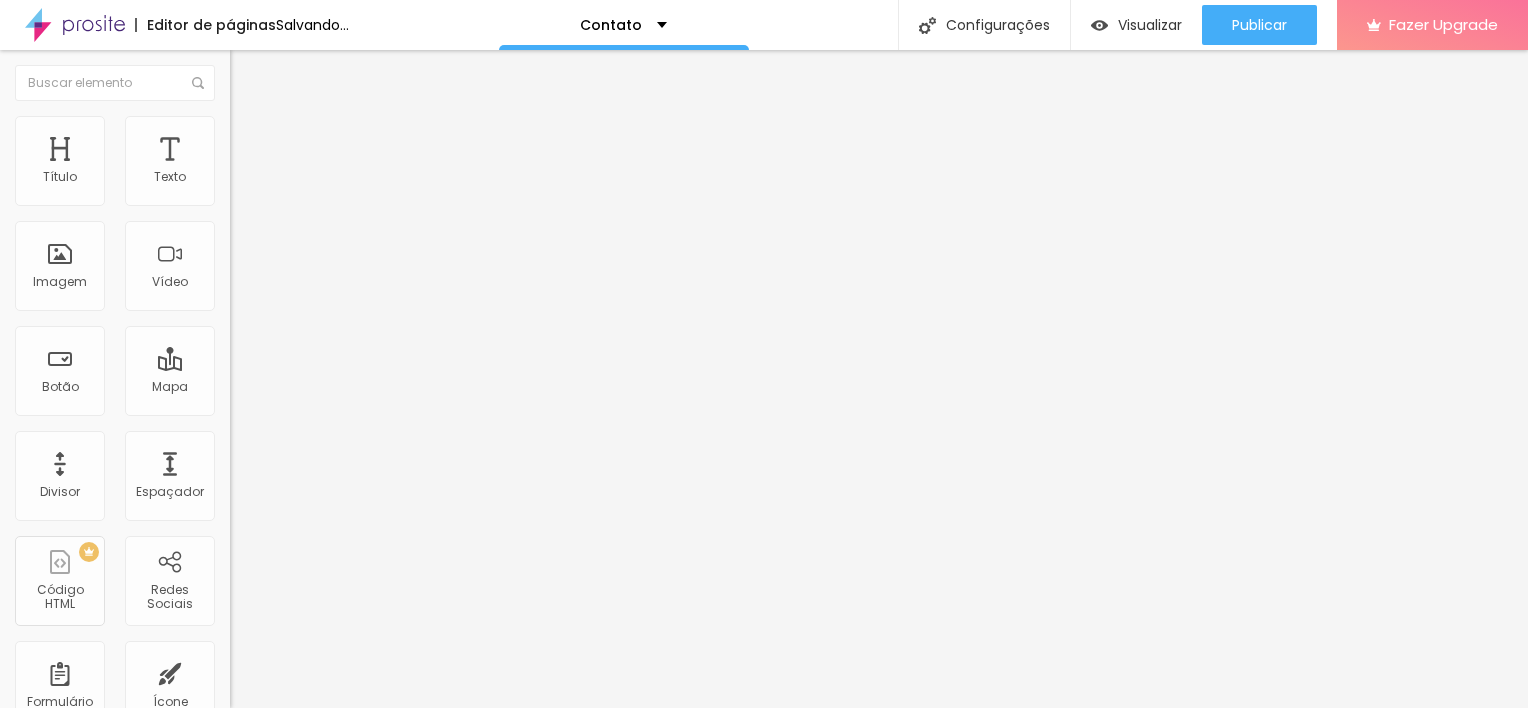 type on "800" 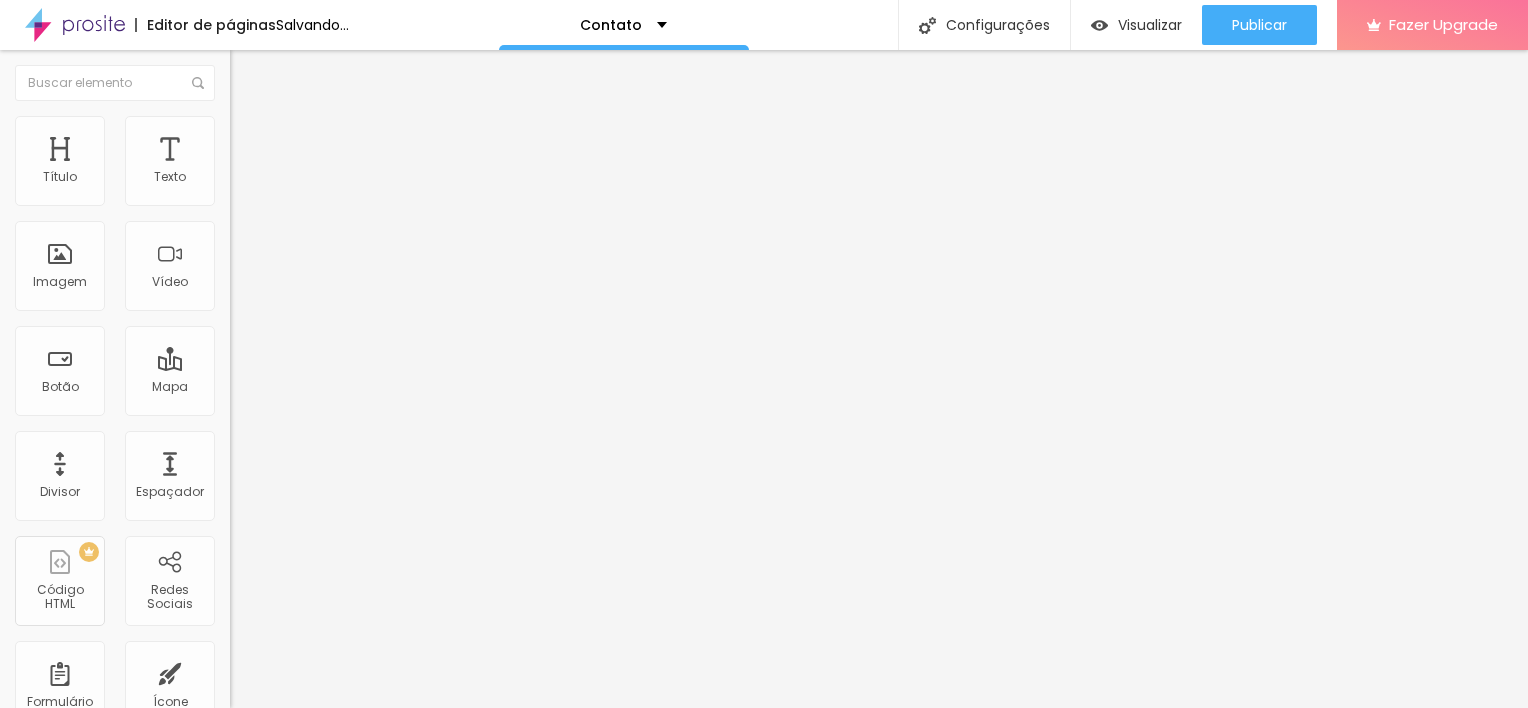 type on "790" 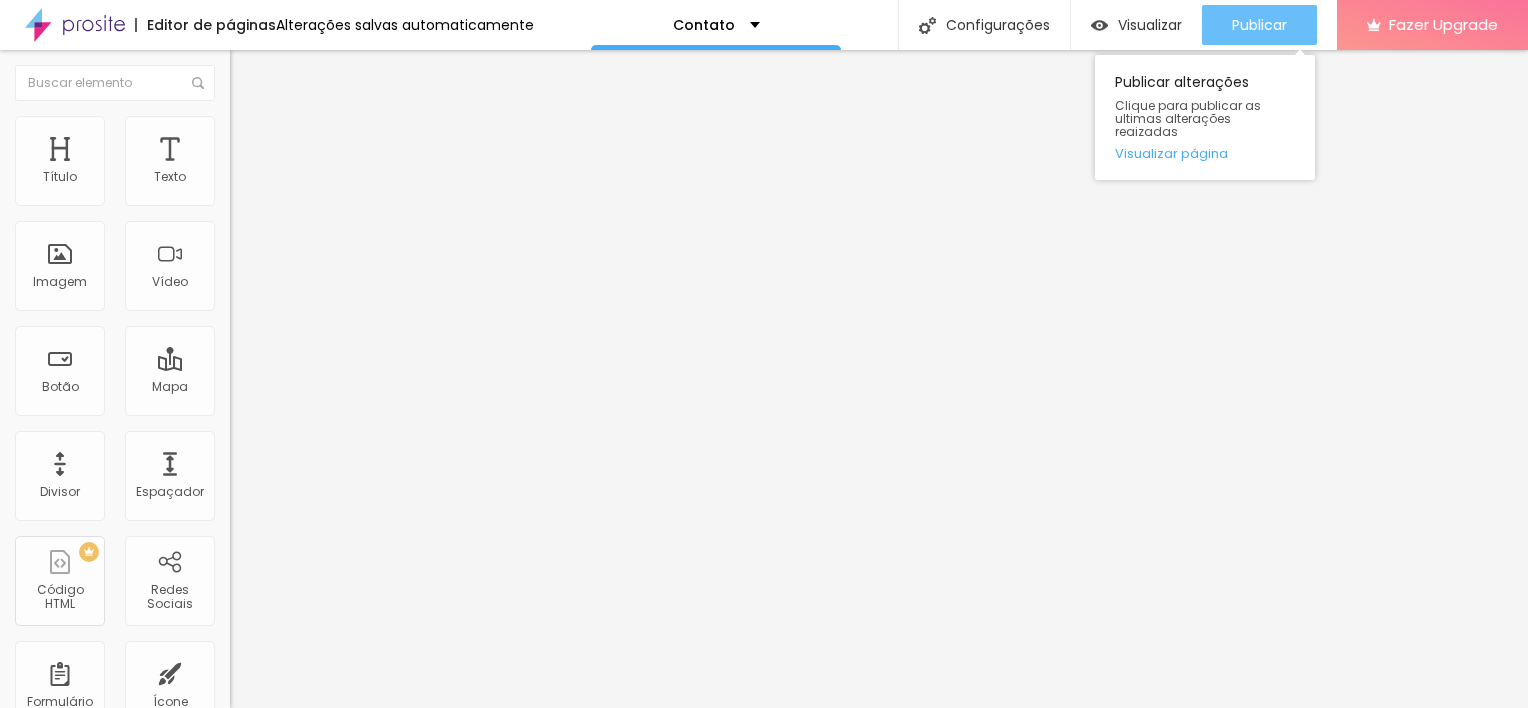 click on "Publicar" at bounding box center [1259, 25] 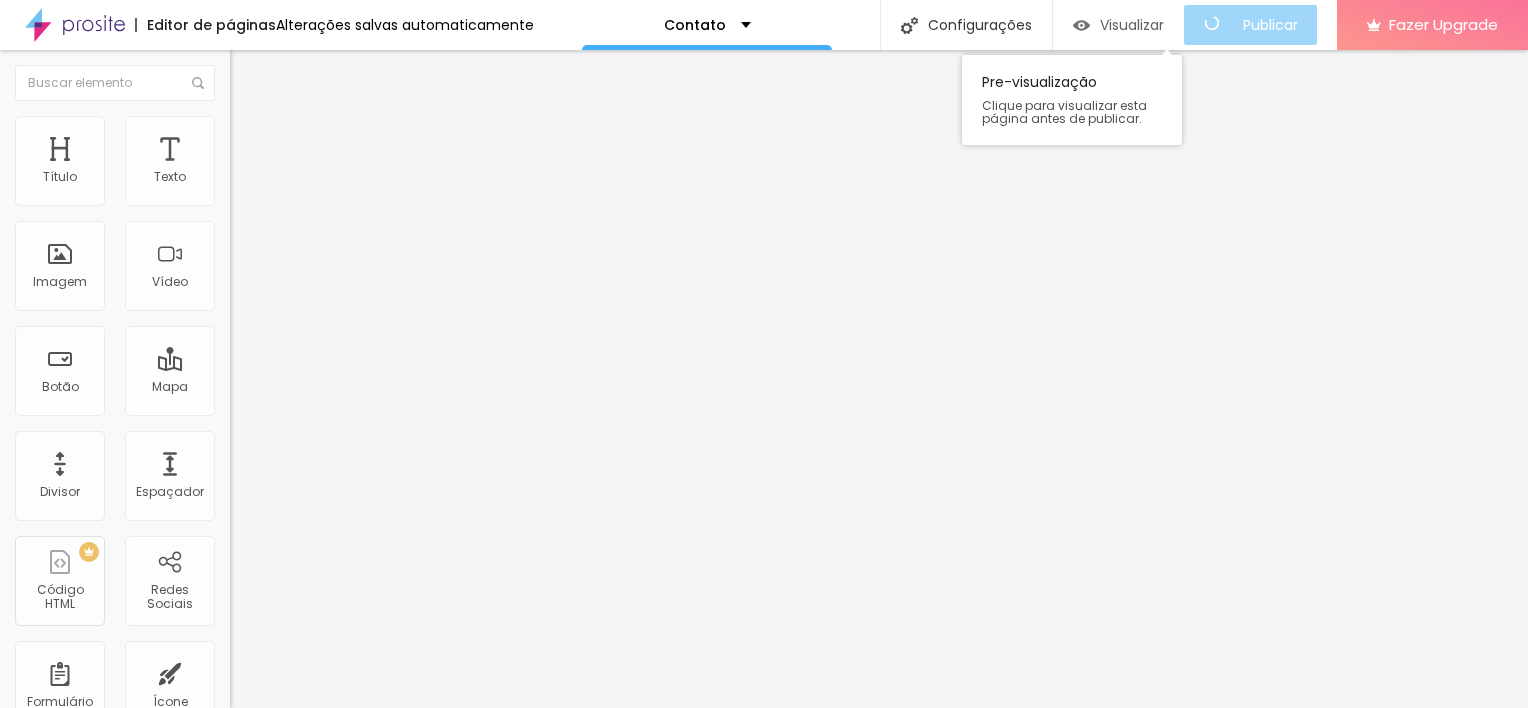 click on "Visualizar" at bounding box center [1118, 25] 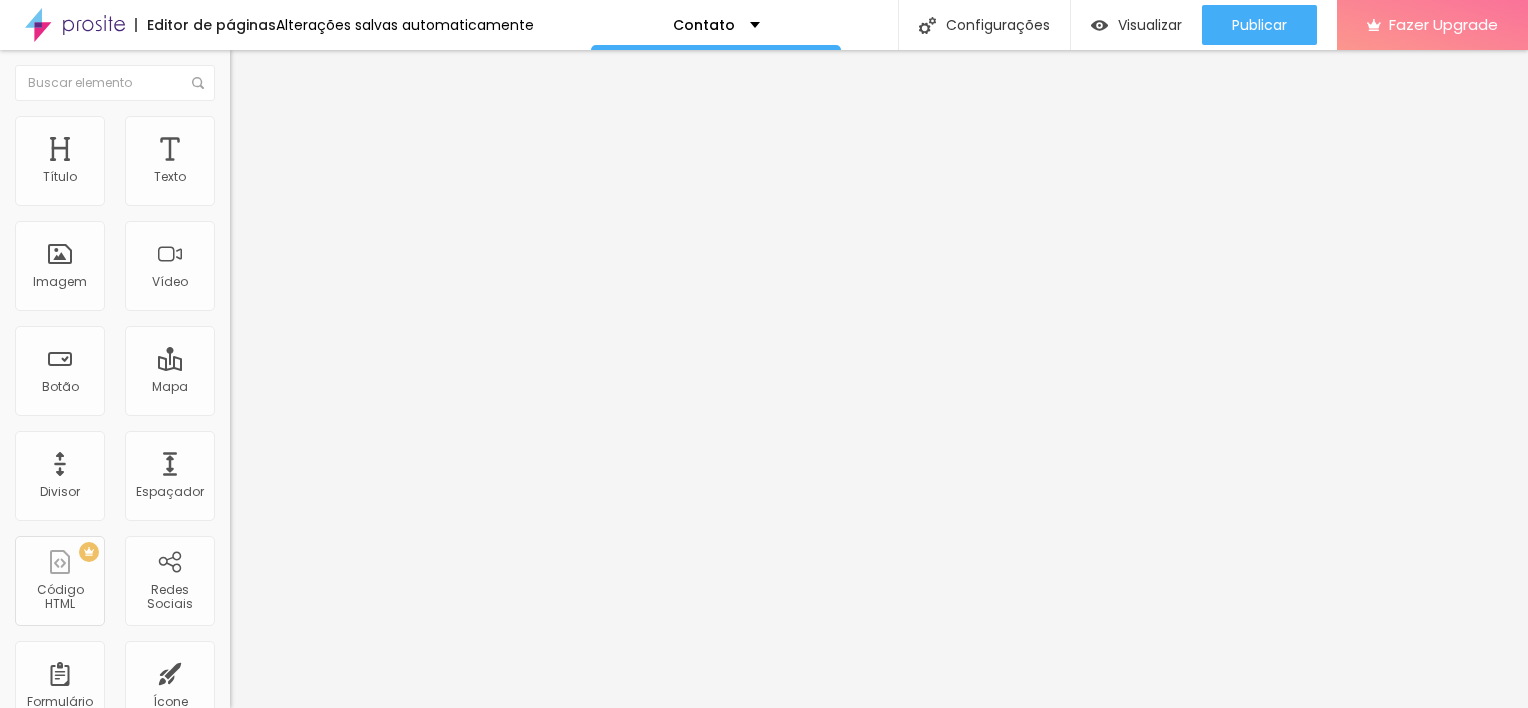 click at bounding box center (294, 197) 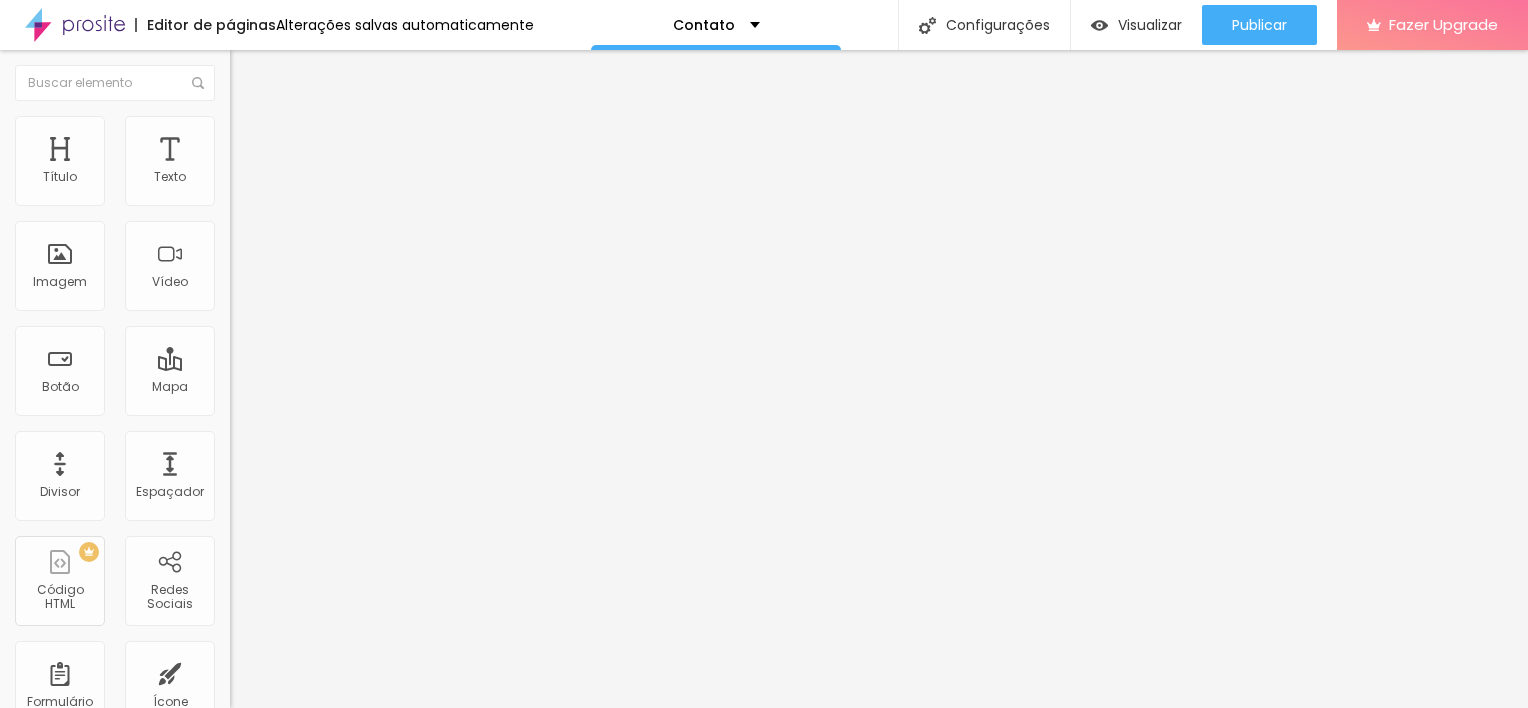 type on "120" 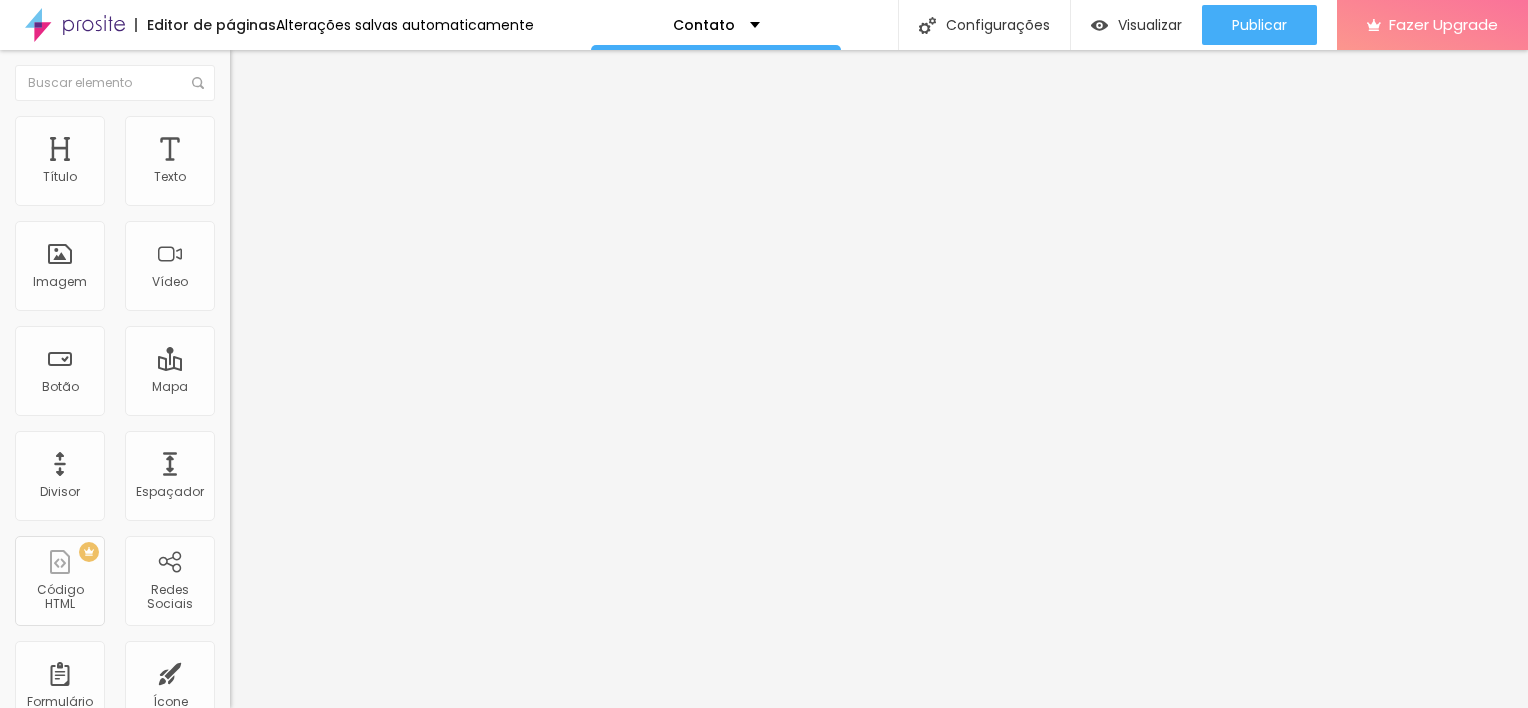 type on "120" 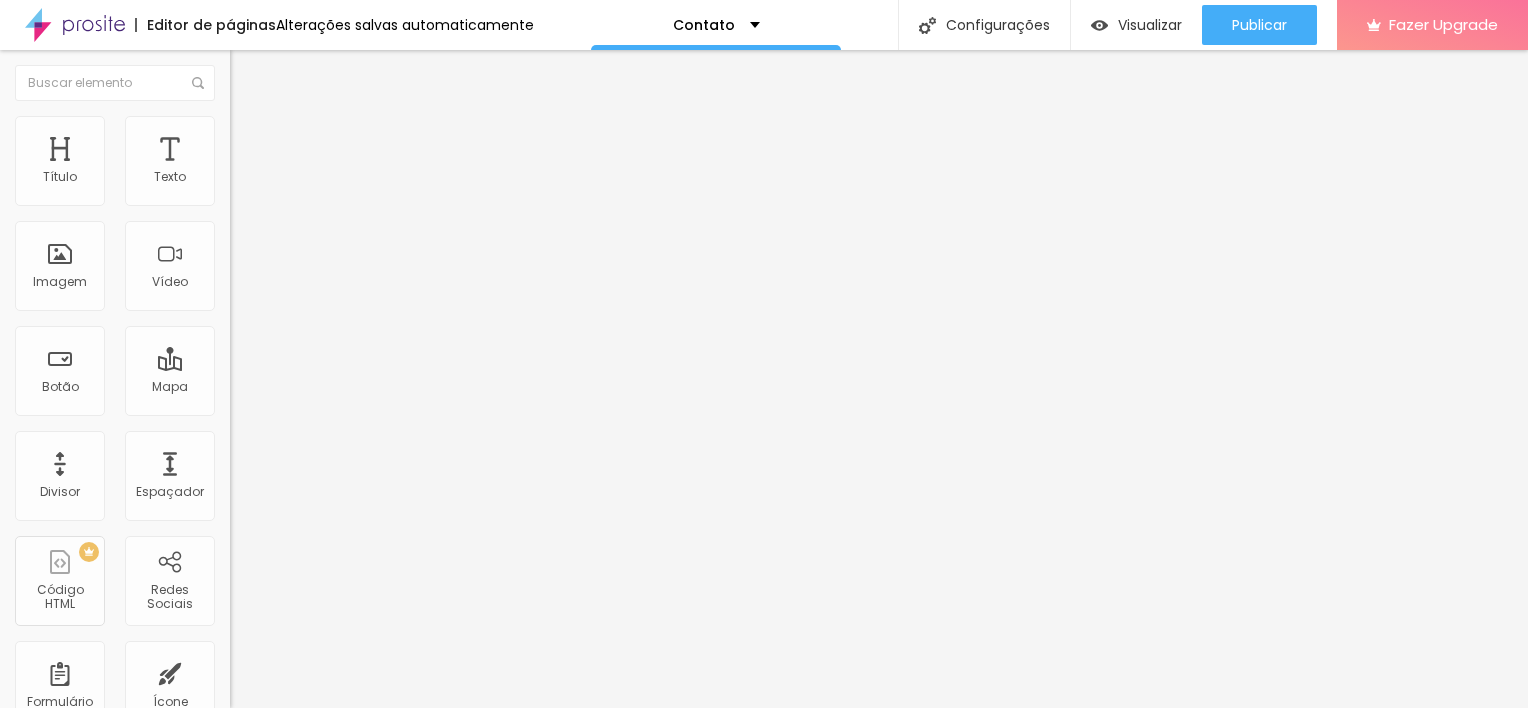 type on "133" 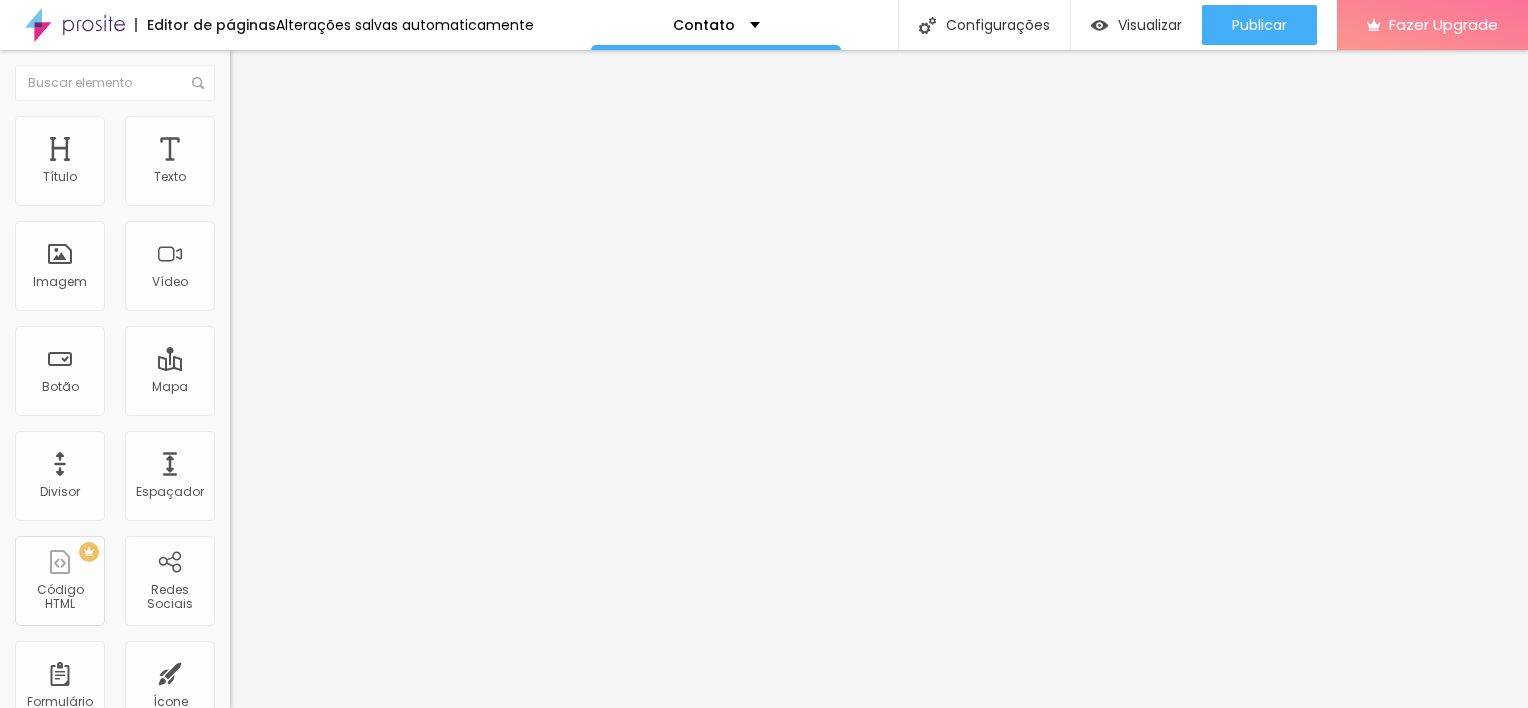 type on "133" 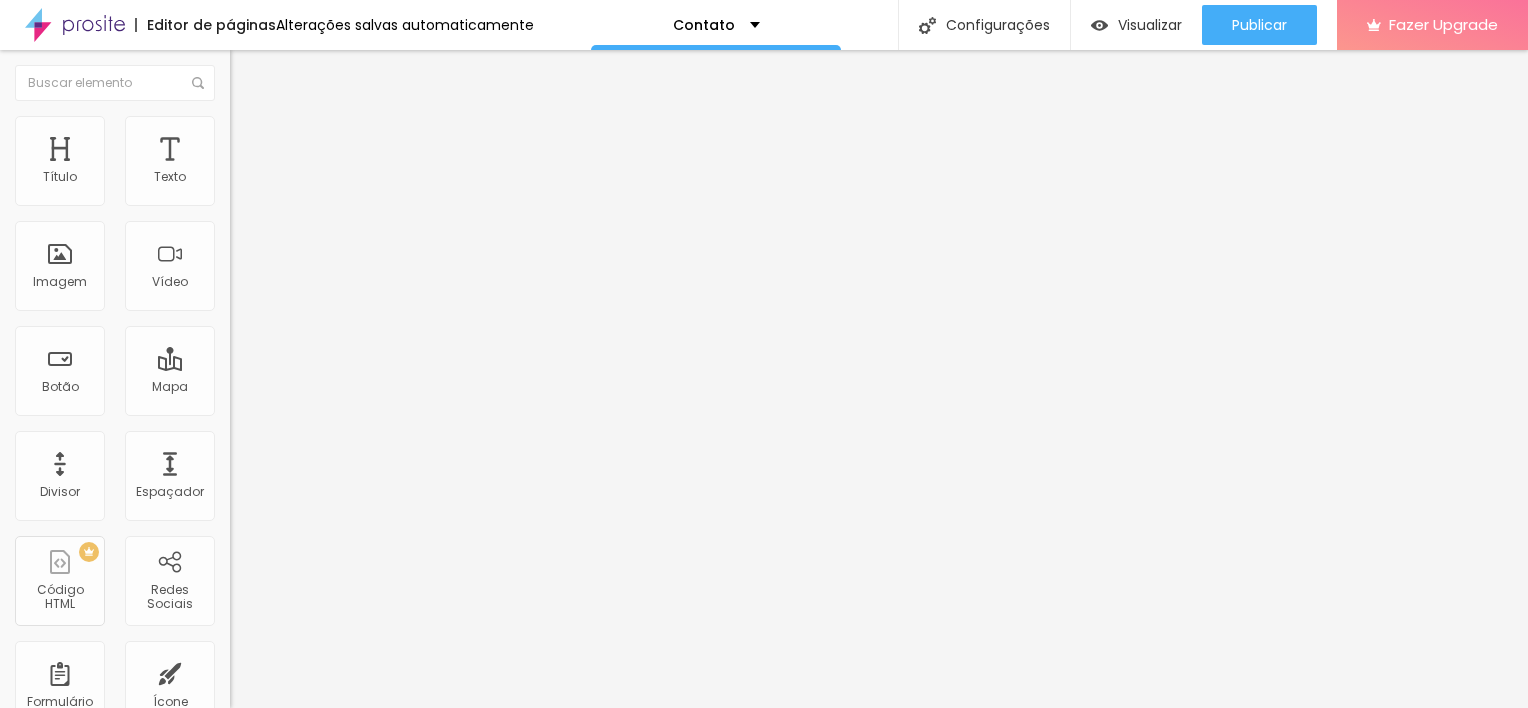 type on "141" 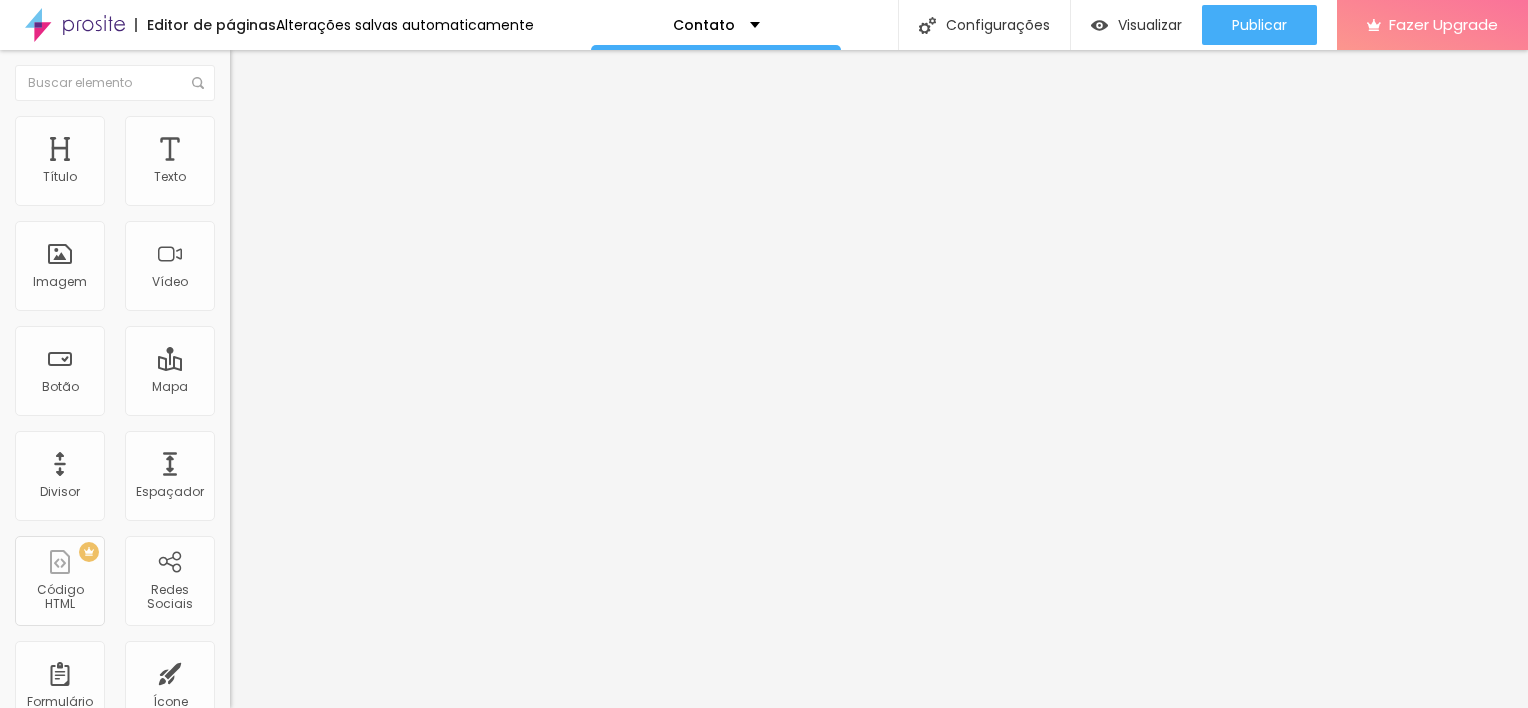 type on "141" 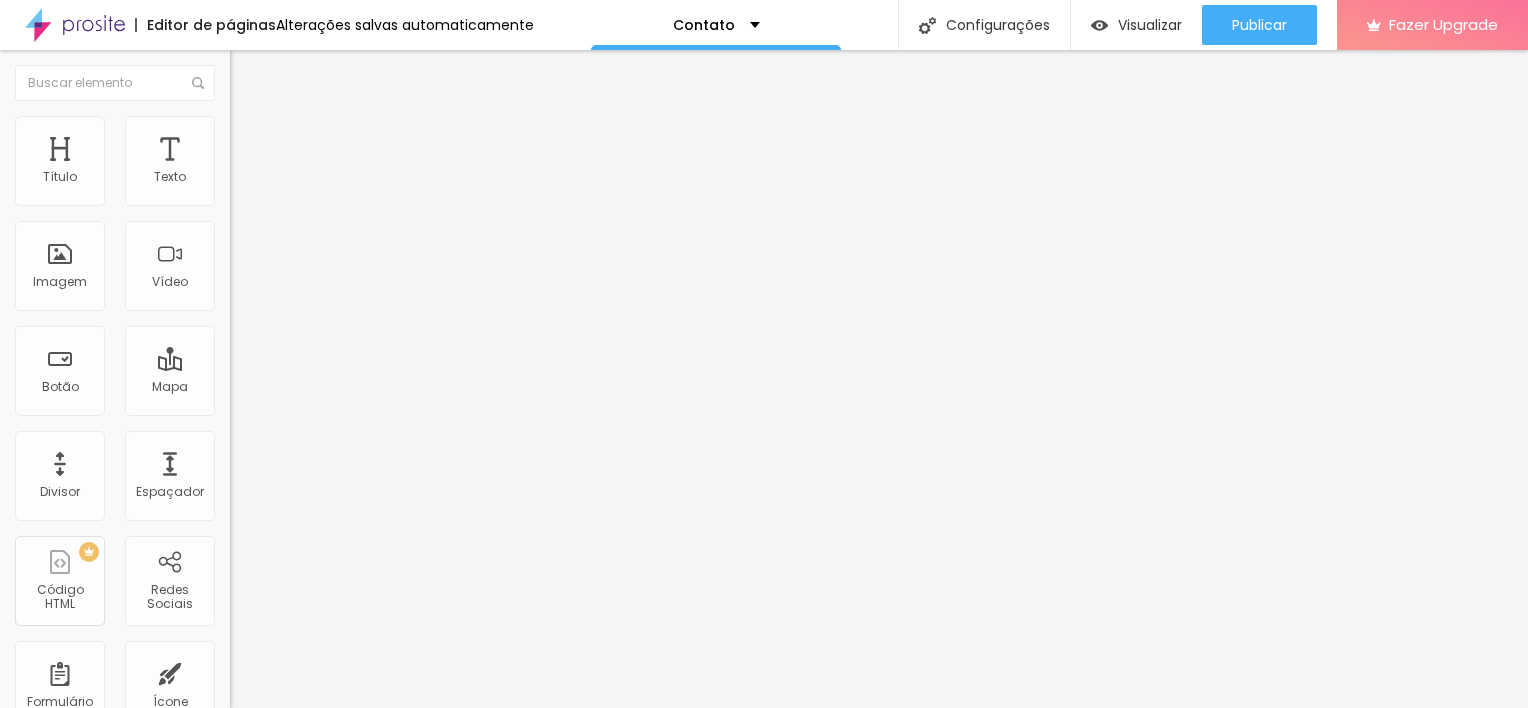type on "144" 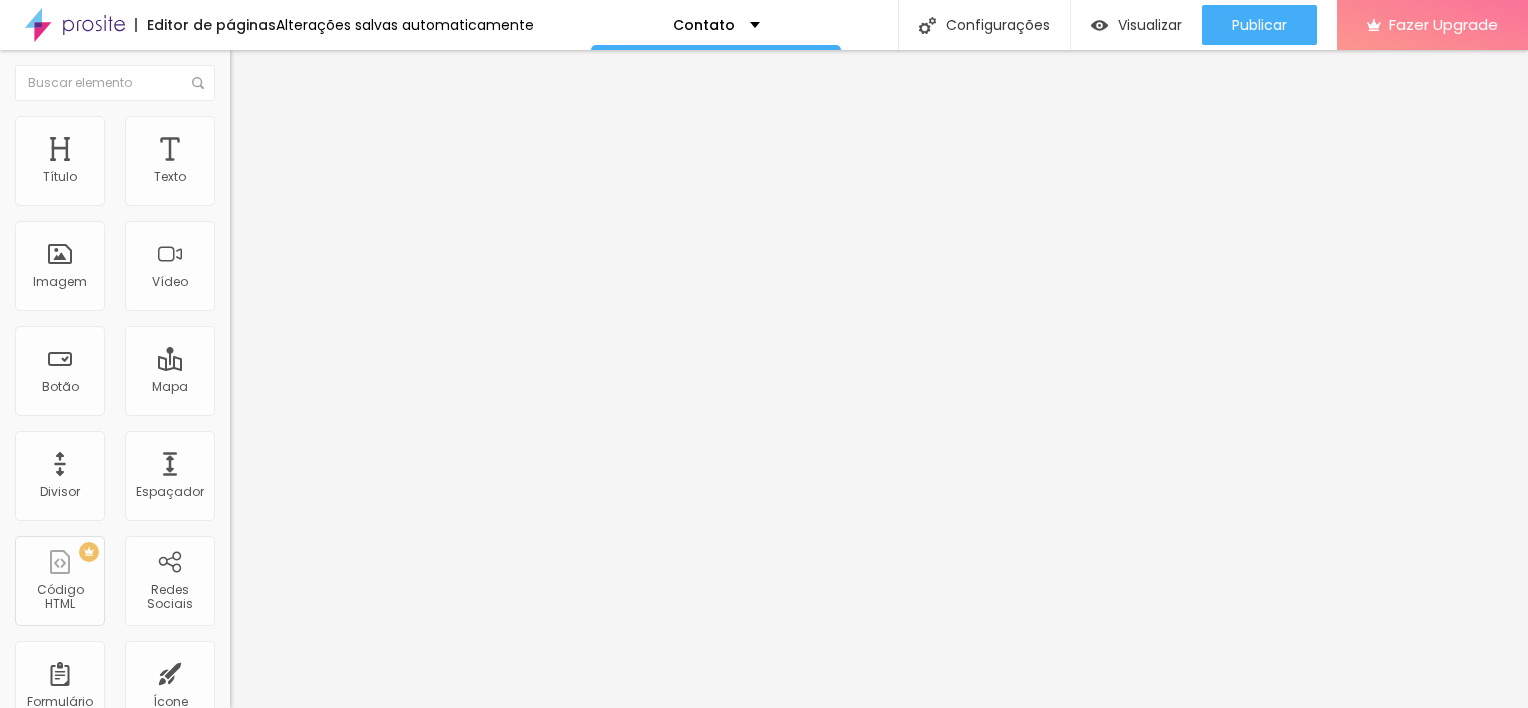type on "144" 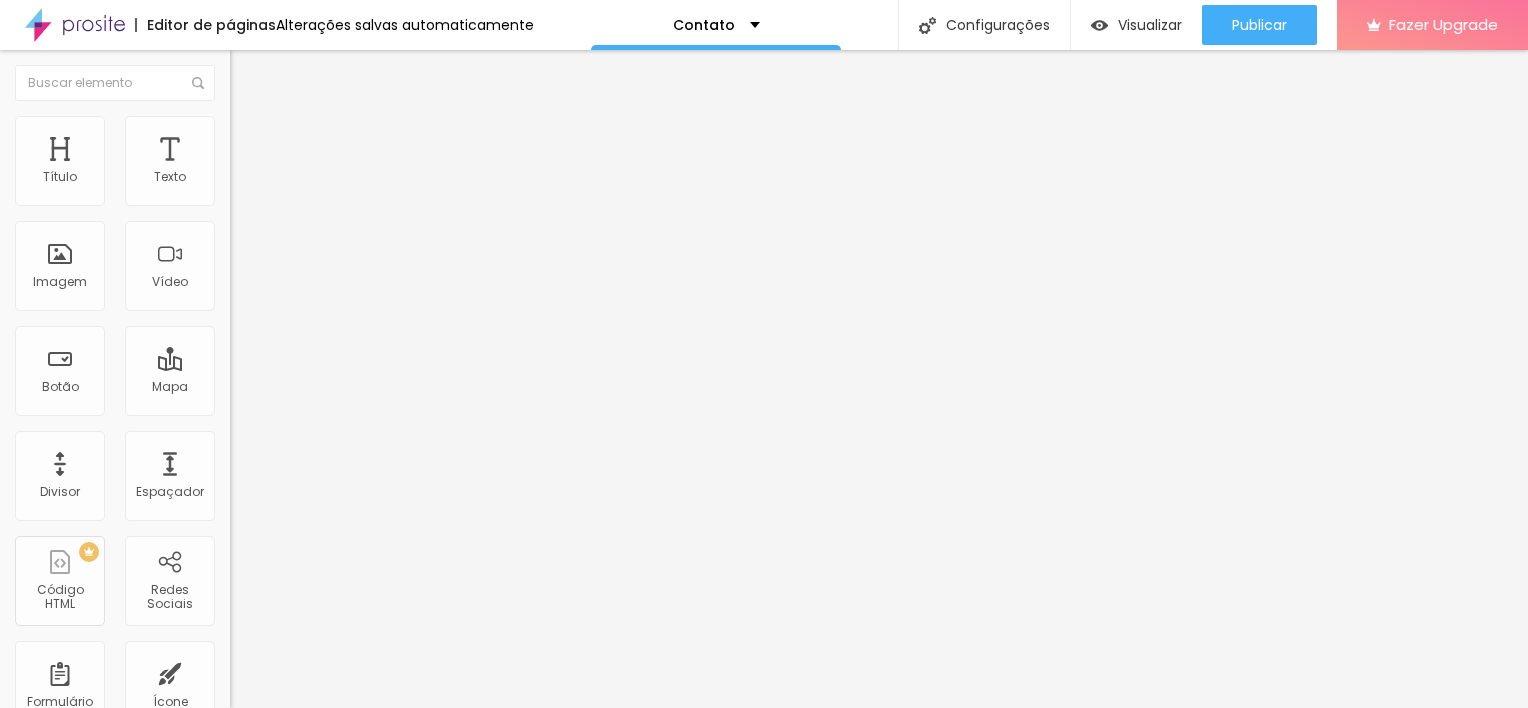 type on "148" 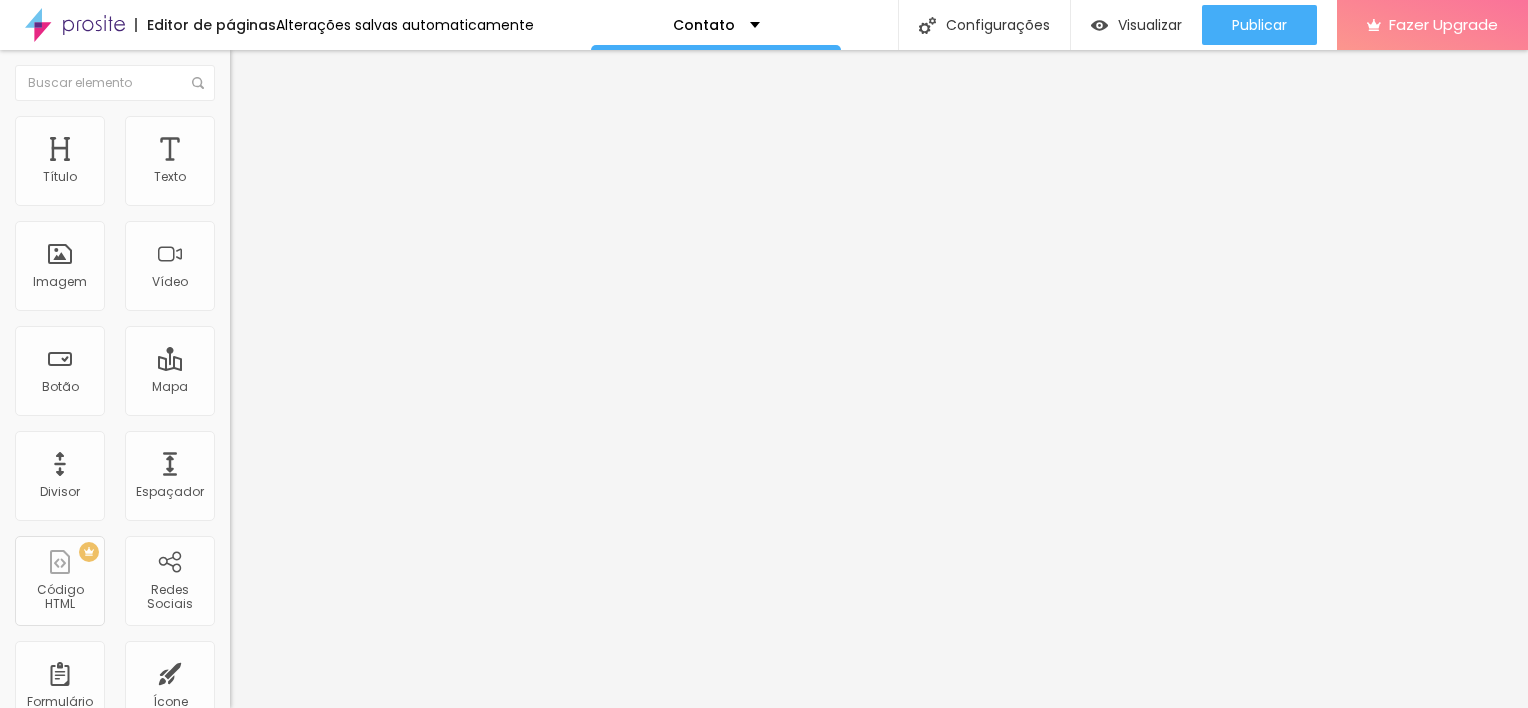 type on "148" 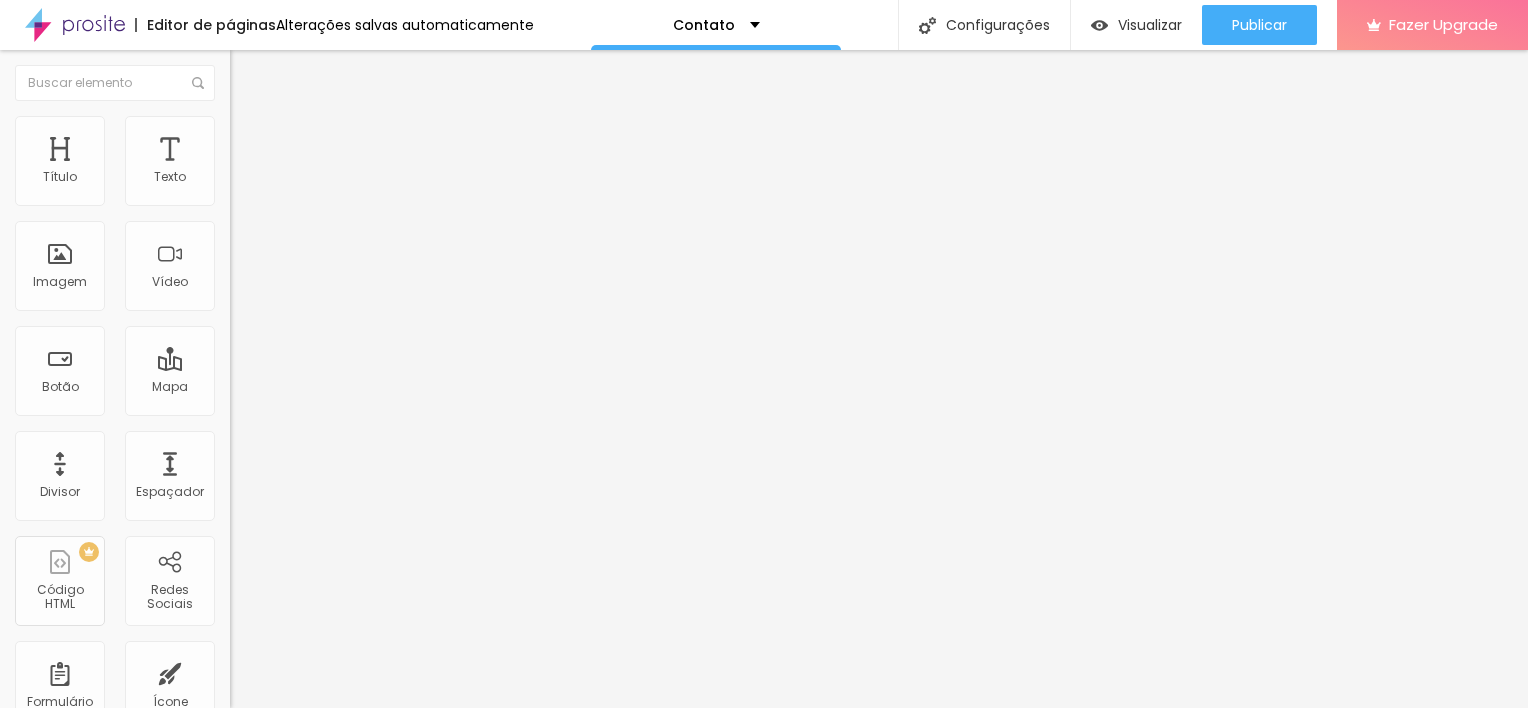 type on "162" 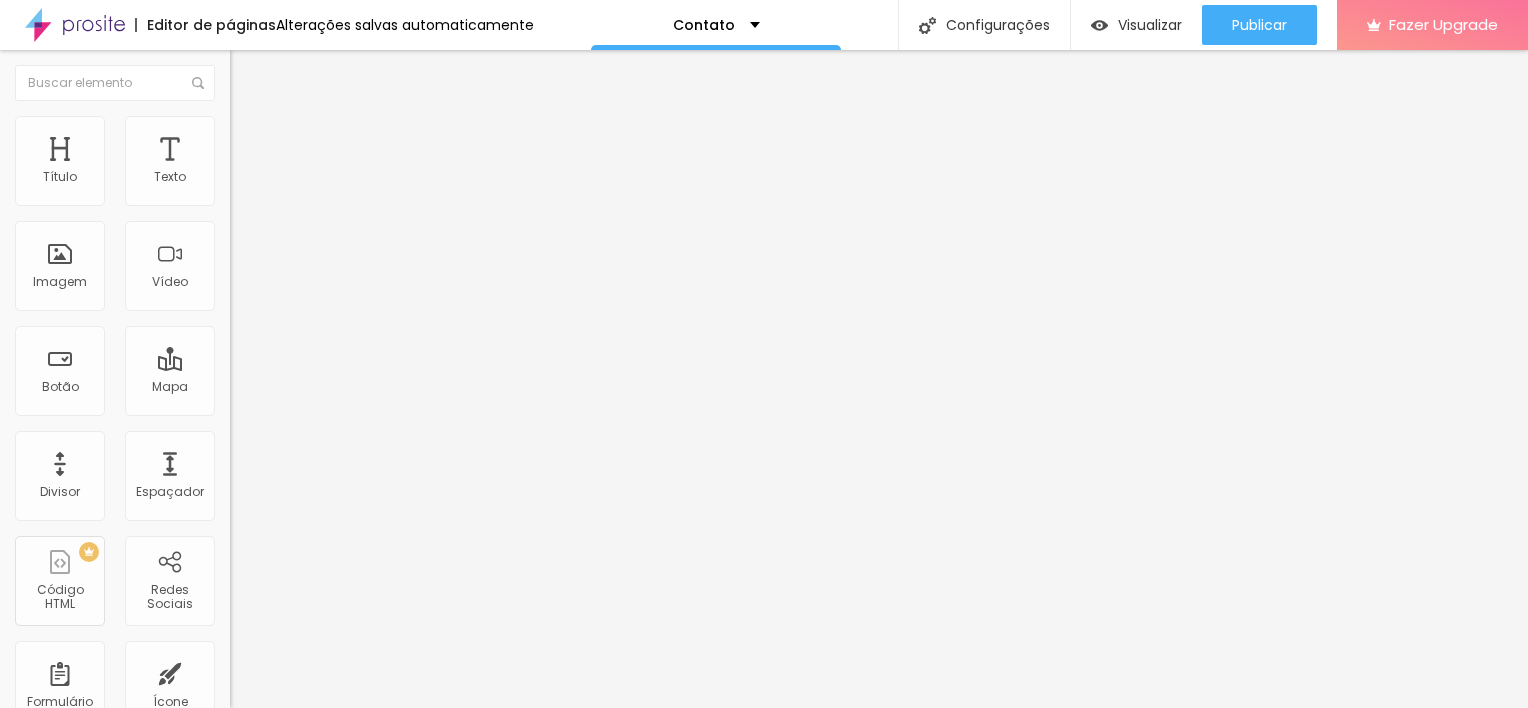 type on "175" 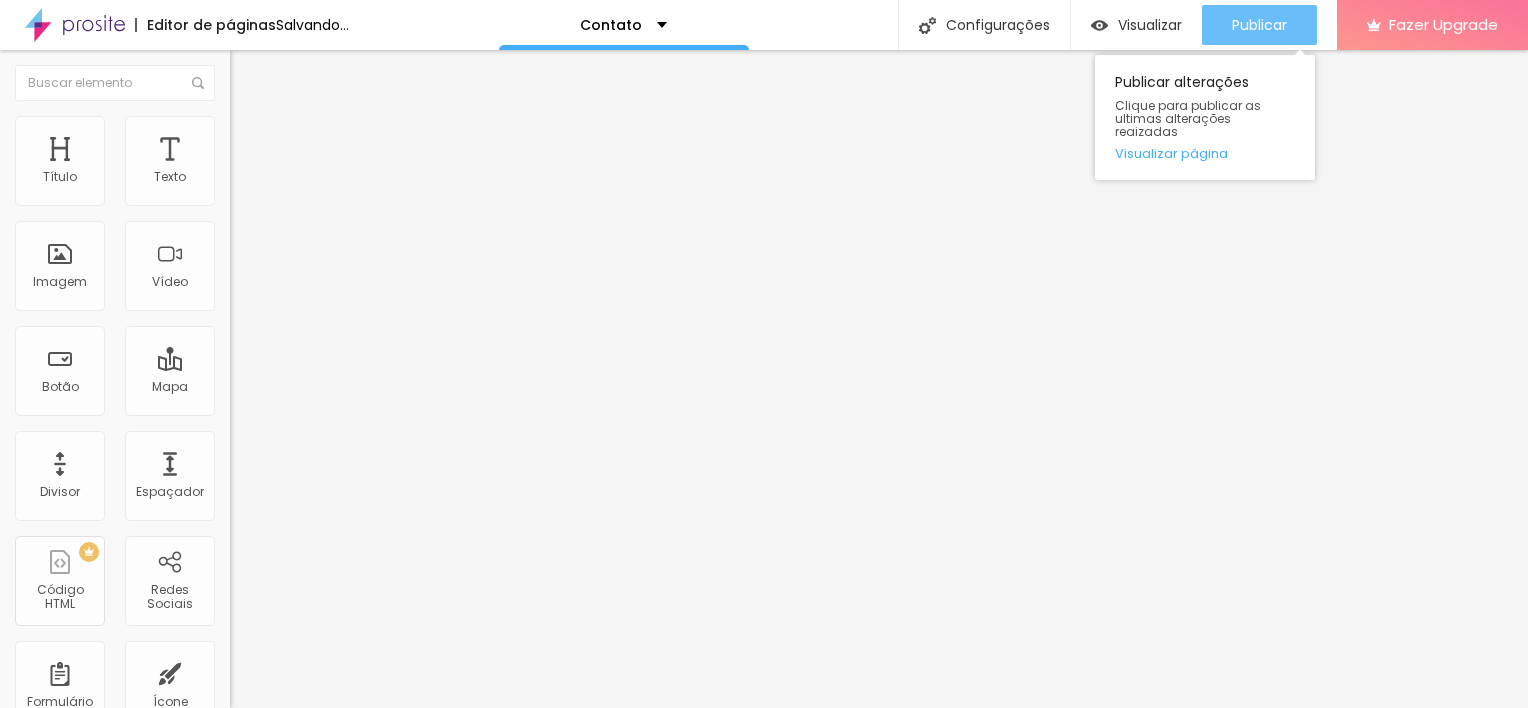 click on "Publicar" at bounding box center [1259, 25] 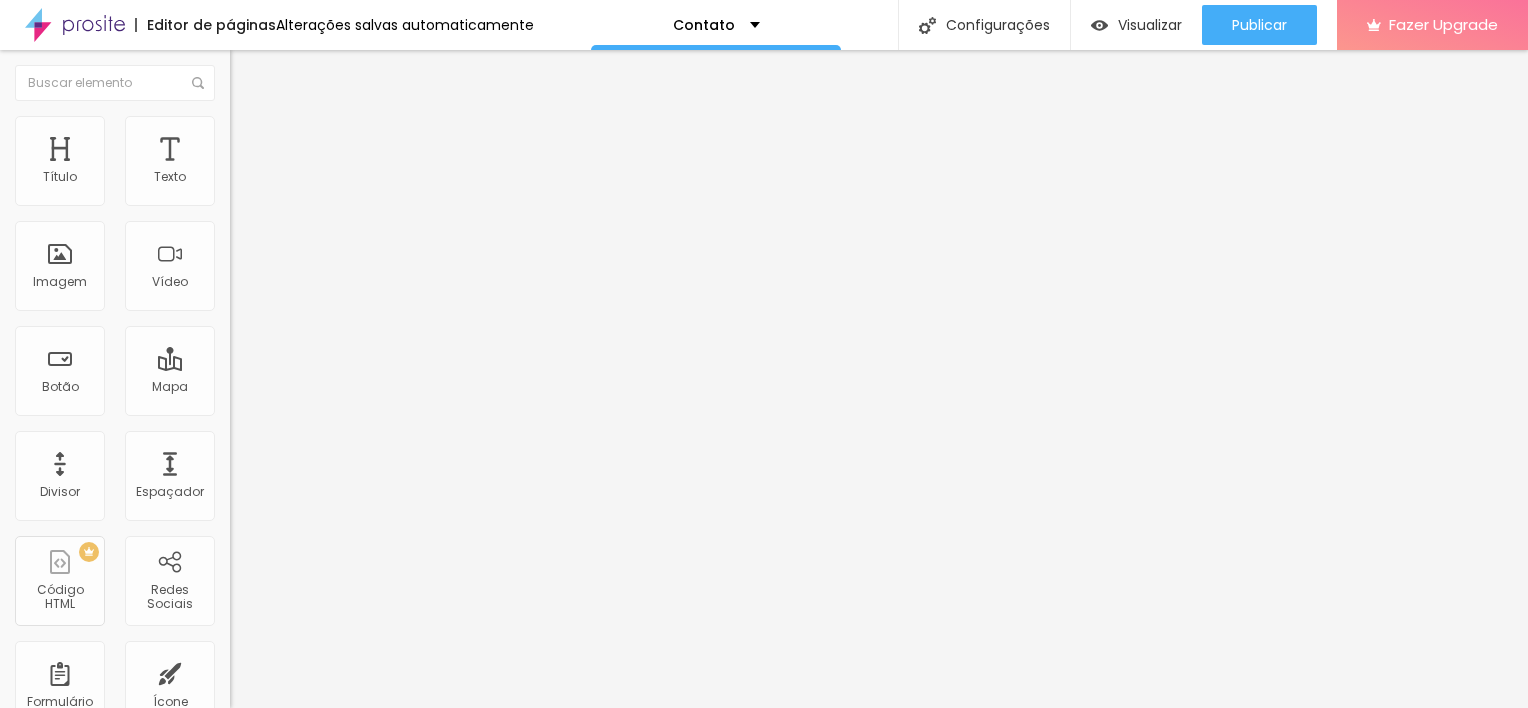click 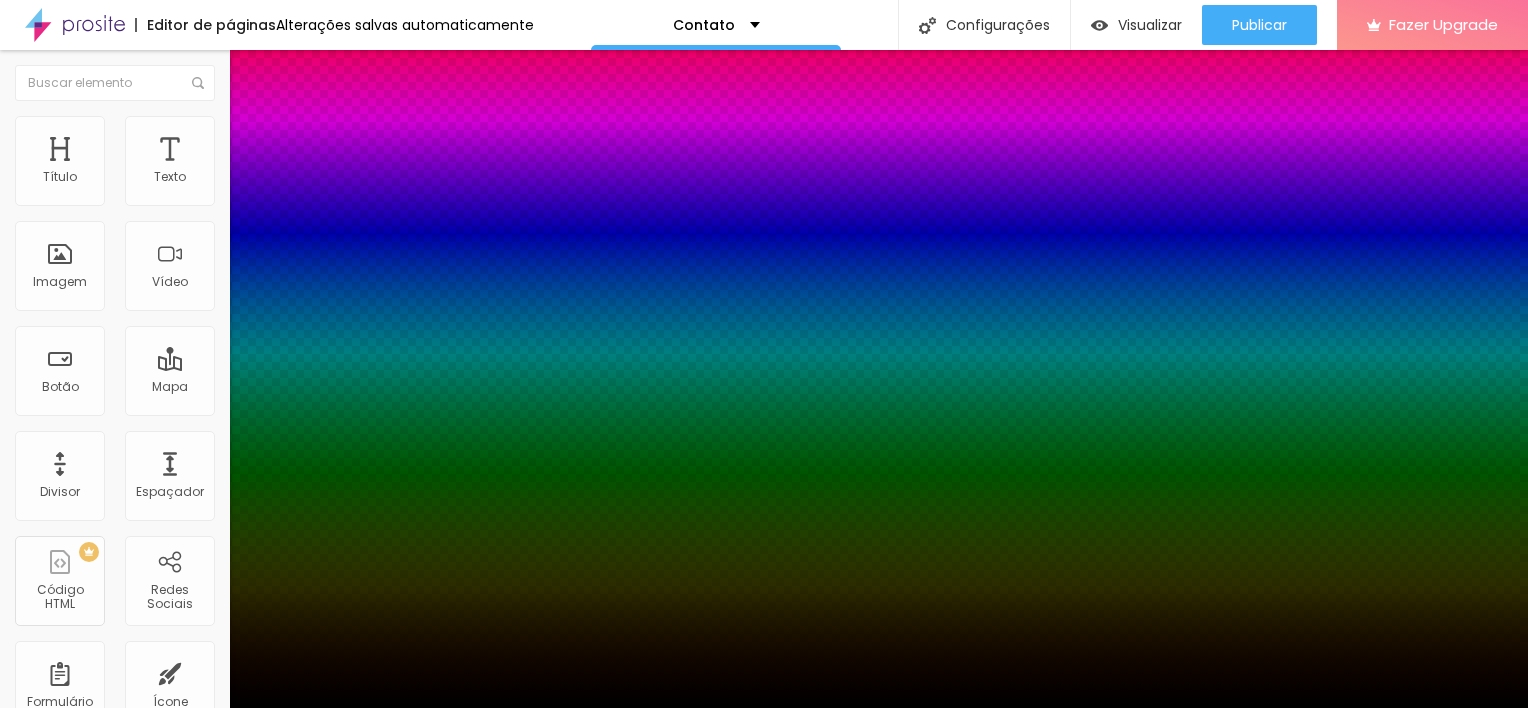click at bounding box center (764, 720) 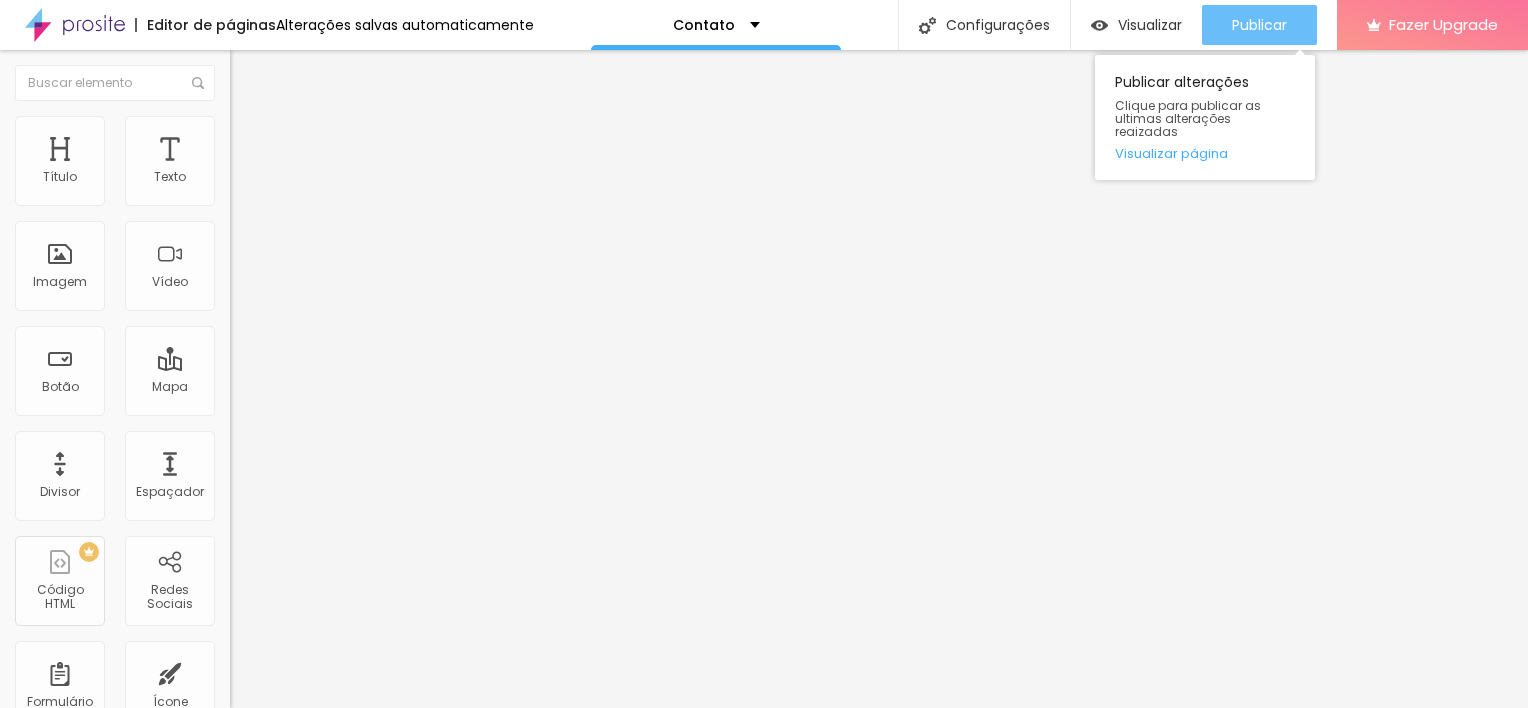 click on "Publicar" at bounding box center [1259, 25] 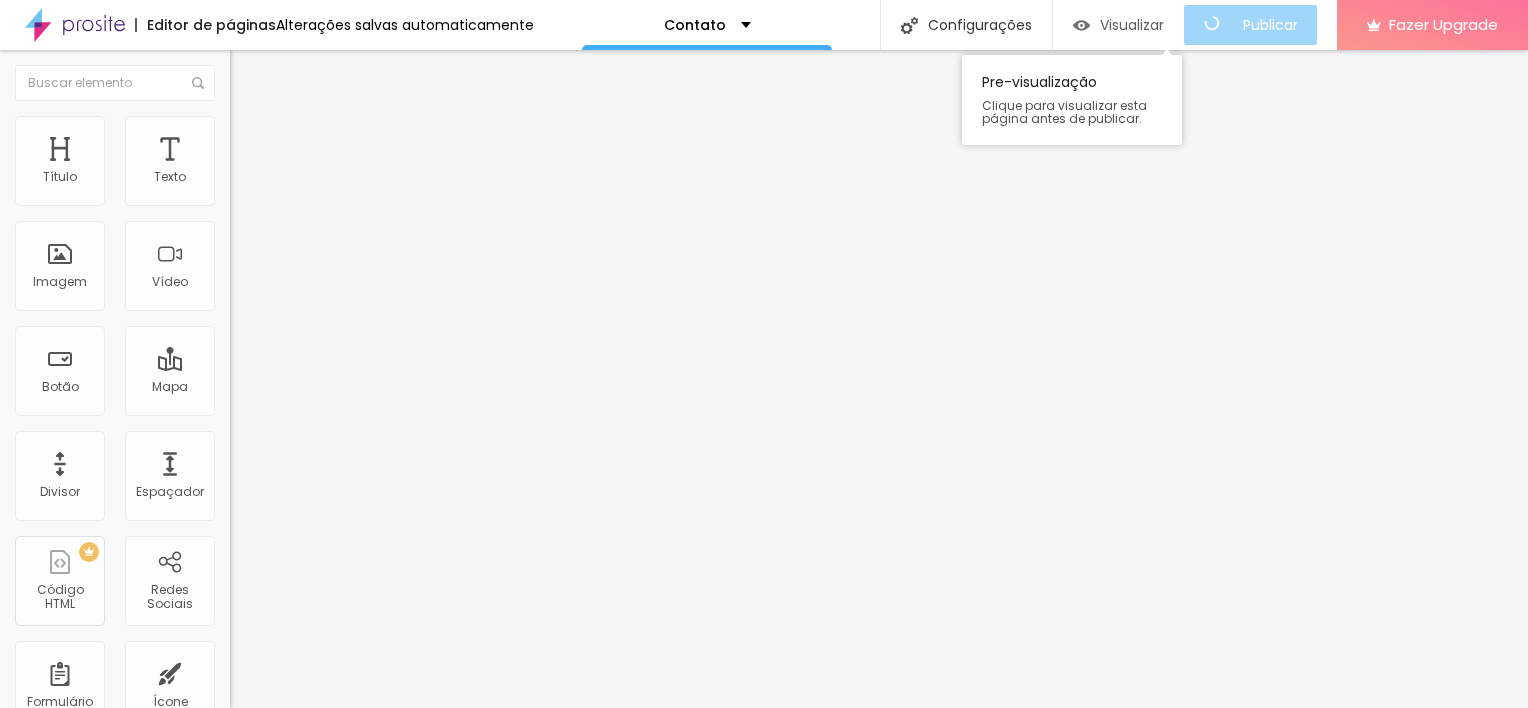 click on "Visualizar" at bounding box center (1132, 25) 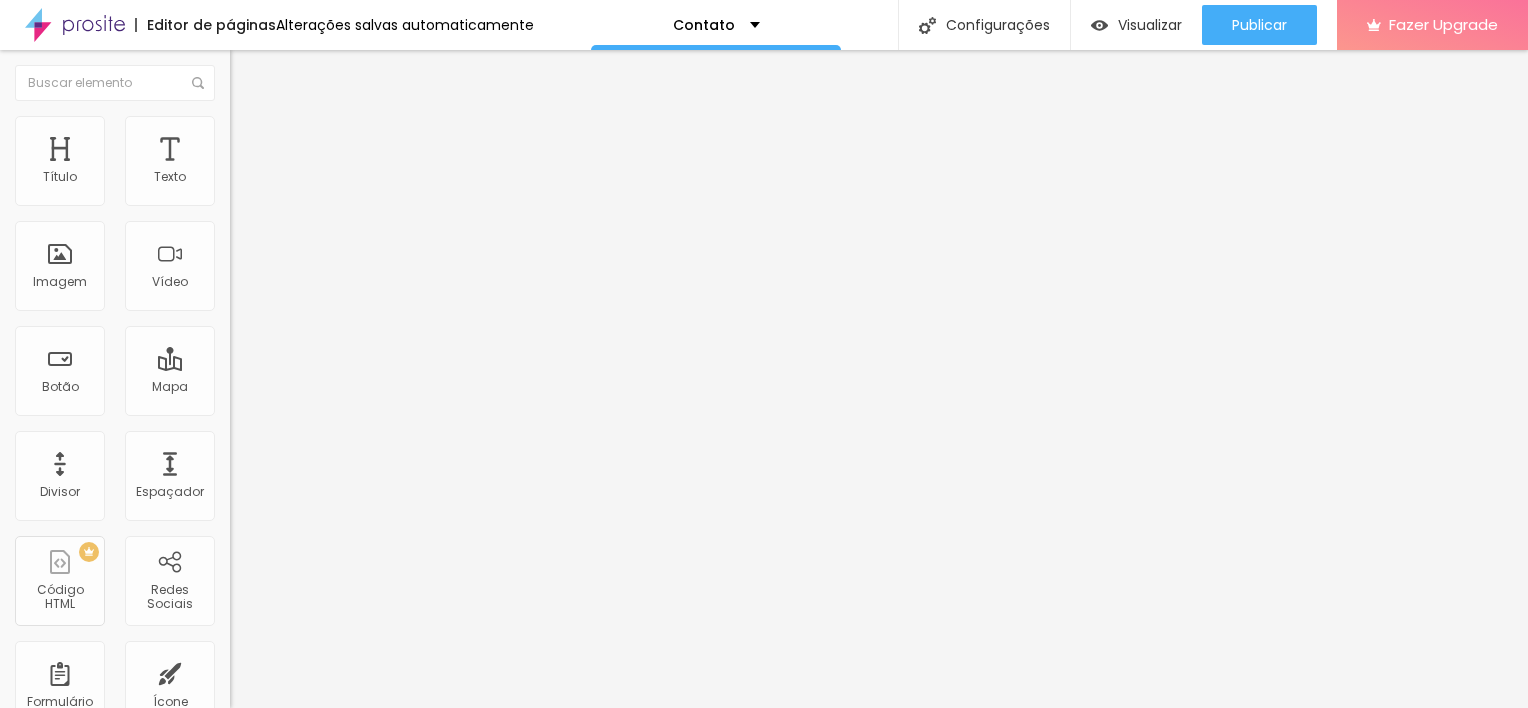 click at bounding box center (253, 73) 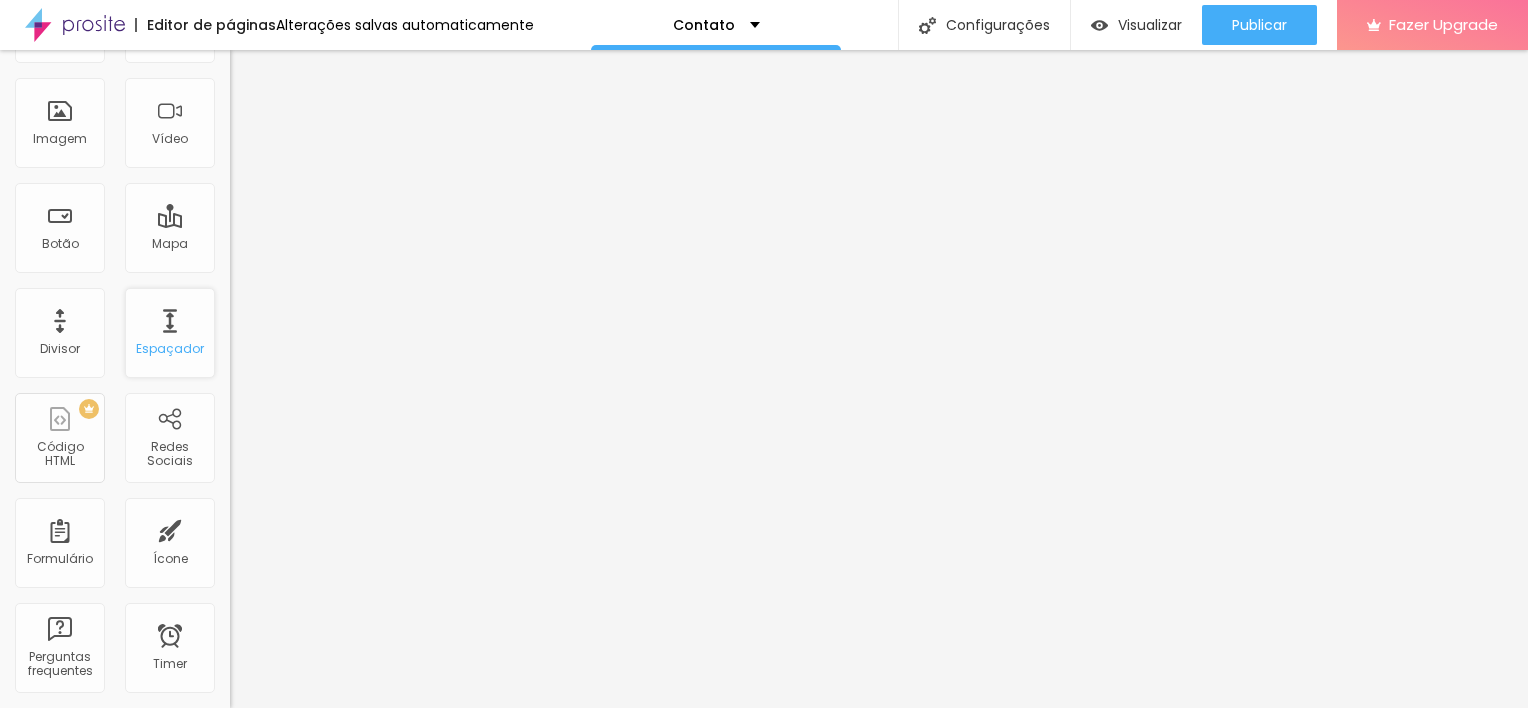 scroll, scrollTop: 0, scrollLeft: 0, axis: both 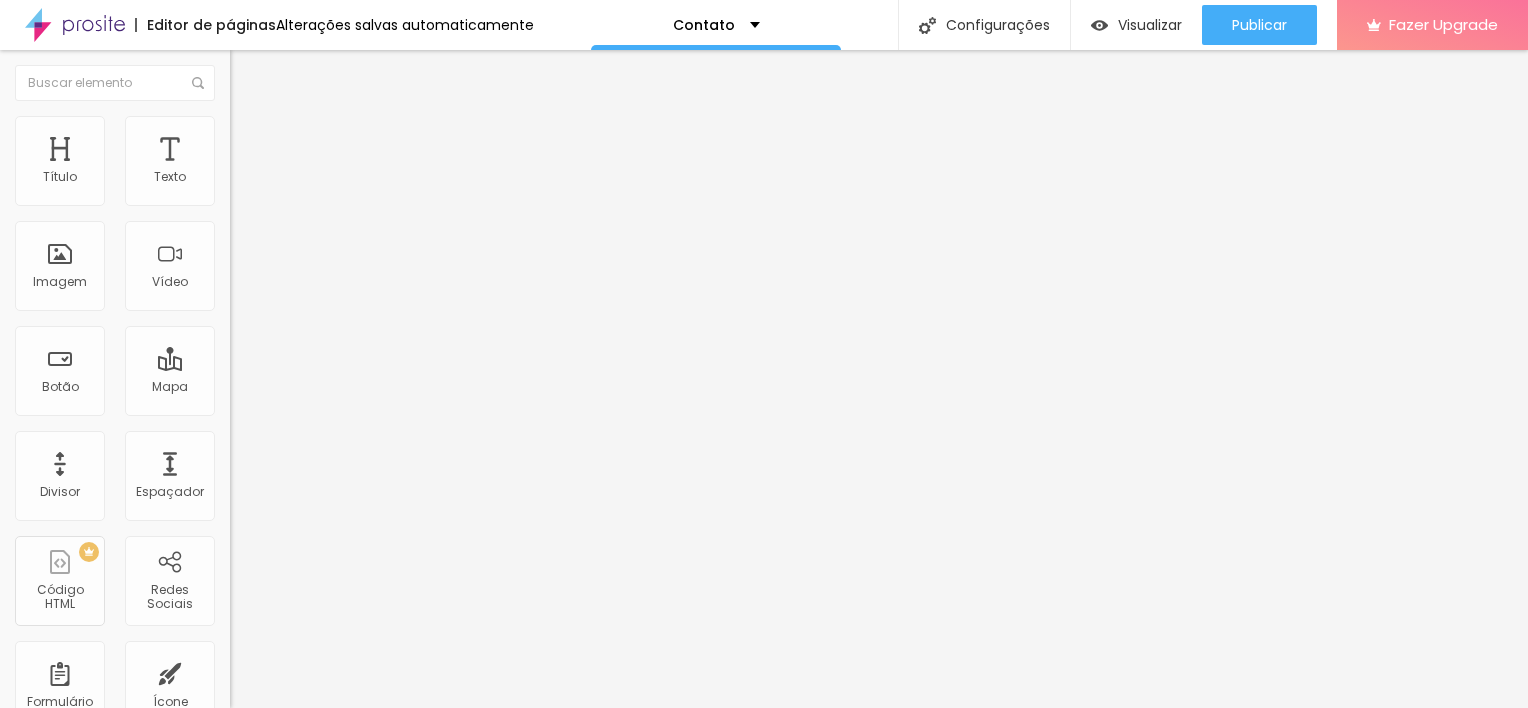 click on "Sólido" at bounding box center [249, 233] 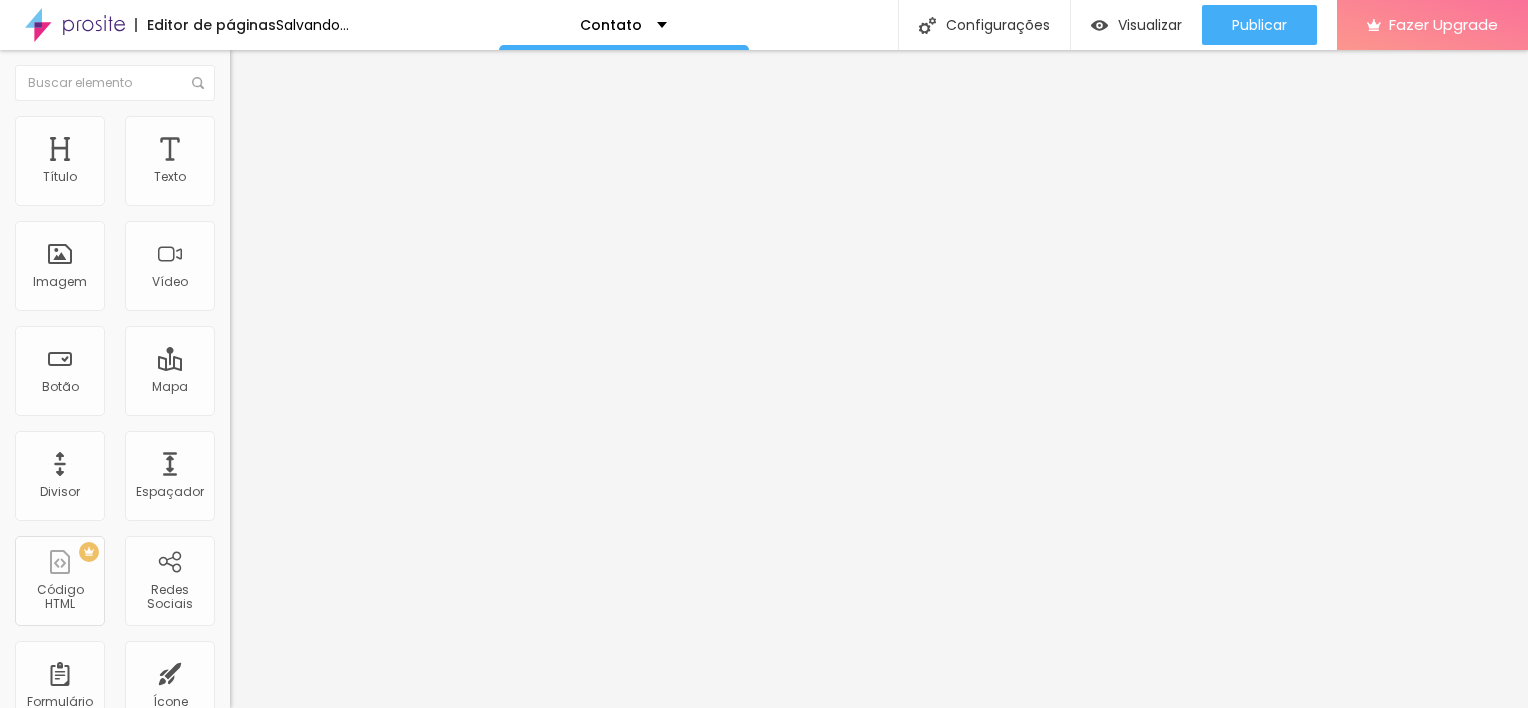 click on "Coração 2" at bounding box center [263, 348] 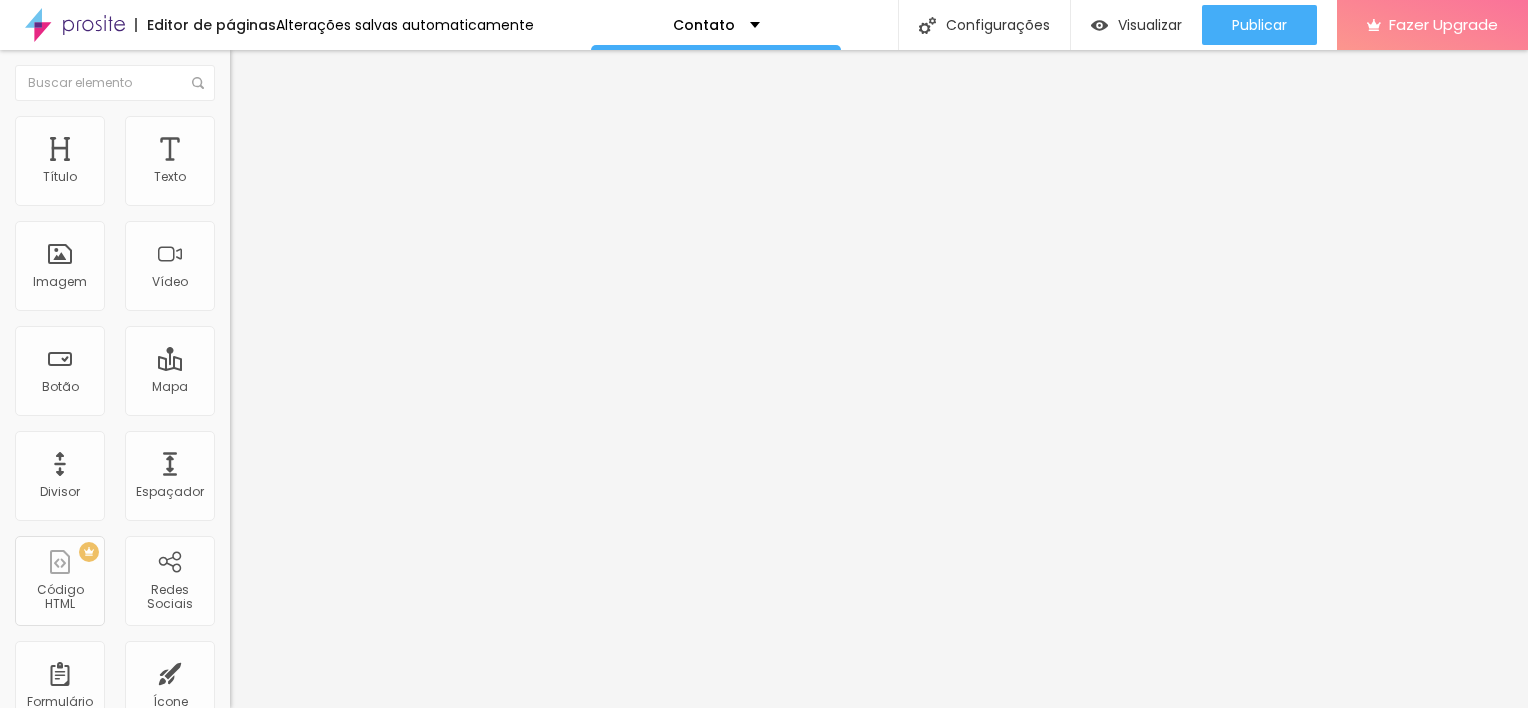 click on "Pata de cachorro" at bounding box center [283, 293] 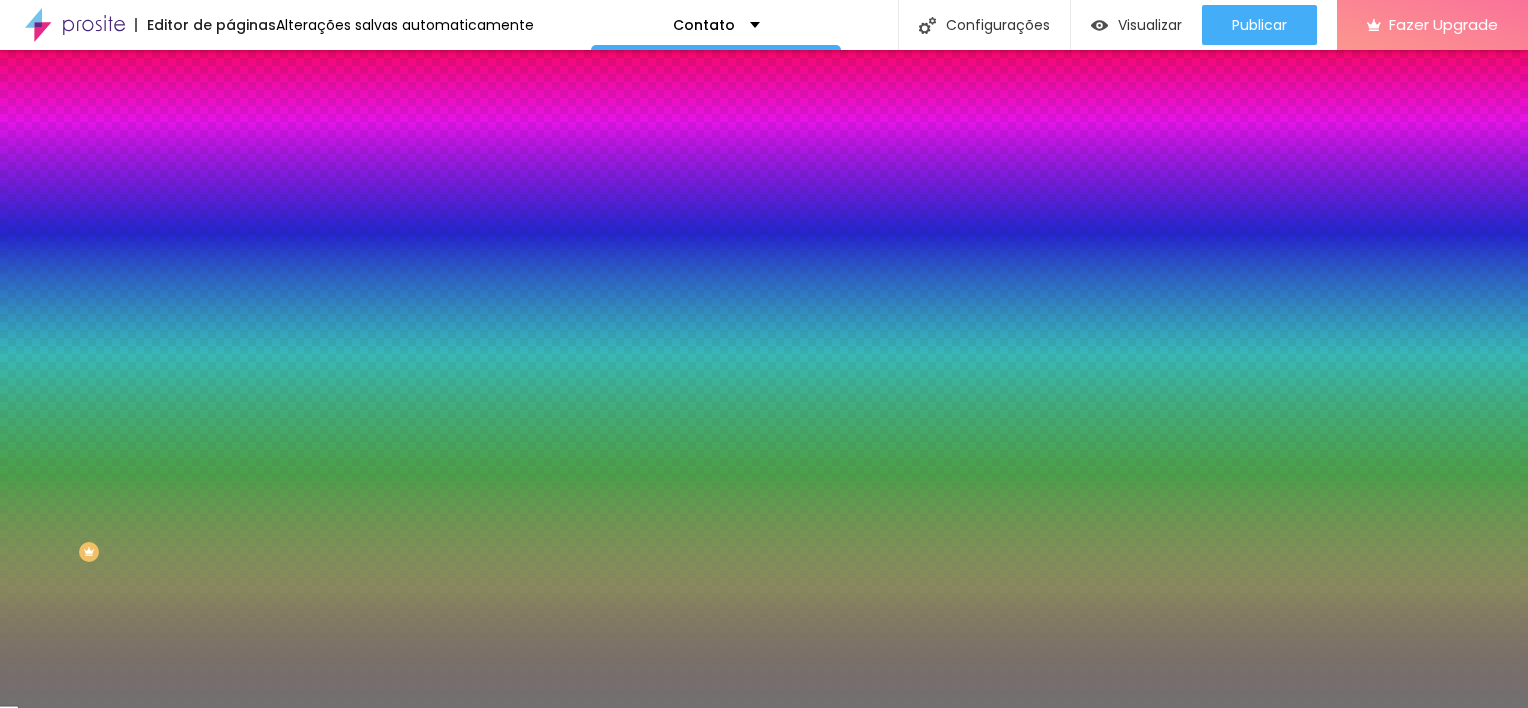 type on "39" 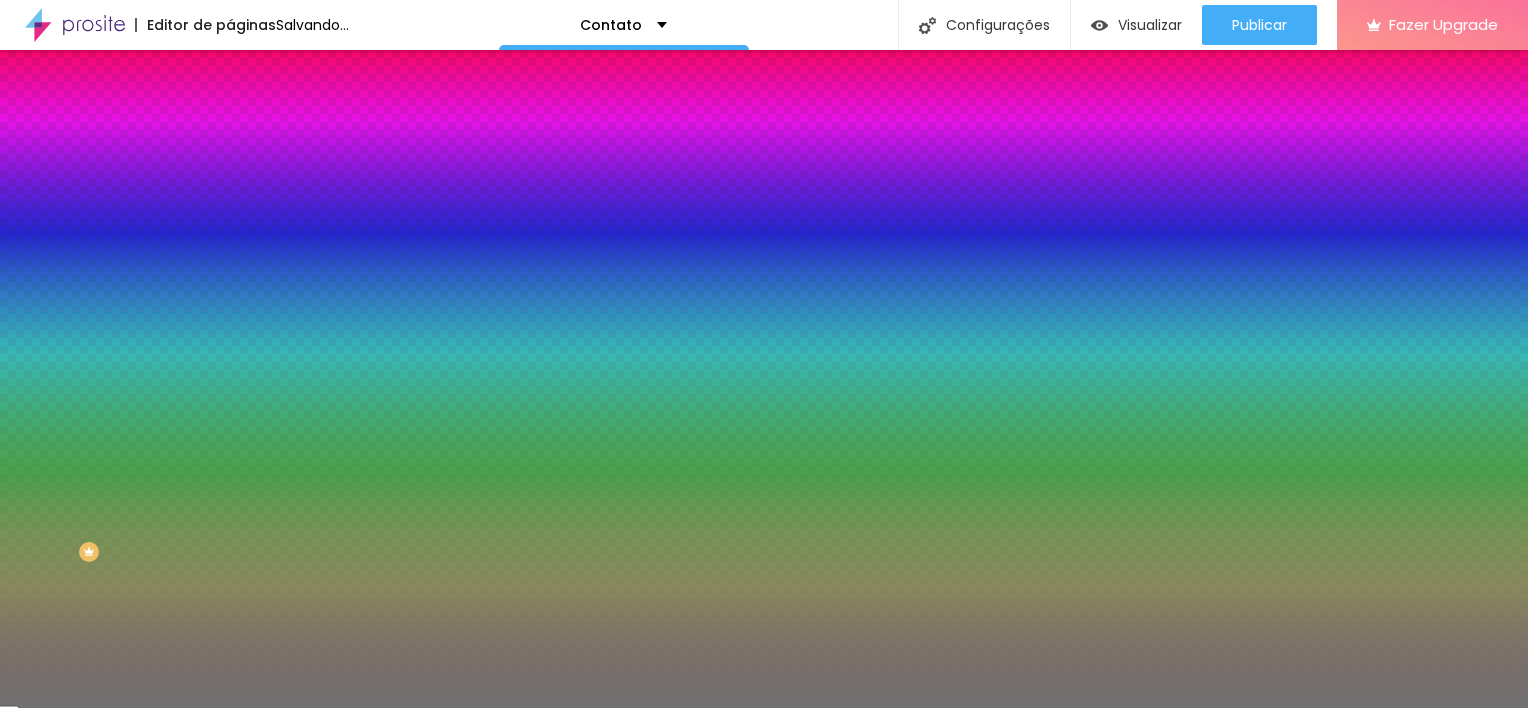 type on "9" 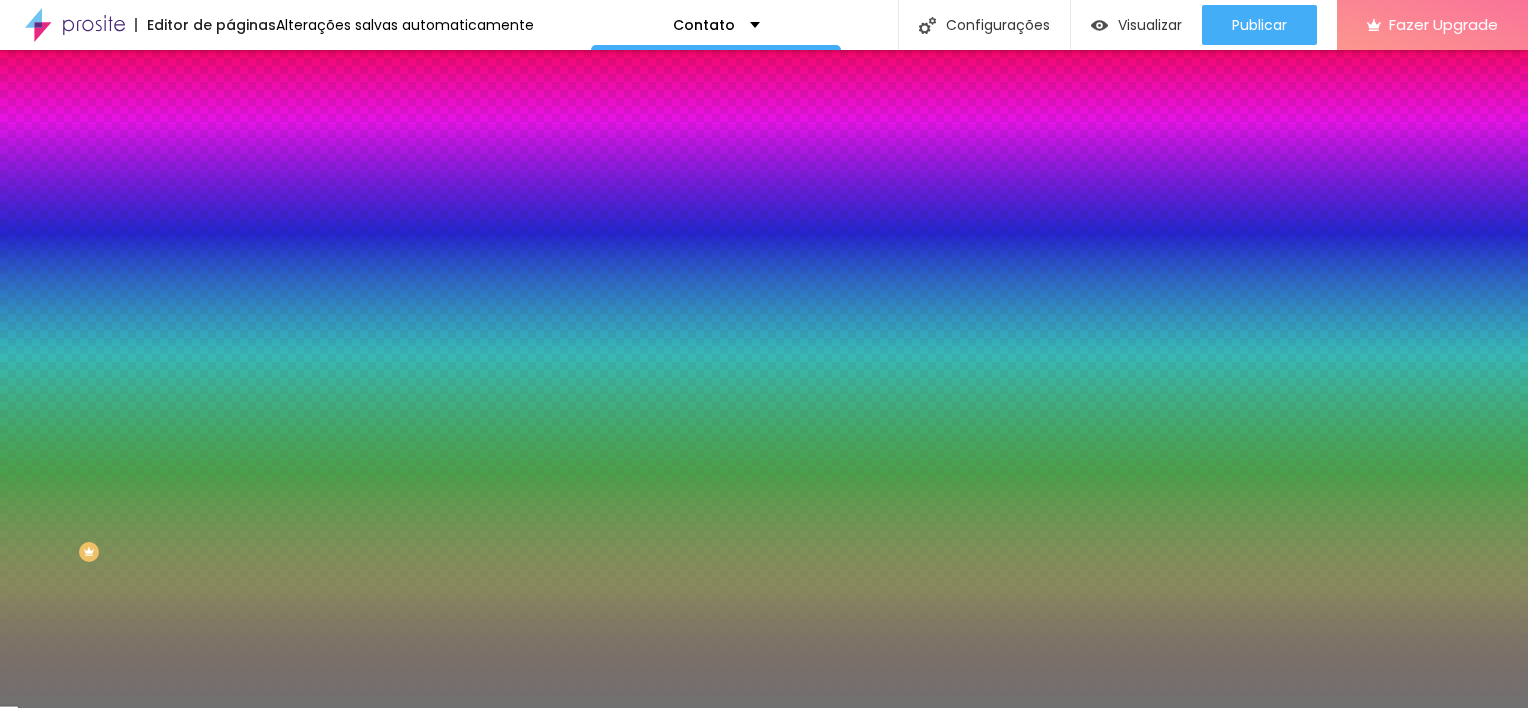 type on "1" 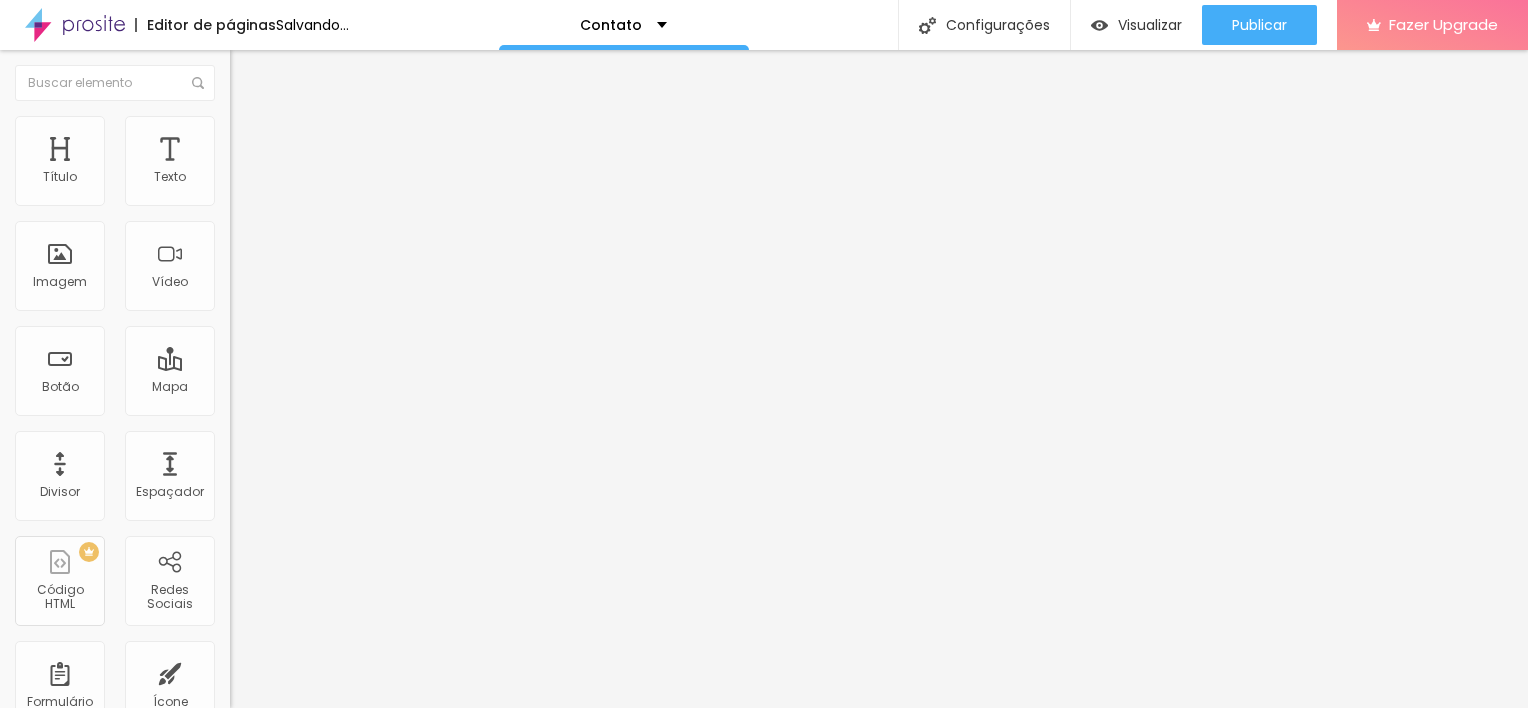 click on "Tipo" at bounding box center [345, 222] 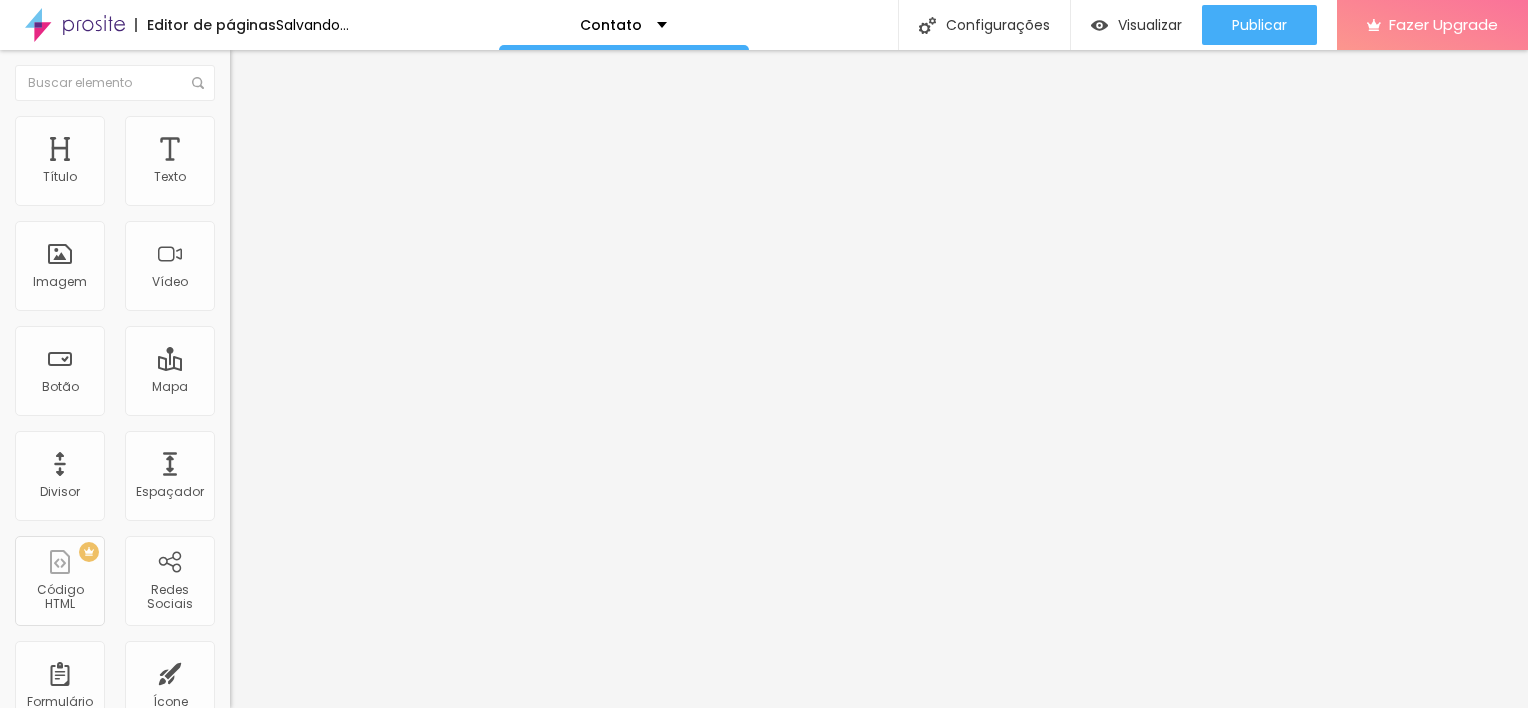 click on "Pontilhado" at bounding box center (345, 265) 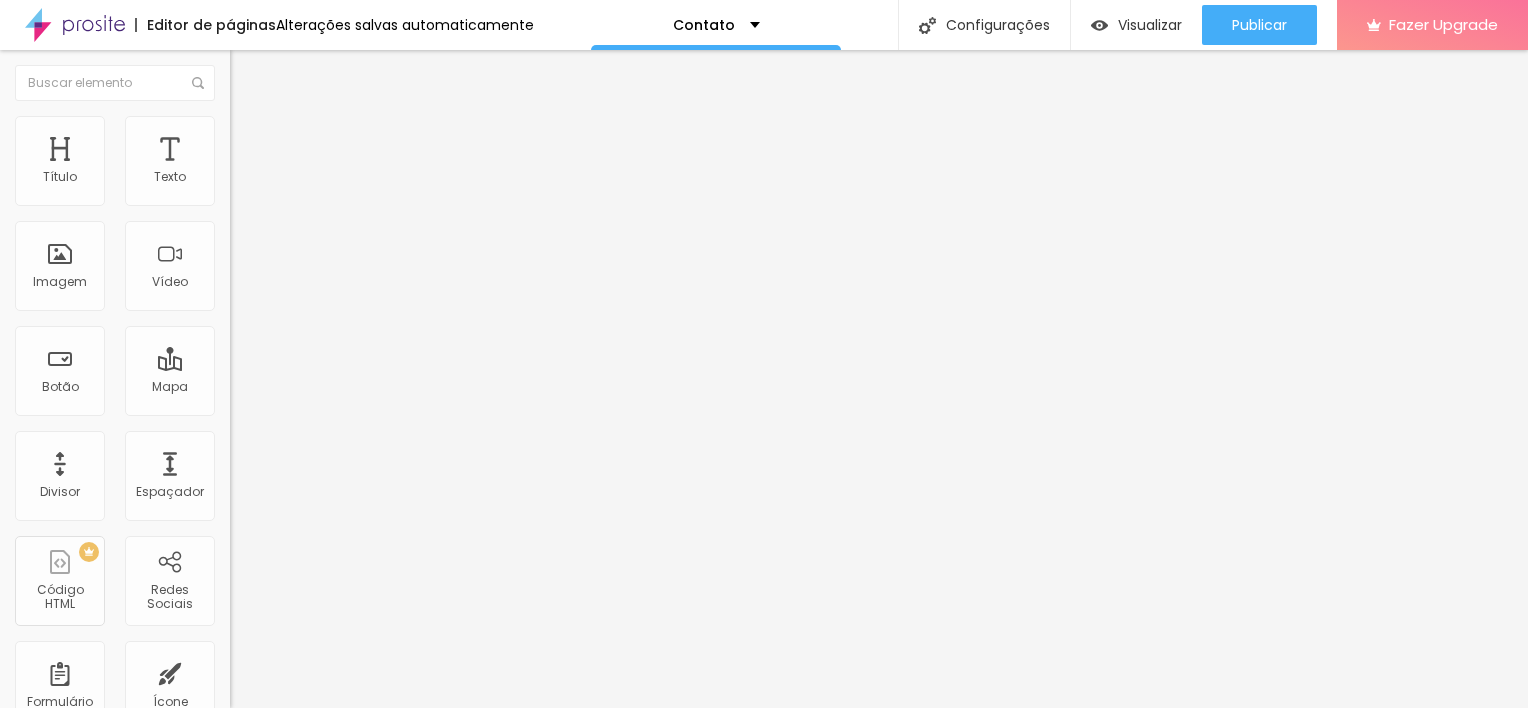 click on "Duplo" at bounding box center [247, 288] 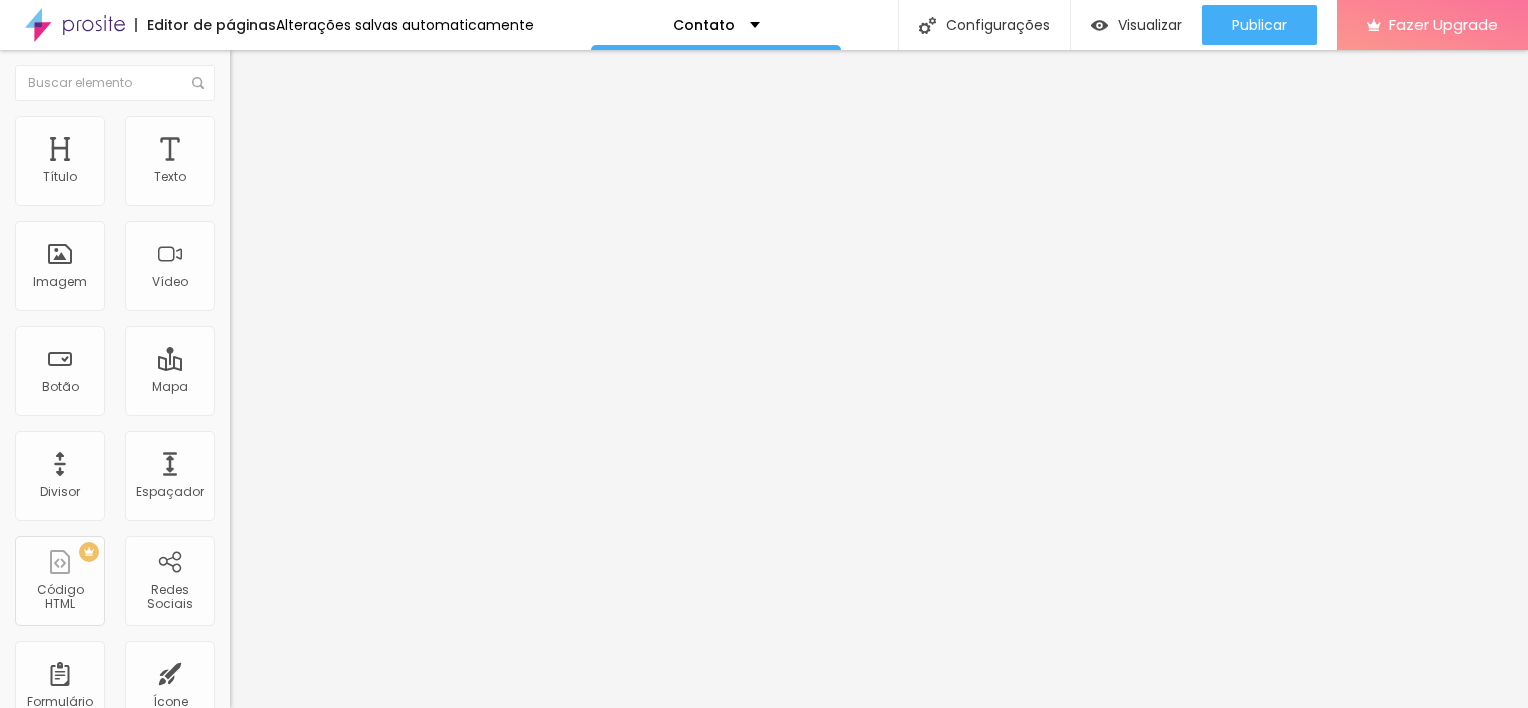 click on "Pontilhado" at bounding box center [263, 257] 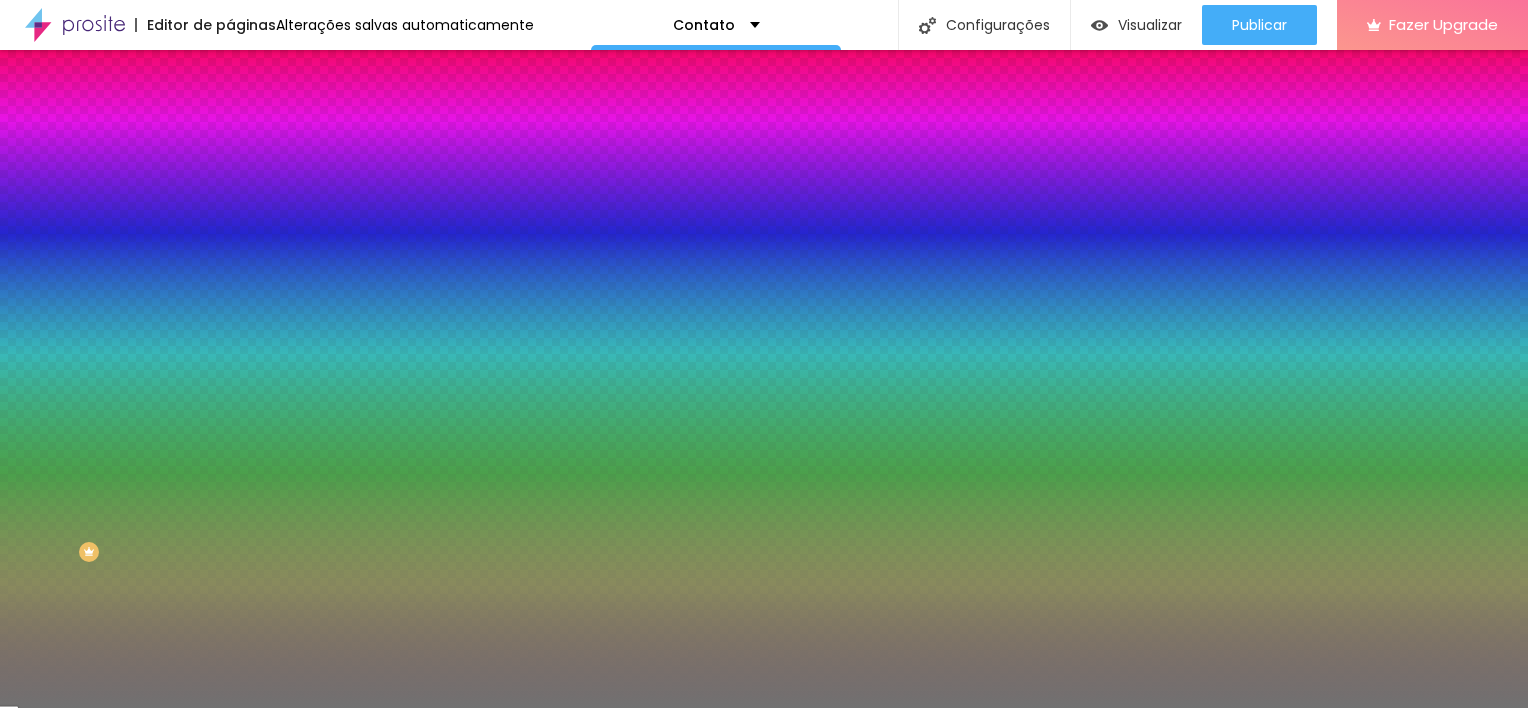 type on "33" 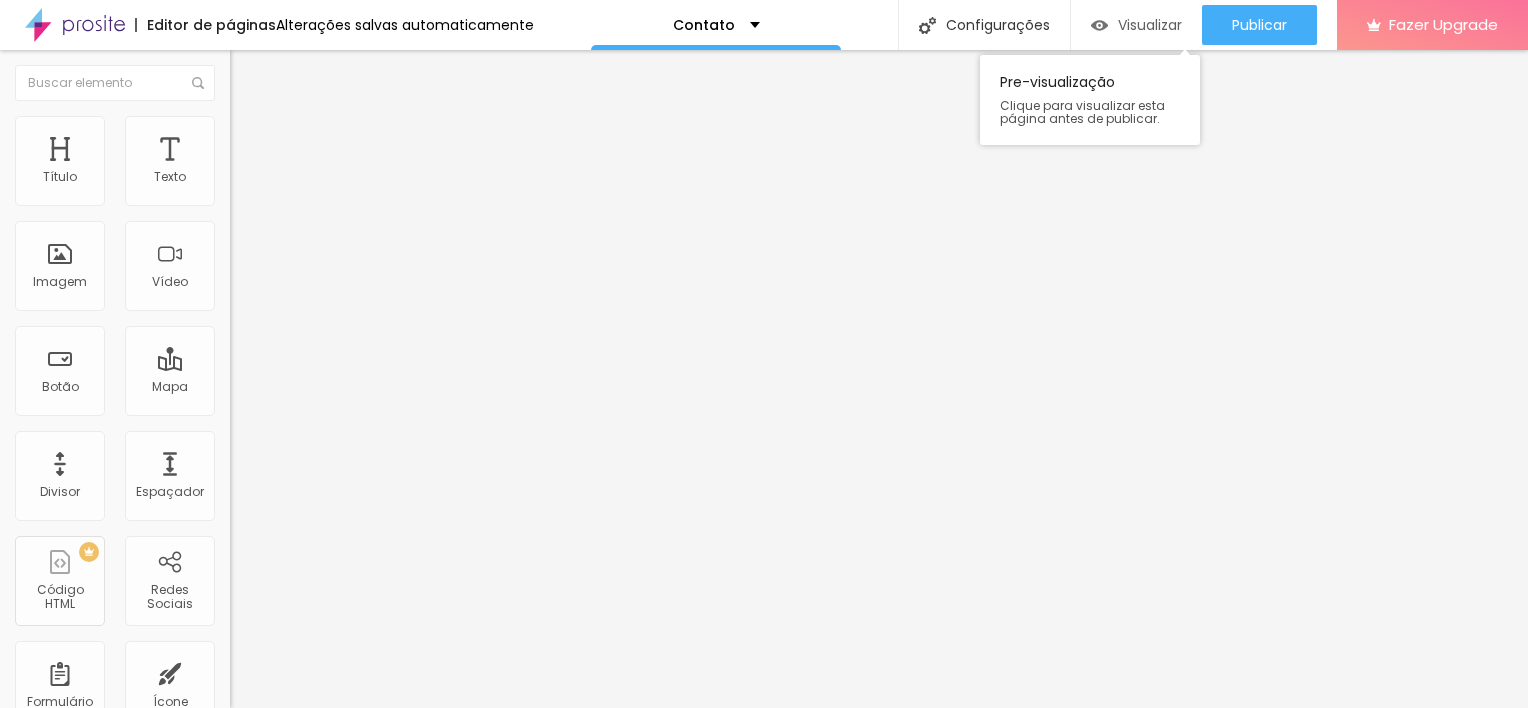 click on "Visualizar" at bounding box center (1136, 25) 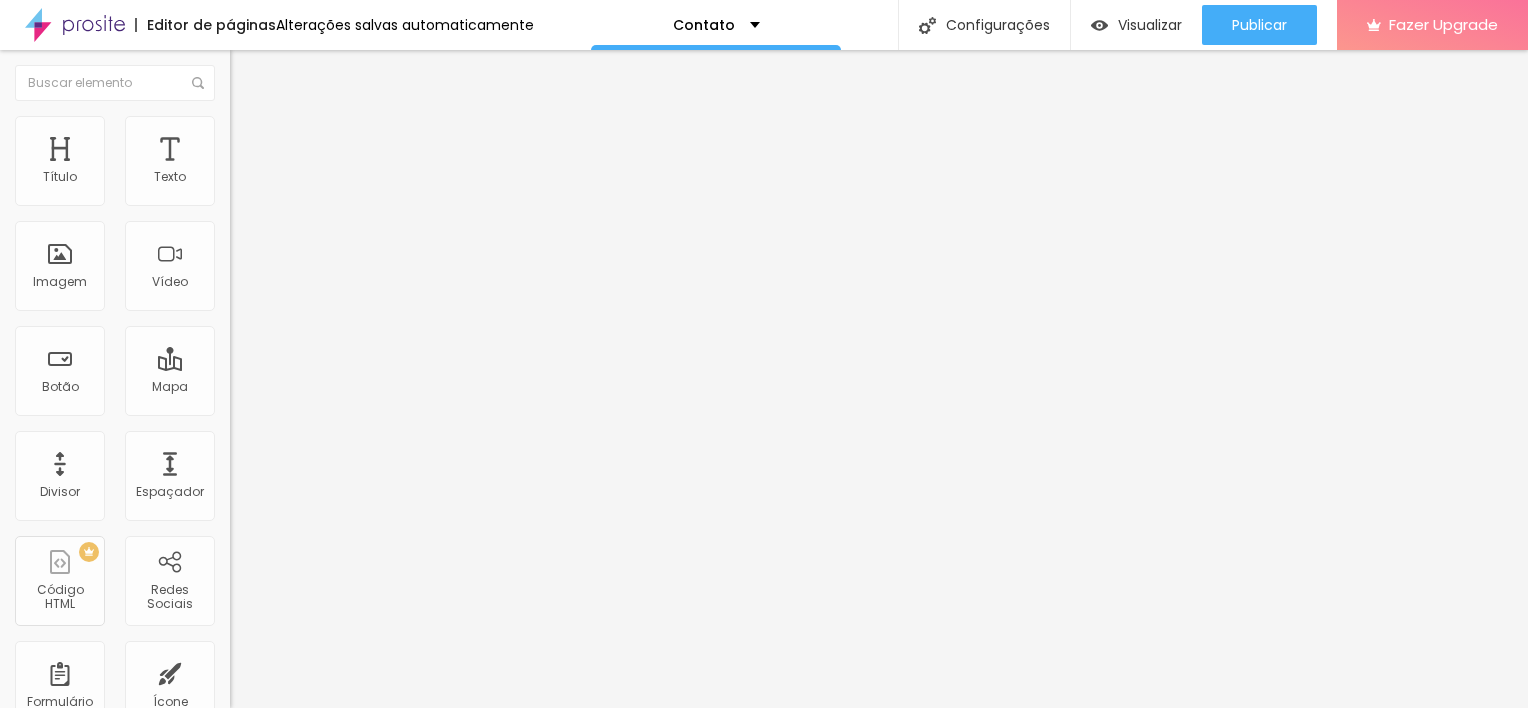 click on "+ Adicionar Icone" at bounding box center [292, 1986] 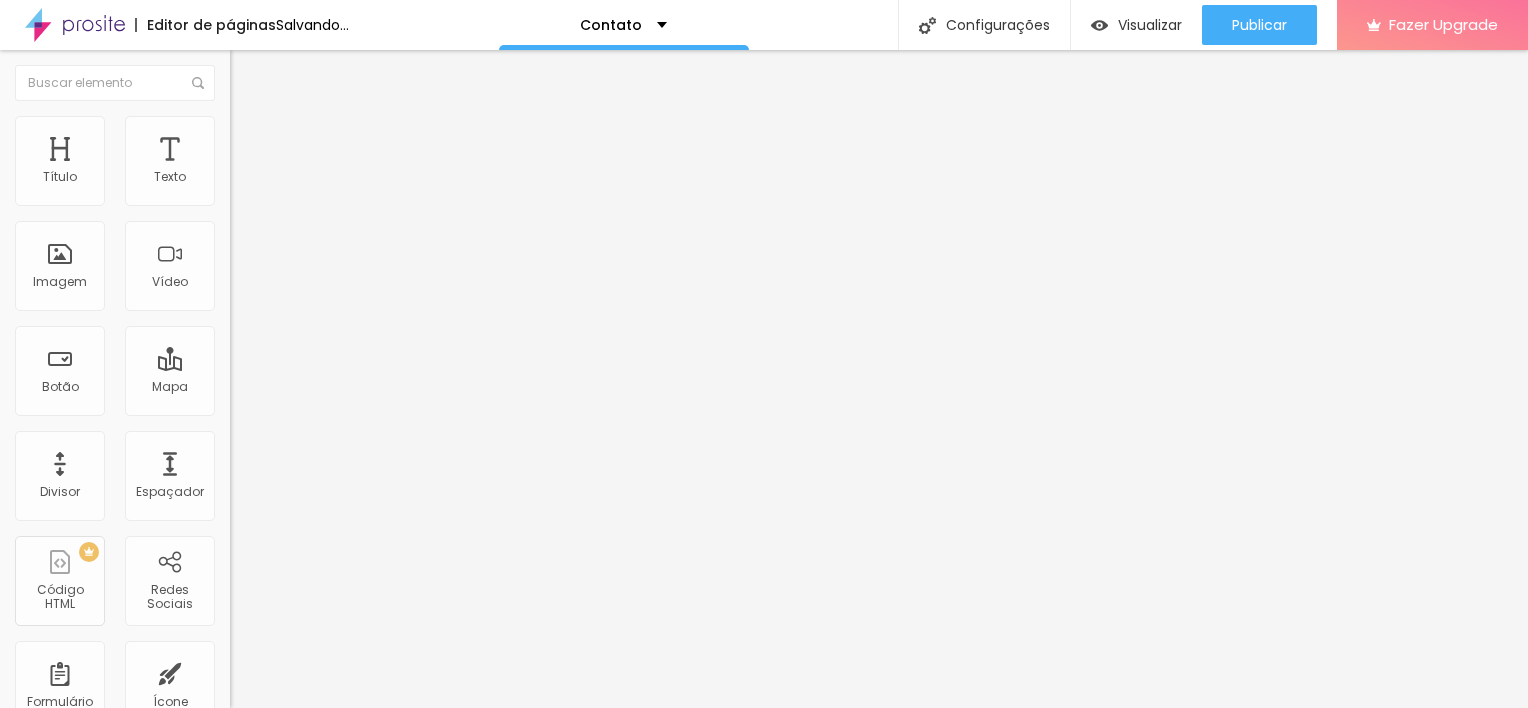 click at bounding box center [237, 2243] 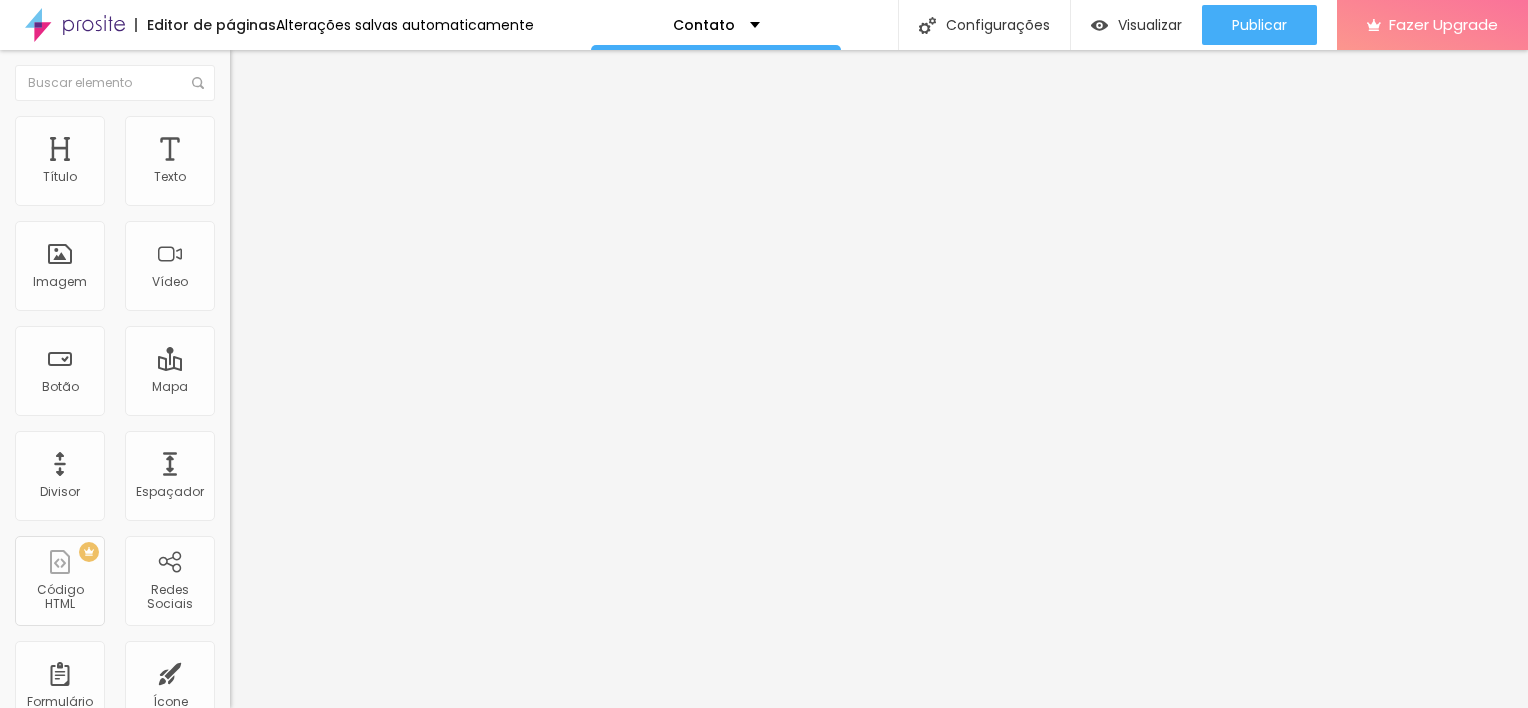 click on "Facebook" at bounding box center [345, 1624] 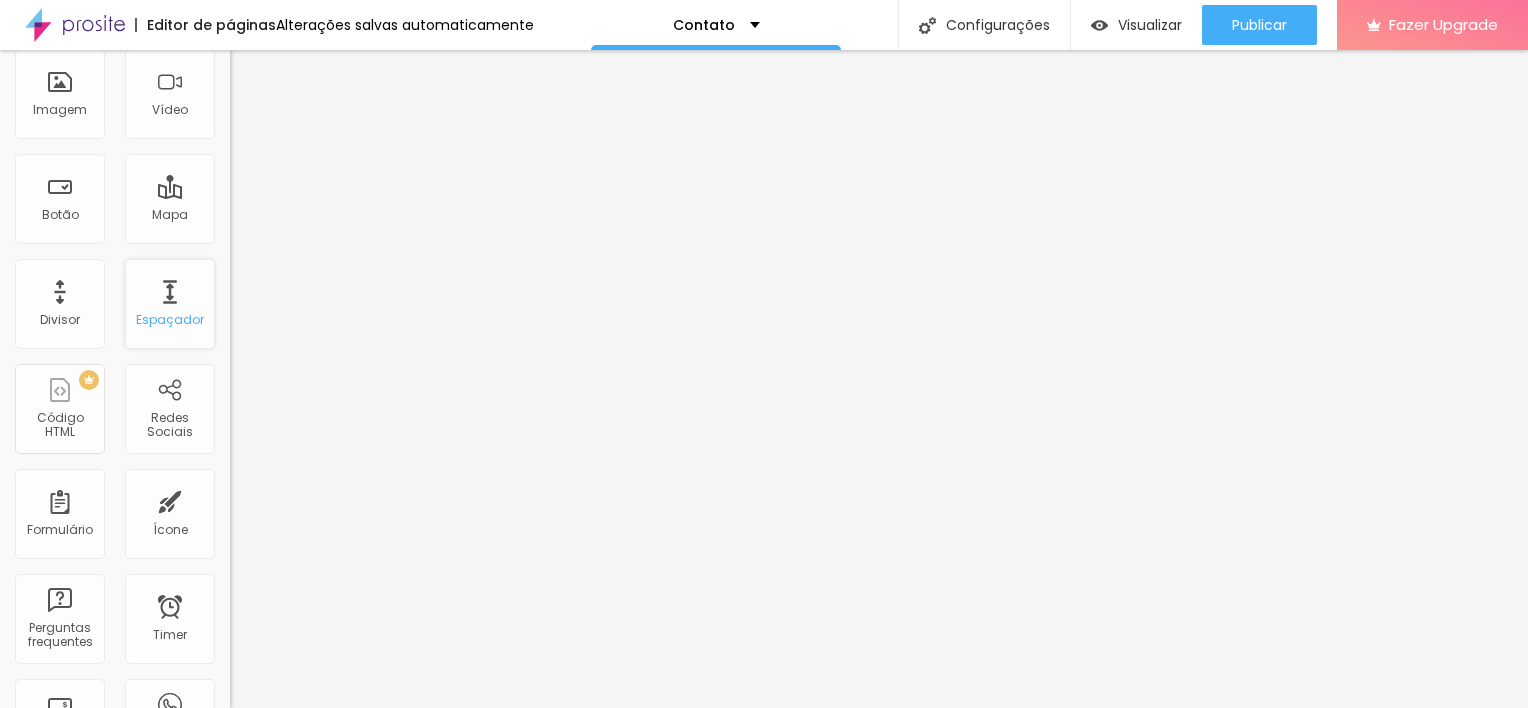 scroll, scrollTop: 170, scrollLeft: 0, axis: vertical 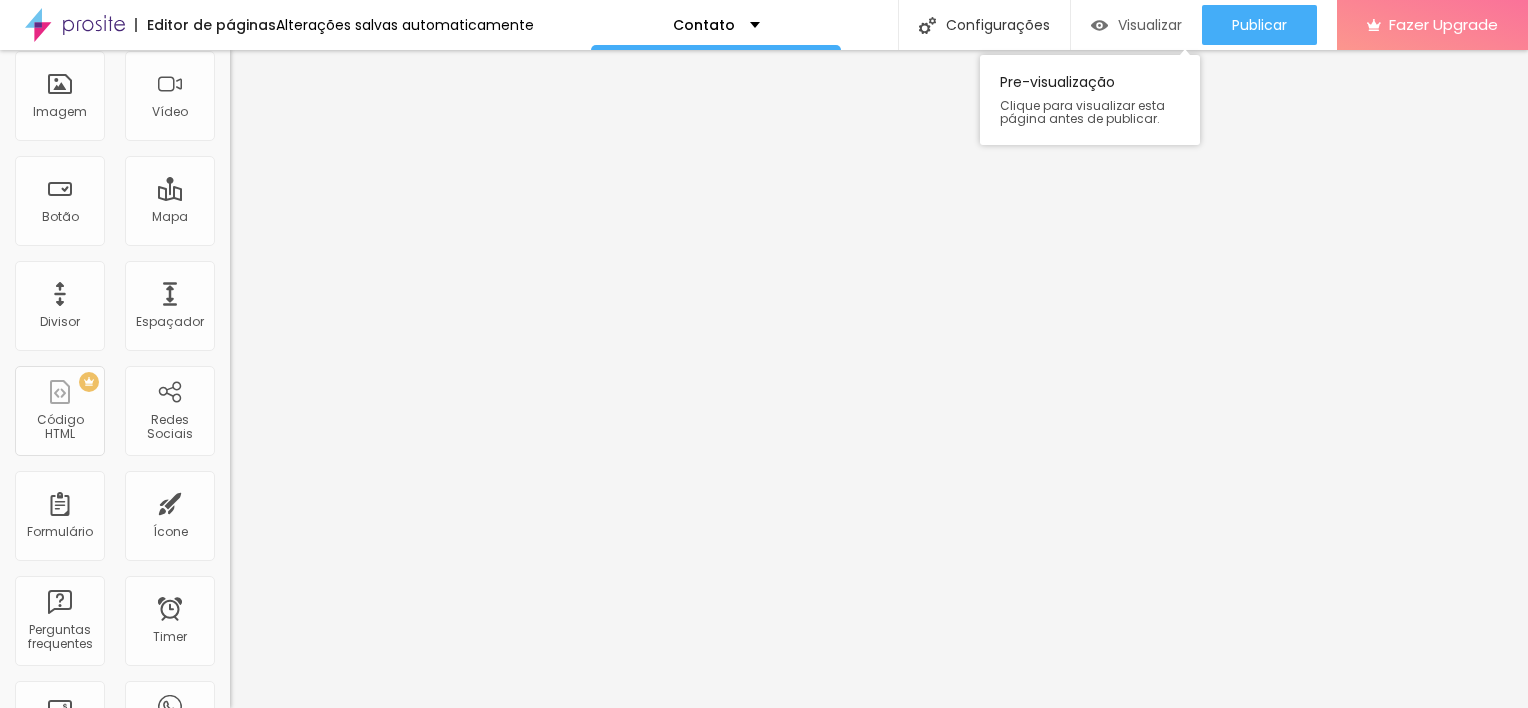 click at bounding box center (1099, 25) 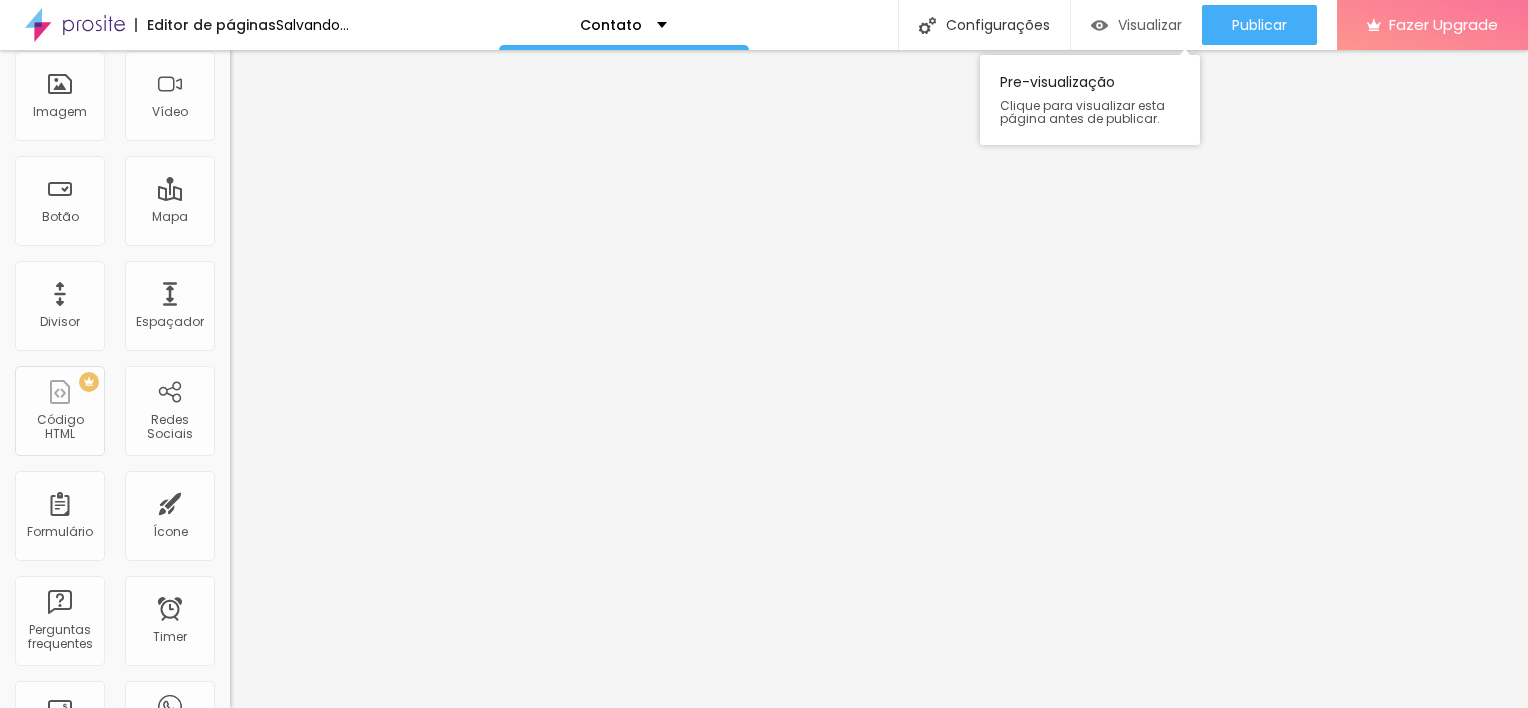 click on "Visualizar" at bounding box center [1136, 25] 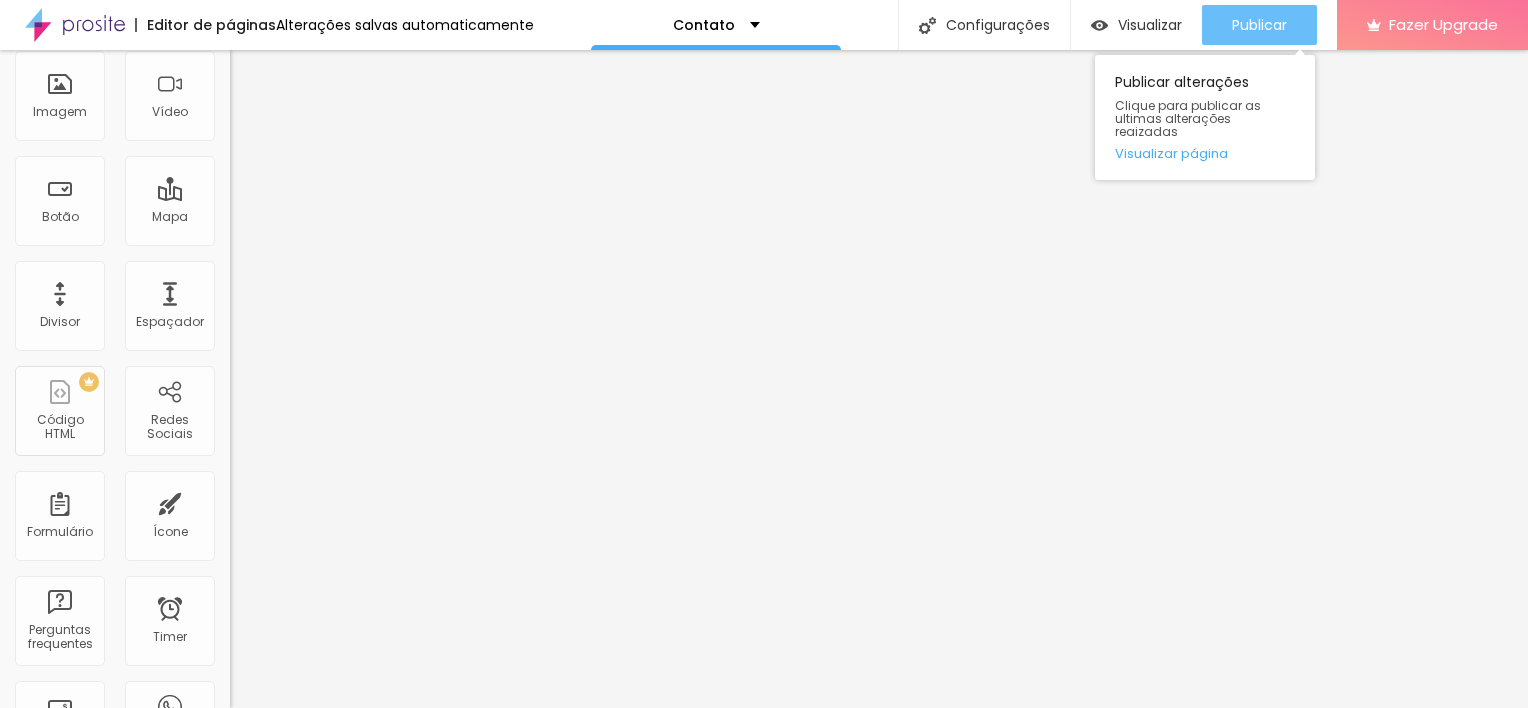 scroll, scrollTop: 0, scrollLeft: 0, axis: both 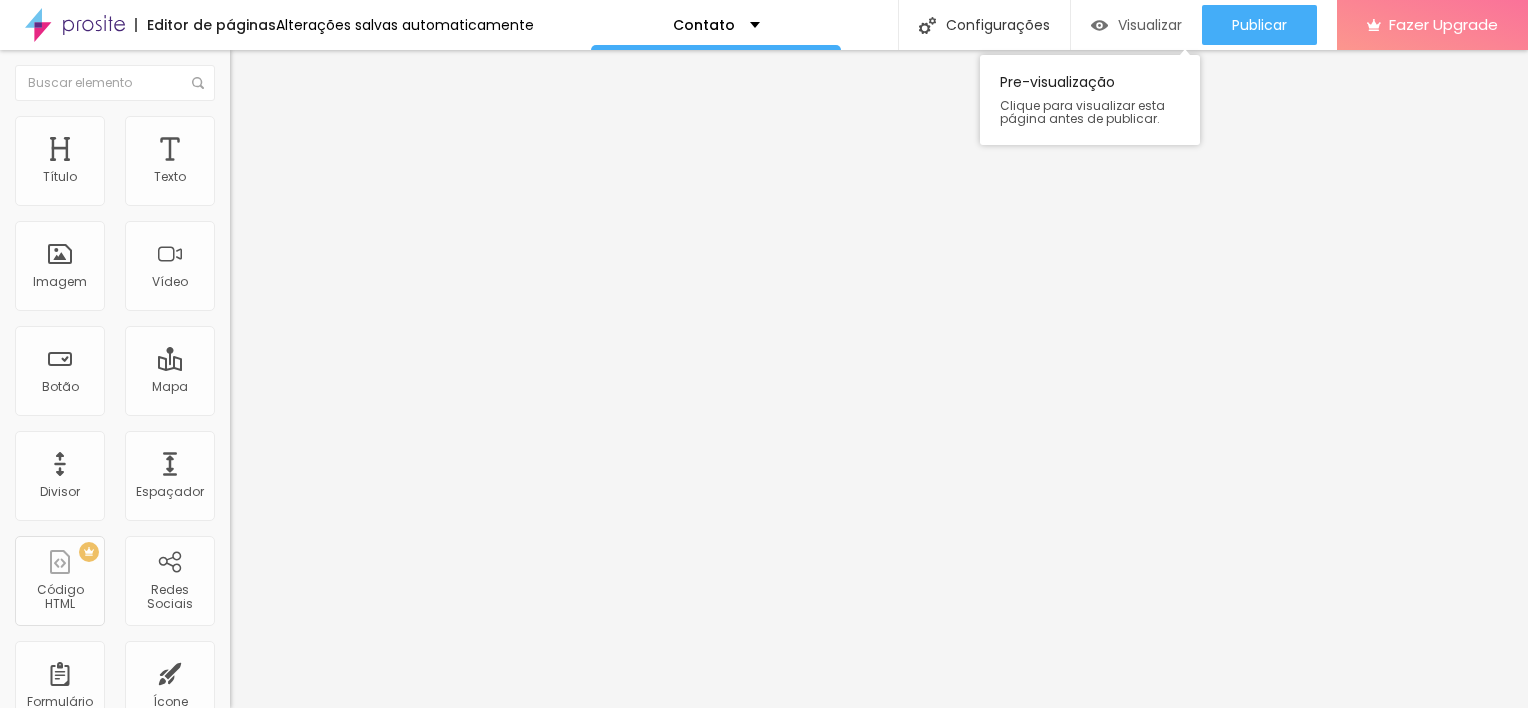 click on "Visualizar" at bounding box center (1150, 25) 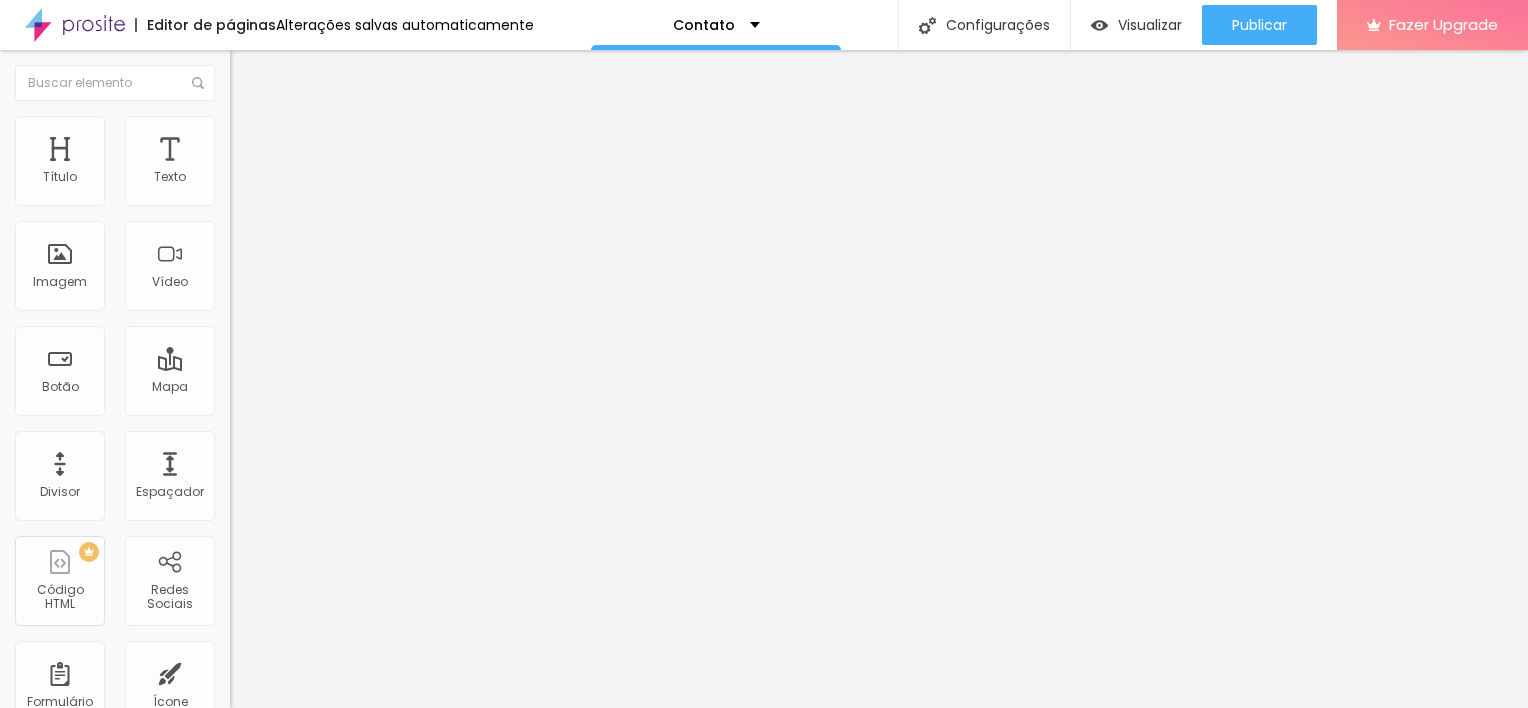 click on "Estilo" at bounding box center (263, 129) 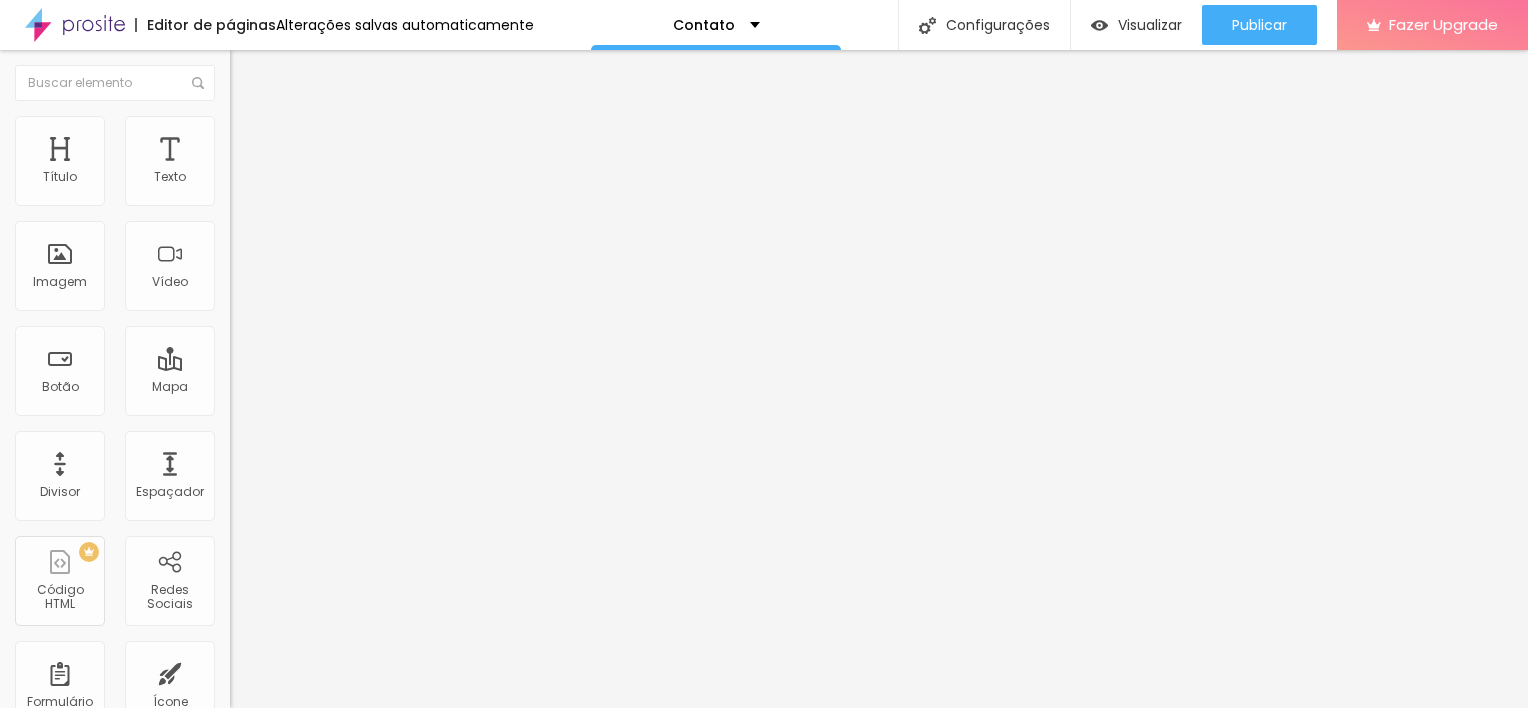 click at bounding box center [244, 547] 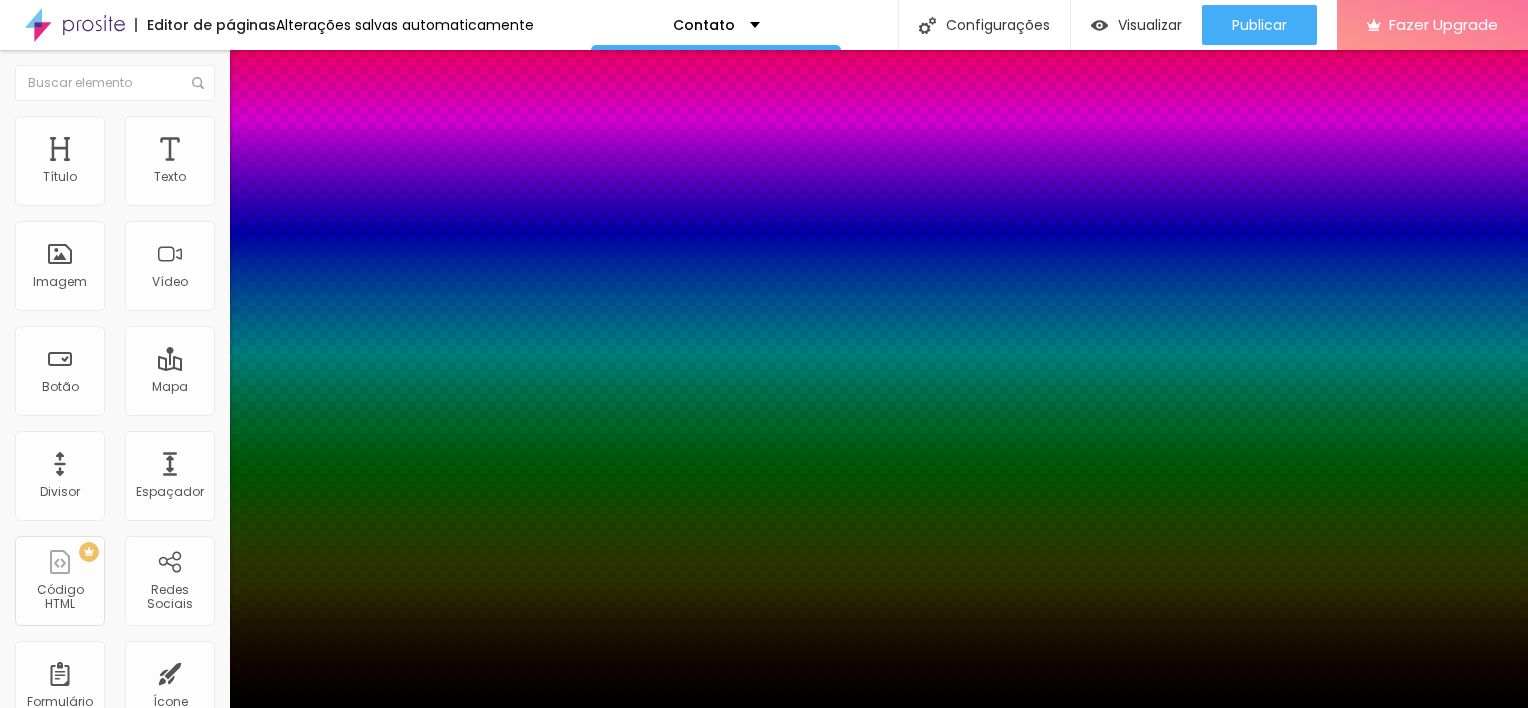 click at bounding box center (764, 720) 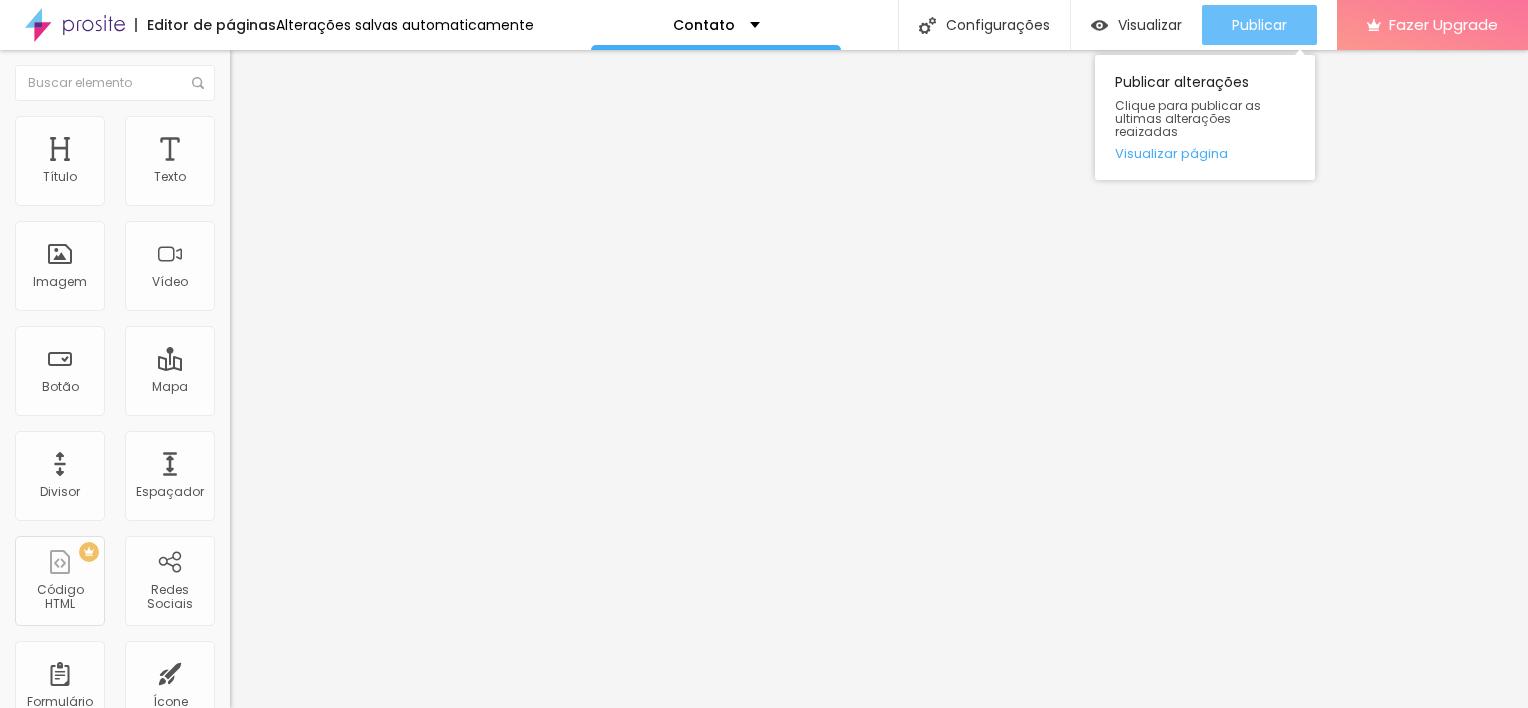 click on "Publicar" at bounding box center [1259, 25] 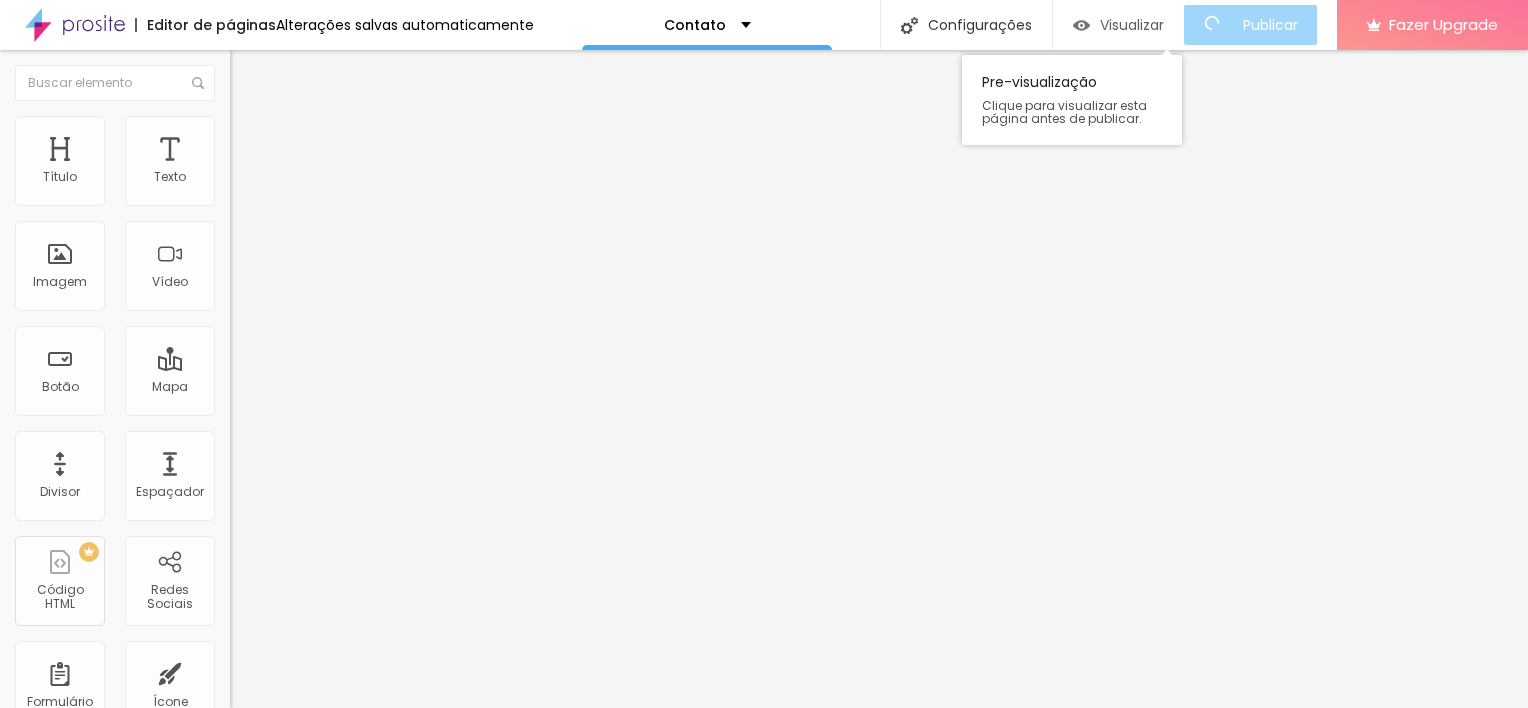 click on "Visualizar" at bounding box center [1132, 25] 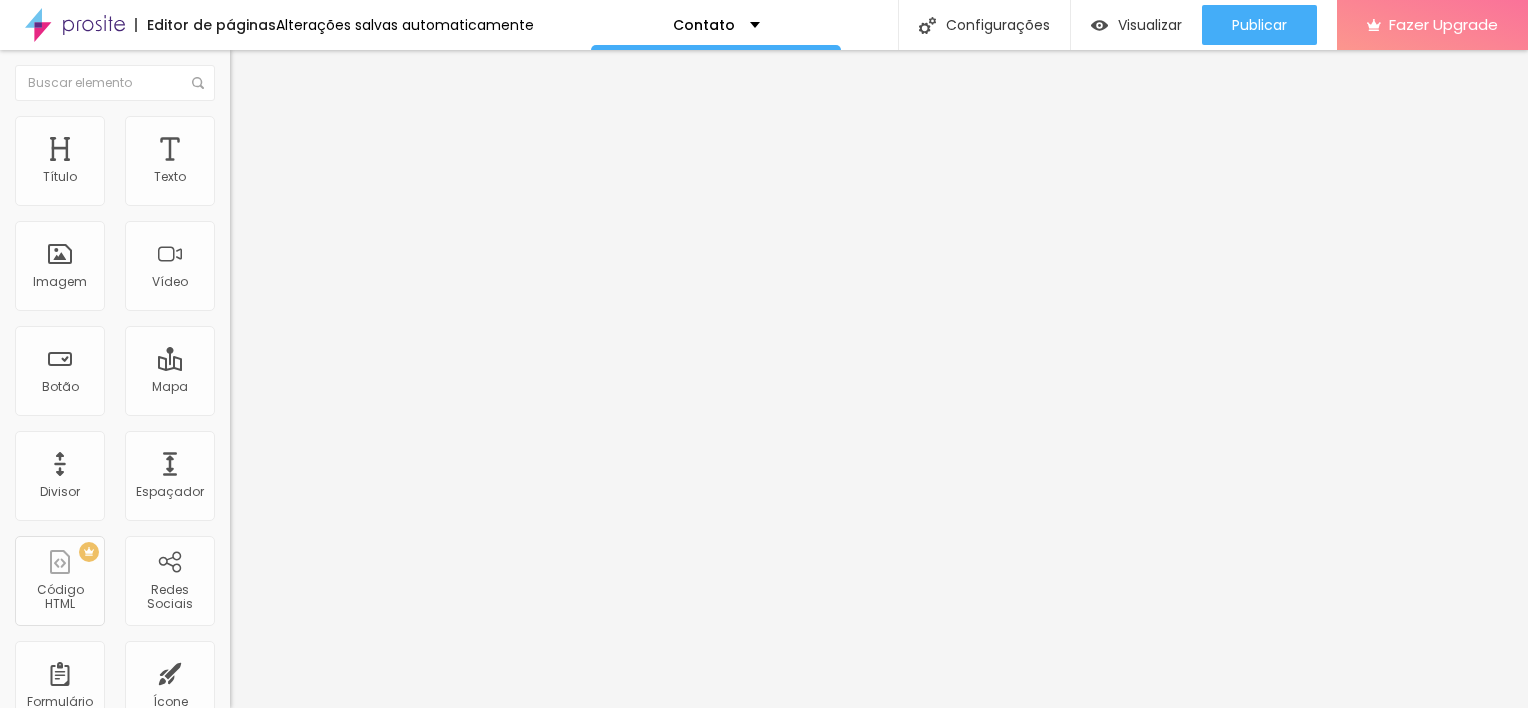 click on "Estilo" at bounding box center [345, 126] 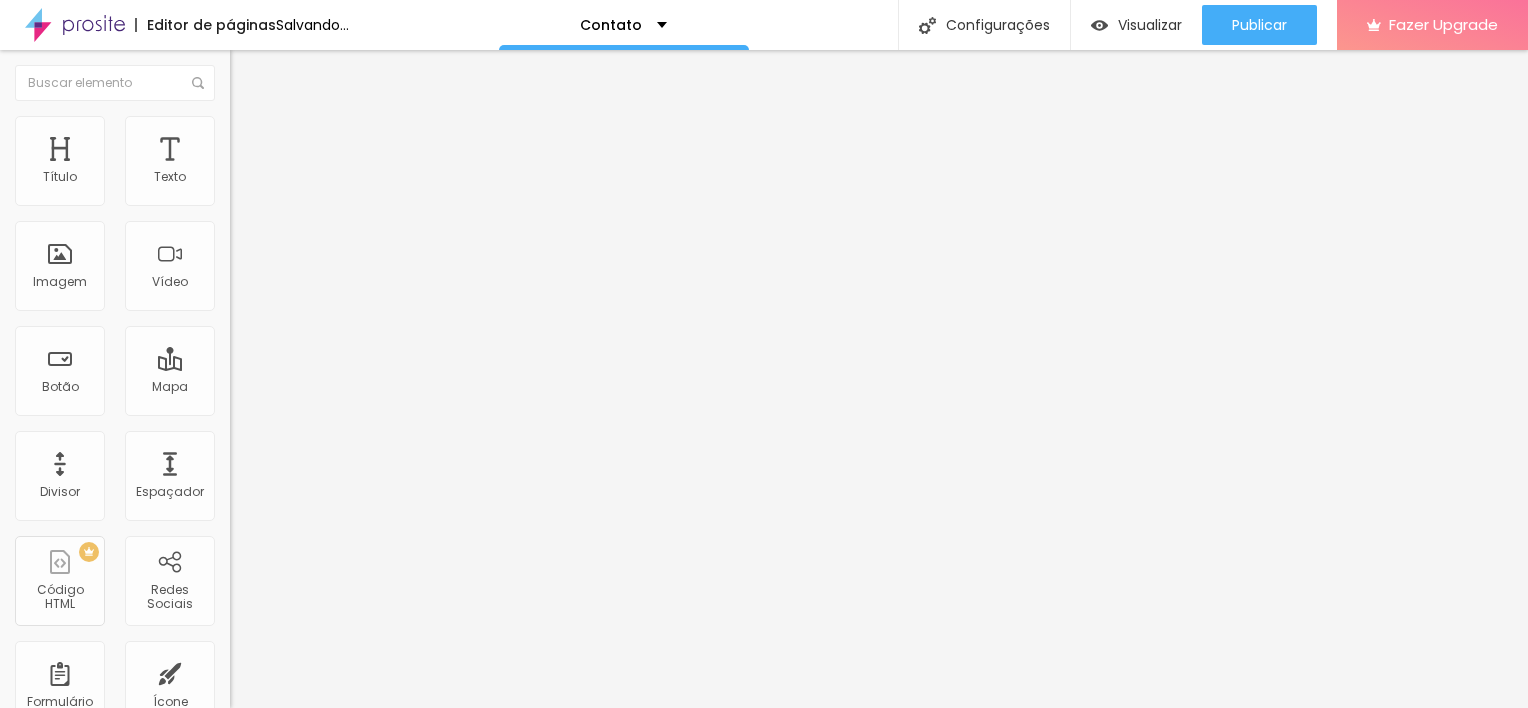 drag, startPoint x: 112, startPoint y: 216, endPoint x: 66, endPoint y: 214, distance: 46.043457 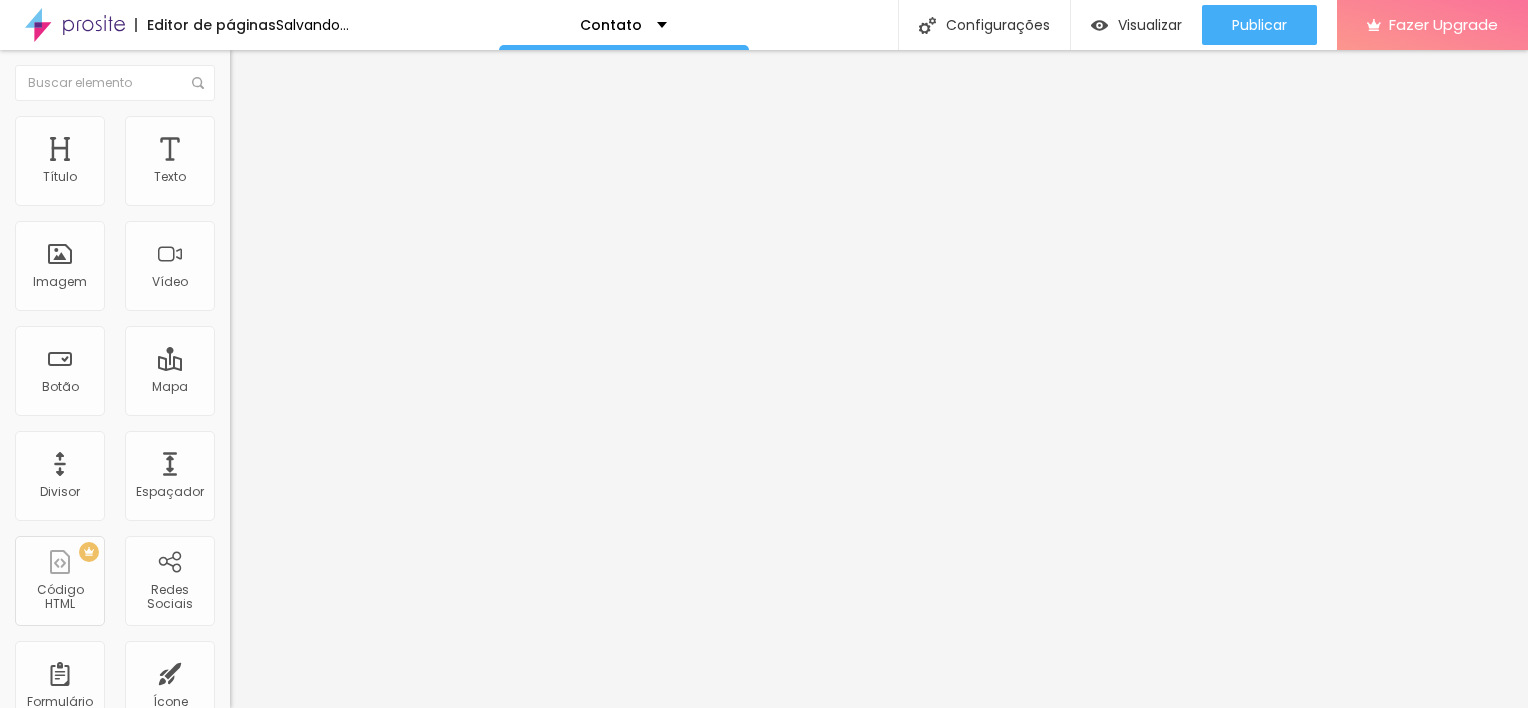 click at bounding box center (294, 197) 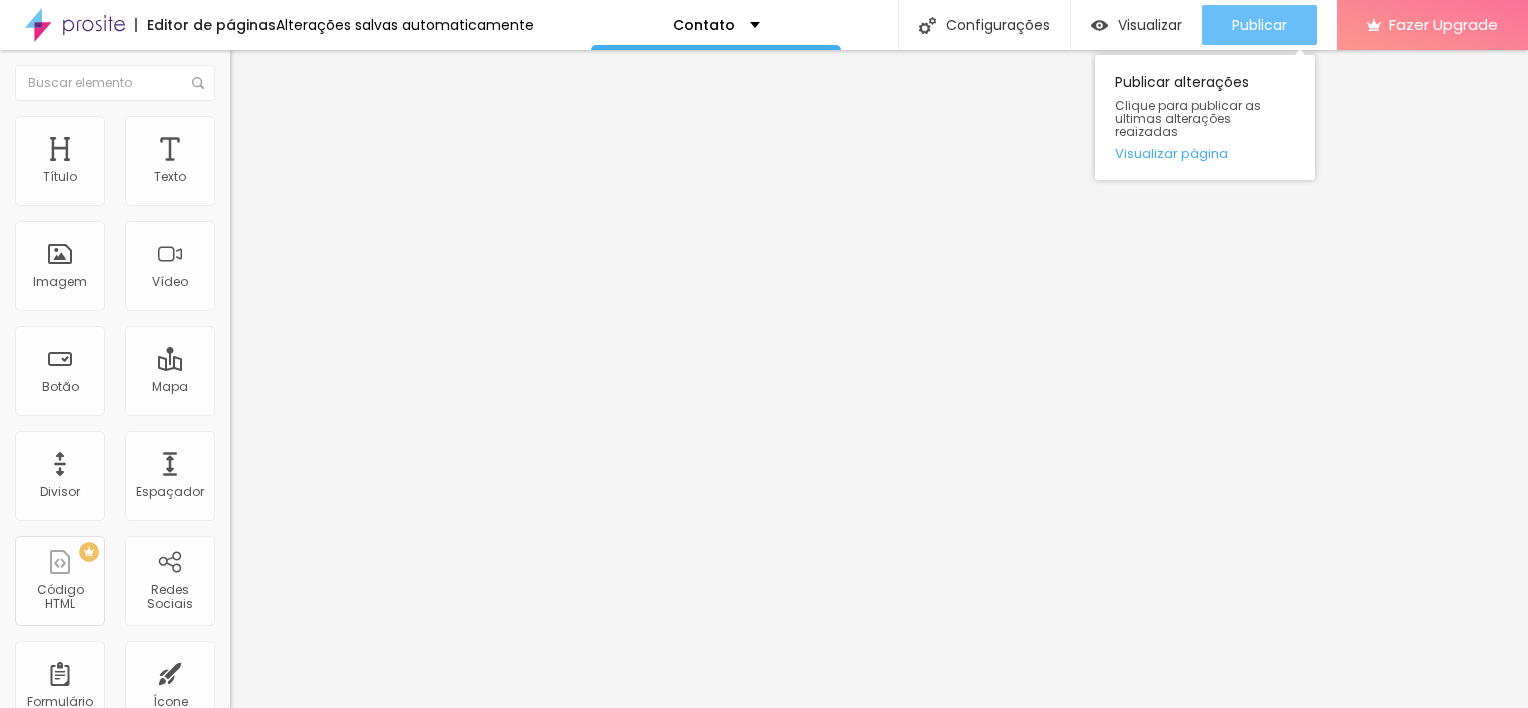 click on "Publicar" at bounding box center [1259, 25] 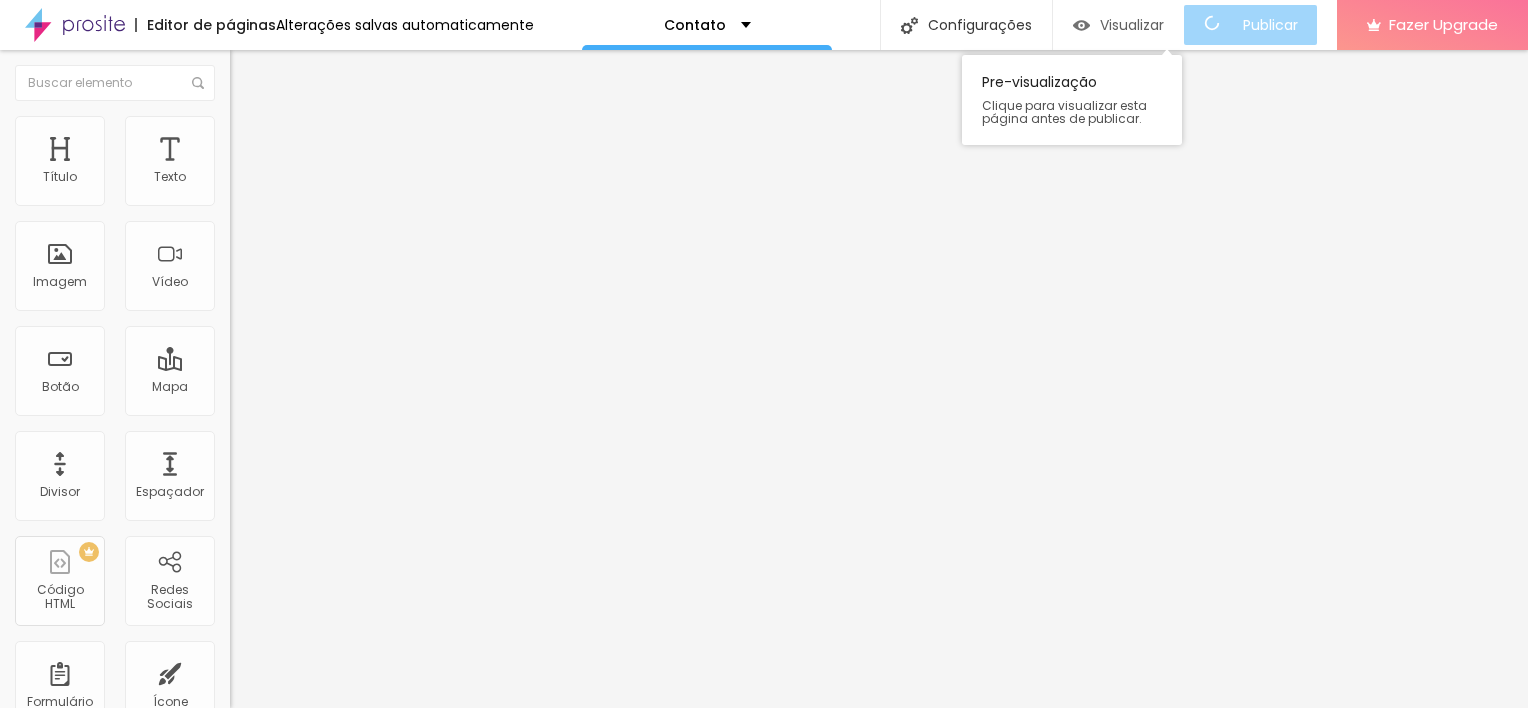 click on "Visualizar" at bounding box center (1132, 25) 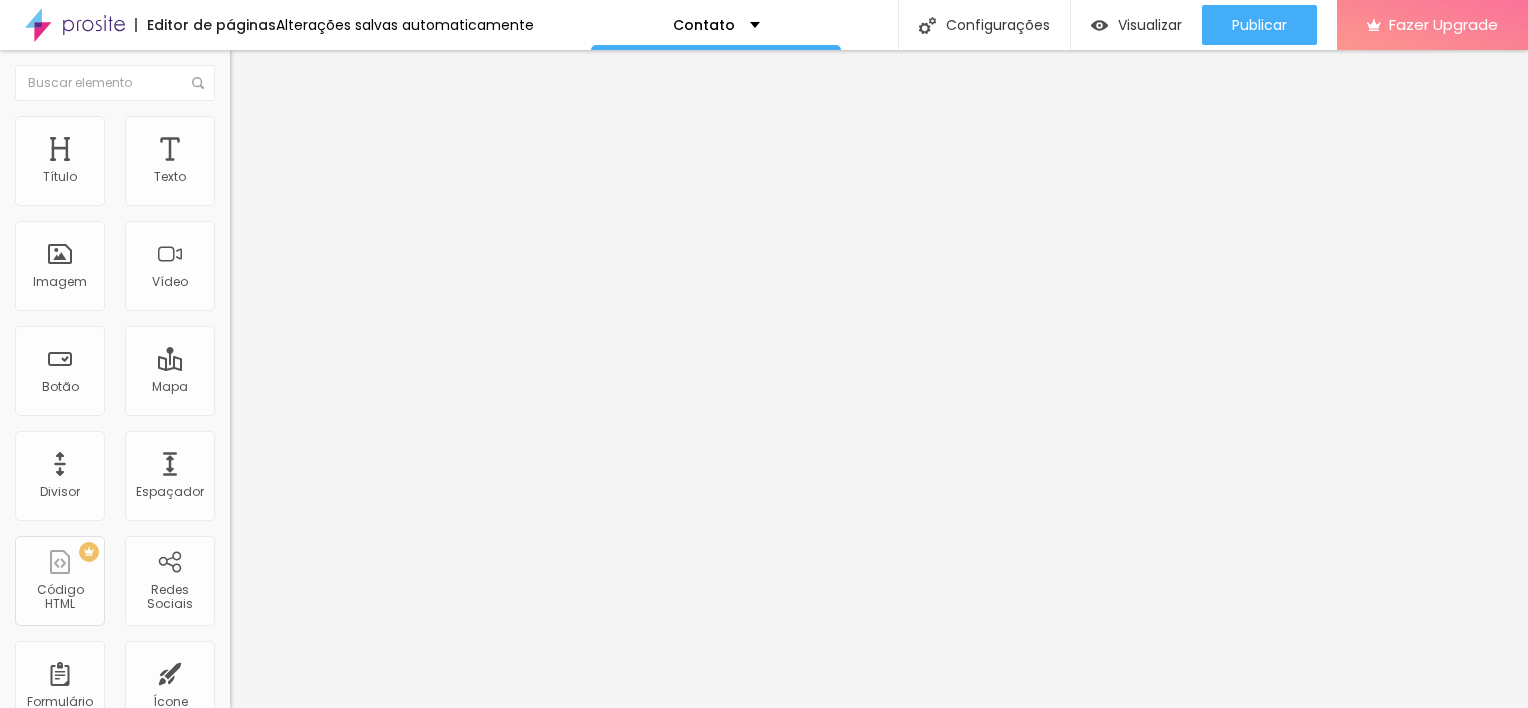 click on "Editar Imagem" at bounding box center (312, 73) 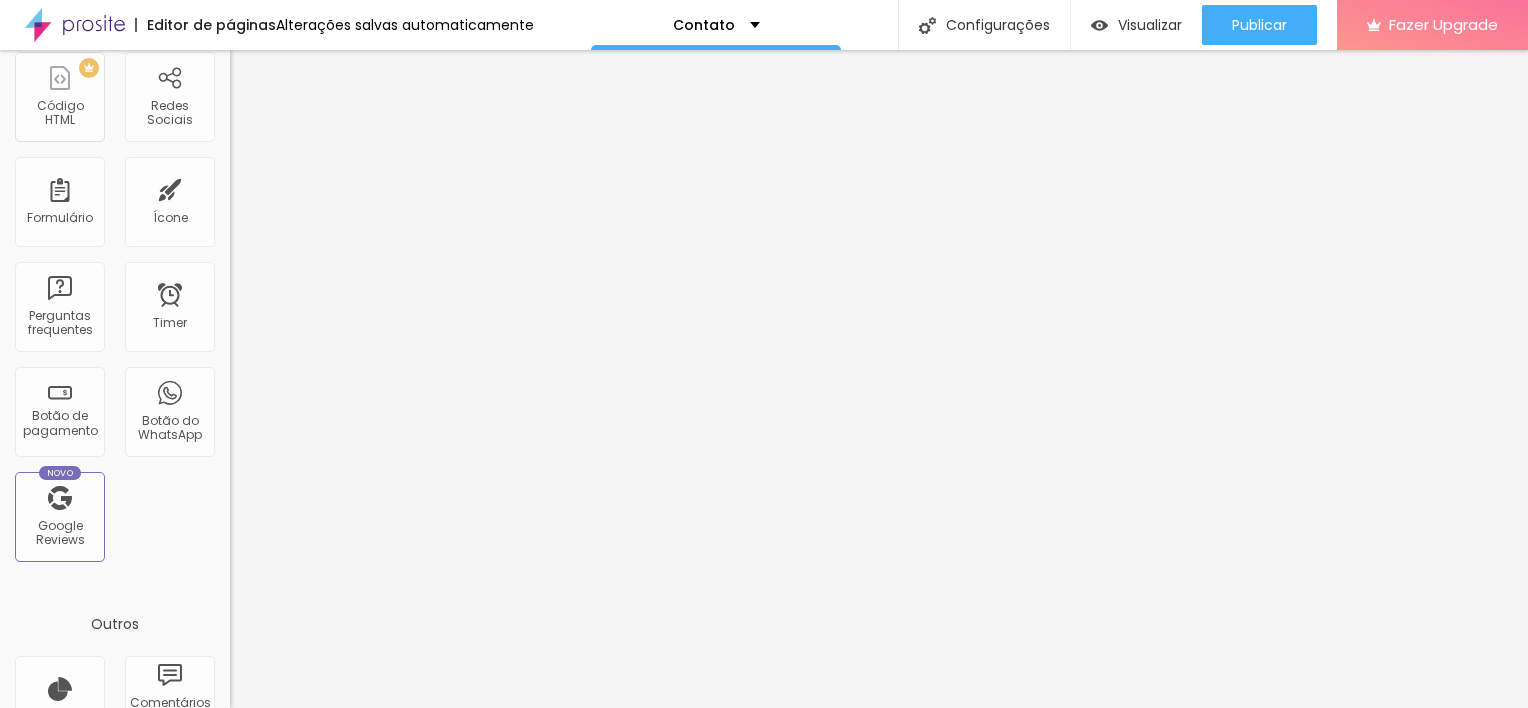 scroll, scrollTop: 488, scrollLeft: 0, axis: vertical 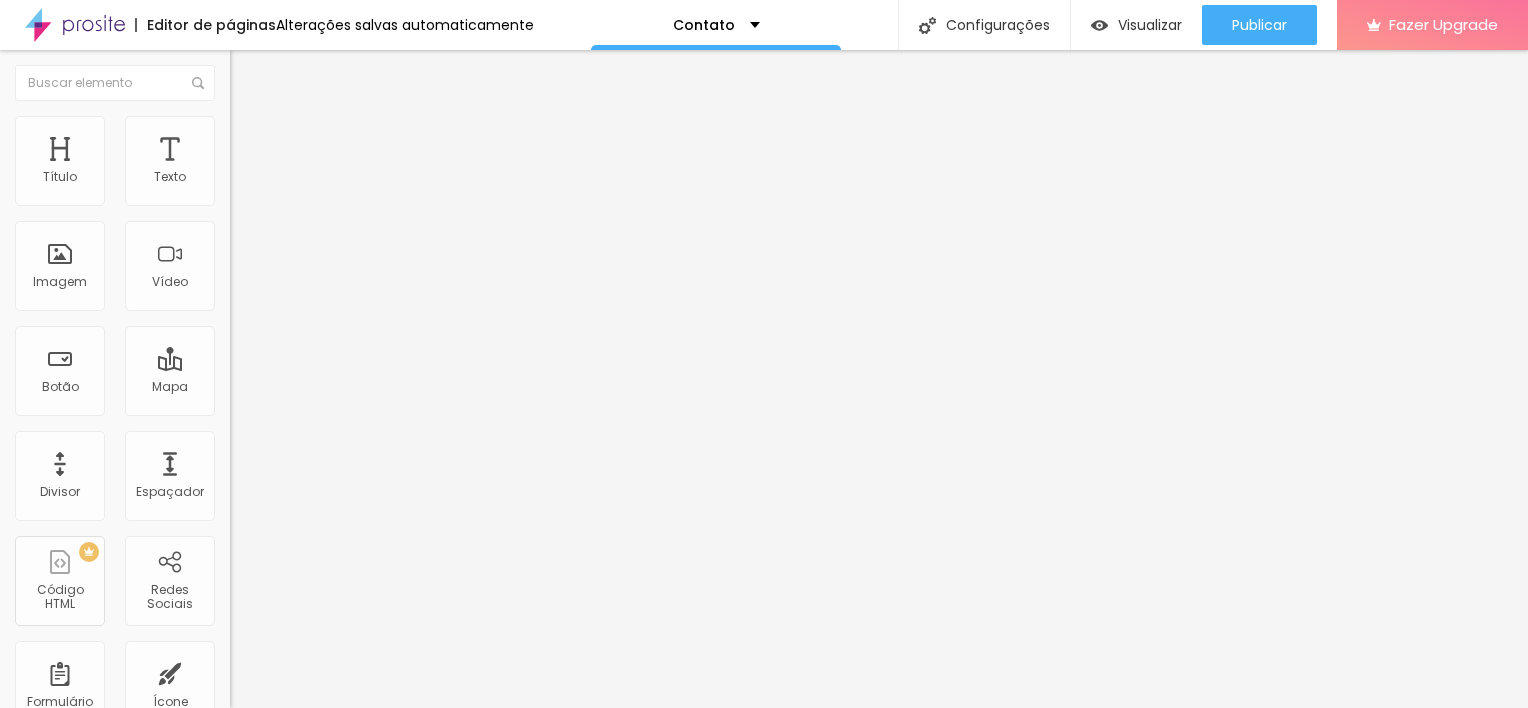 click at bounding box center [239, 141] 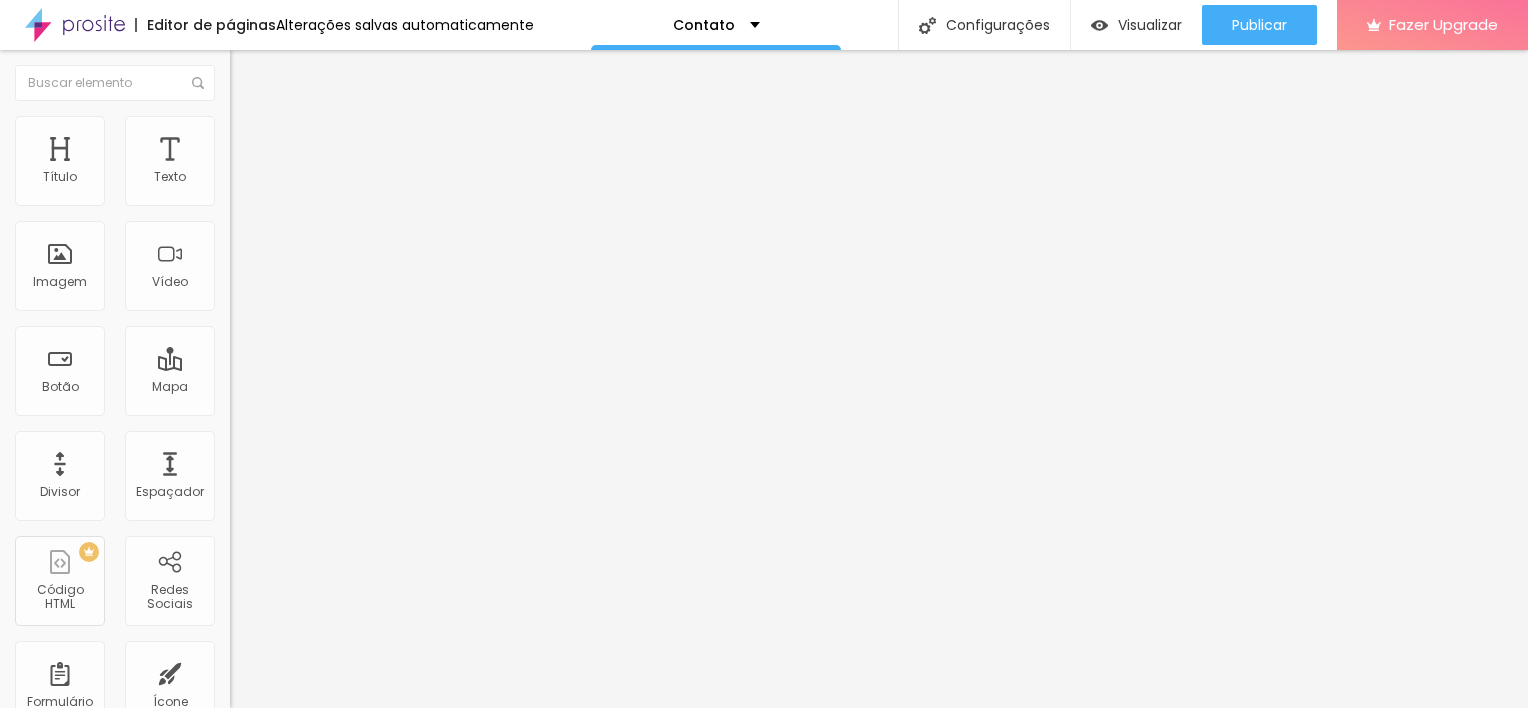 drag, startPoint x: 111, startPoint y: 312, endPoint x: 80, endPoint y: 319, distance: 31.780497 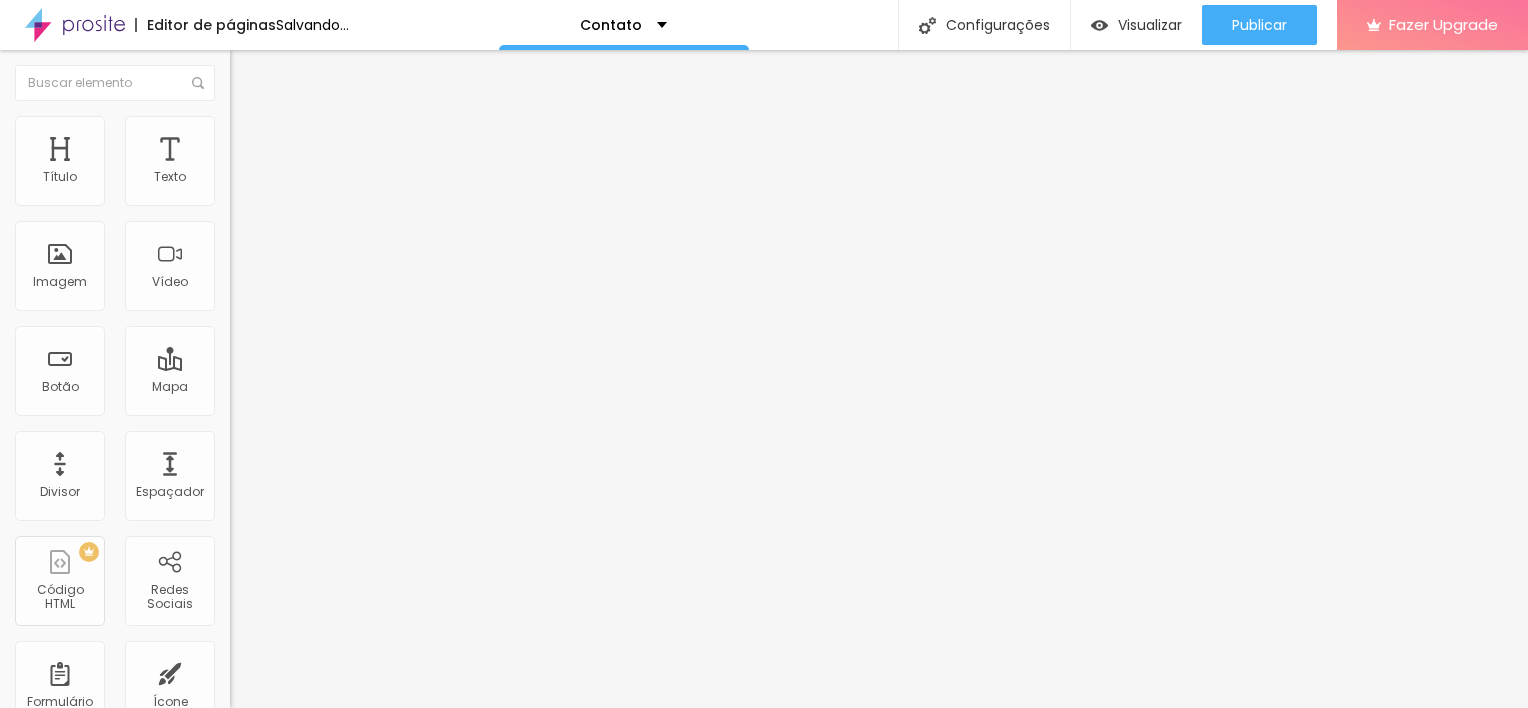 click on "Verde claro" at bounding box center [265, 664] 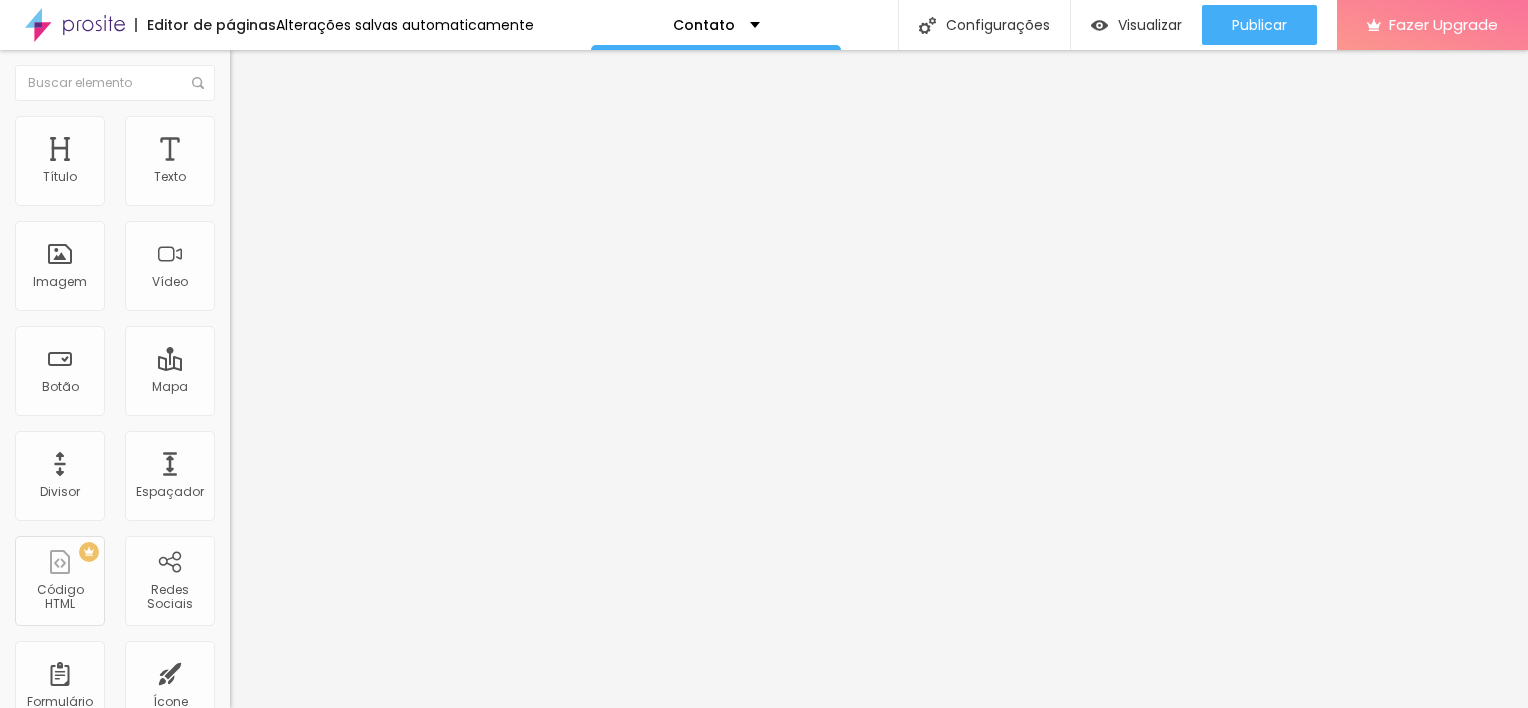 click on "Verde escuro" at bounding box center [345, 696] 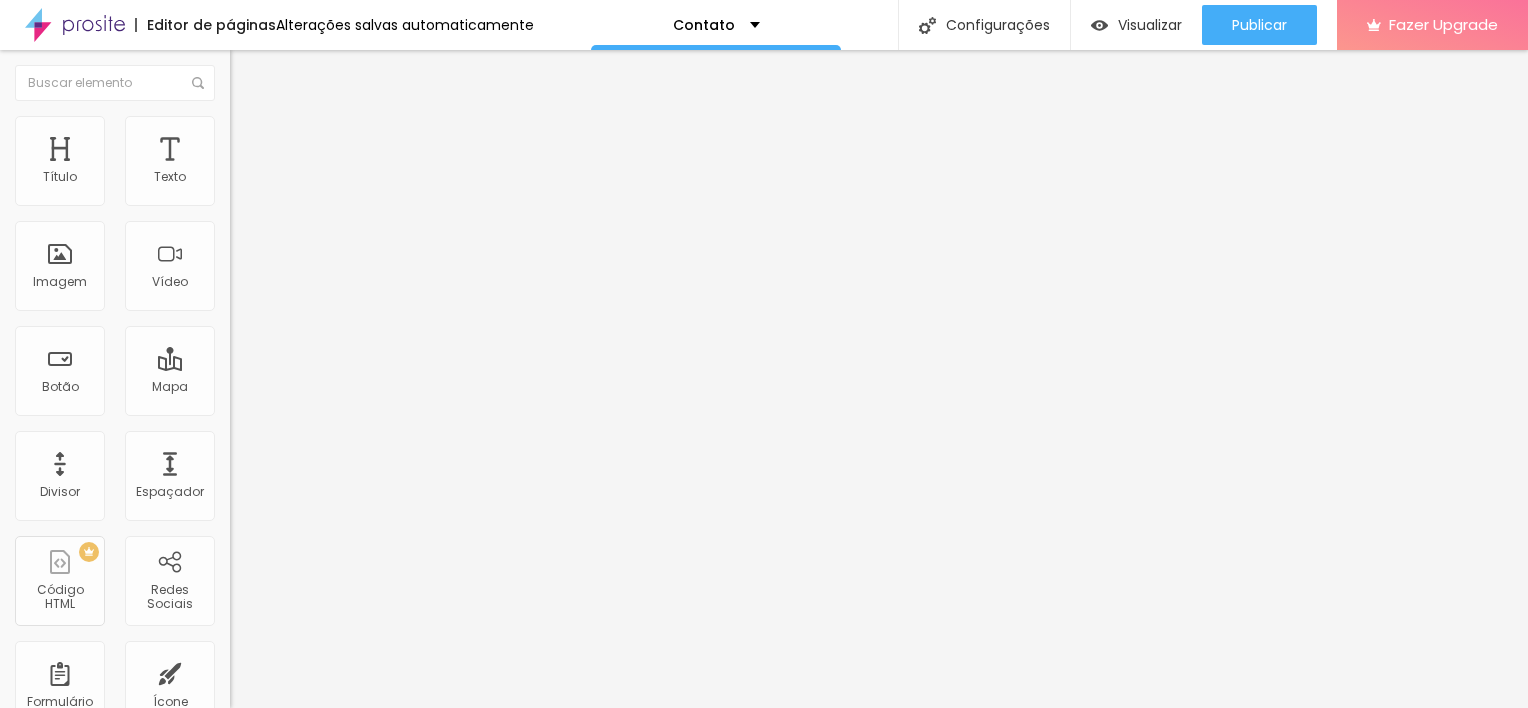scroll, scrollTop: 0, scrollLeft: 121, axis: horizontal 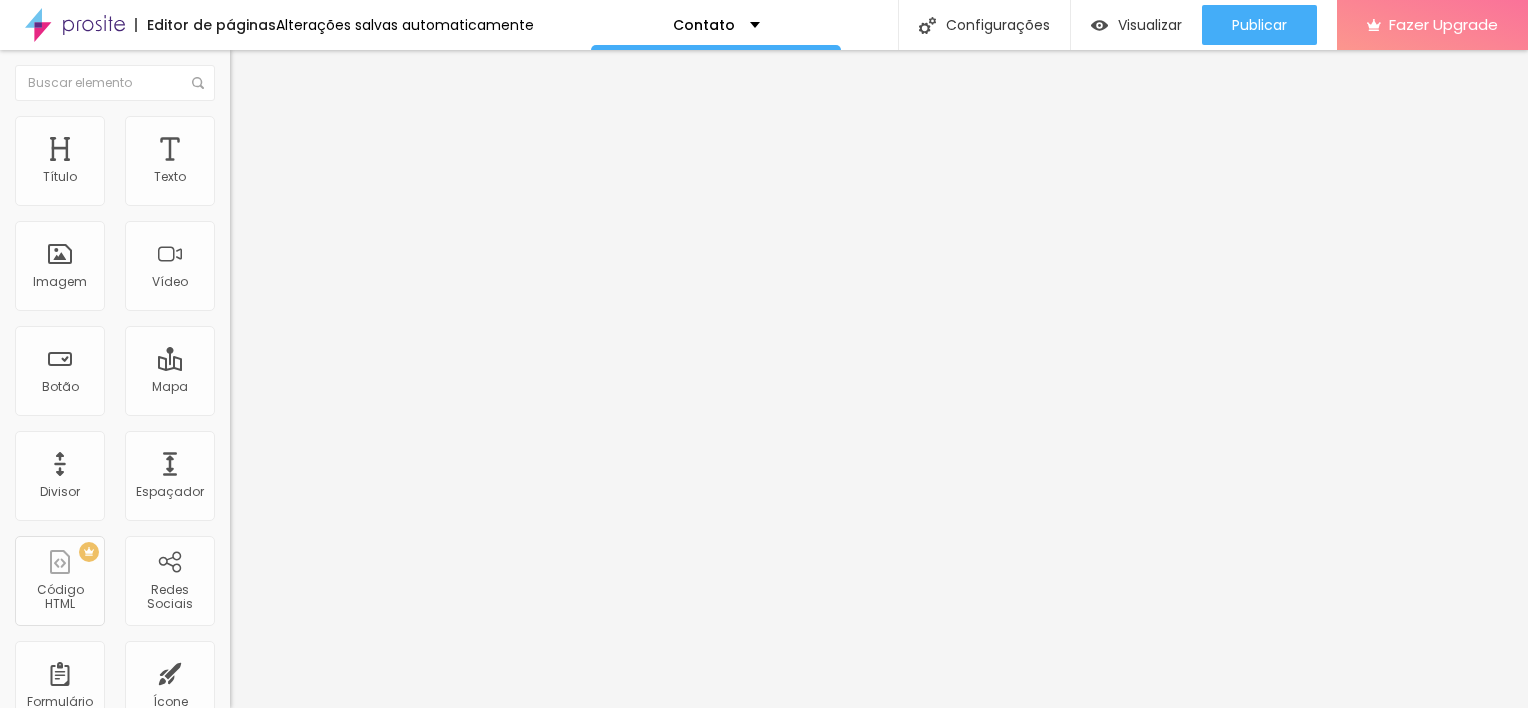 click on "Grande" at bounding box center (253, 306) 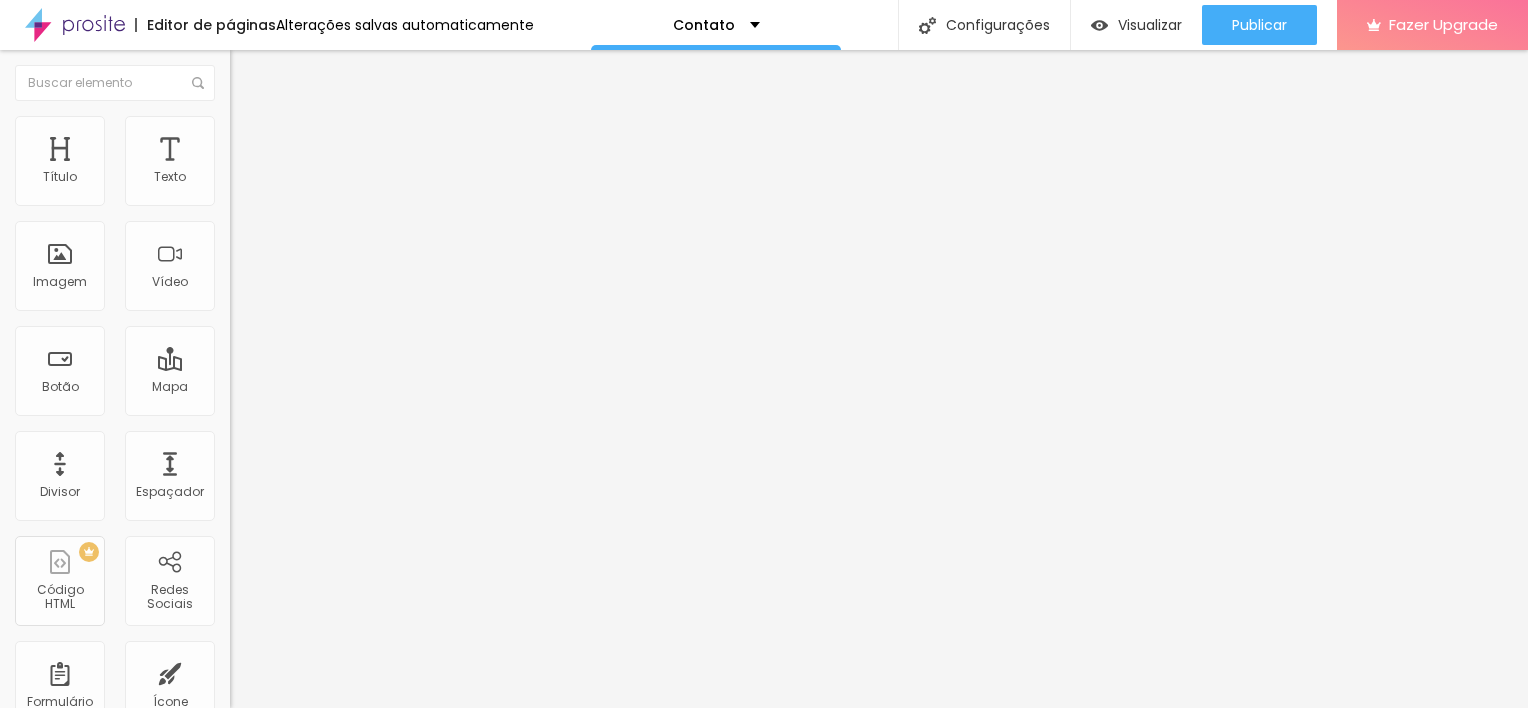 scroll, scrollTop: 0, scrollLeft: 0, axis: both 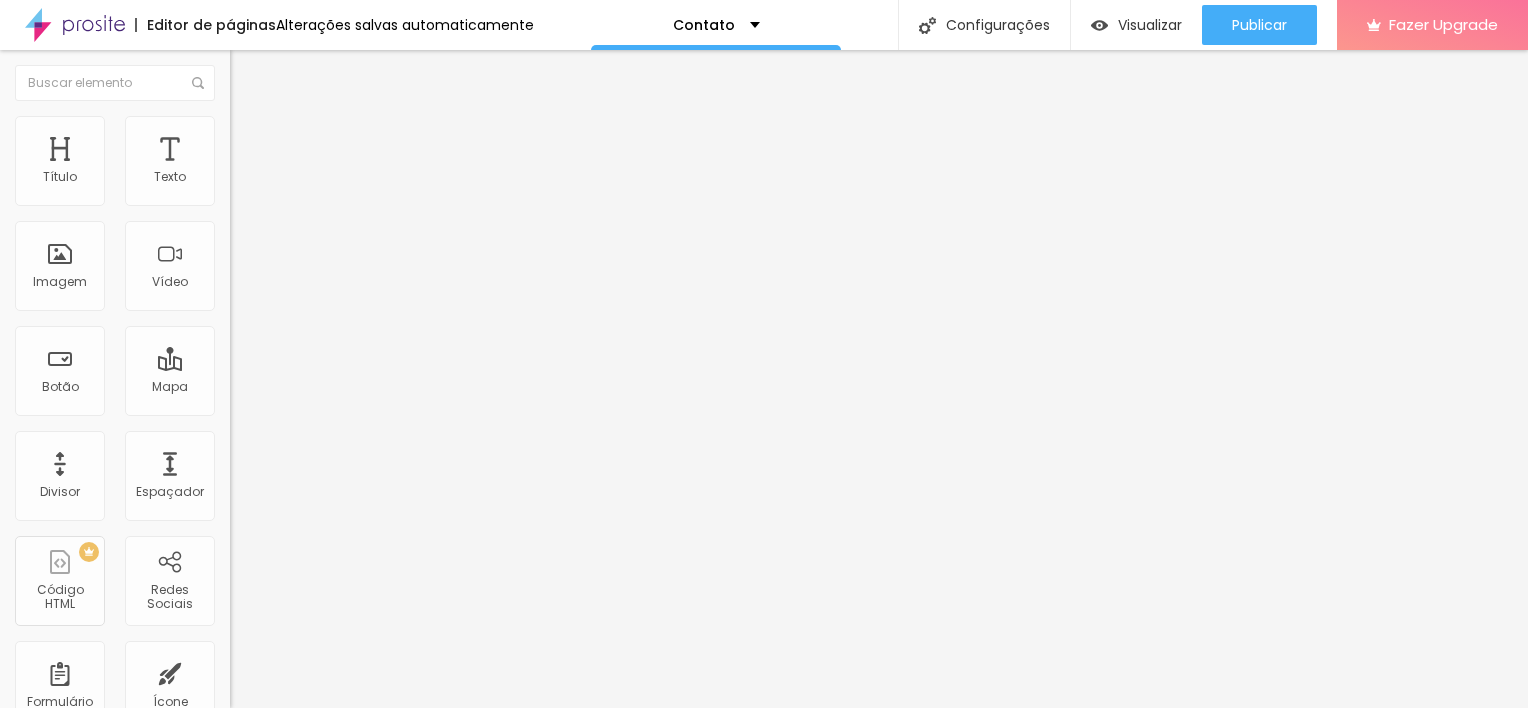 click on "Tamanho Grande Pequeno Normal Grande" at bounding box center [345, 322] 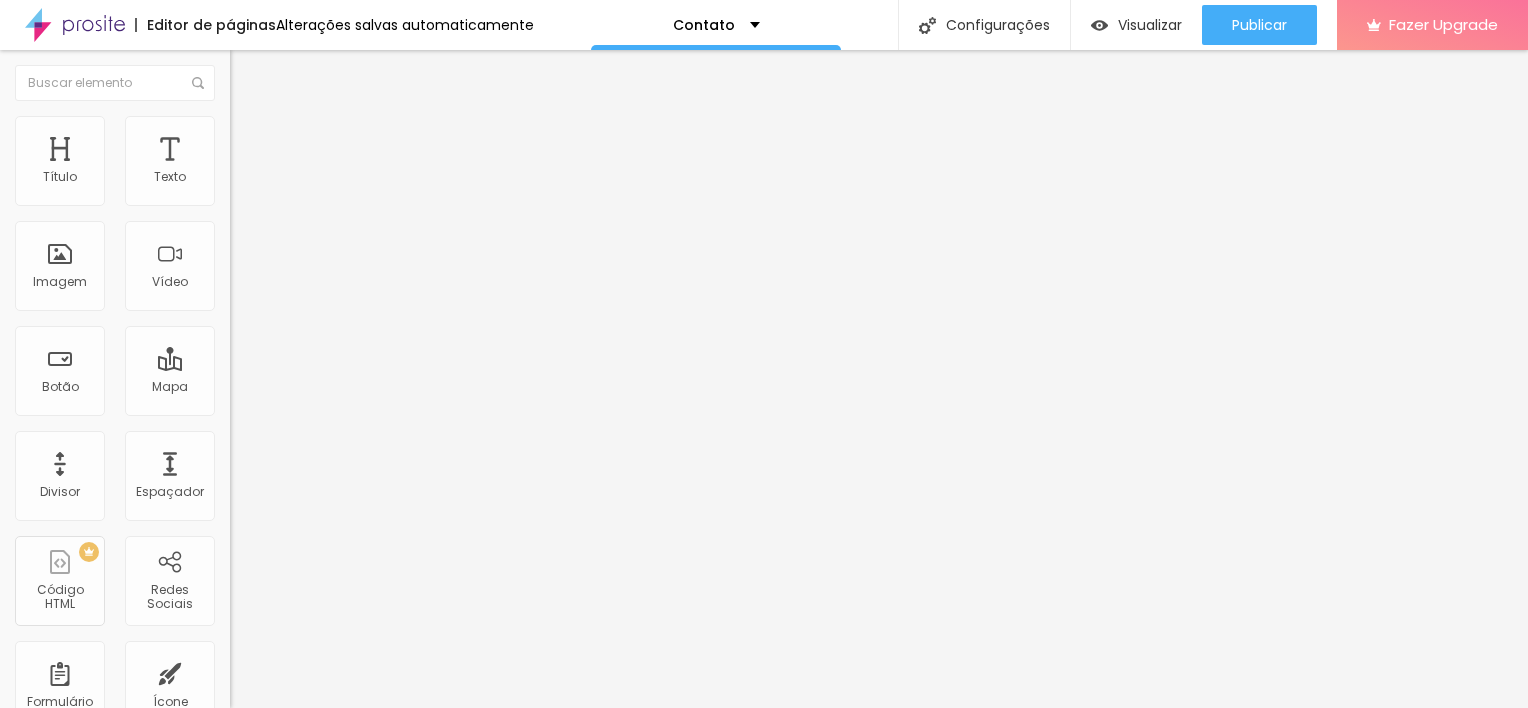 click on "Grande" at bounding box center (253, 306) 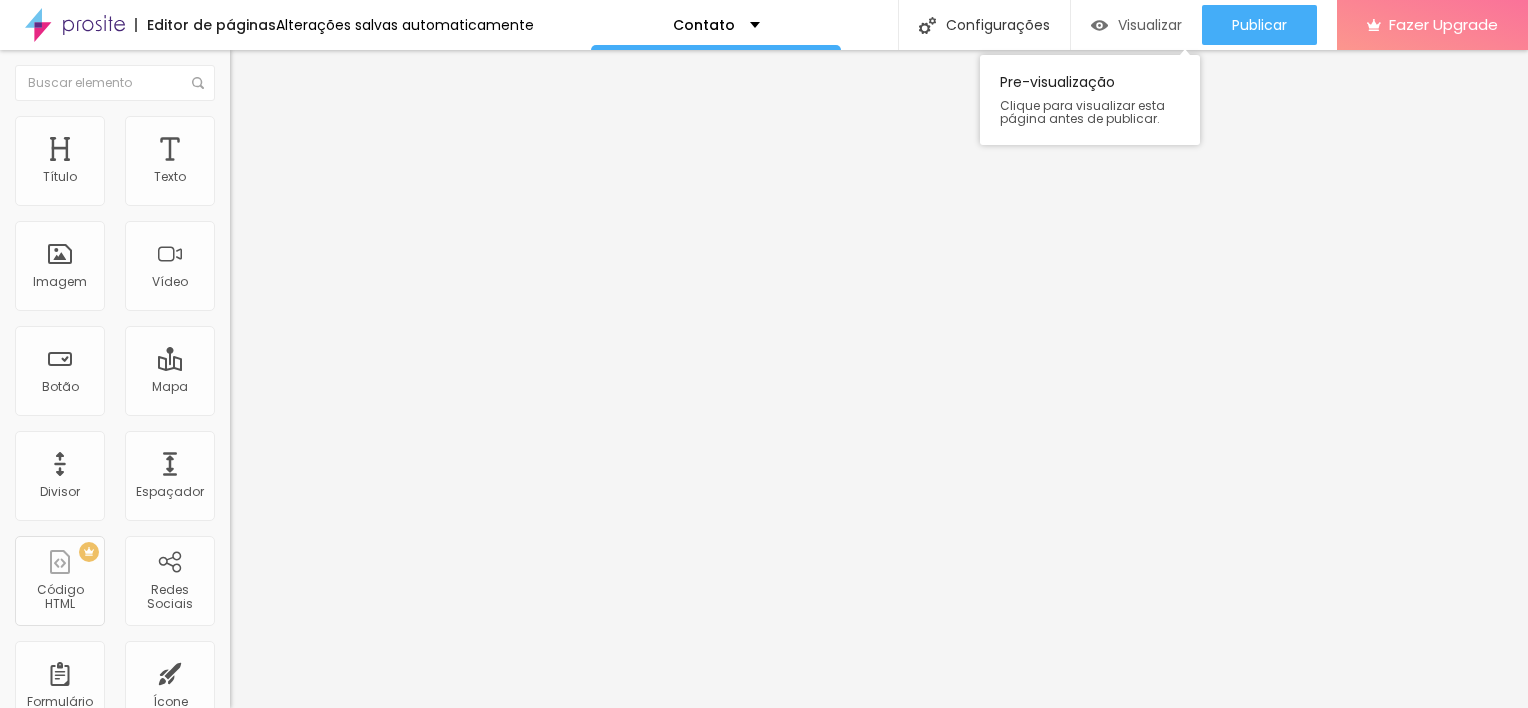 click on "Visualizar" at bounding box center (1136, 25) 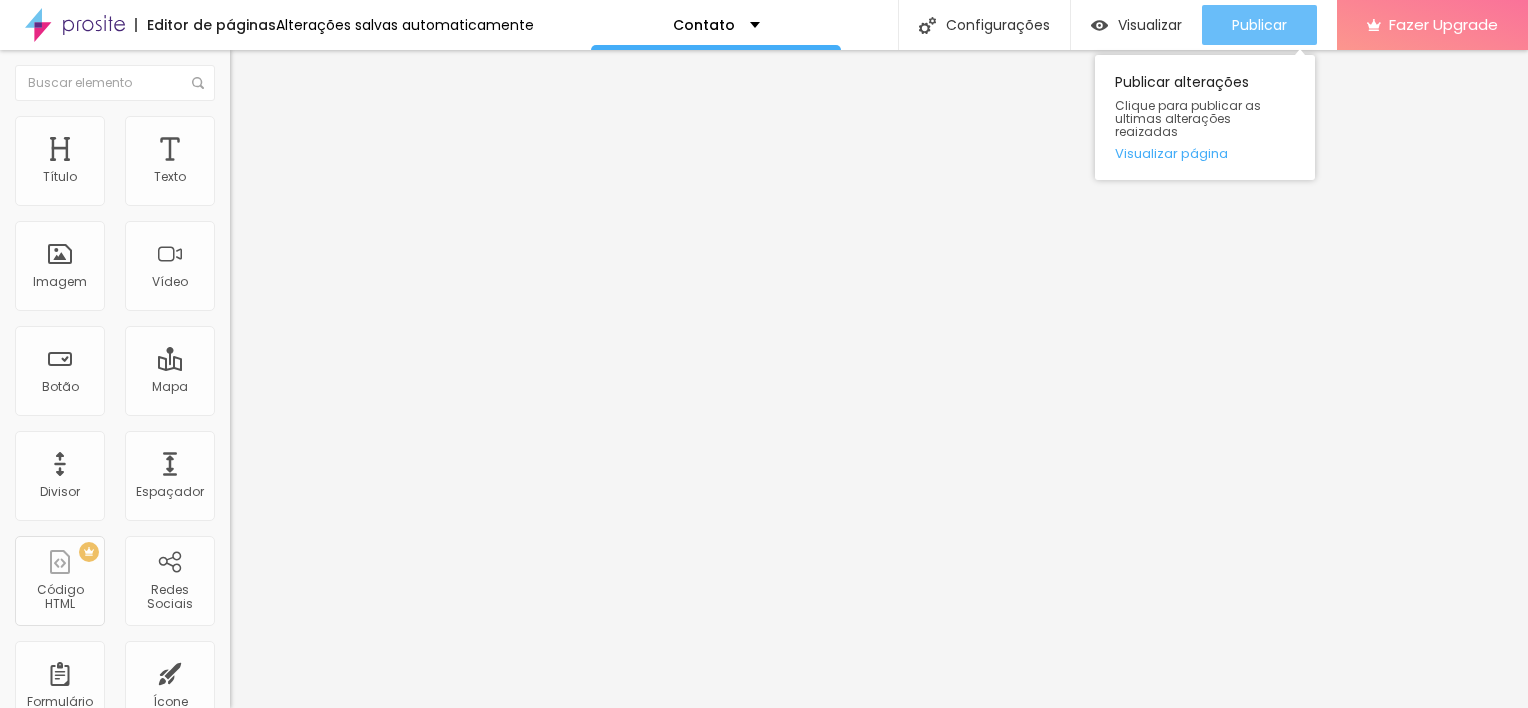 click on "Publicar" at bounding box center [1259, 25] 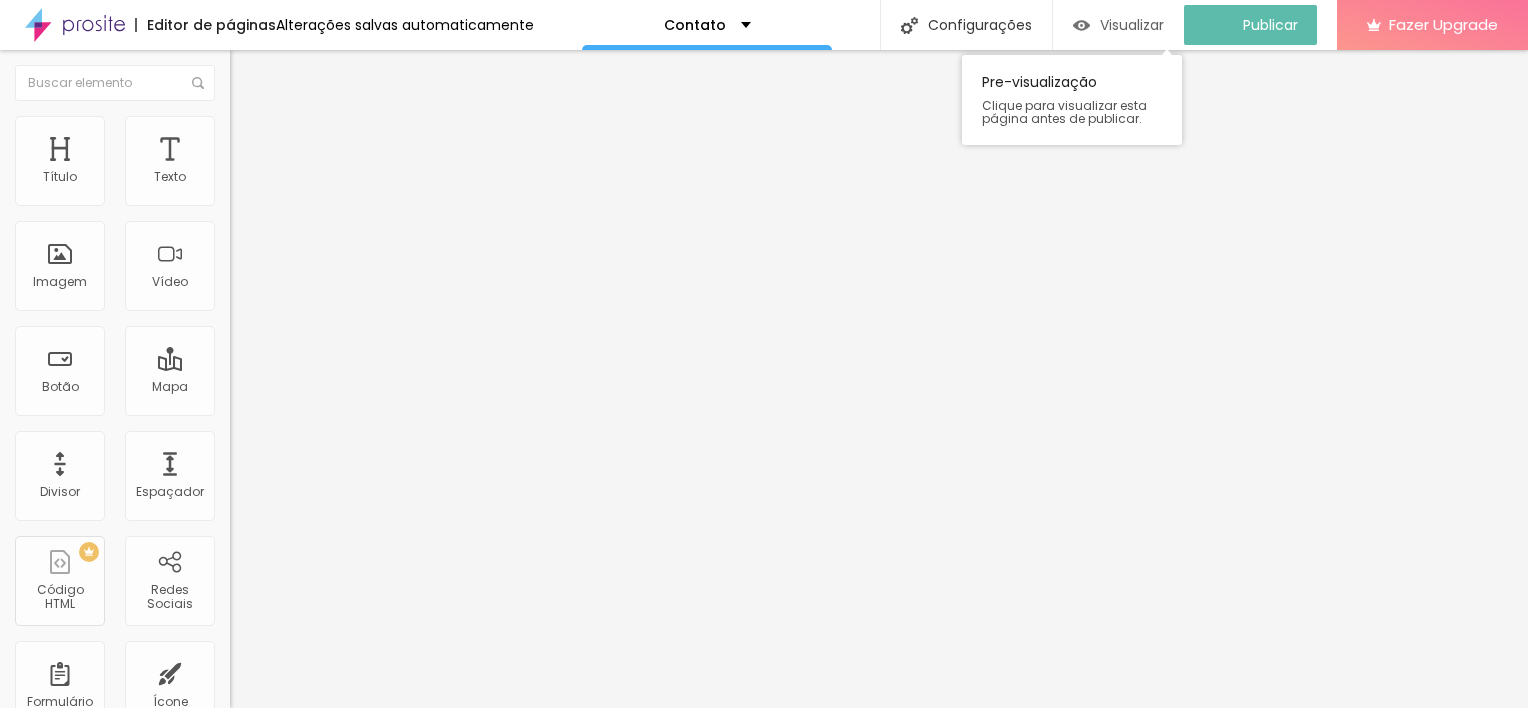 click on "Visualizar" at bounding box center (1132, 25) 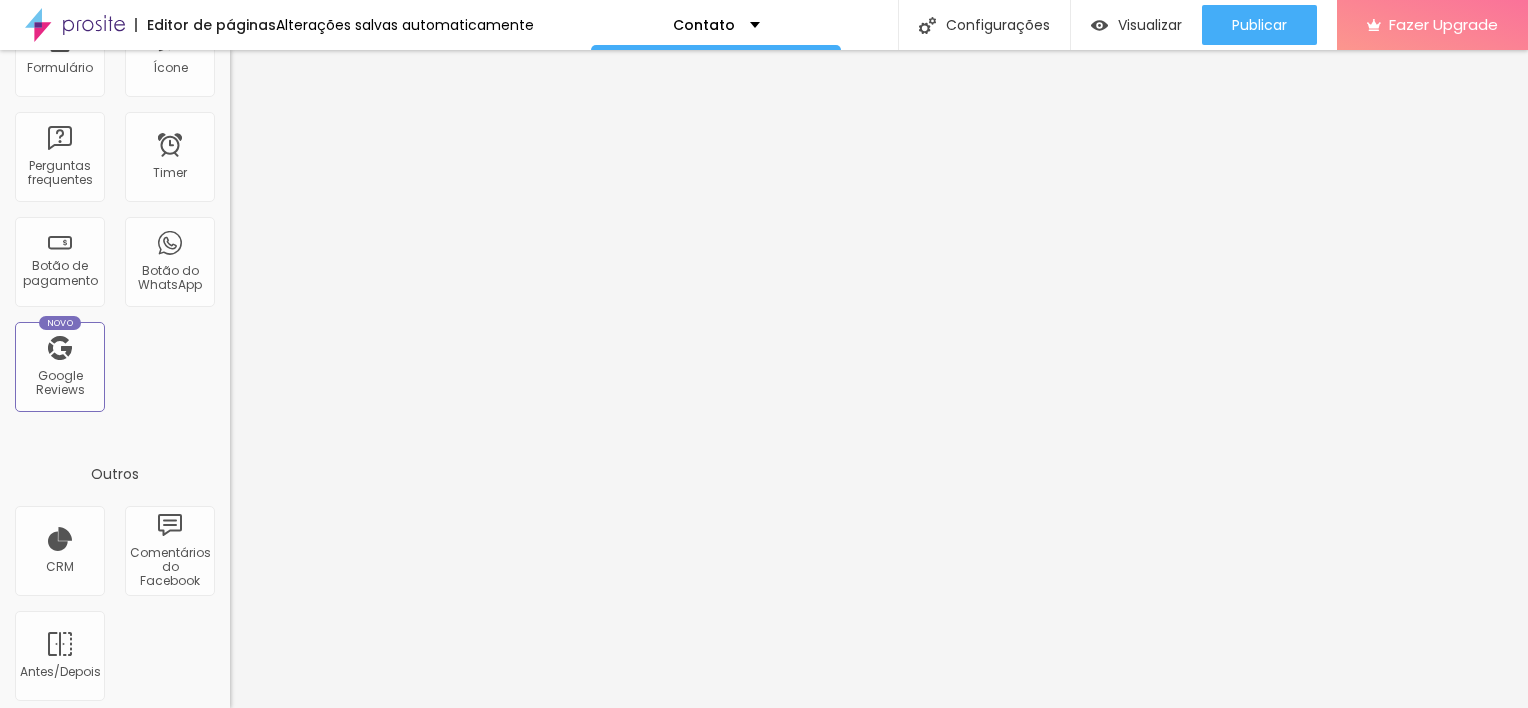 scroll, scrollTop: 640, scrollLeft: 0, axis: vertical 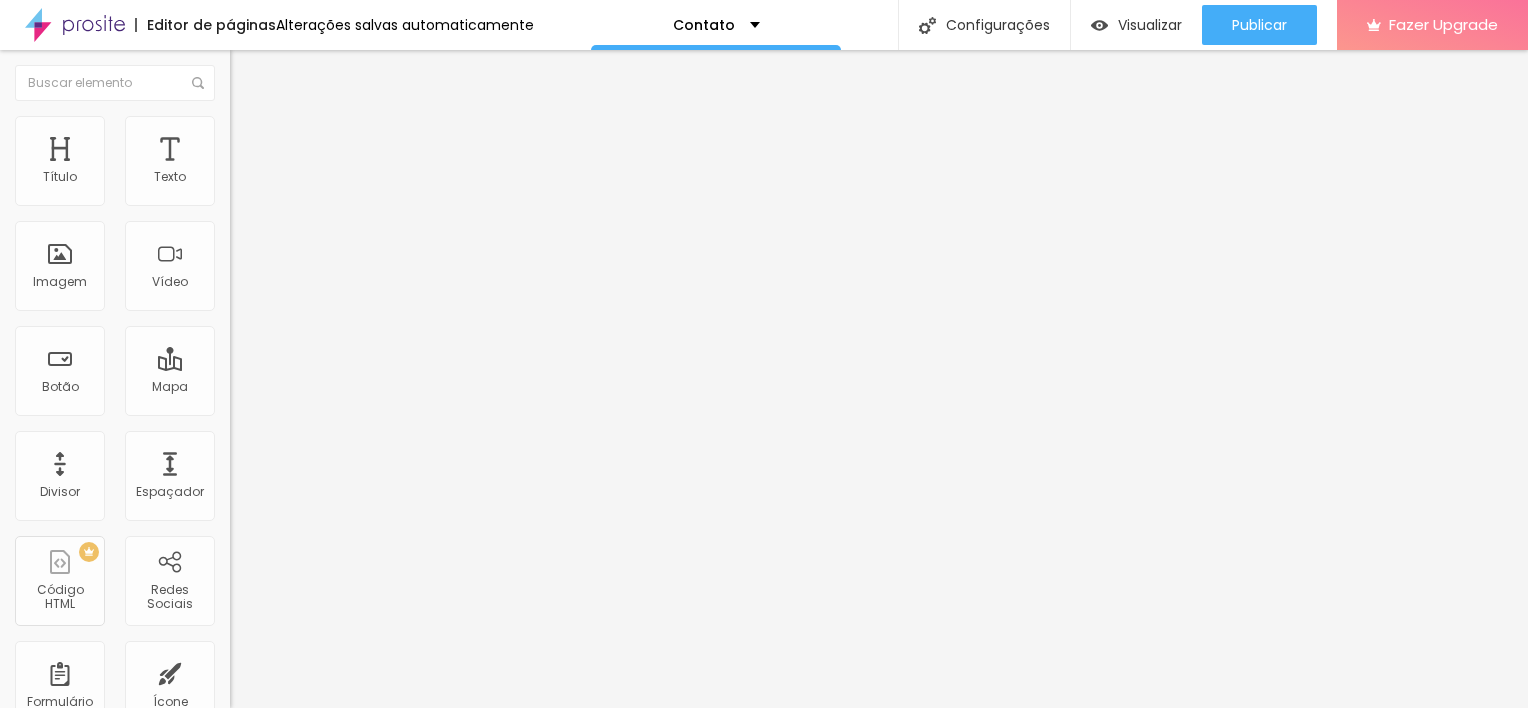 click on "Encaixotado" at bounding box center [269, 173] 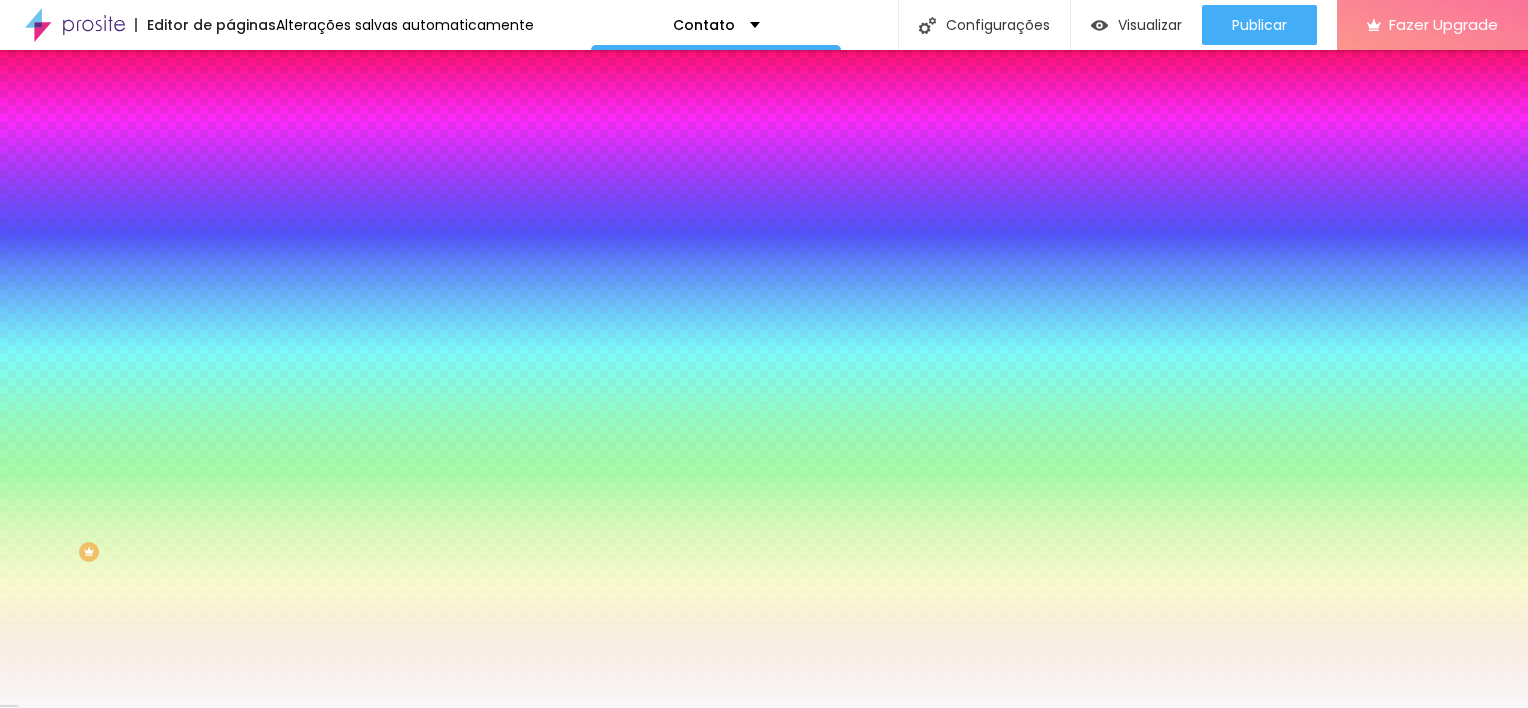 click at bounding box center (239, 105) 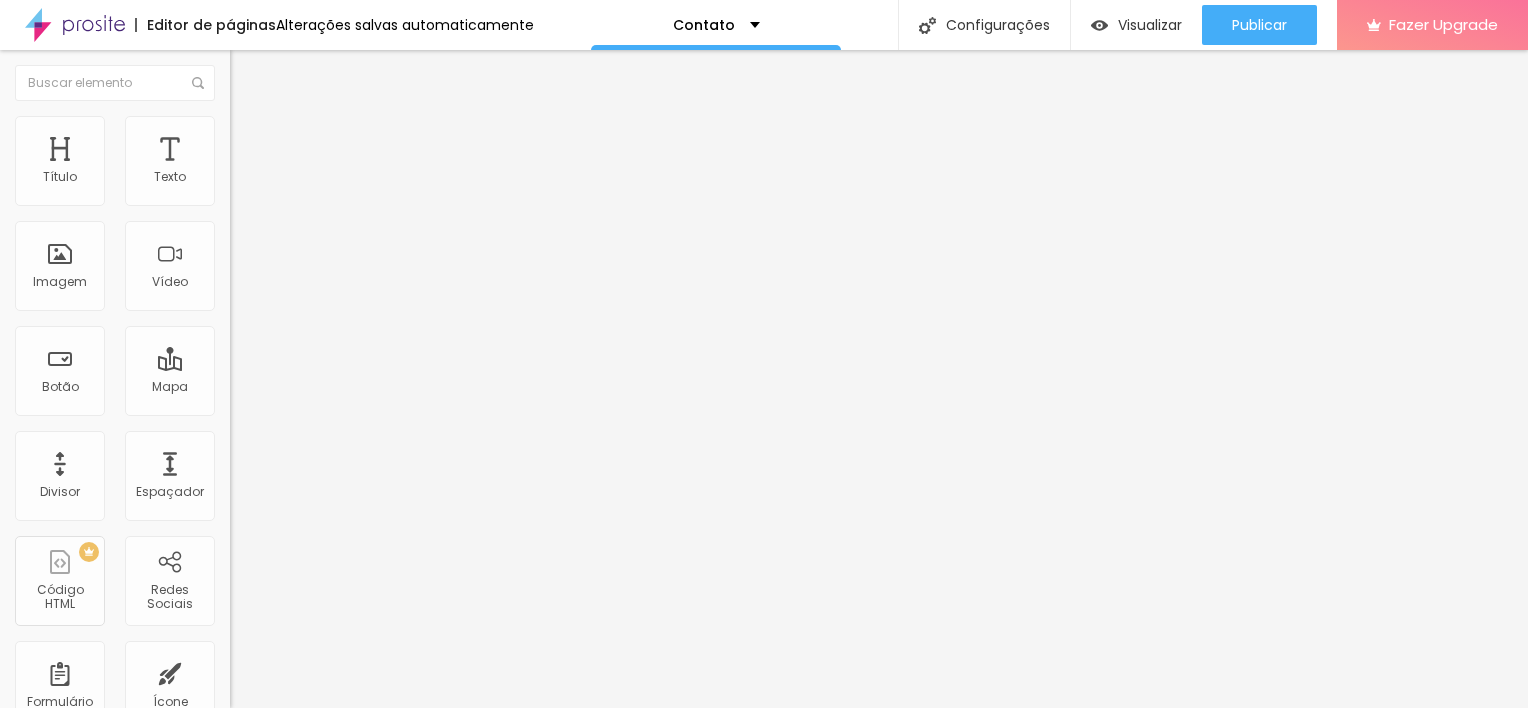 click on "Encaixotado" at bounding box center (269, 173) 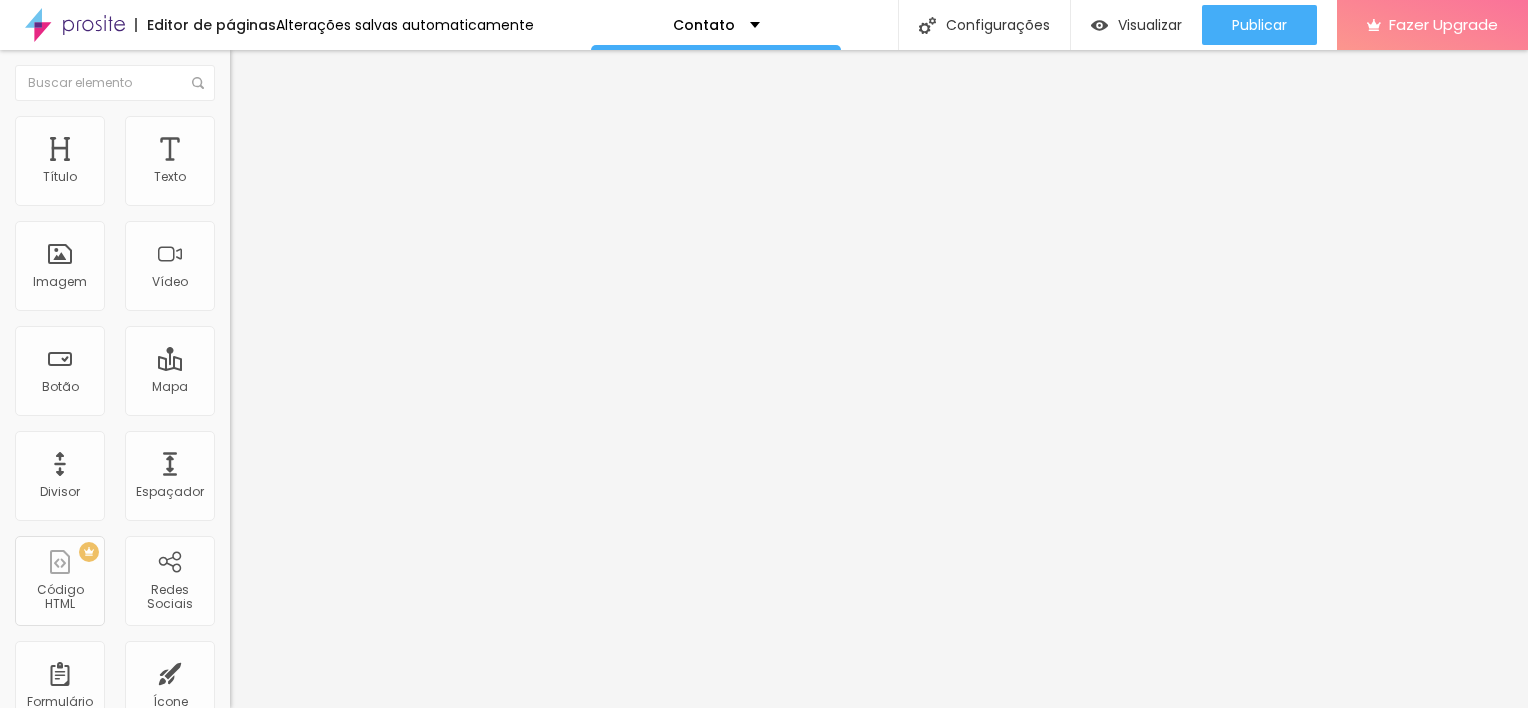 click on "Titulo 2" at bounding box center [262, 178] 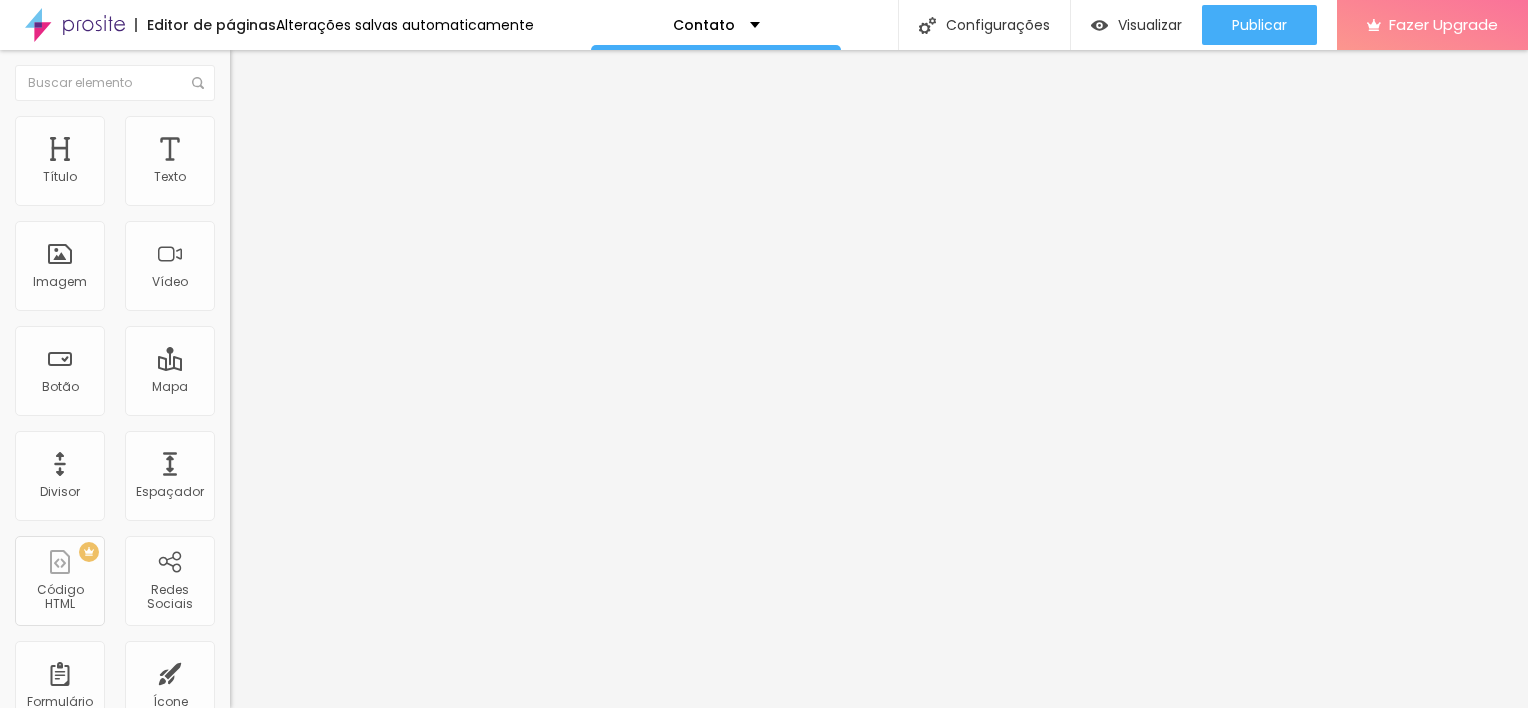 click on "Grupo Vip Criar novo formulário" at bounding box center (764, 1062) 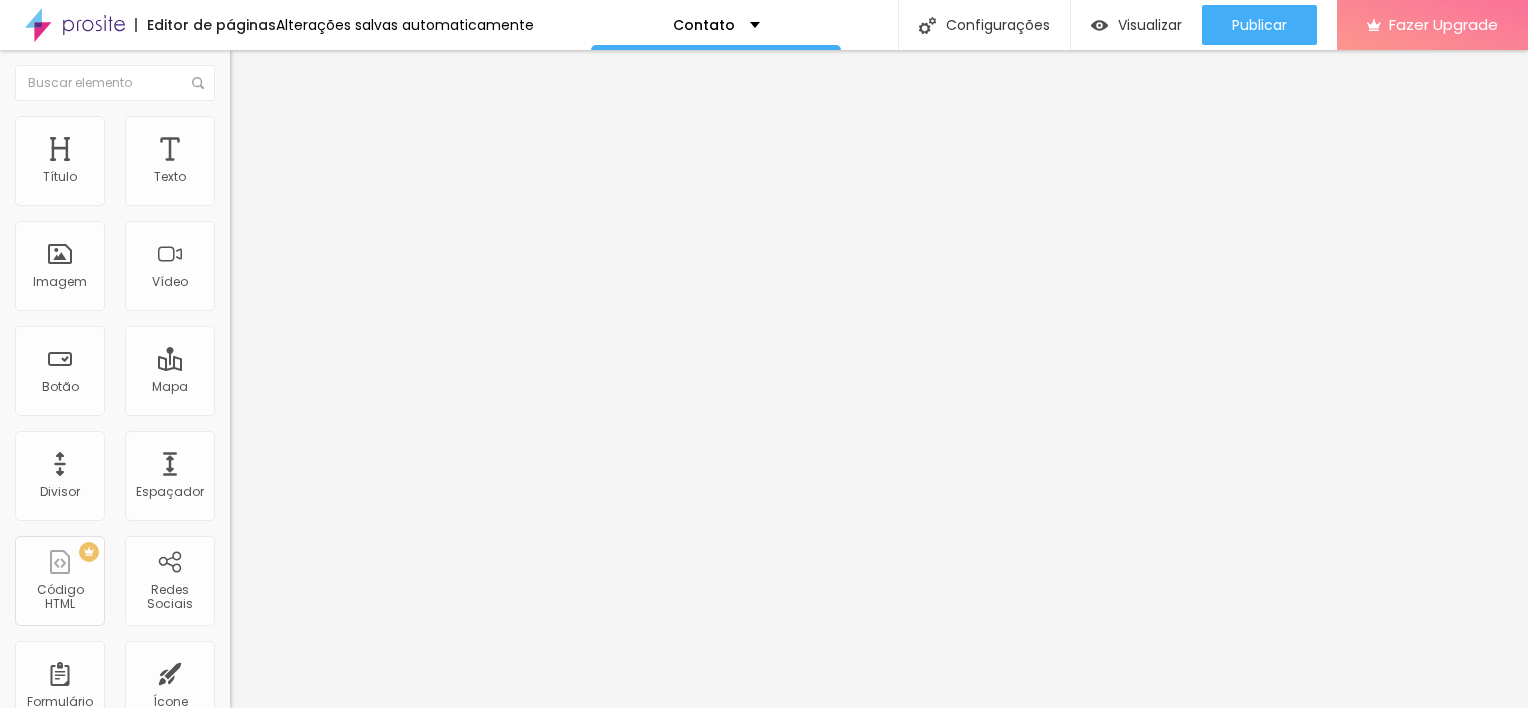 click on "Estilo" at bounding box center (345, 126) 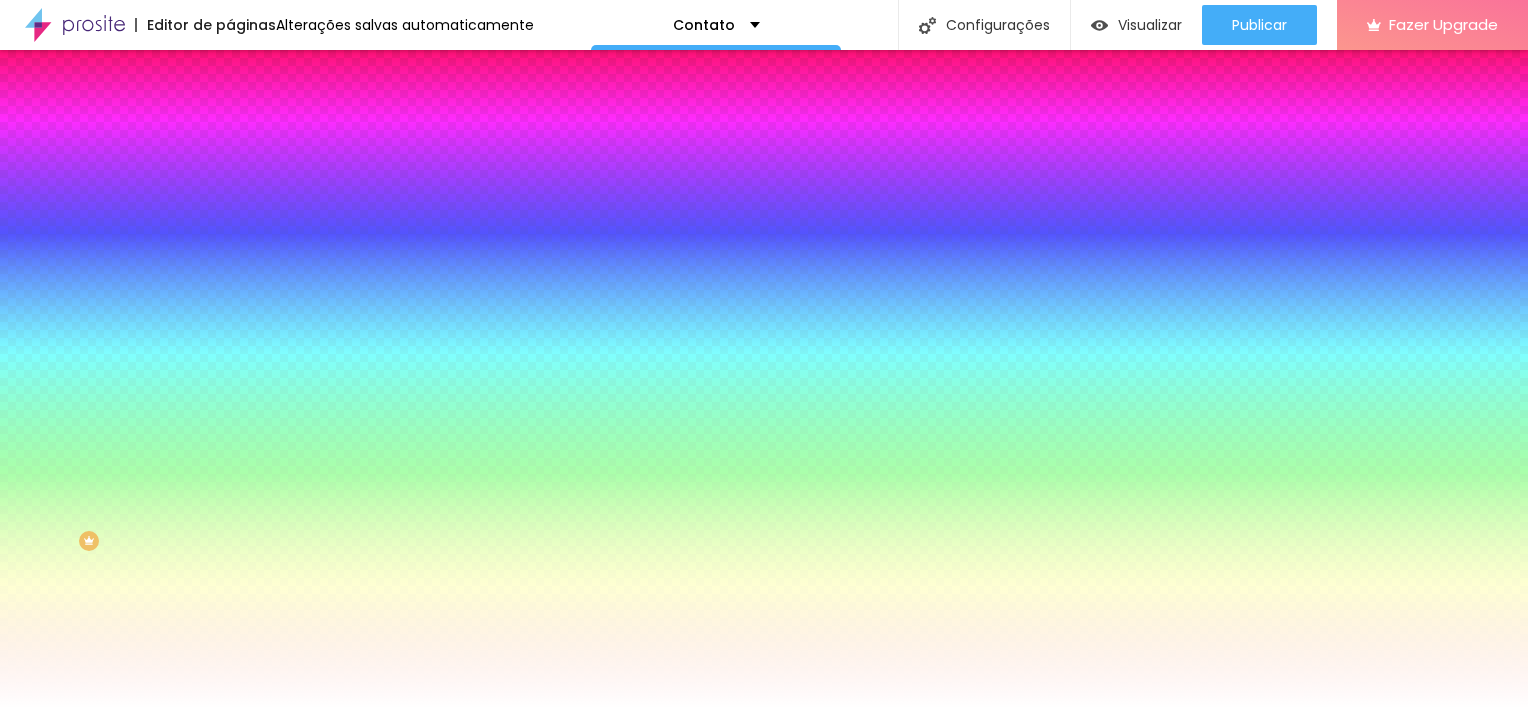 scroll, scrollTop: 0, scrollLeft: 0, axis: both 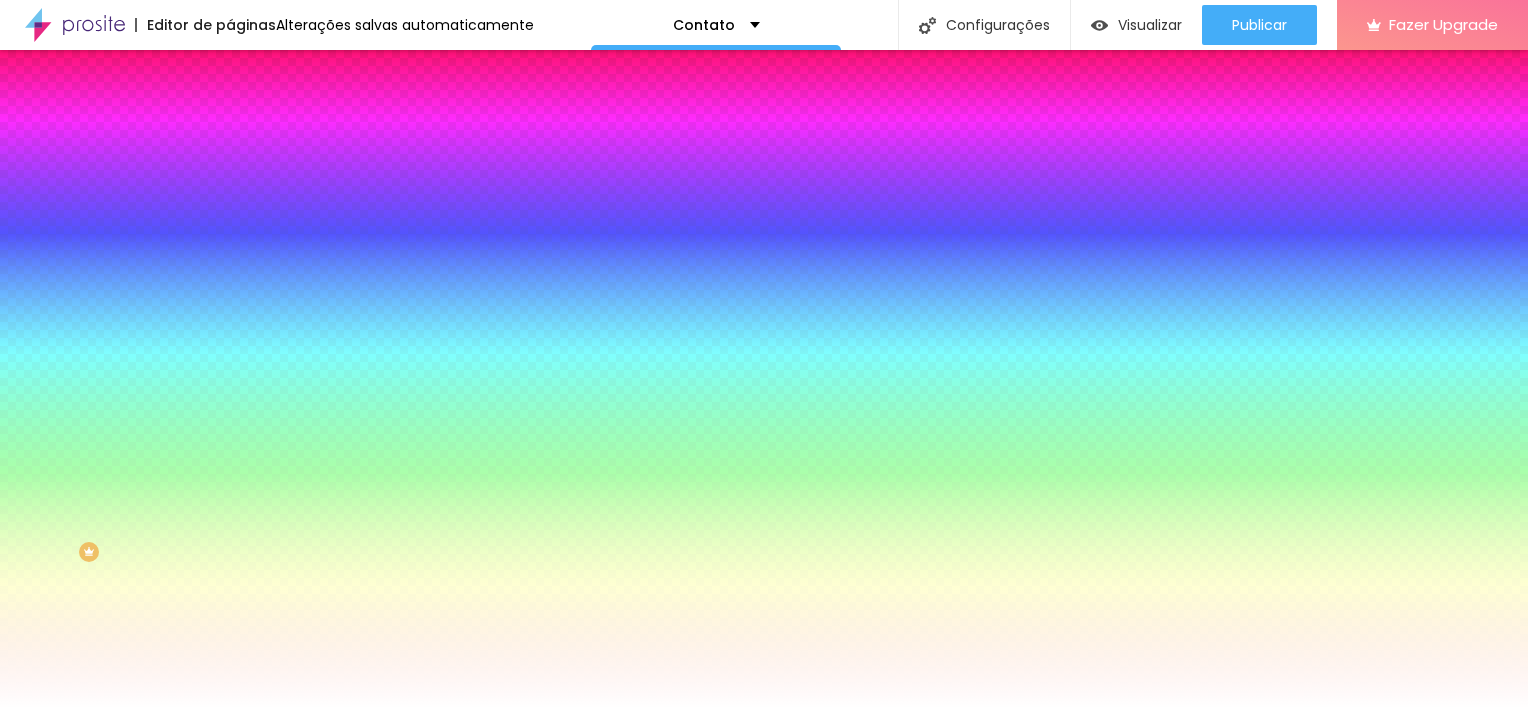 click on "Avançado" at bounding box center (345, 146) 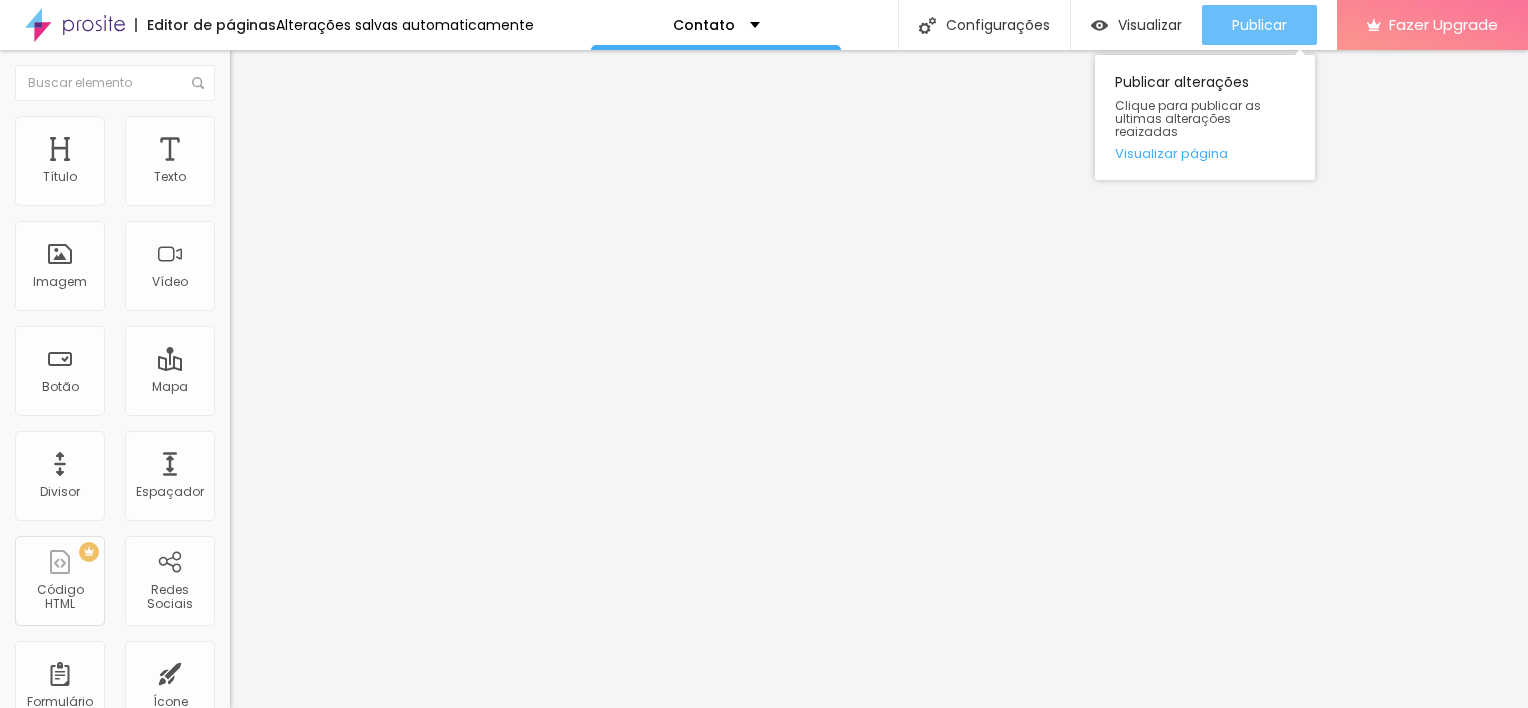 click on "Publicar" at bounding box center (1259, 25) 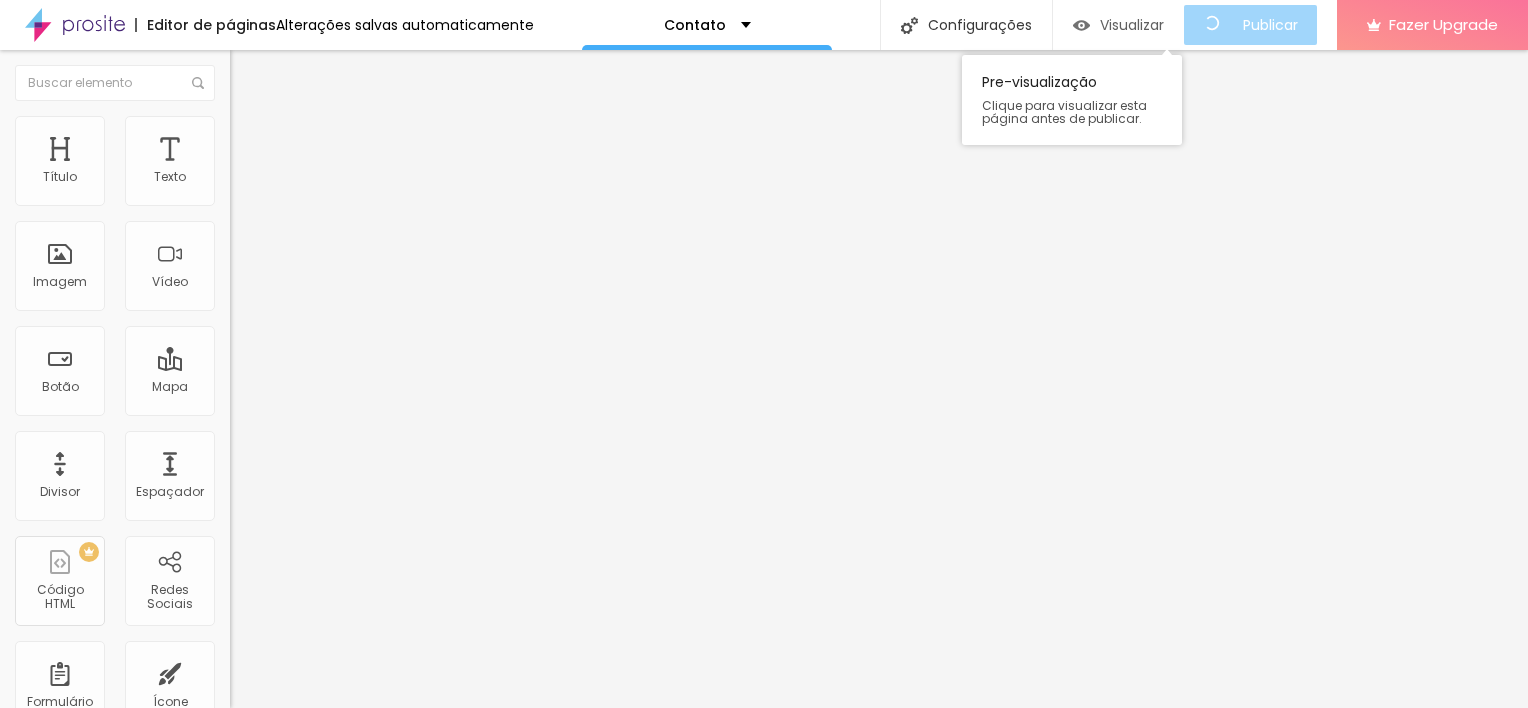 click on "Visualizar" at bounding box center [1118, 25] 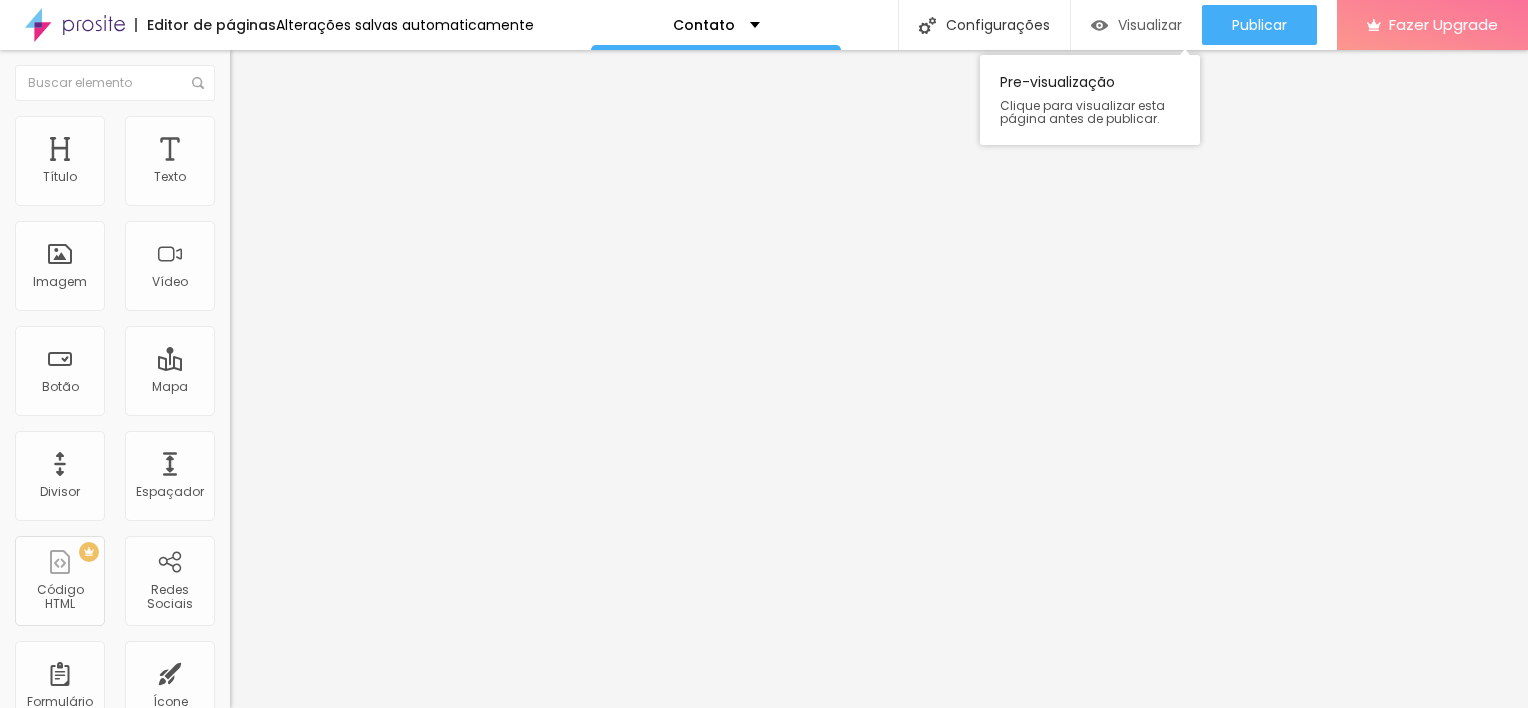 click on "Visualizar" at bounding box center (1150, 25) 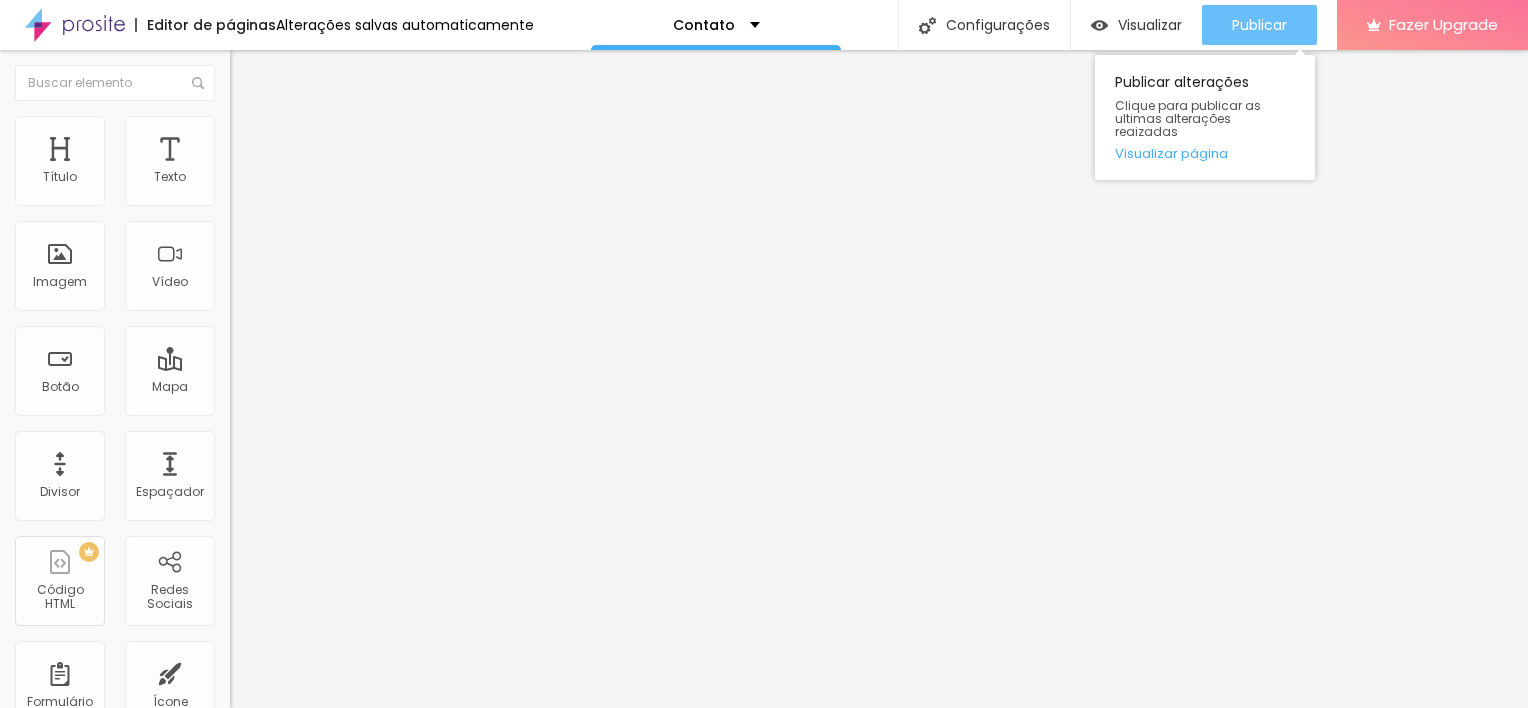 click on "Publicar" at bounding box center [1259, 25] 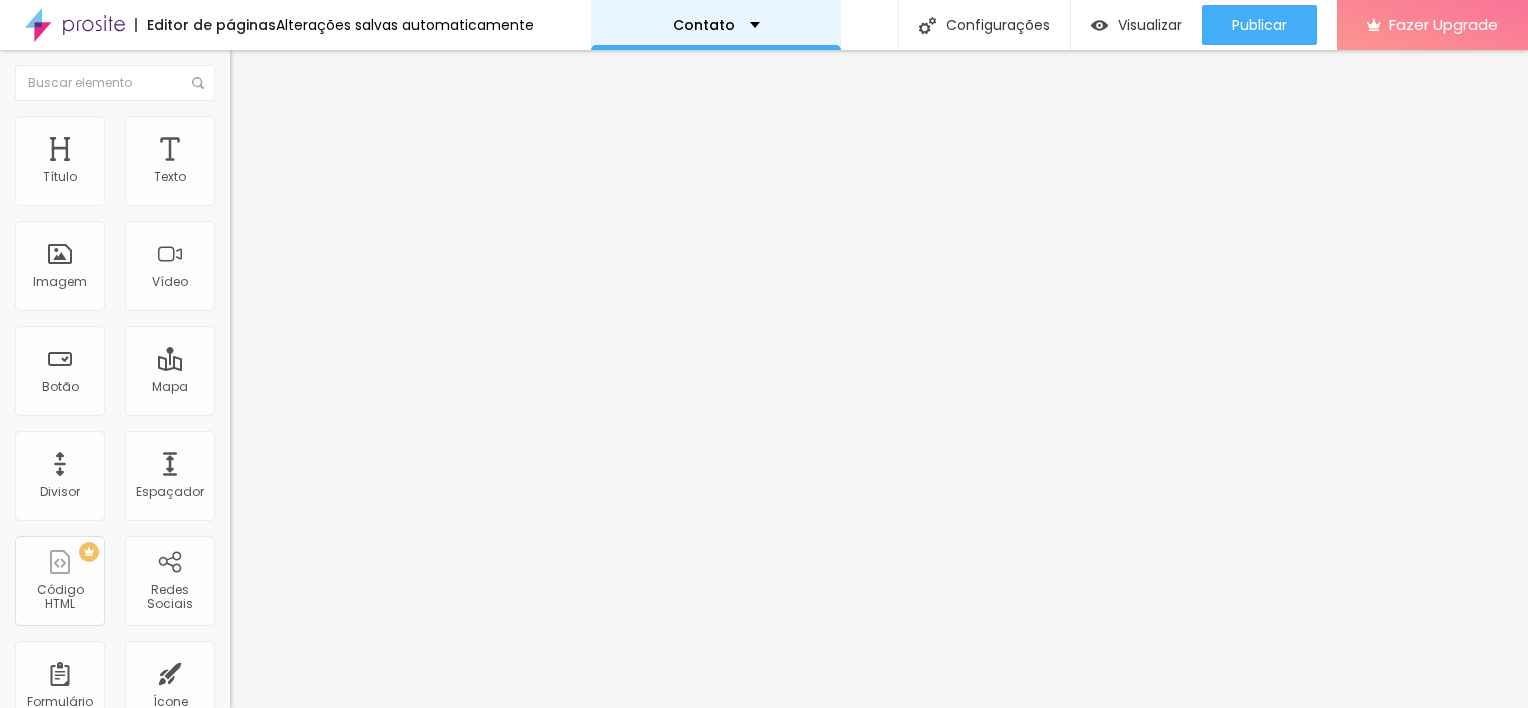 click on "Contato" at bounding box center (716, 25) 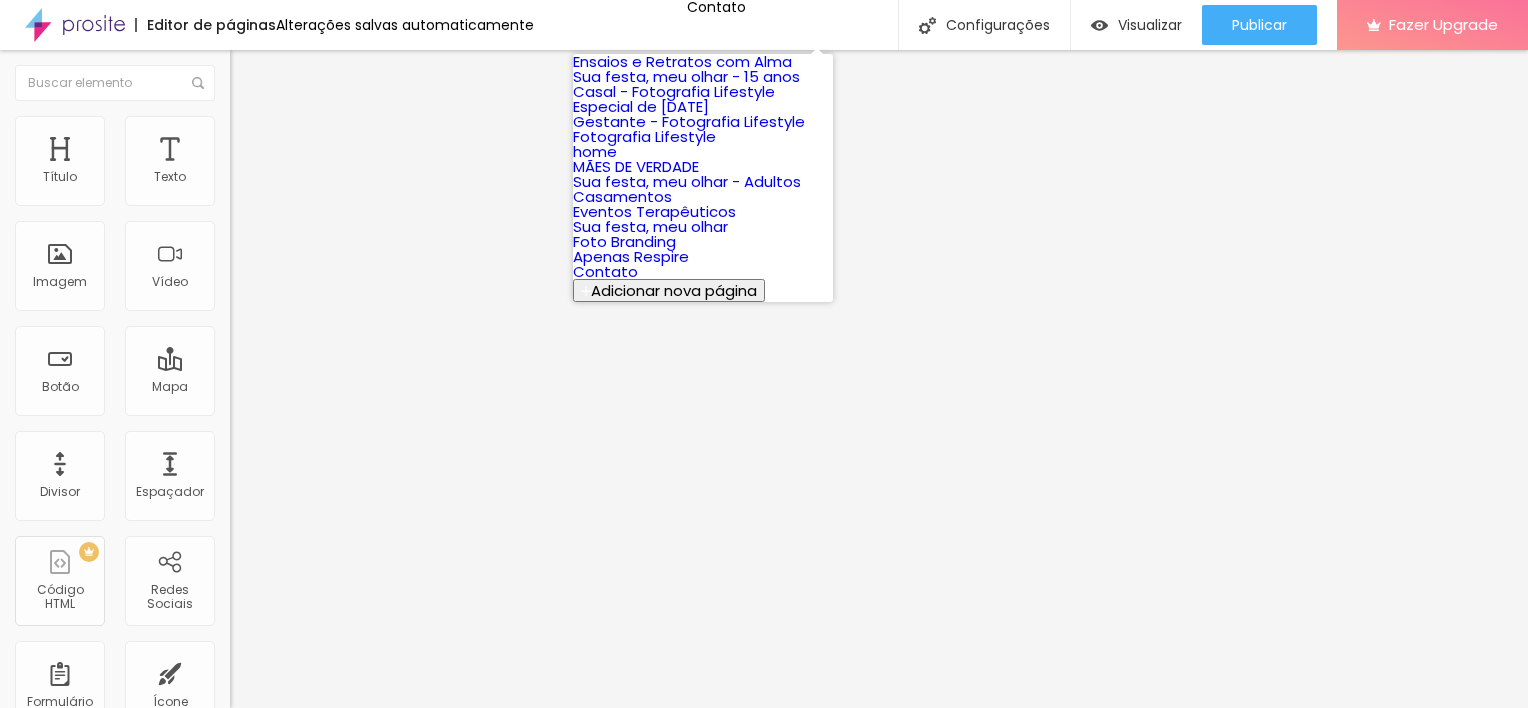 scroll, scrollTop: 354, scrollLeft: 0, axis: vertical 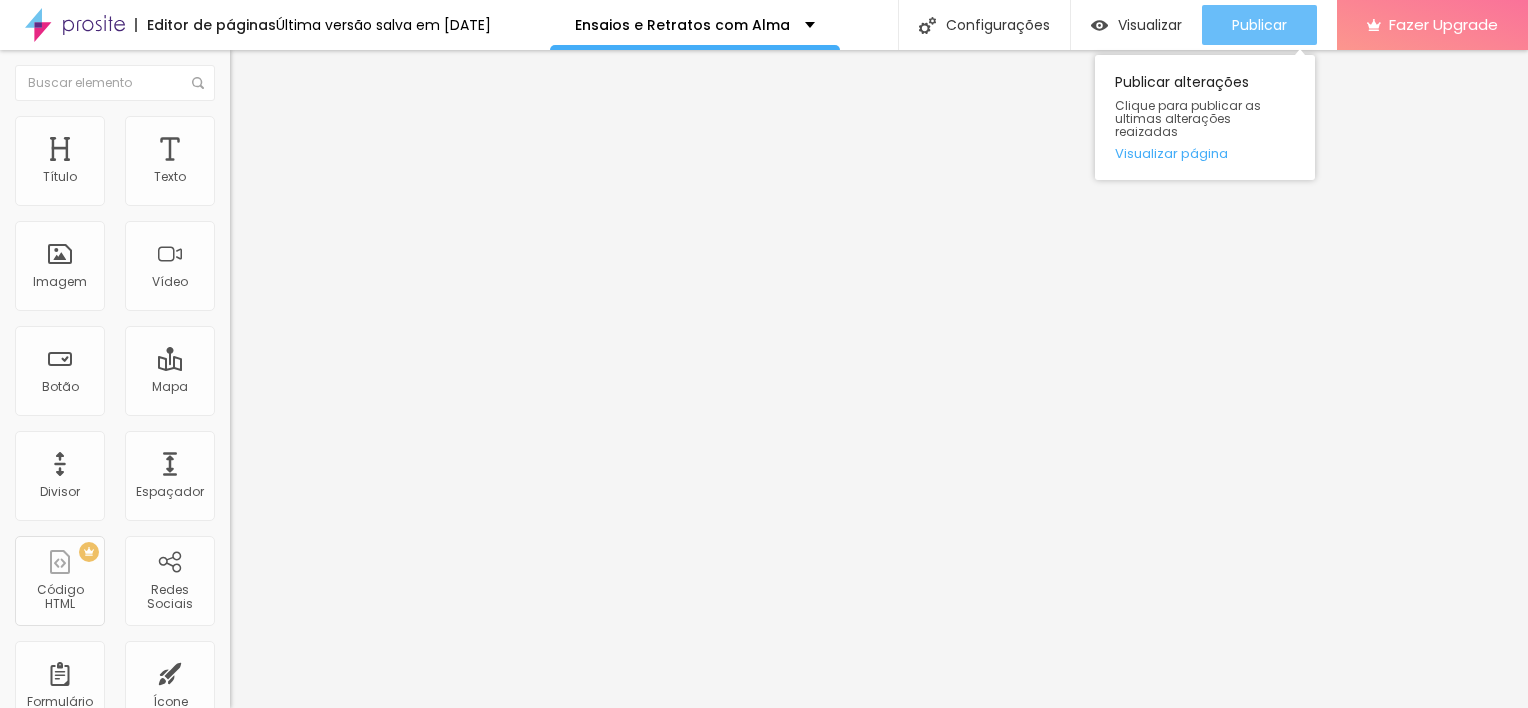 click on "Publicar" at bounding box center (1259, 25) 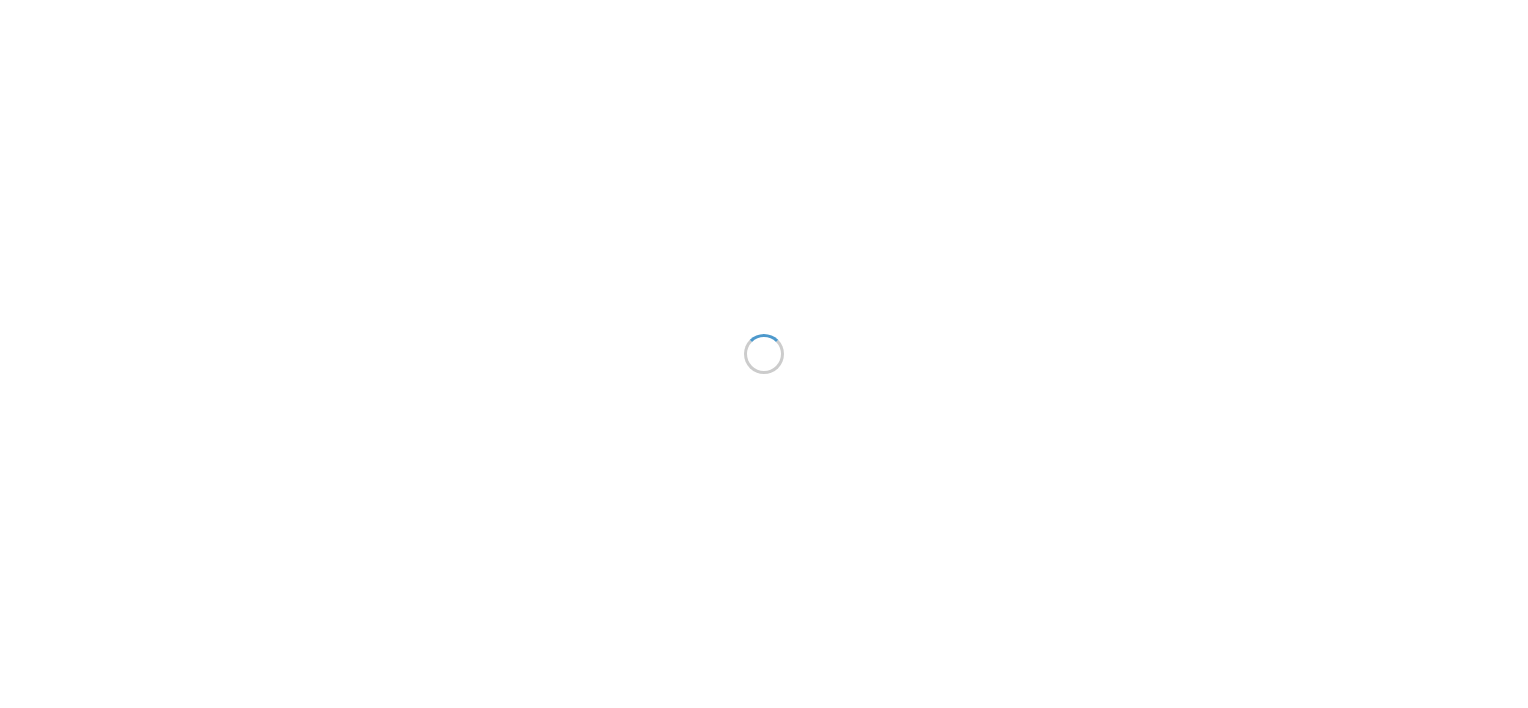 scroll, scrollTop: 0, scrollLeft: 0, axis: both 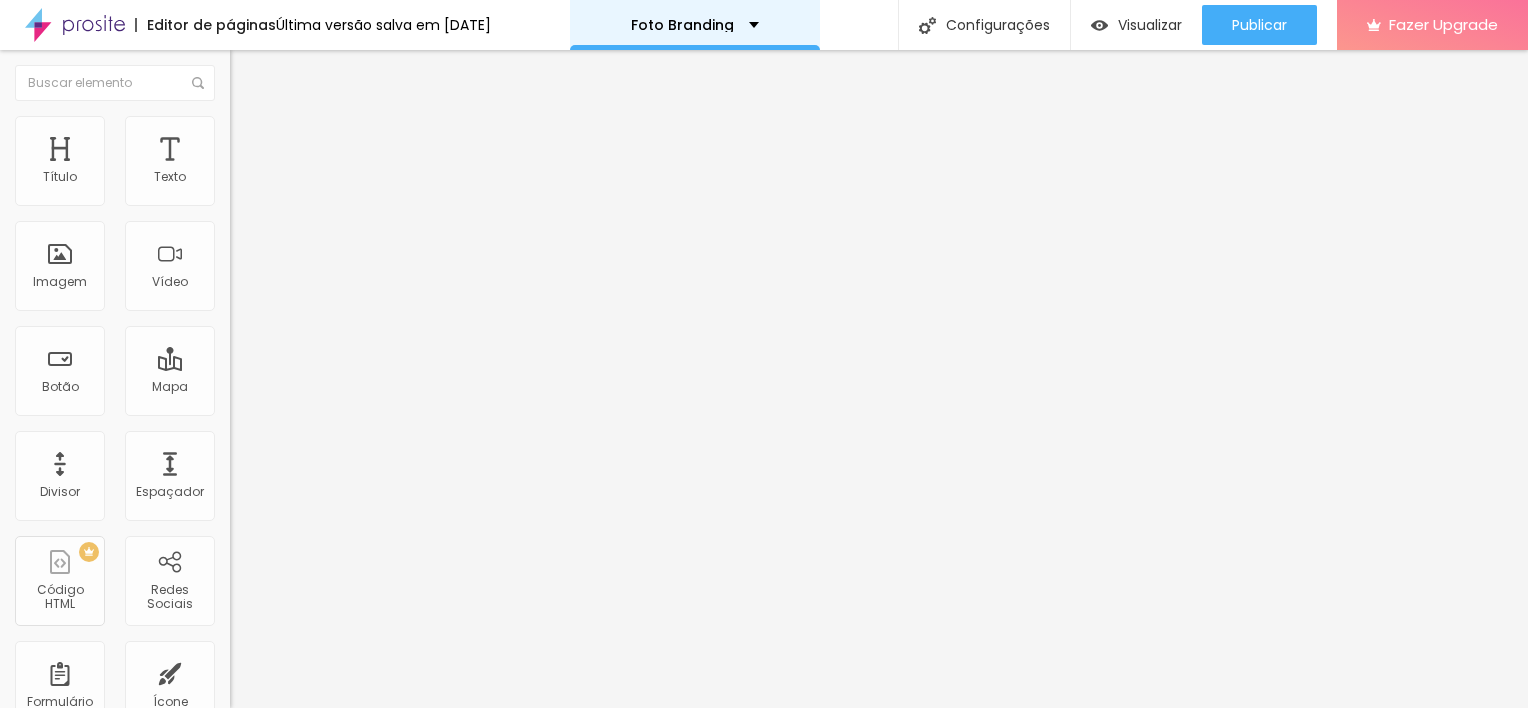 click on "Foto Branding" at bounding box center (695, 25) 